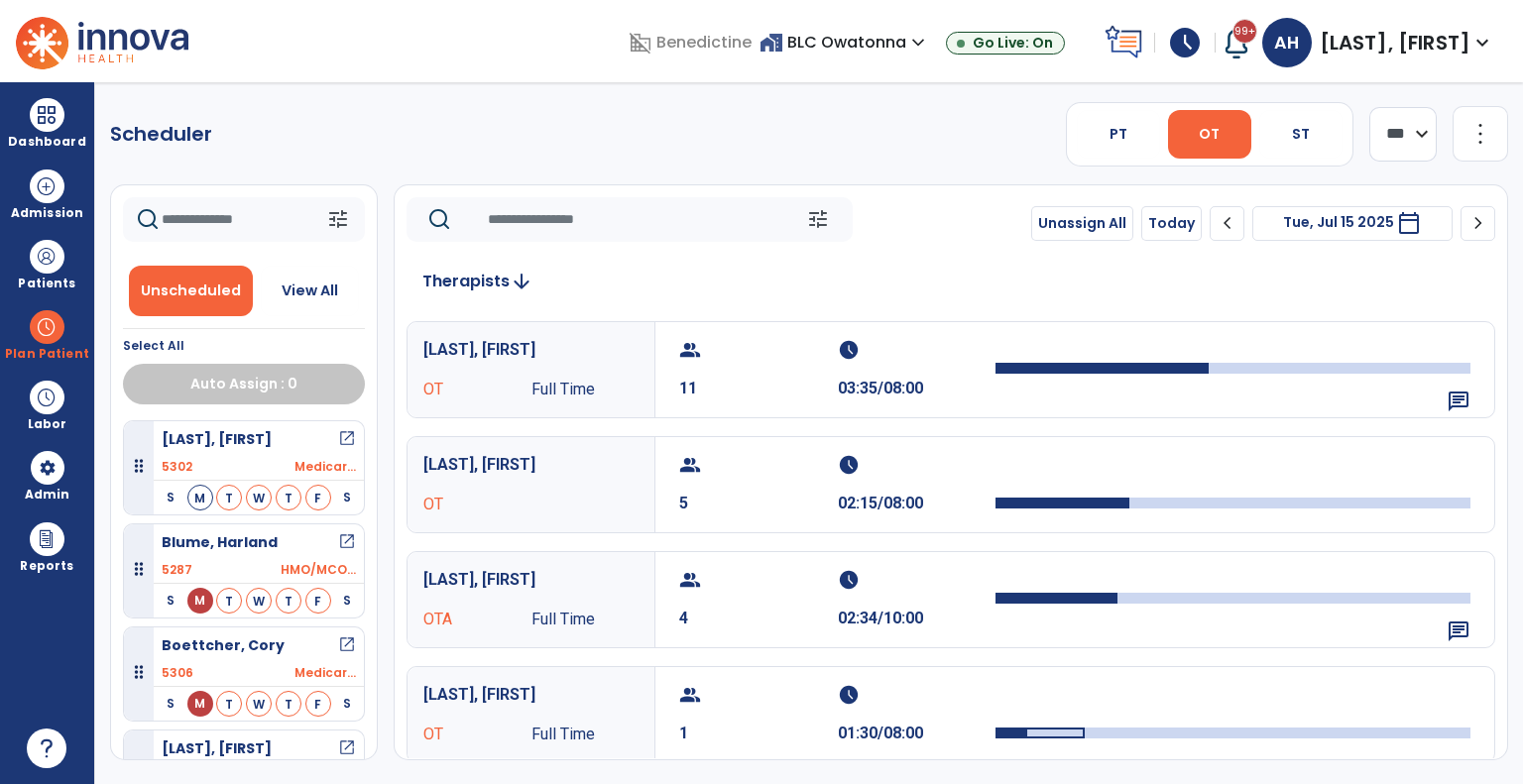 select on "*******" 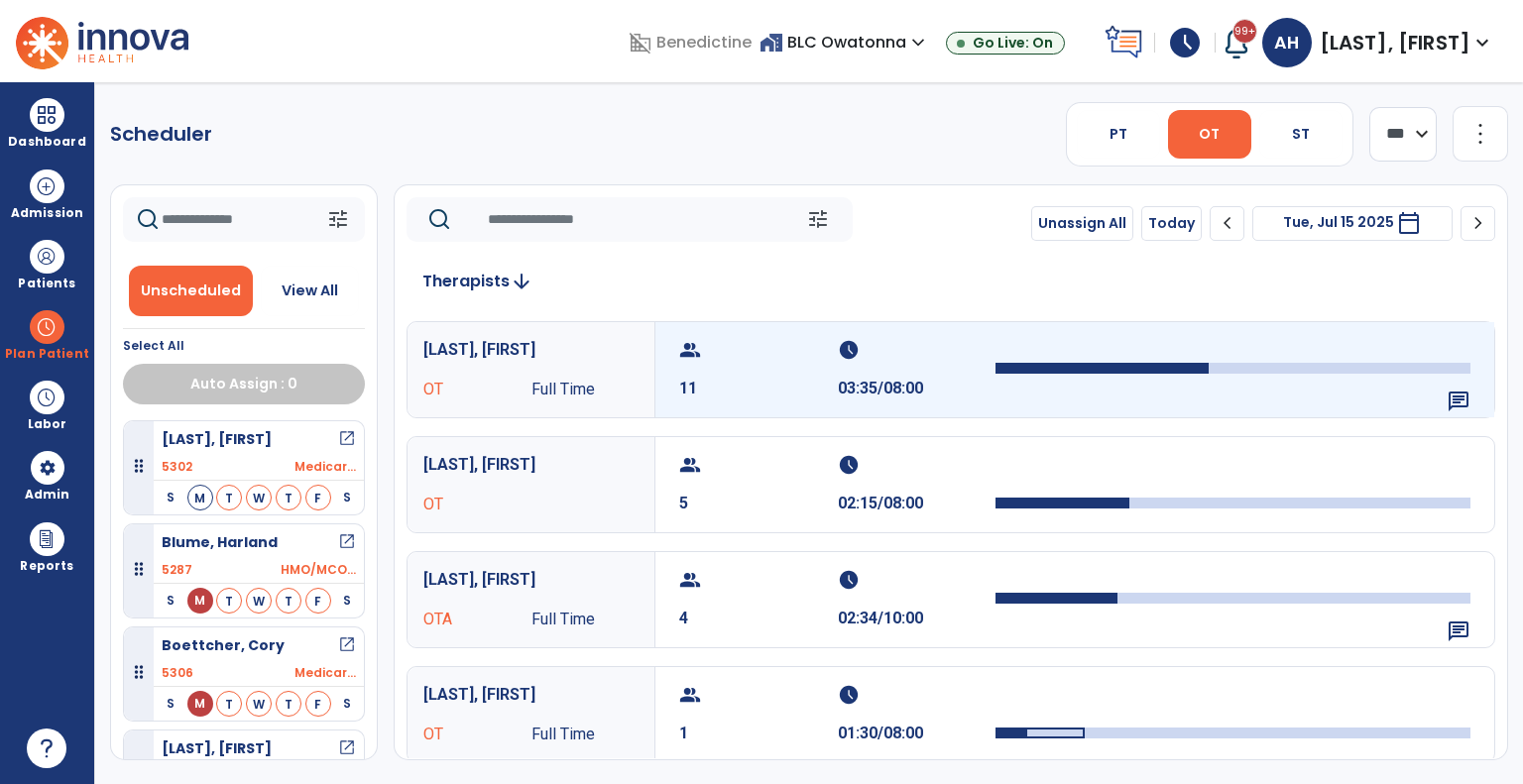scroll, scrollTop: 0, scrollLeft: 0, axis: both 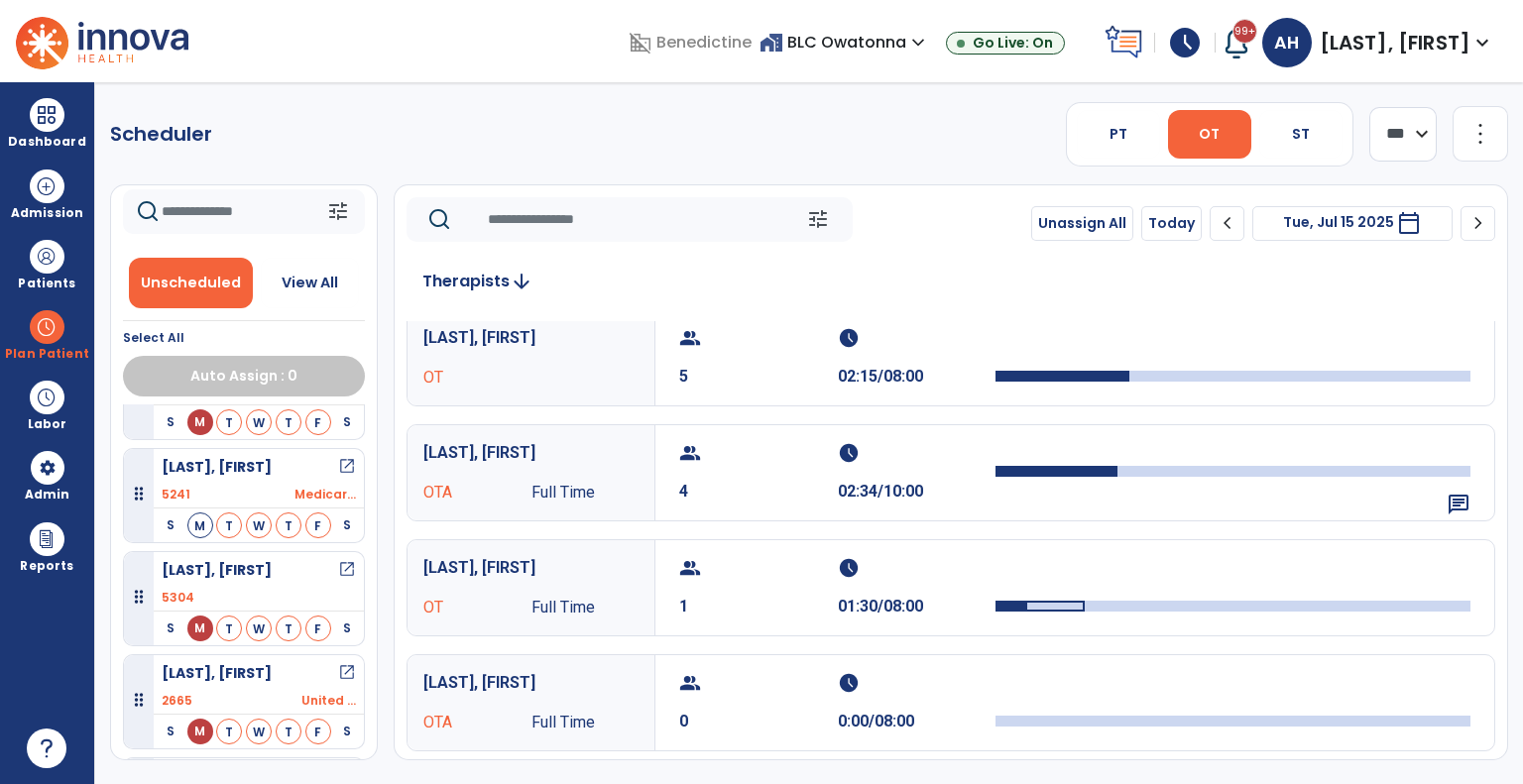 click 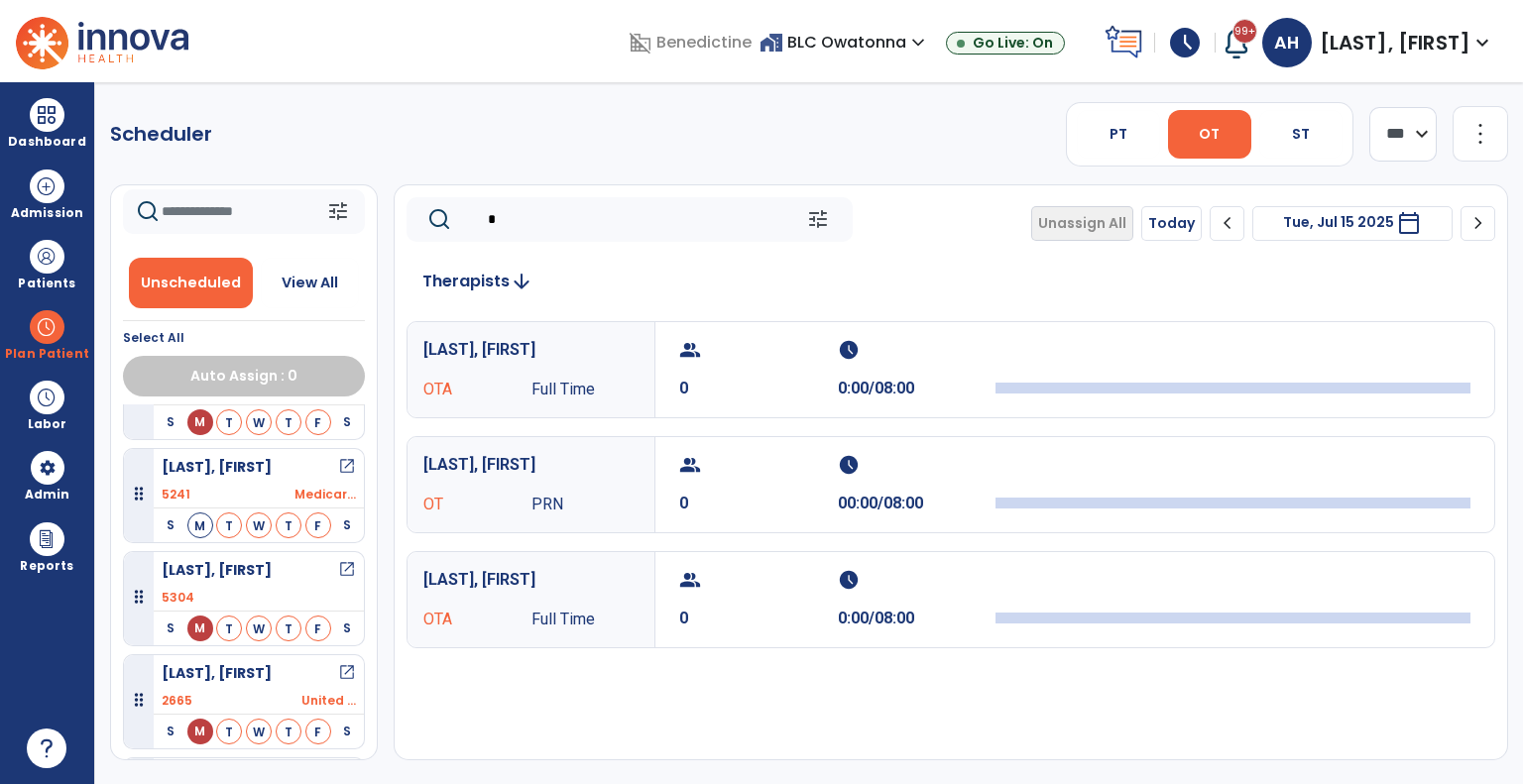 scroll, scrollTop: 0, scrollLeft: 0, axis: both 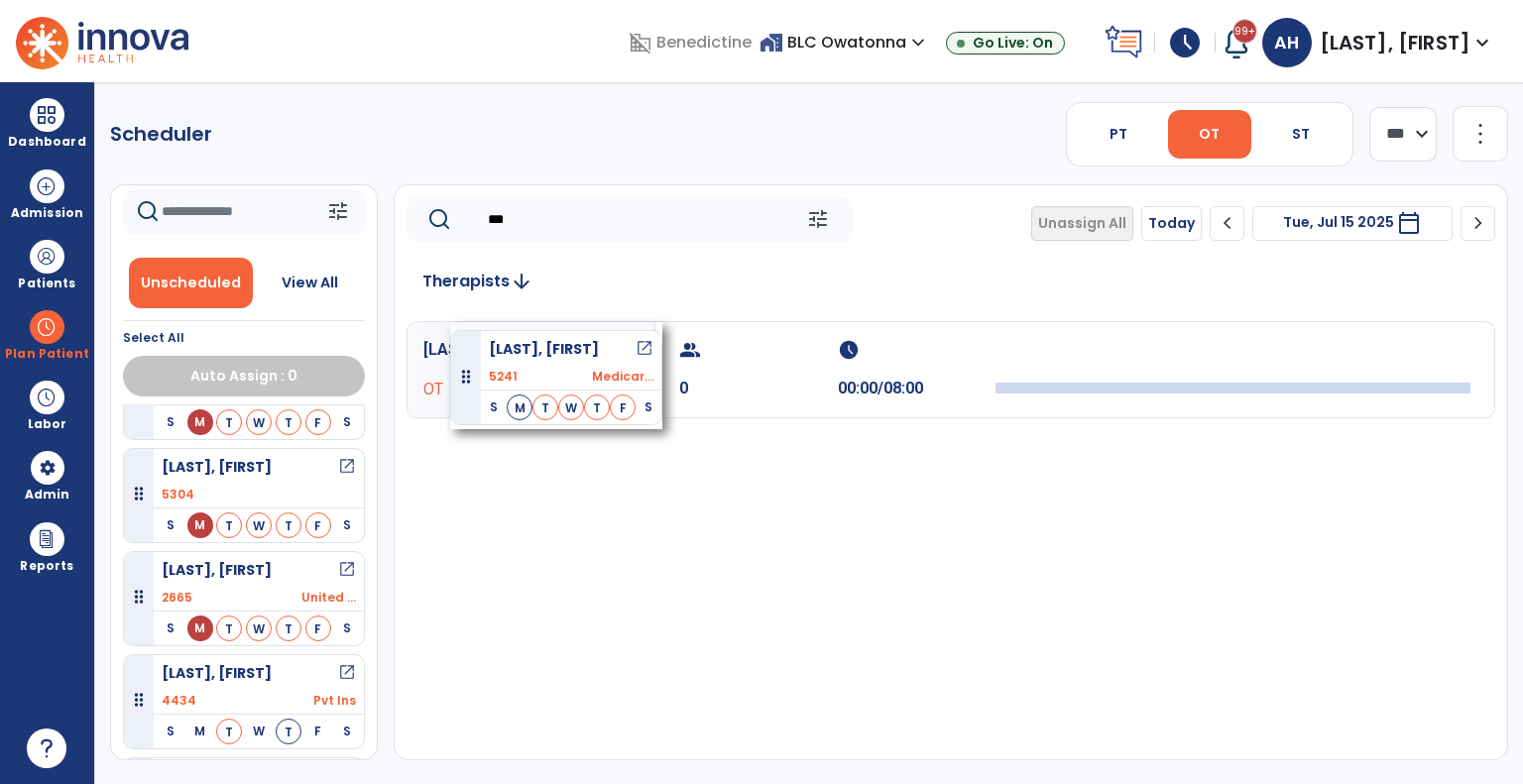 drag, startPoint x: 254, startPoint y: 471, endPoint x: 450, endPoint y: 322, distance: 246.2052 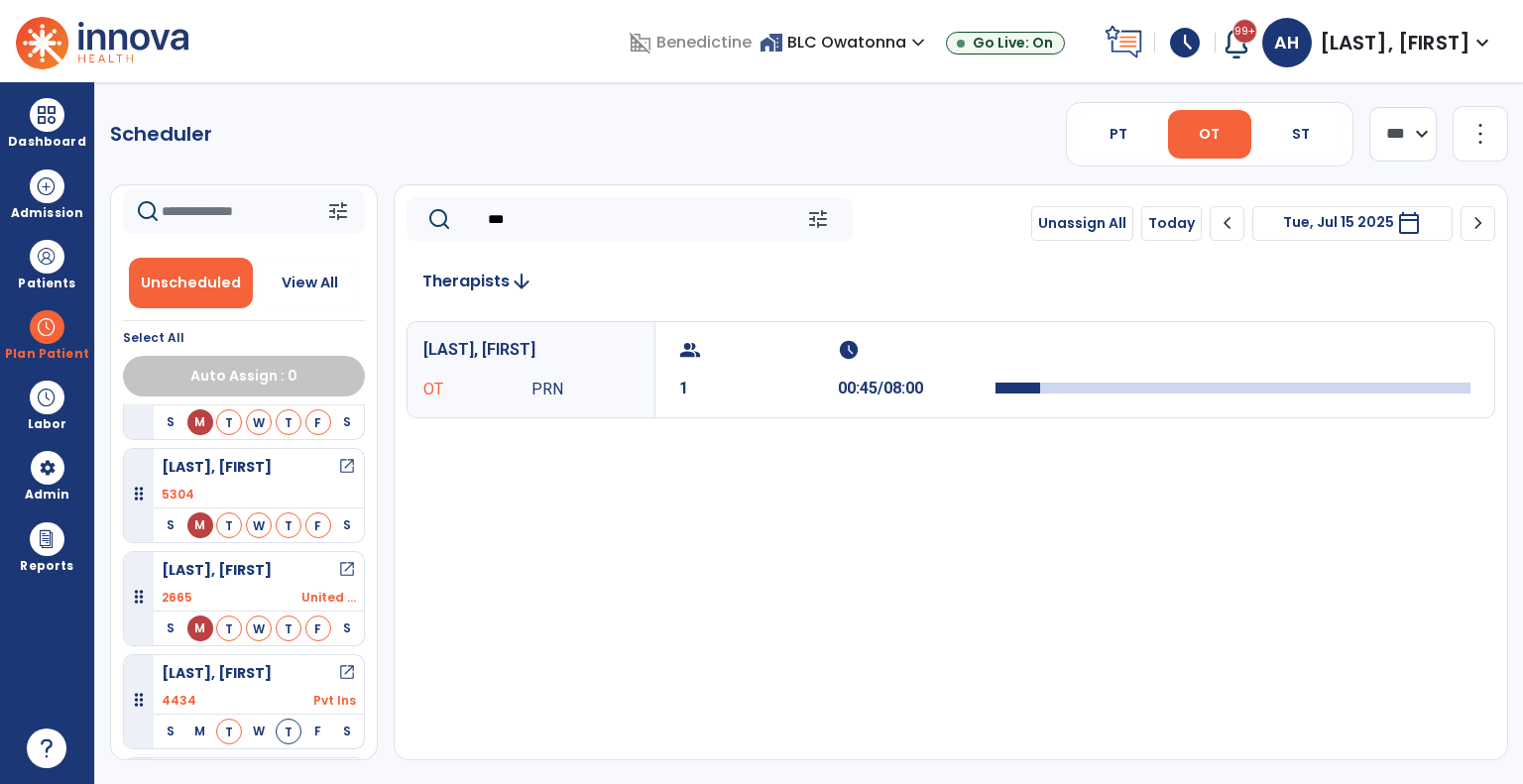 click on "***" 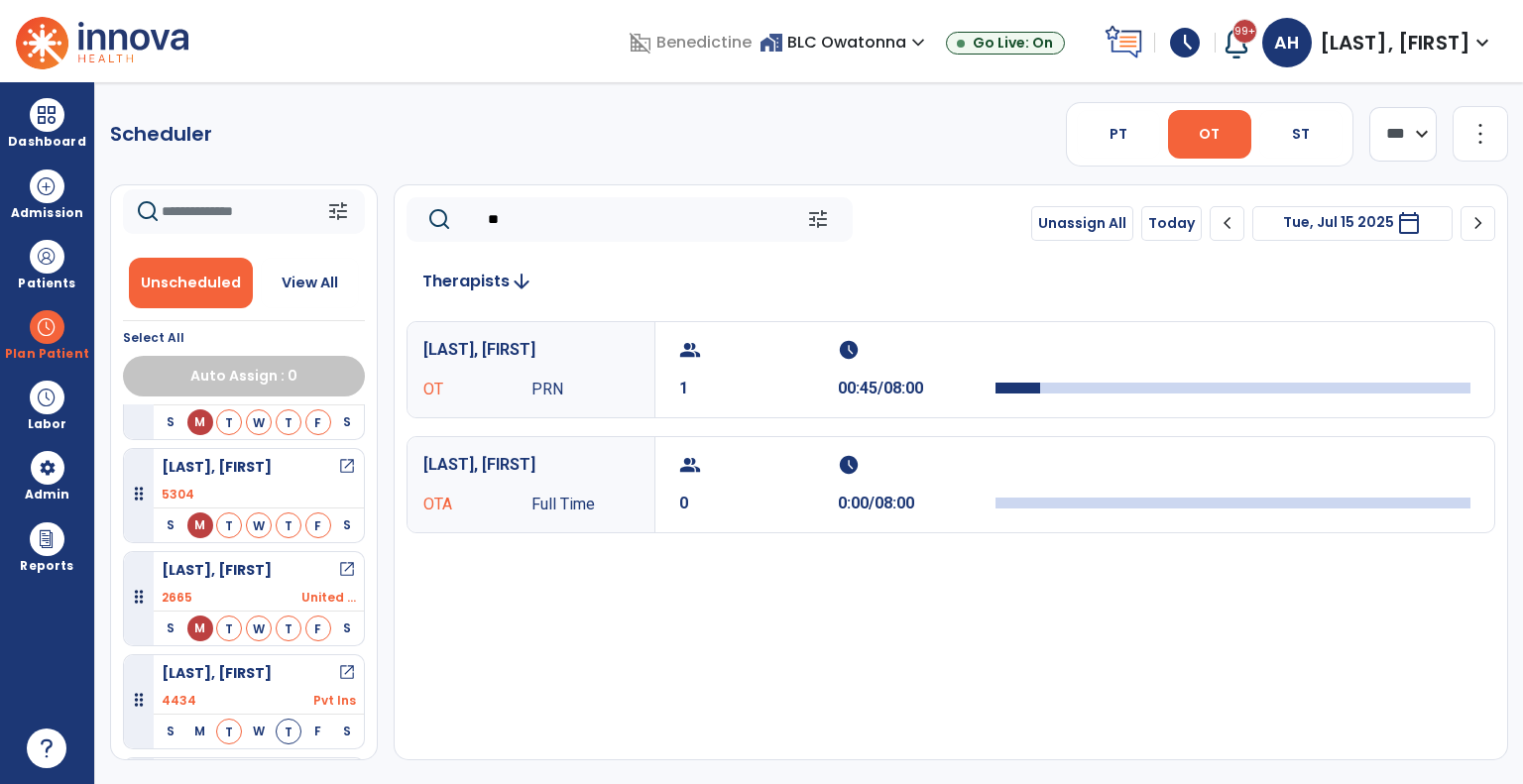 type on "*" 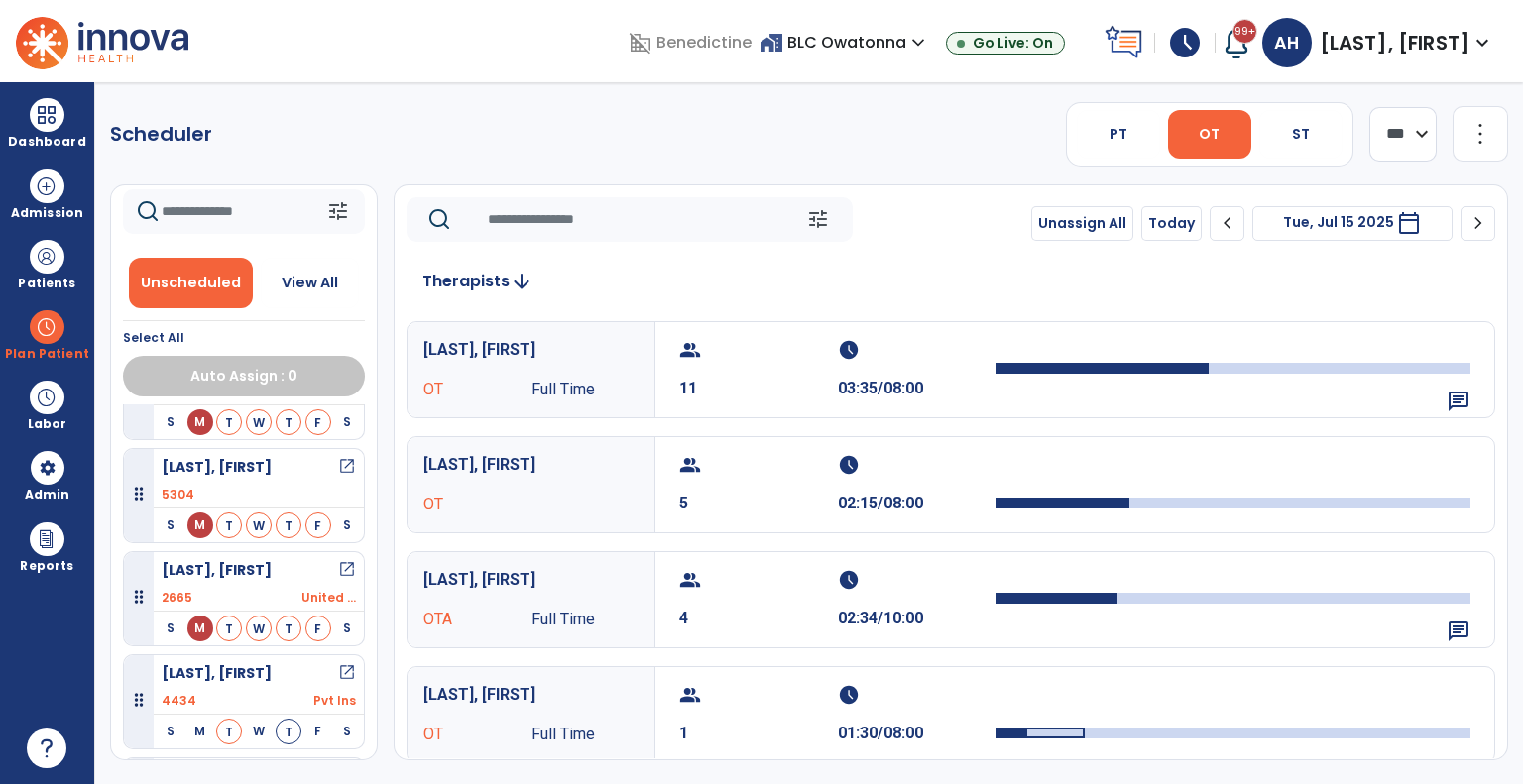 type 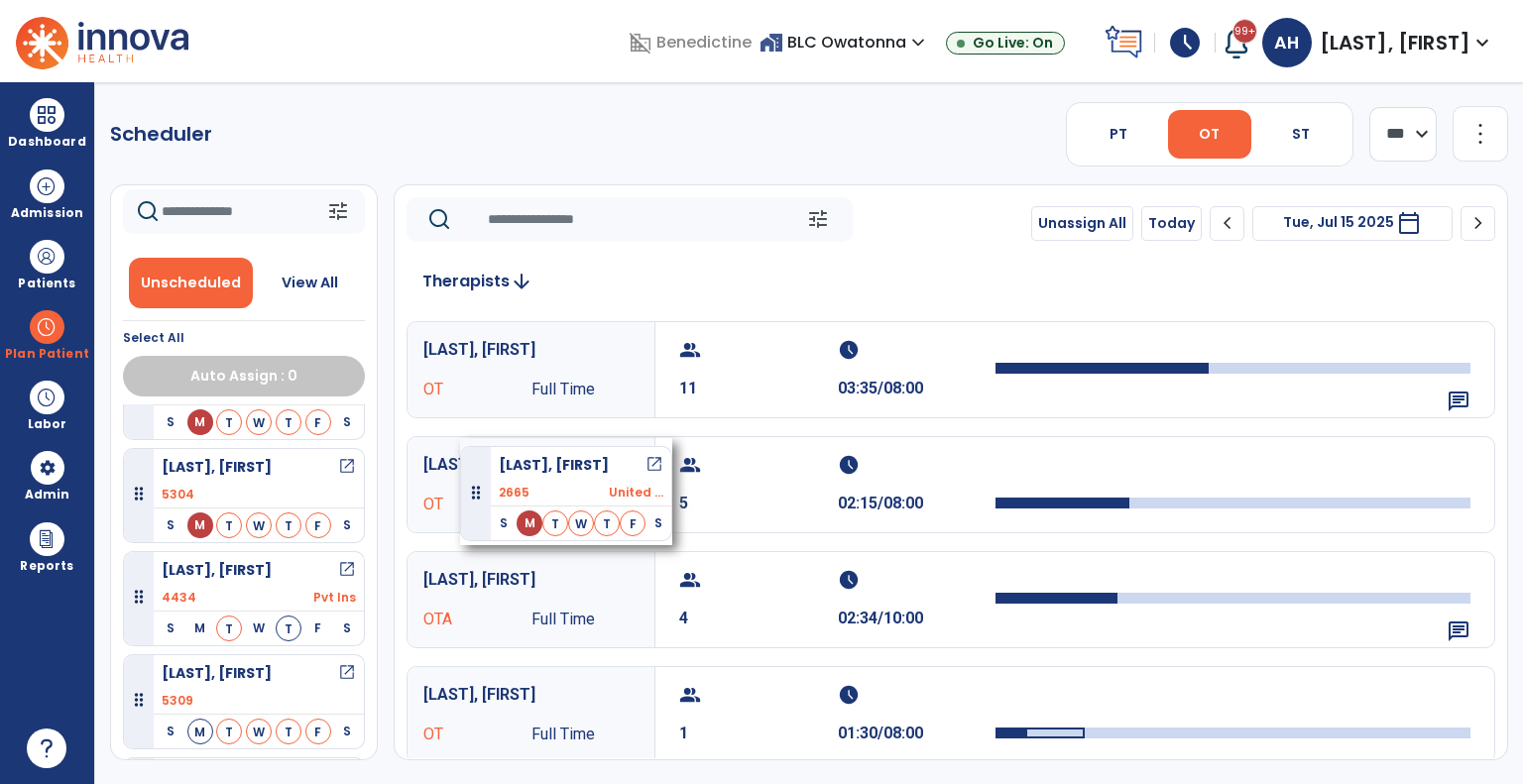 drag, startPoint x: 257, startPoint y: 581, endPoint x: 460, endPoint y: 438, distance: 248.31029 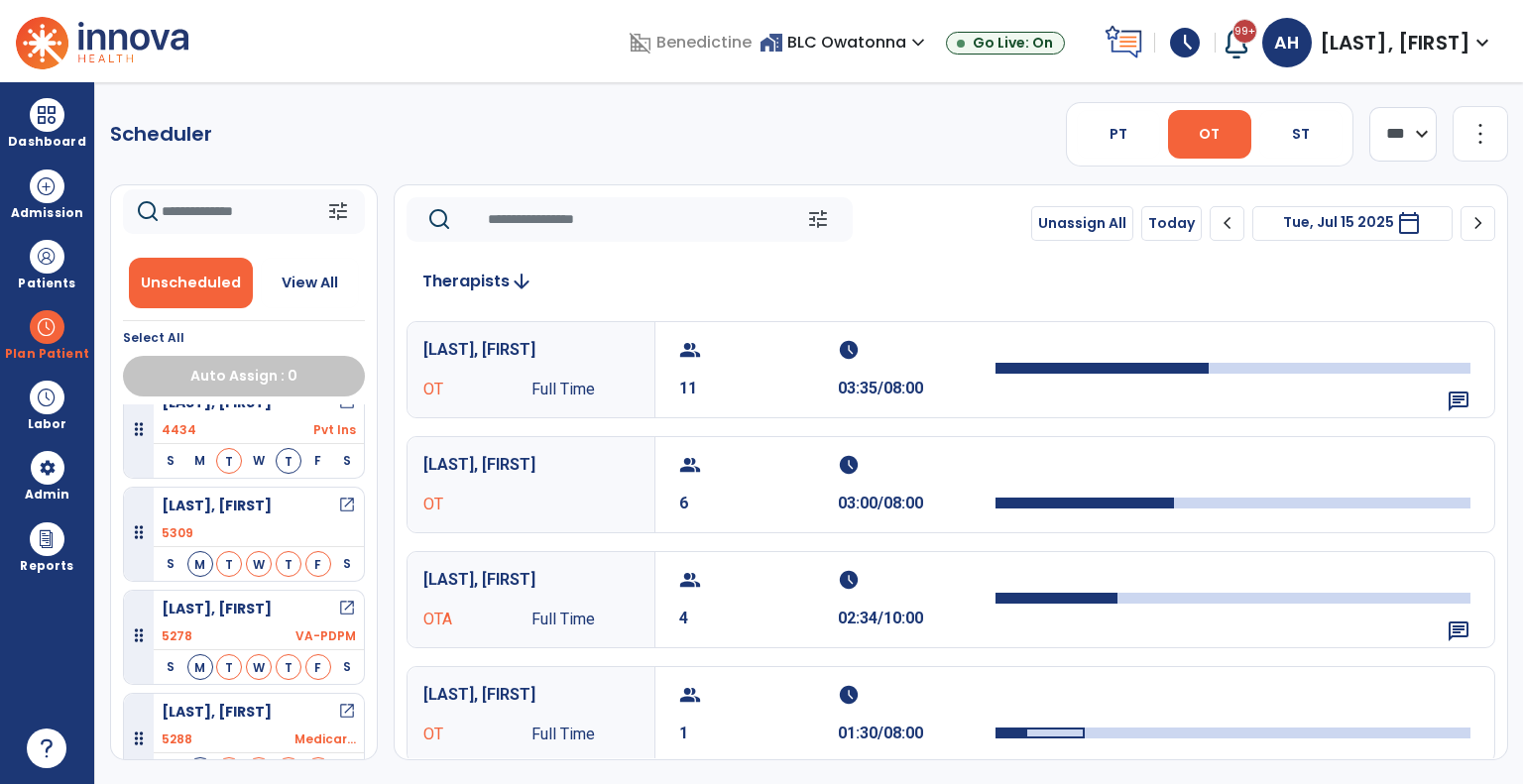 scroll, scrollTop: 1385, scrollLeft: 0, axis: vertical 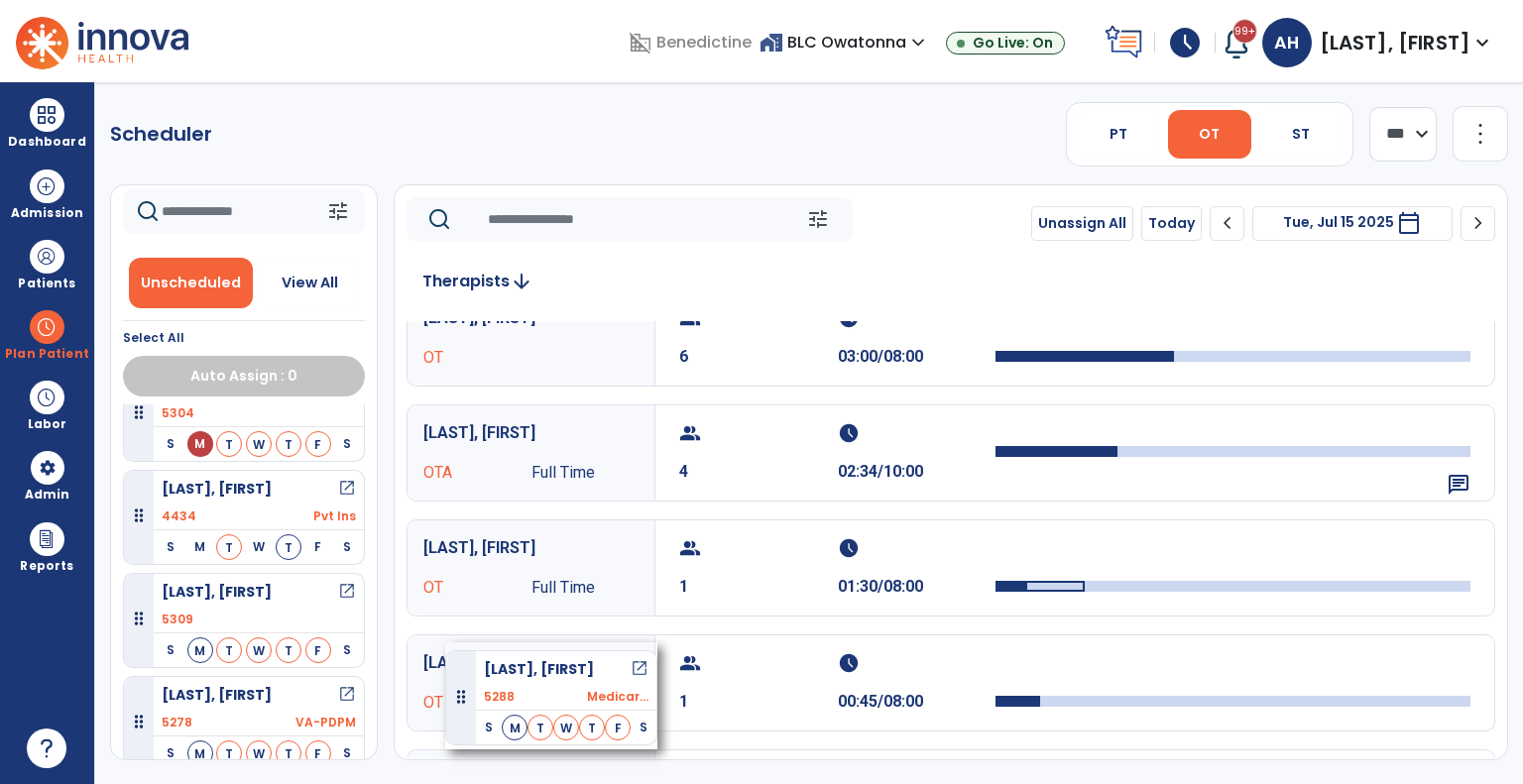 drag, startPoint x: 271, startPoint y: 687, endPoint x: 445, endPoint y: 642, distance: 179.72479 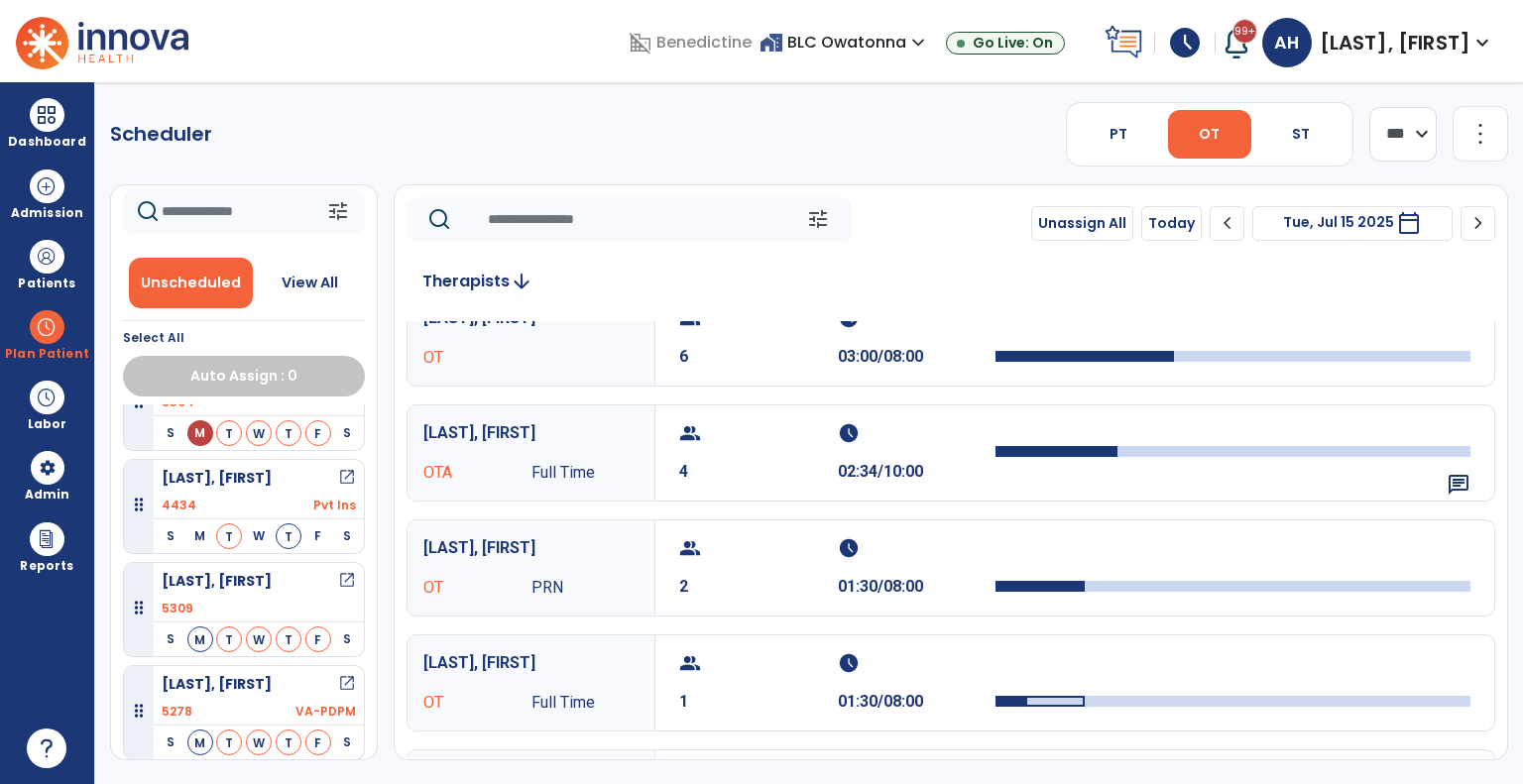 scroll, scrollTop: 1283, scrollLeft: 0, axis: vertical 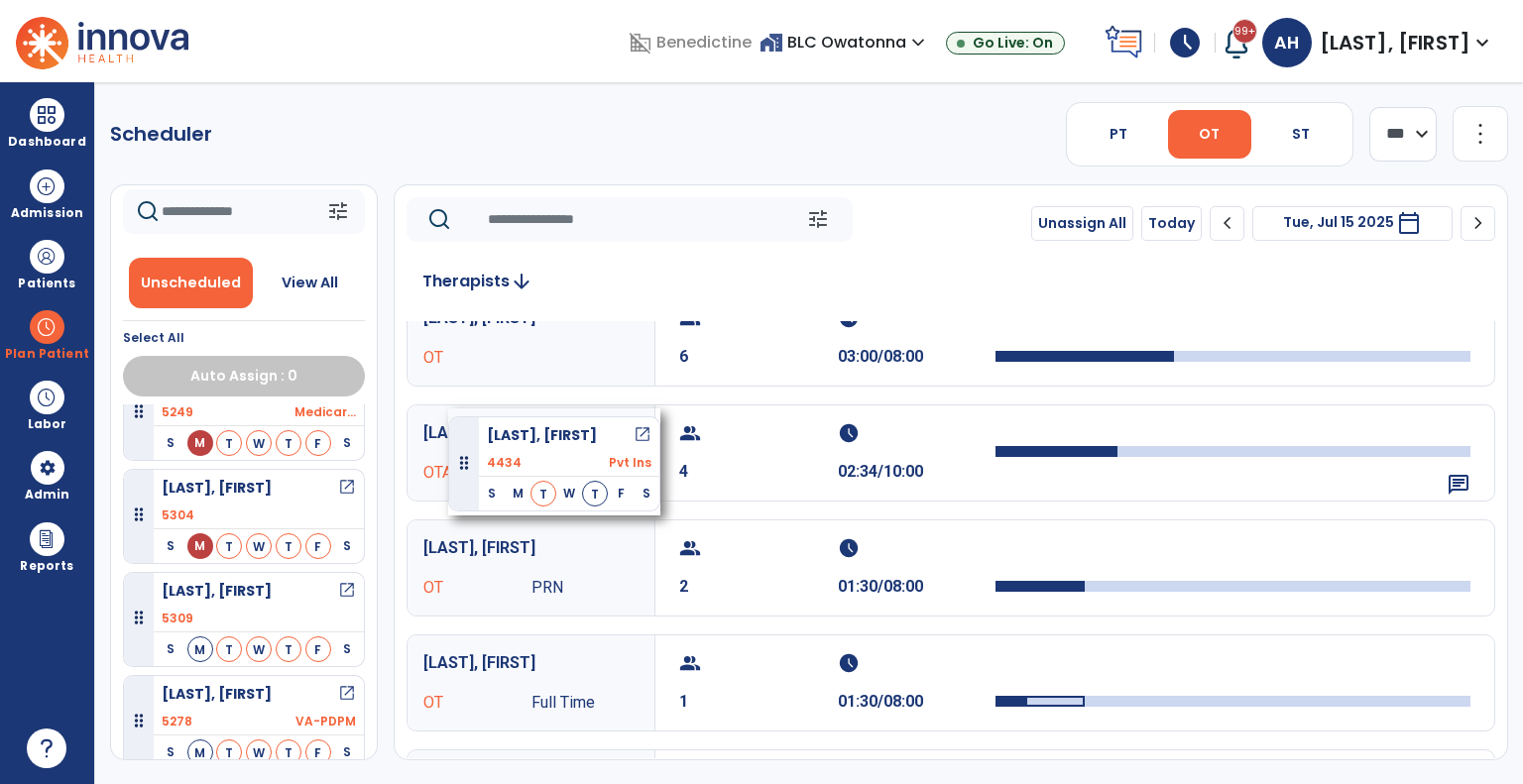 drag, startPoint x: 248, startPoint y: 488, endPoint x: 448, endPoint y: 408, distance: 215.40659 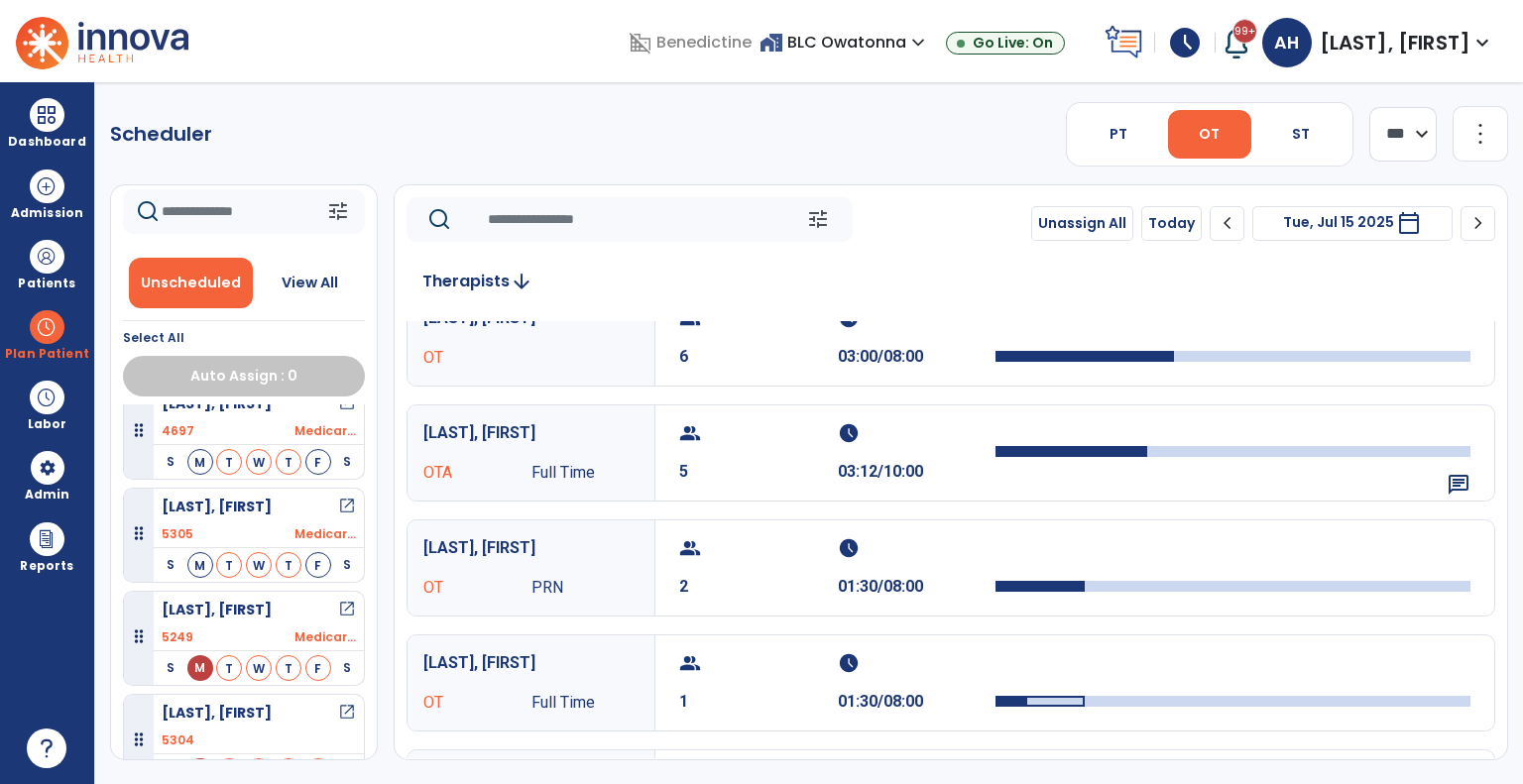 scroll, scrollTop: 954, scrollLeft: 0, axis: vertical 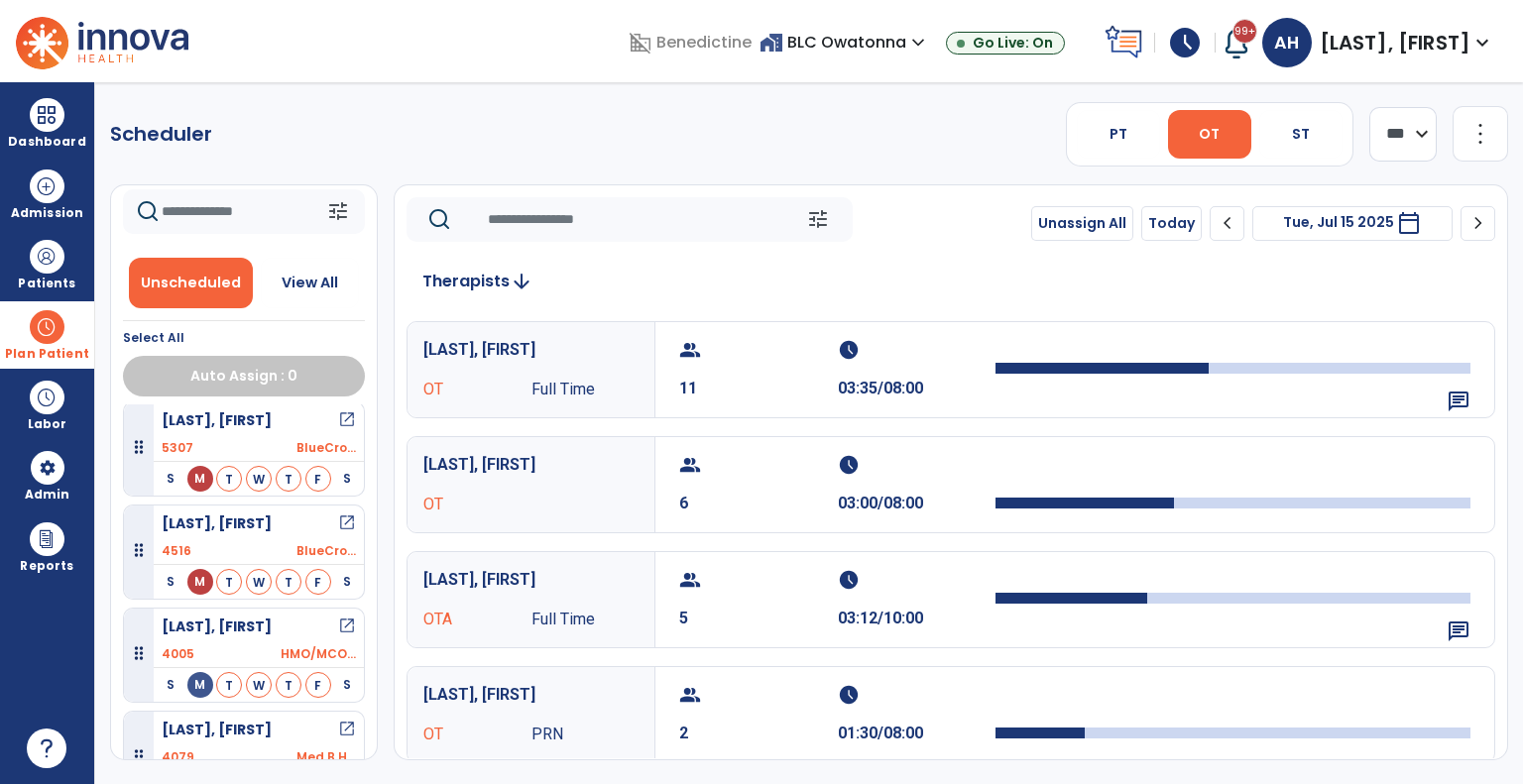 click at bounding box center [47, 327] 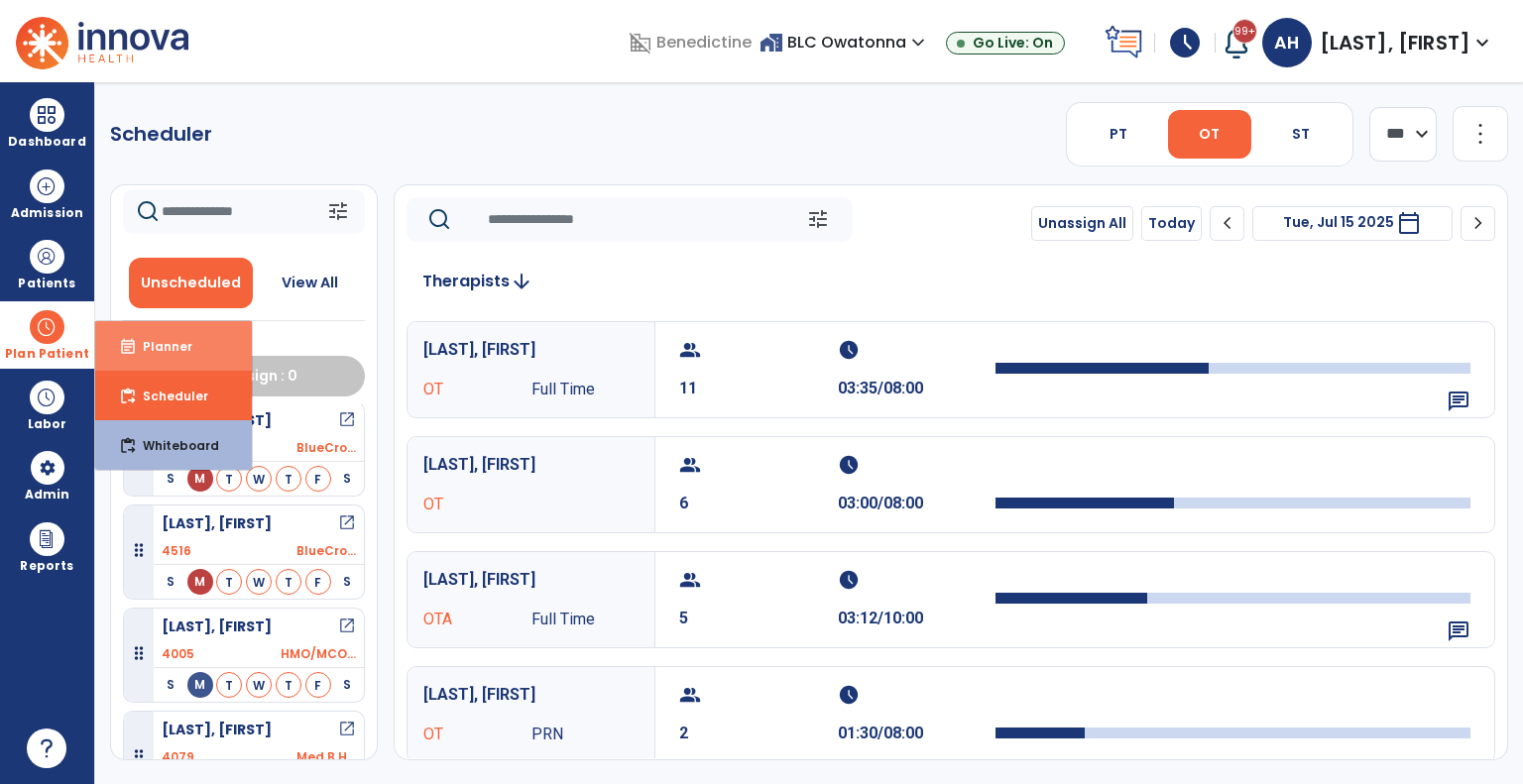 click on "event_note" at bounding box center (128, 347) 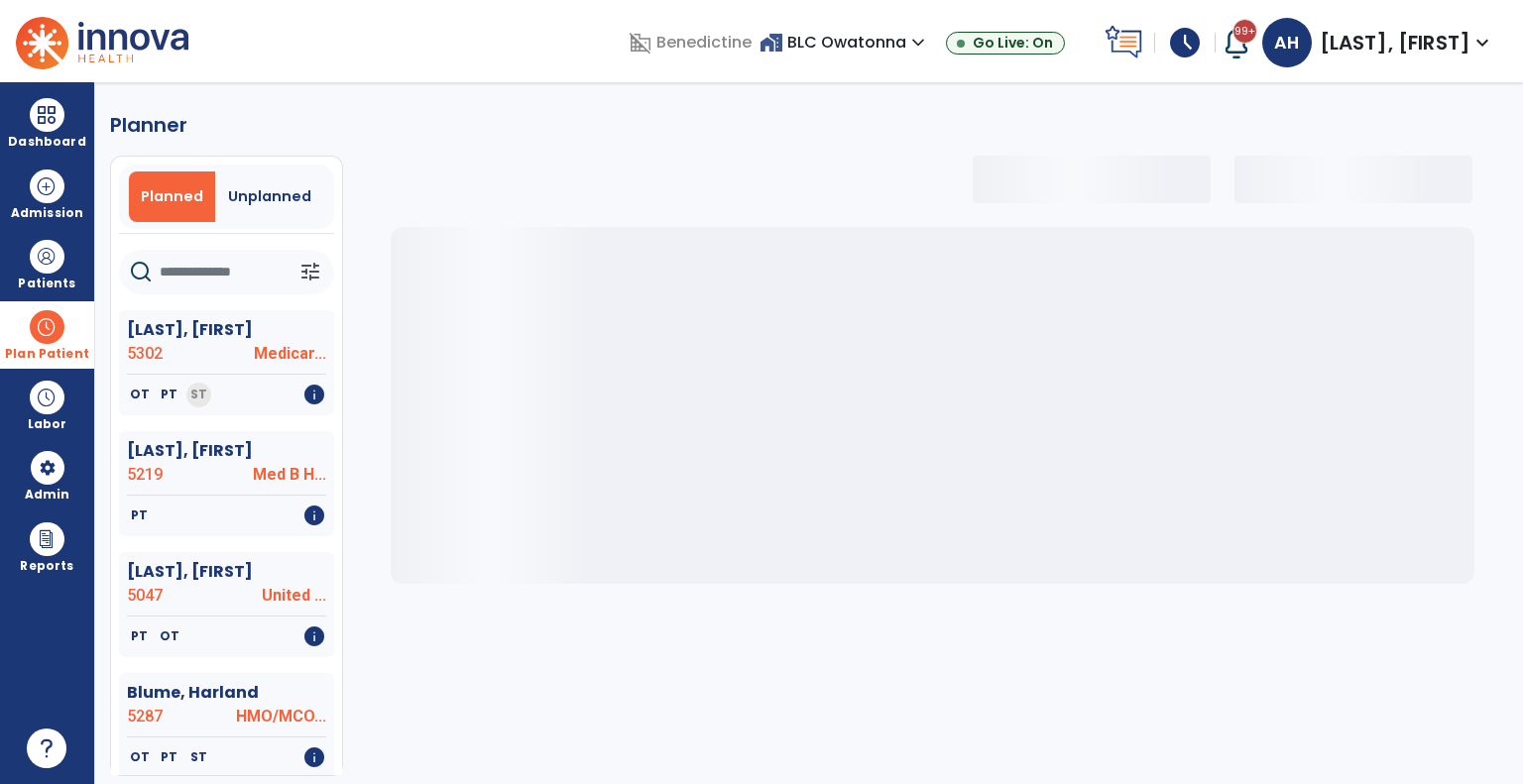 click 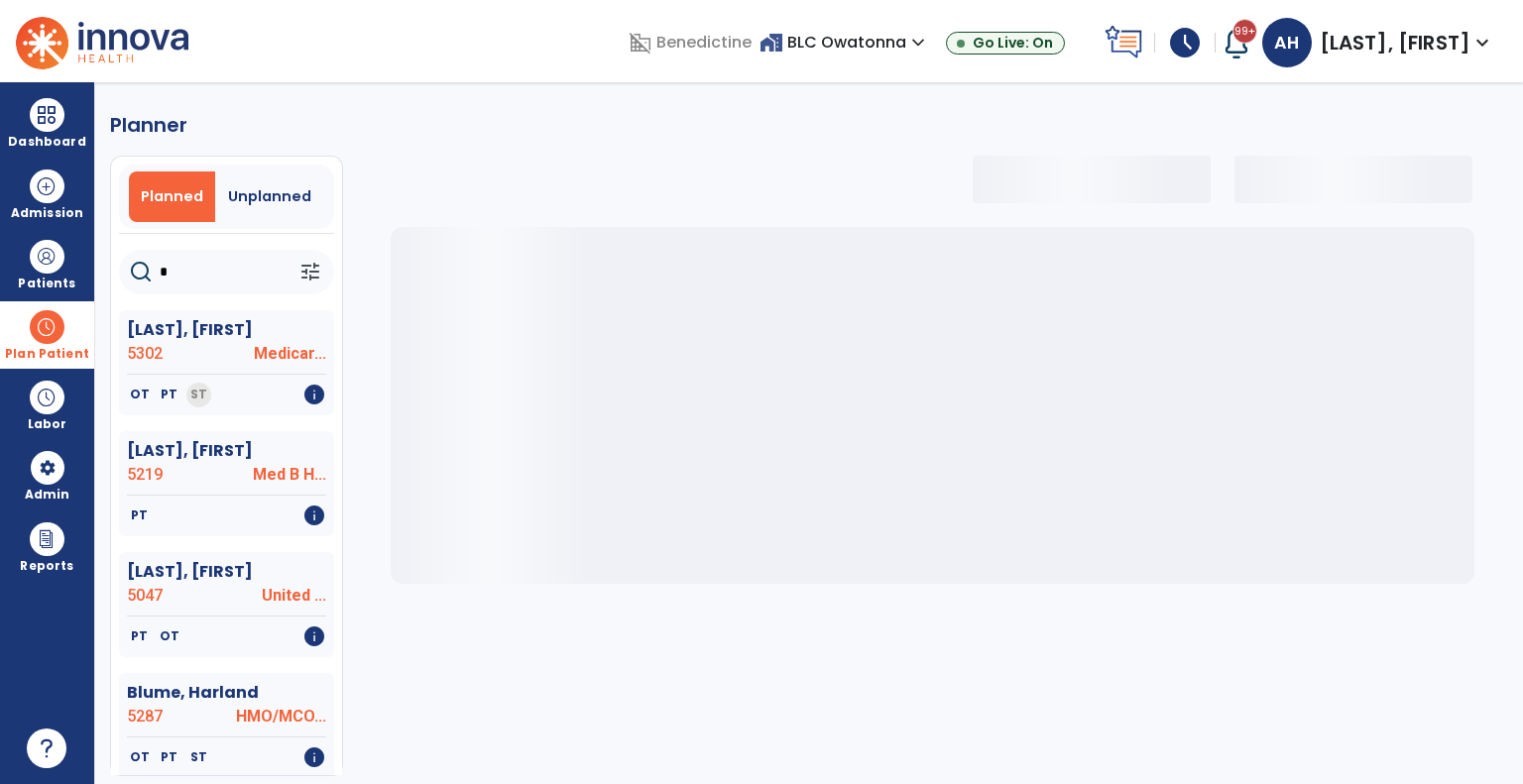 select on "***" 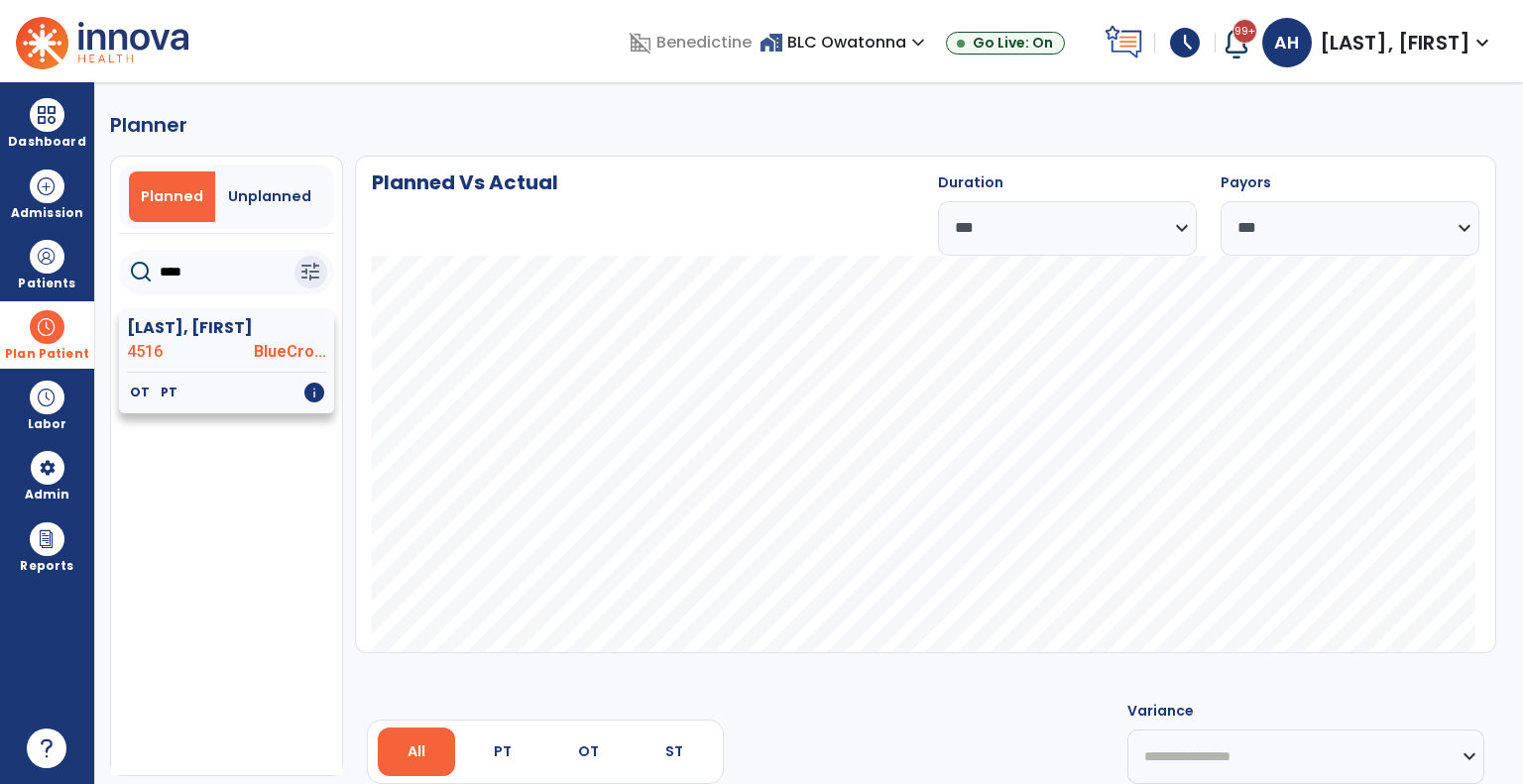 type on "****" 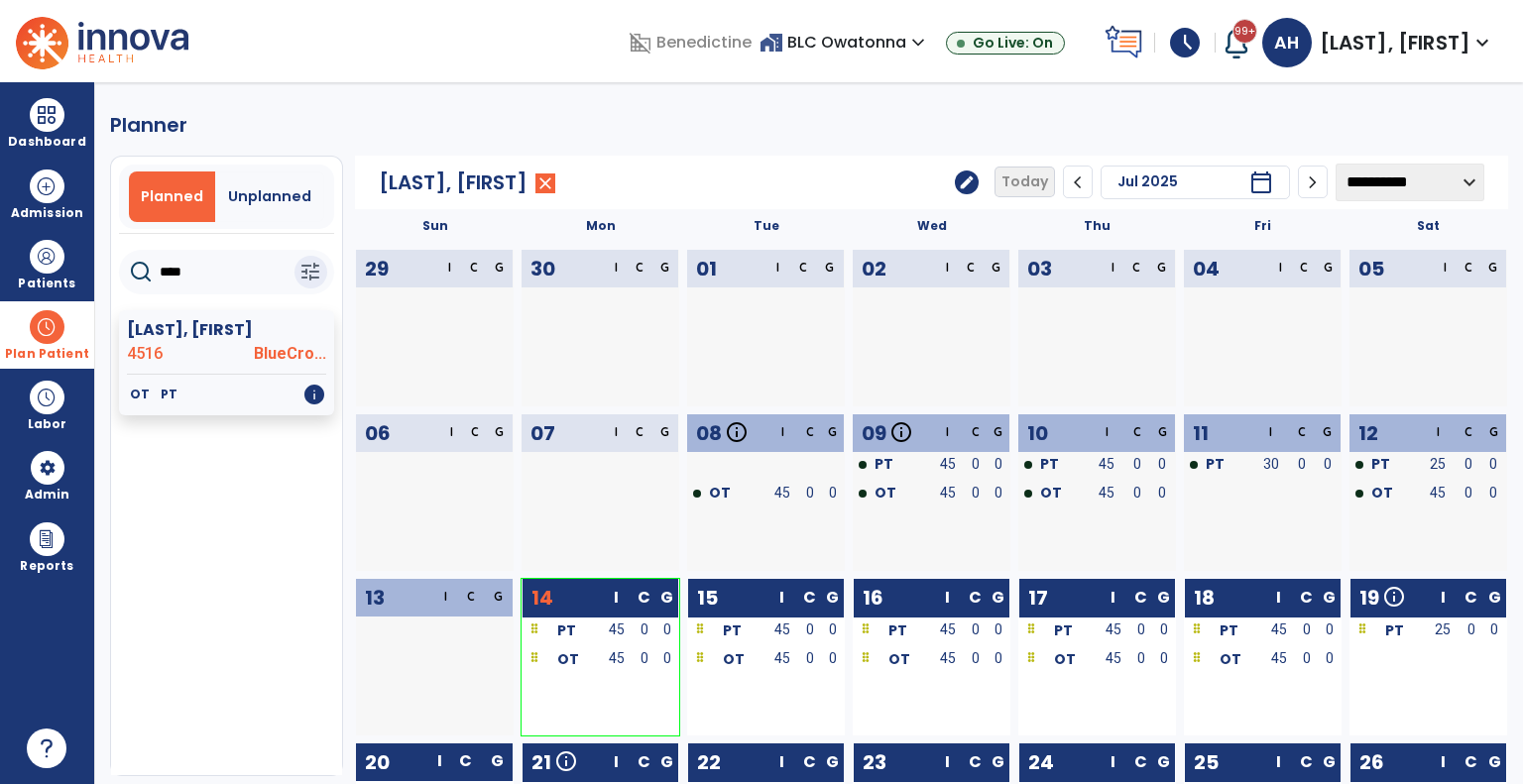 click on "4516" 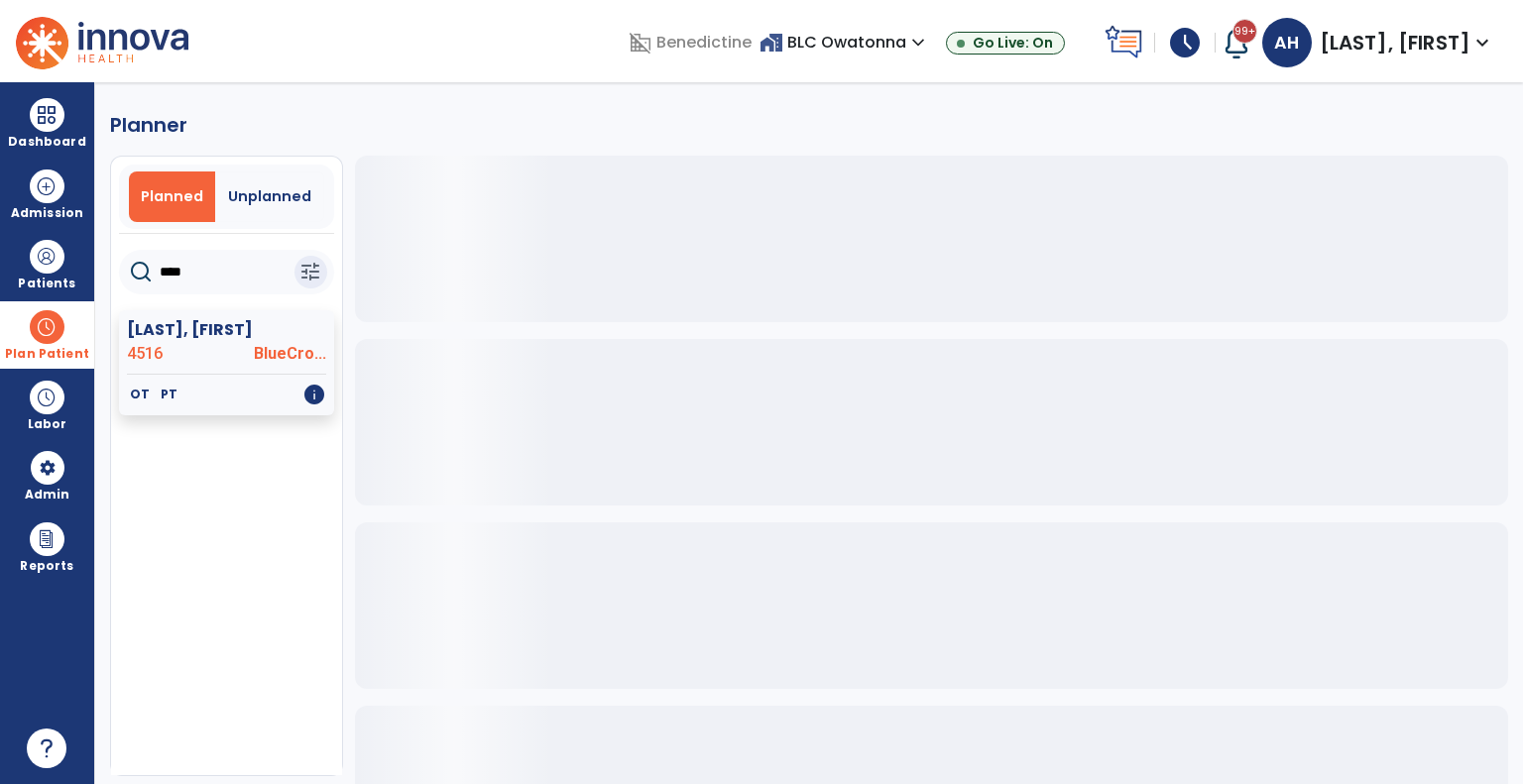 click at bounding box center (47, 327) 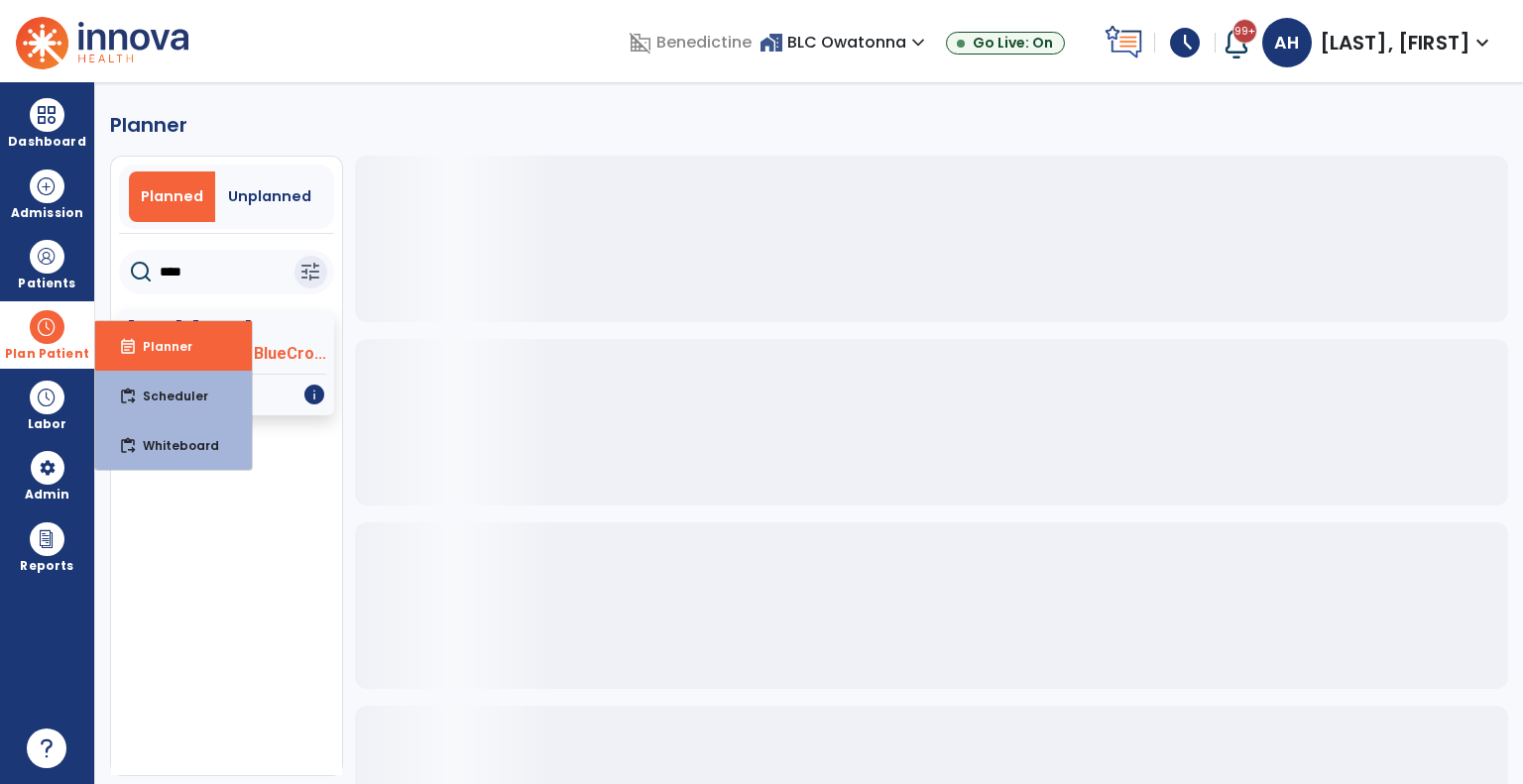 click on "Plan Patient" at bounding box center (47, 334) 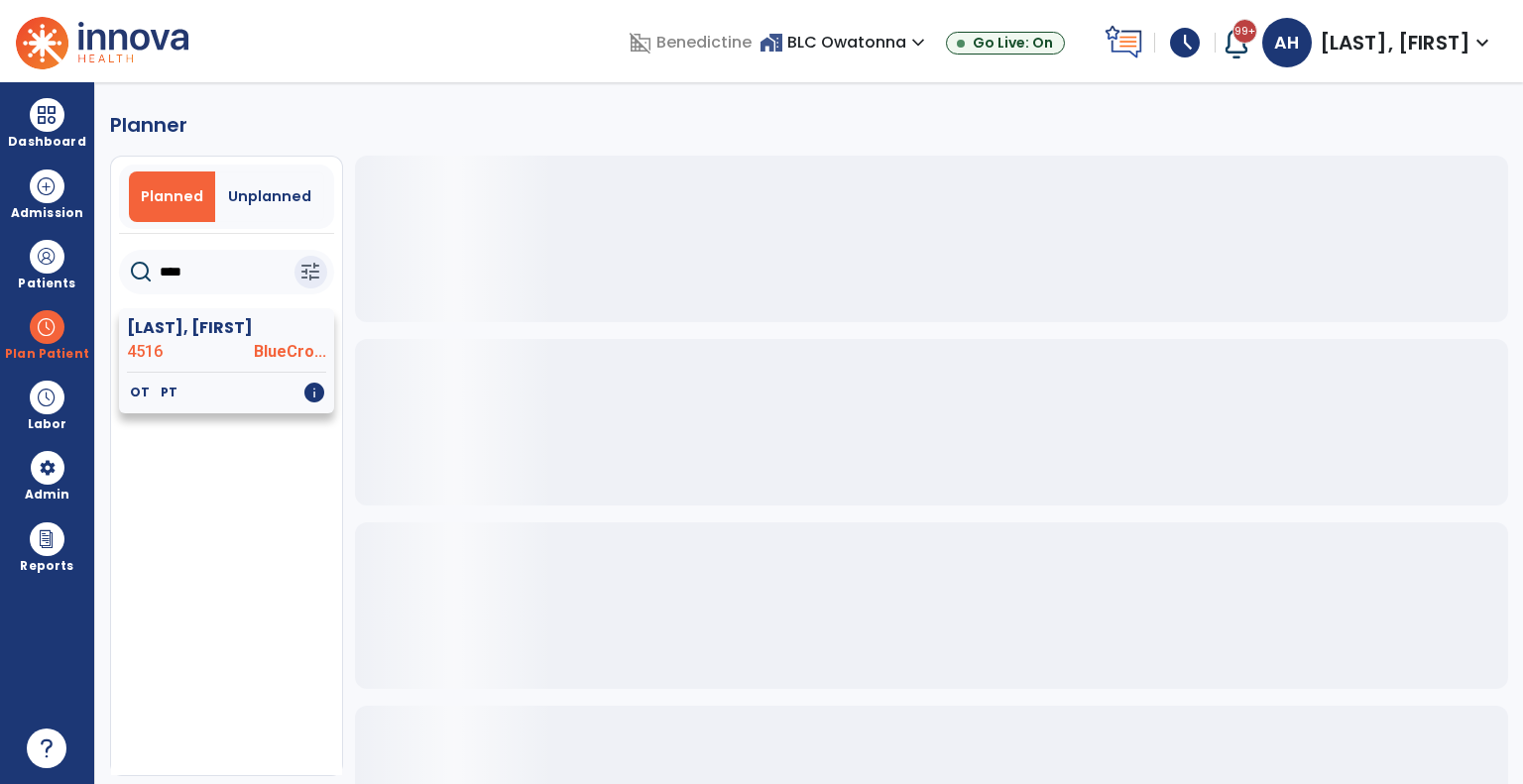 click on "[LAST], [FIRST]  [NUMBER]" 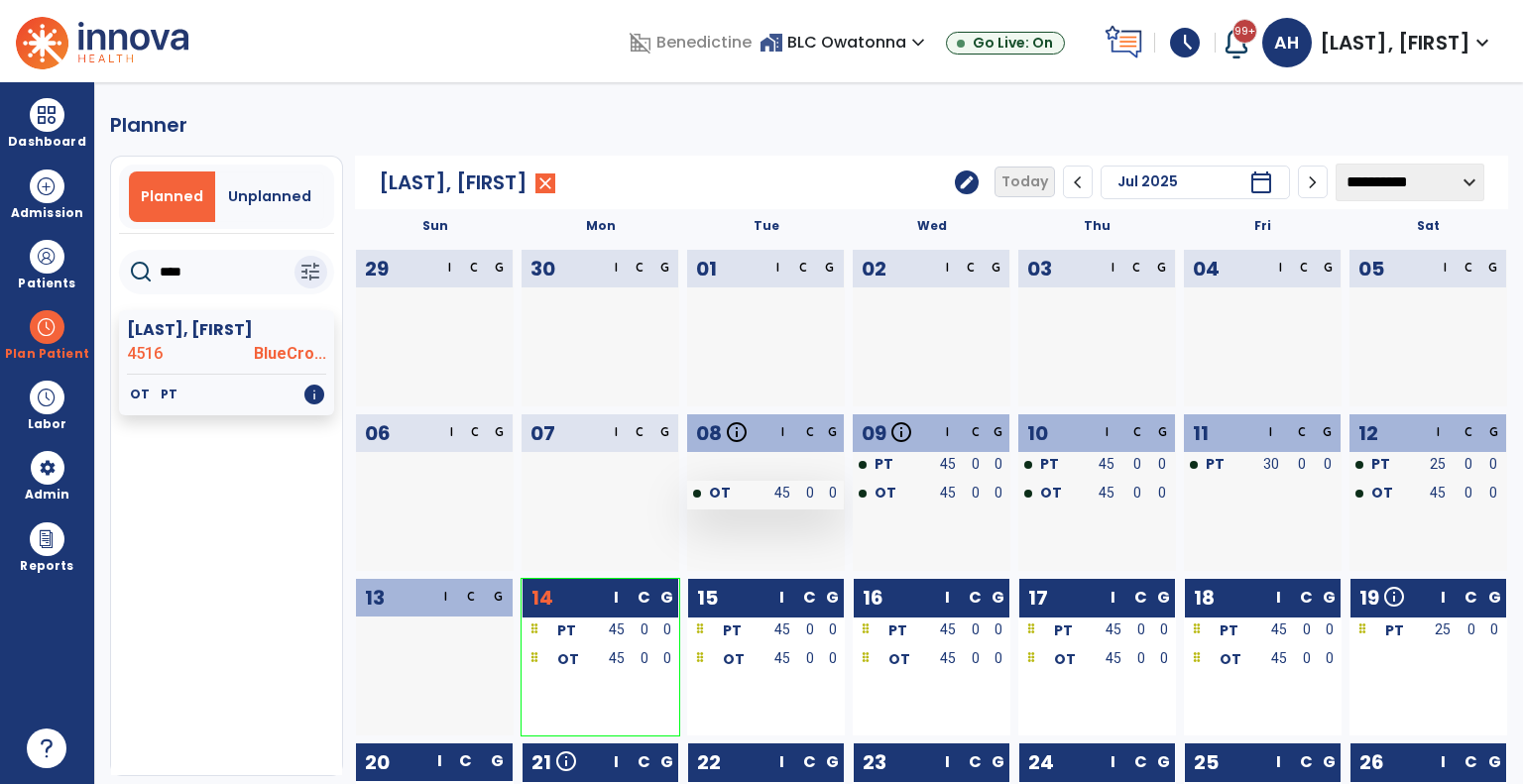 click on "OT" at bounding box center [726, 495] 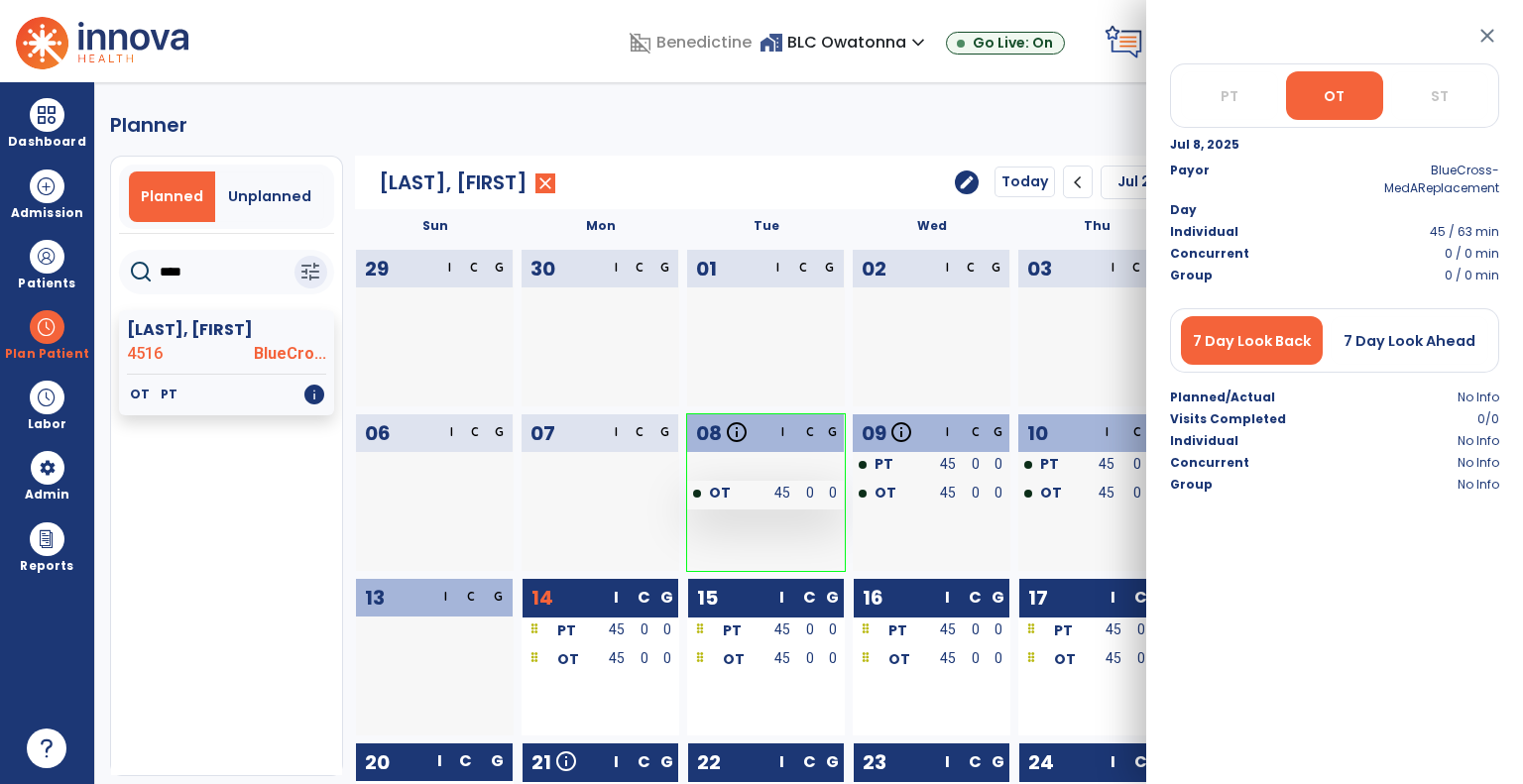 click on "OT" at bounding box center (726, 495) 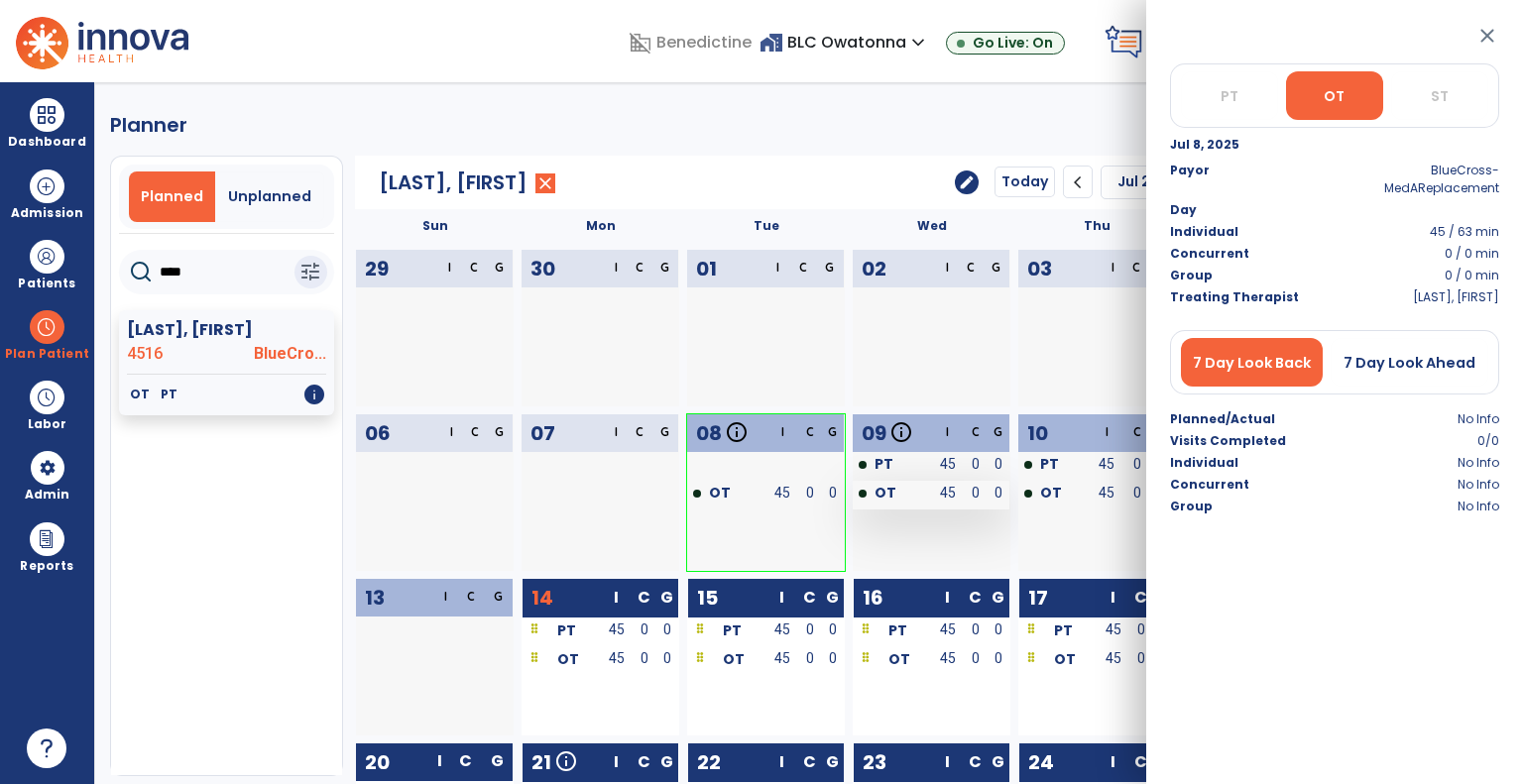 click on "OT" at bounding box center (891, 495) 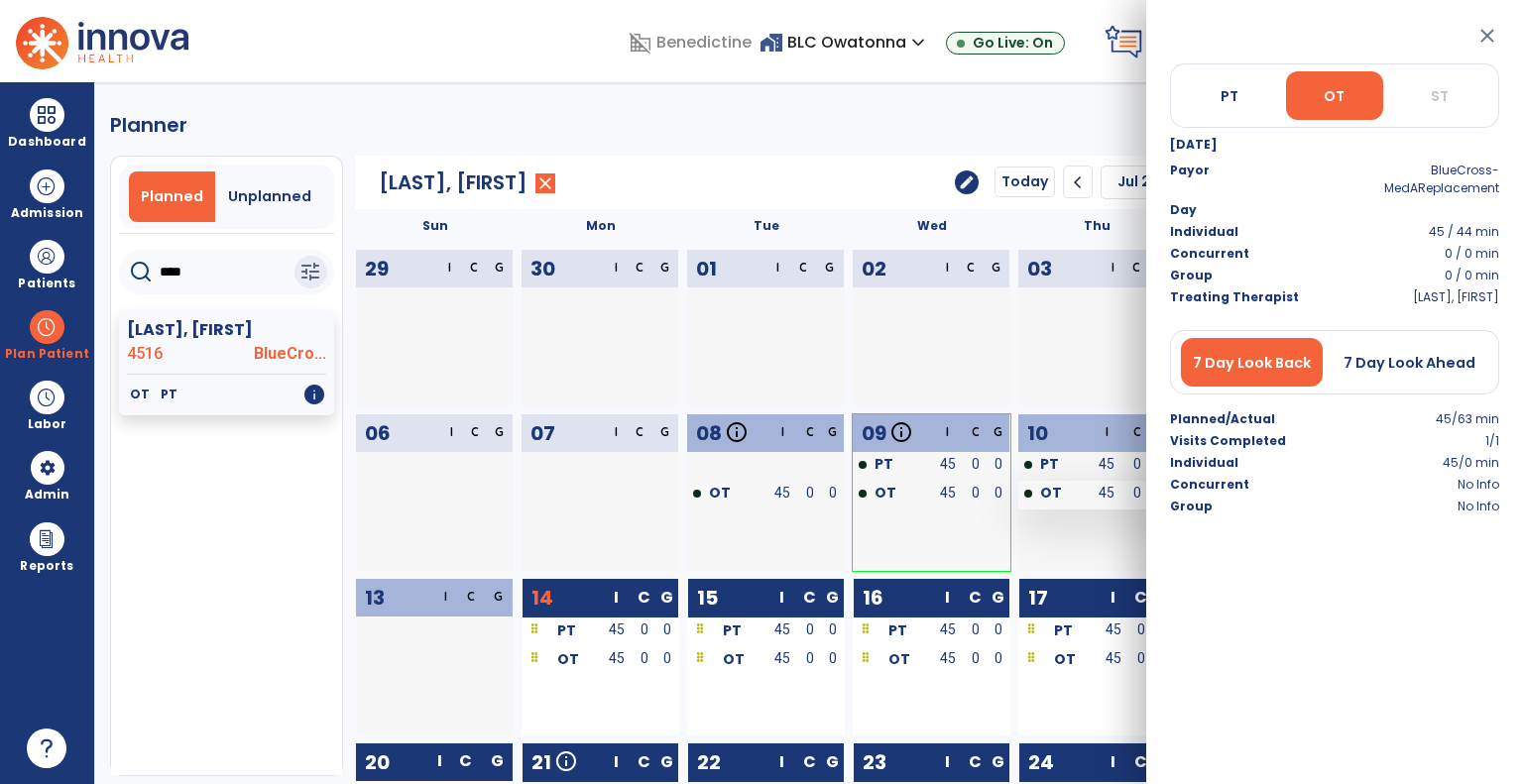 click on "OT" at bounding box center (1043, 493) 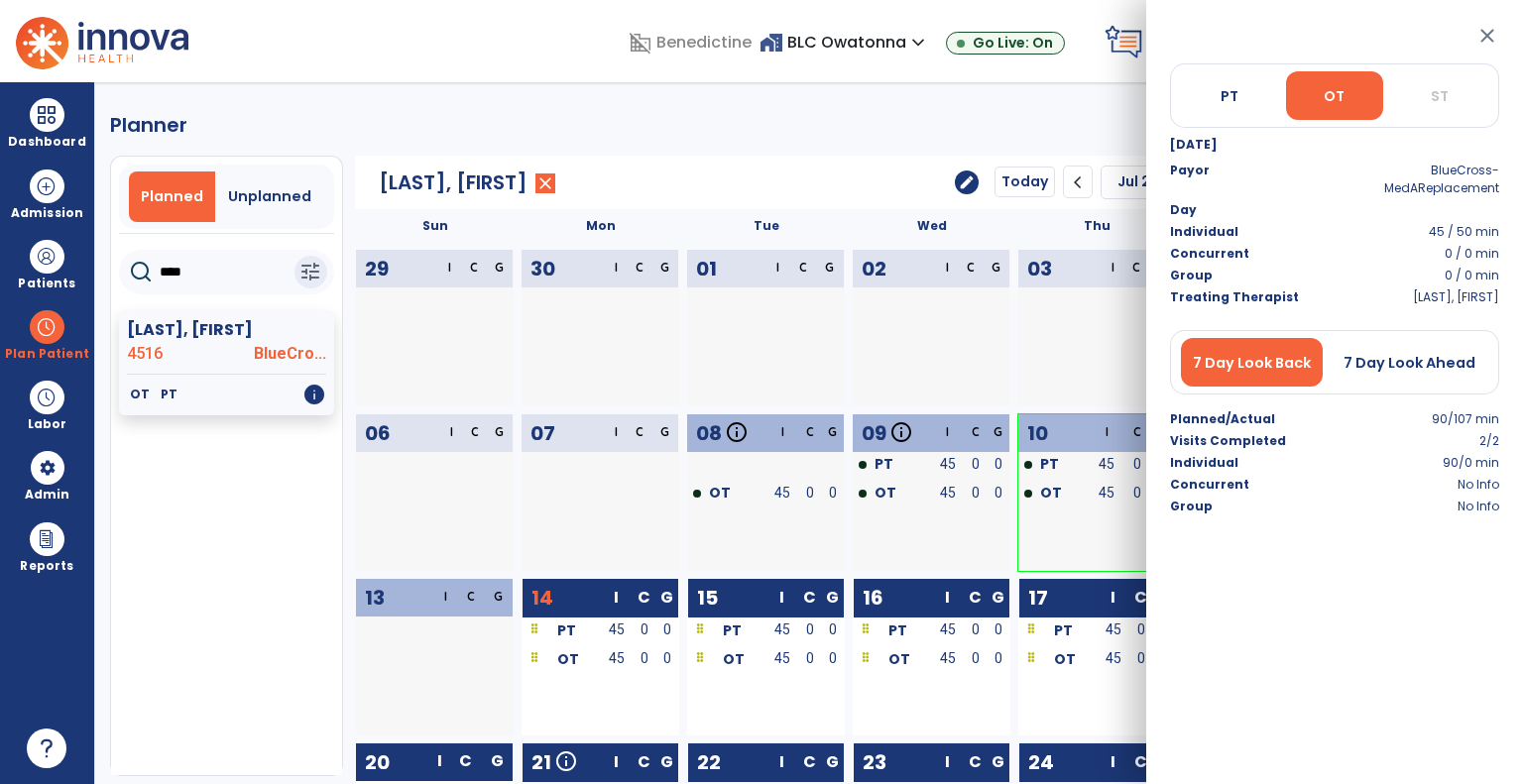 click at bounding box center (1053, 523) 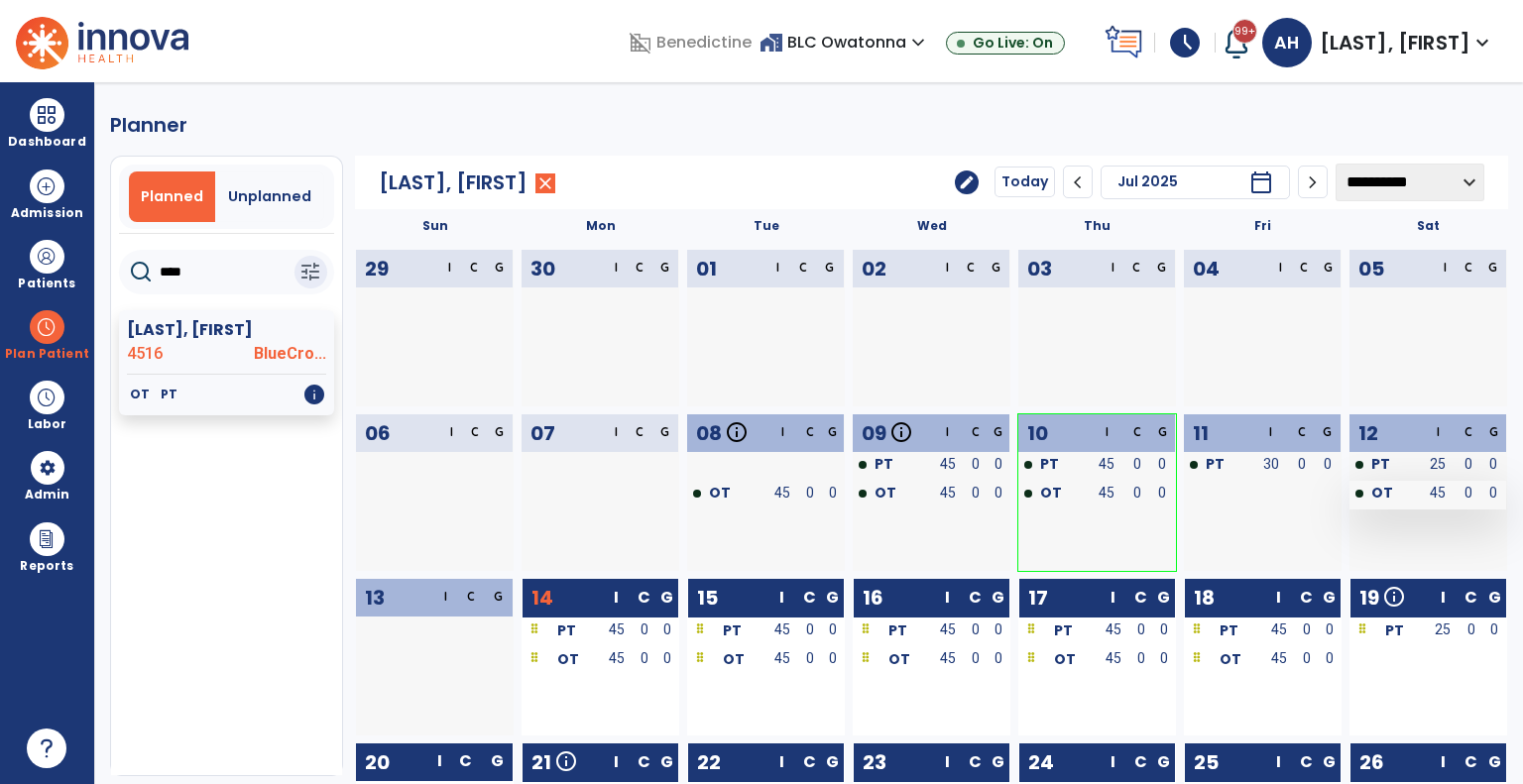click on "OT" at bounding box center [1382, 493] 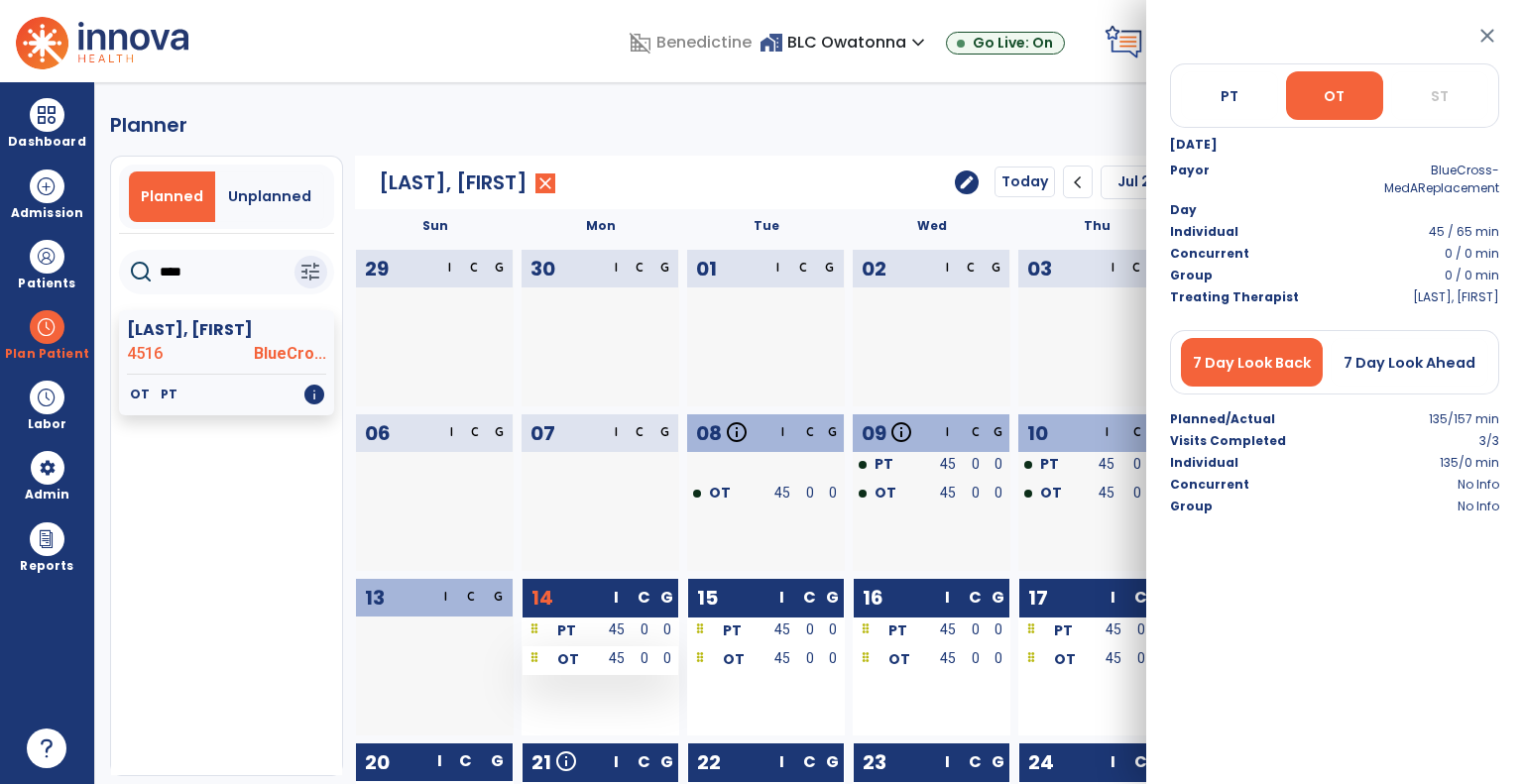 click on "OT" at bounding box center (561, 660) 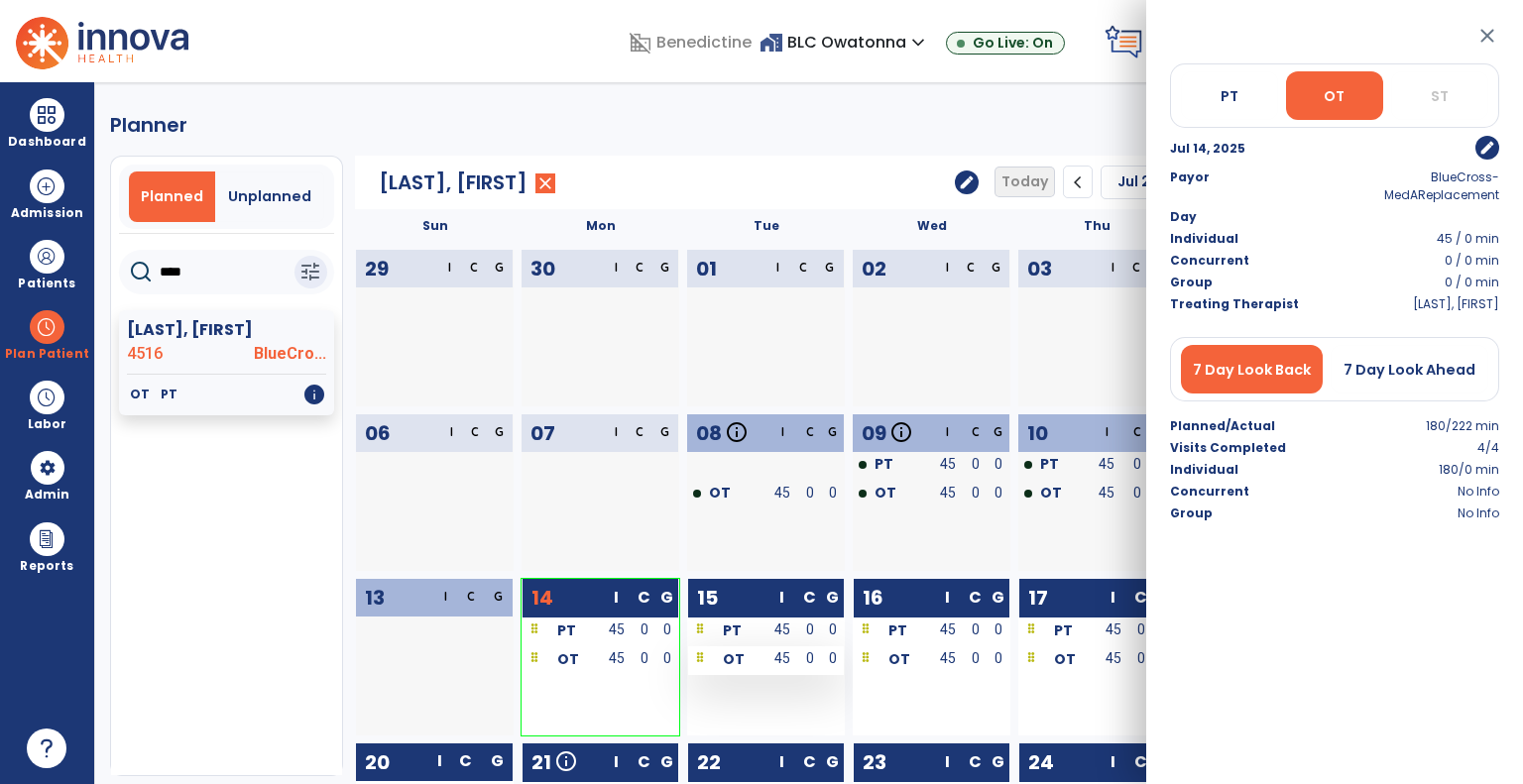 click on "OT" at bounding box center (727, 658) 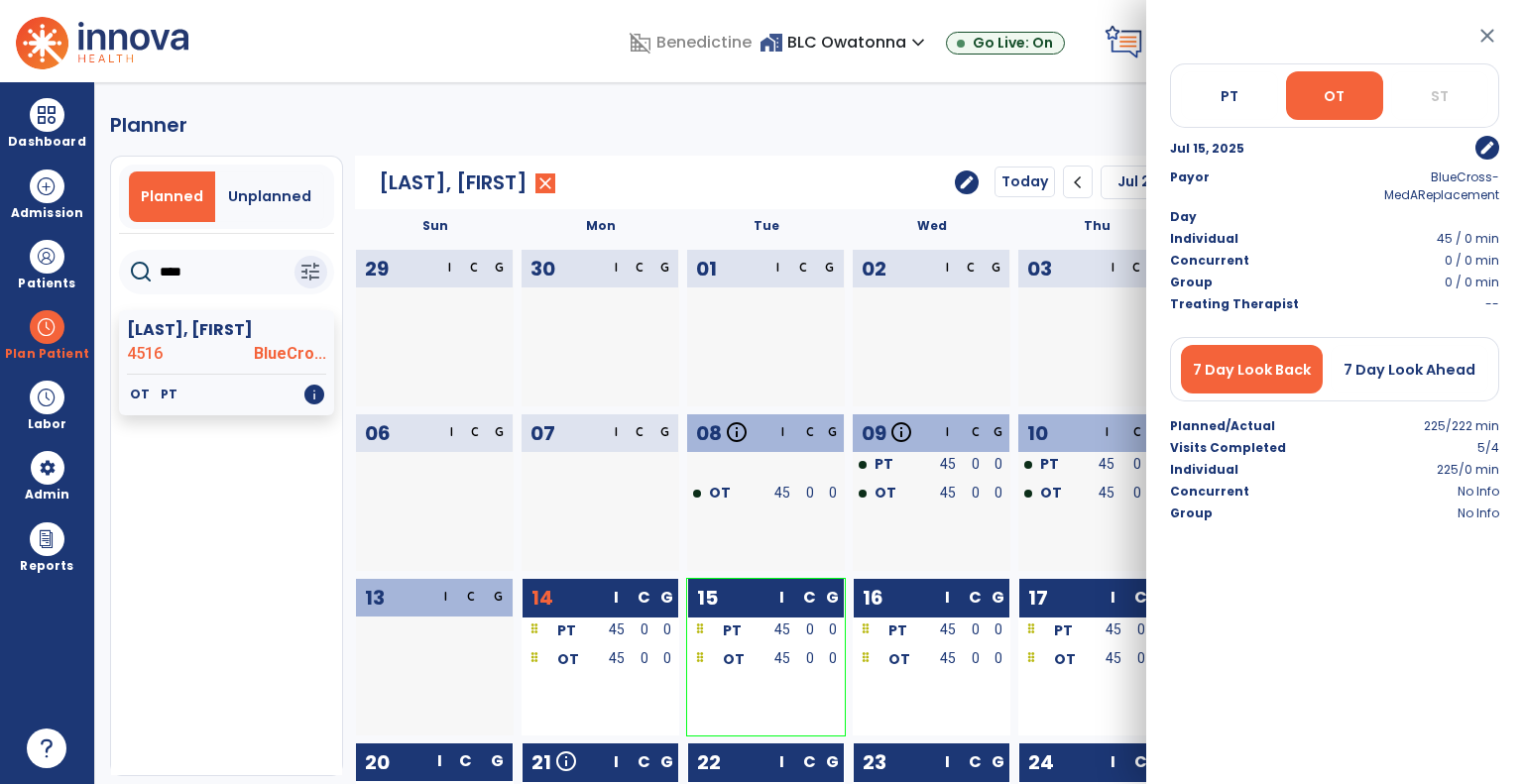 click on "[LAST], [FIRST]  [NUMBER]   OT   PT   info  Name MRN Payor N/A Admit Date" 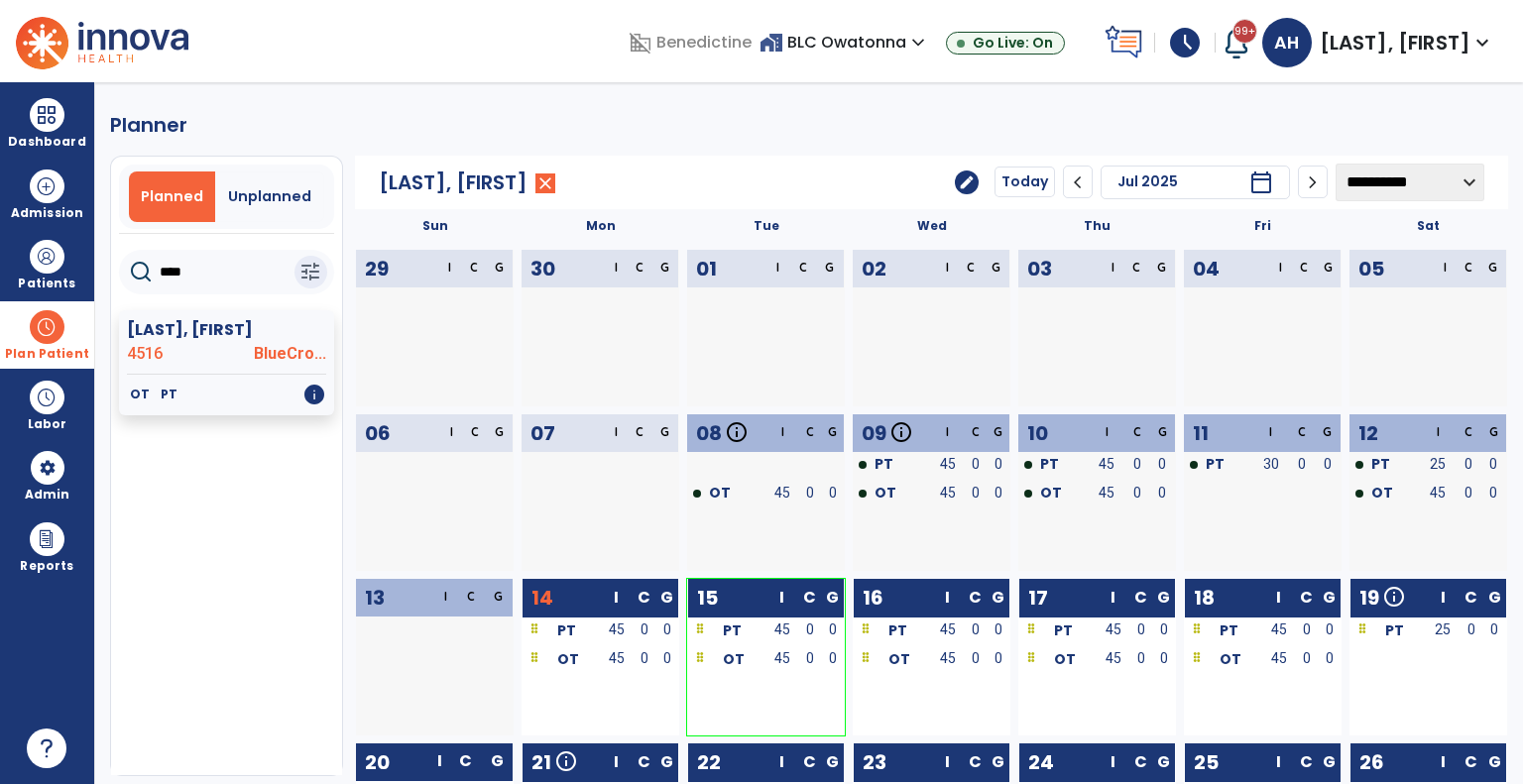 click at bounding box center (47, 327) 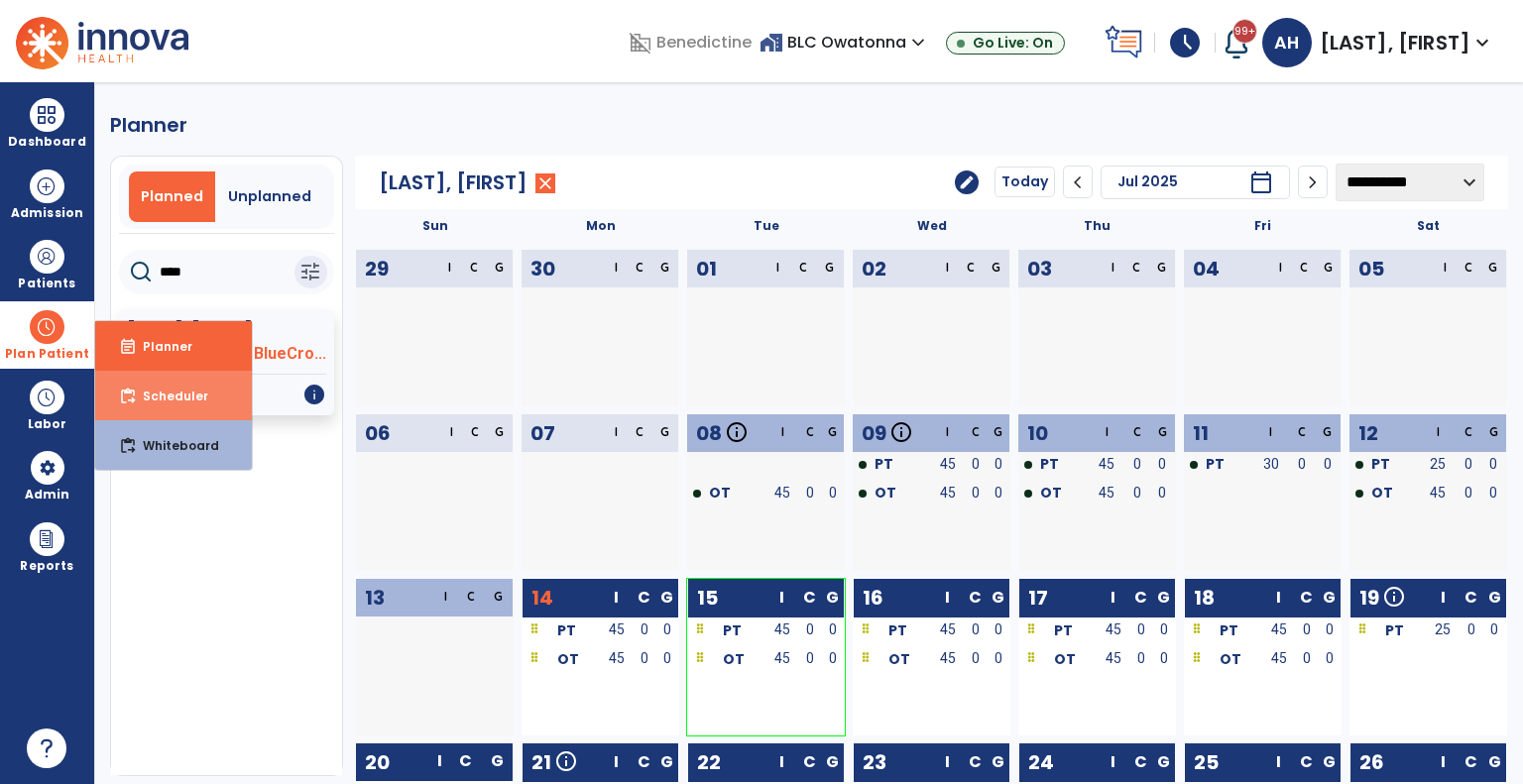 click on "content_paste_go" at bounding box center [128, 396] 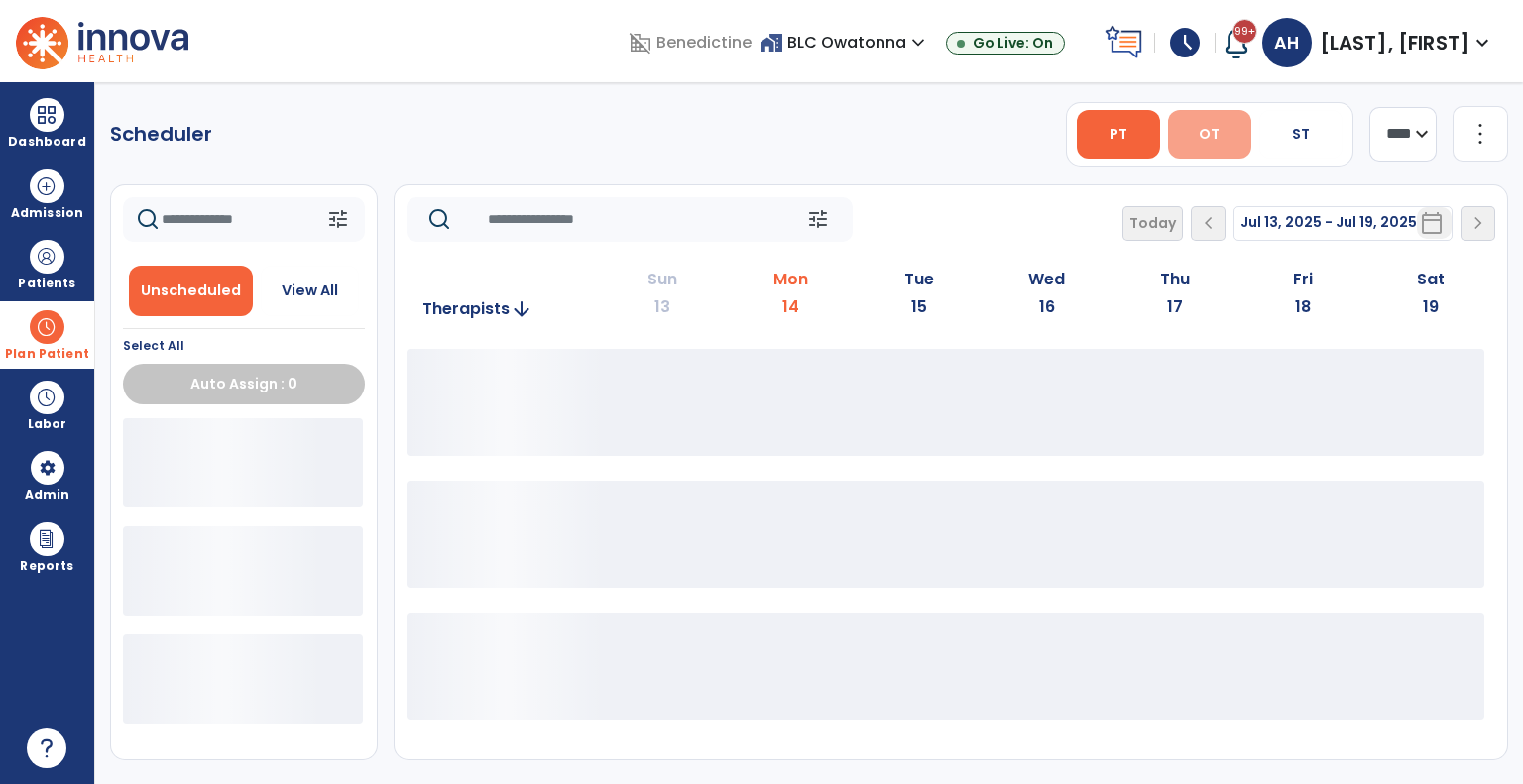 click on "OT" at bounding box center [1209, 134] 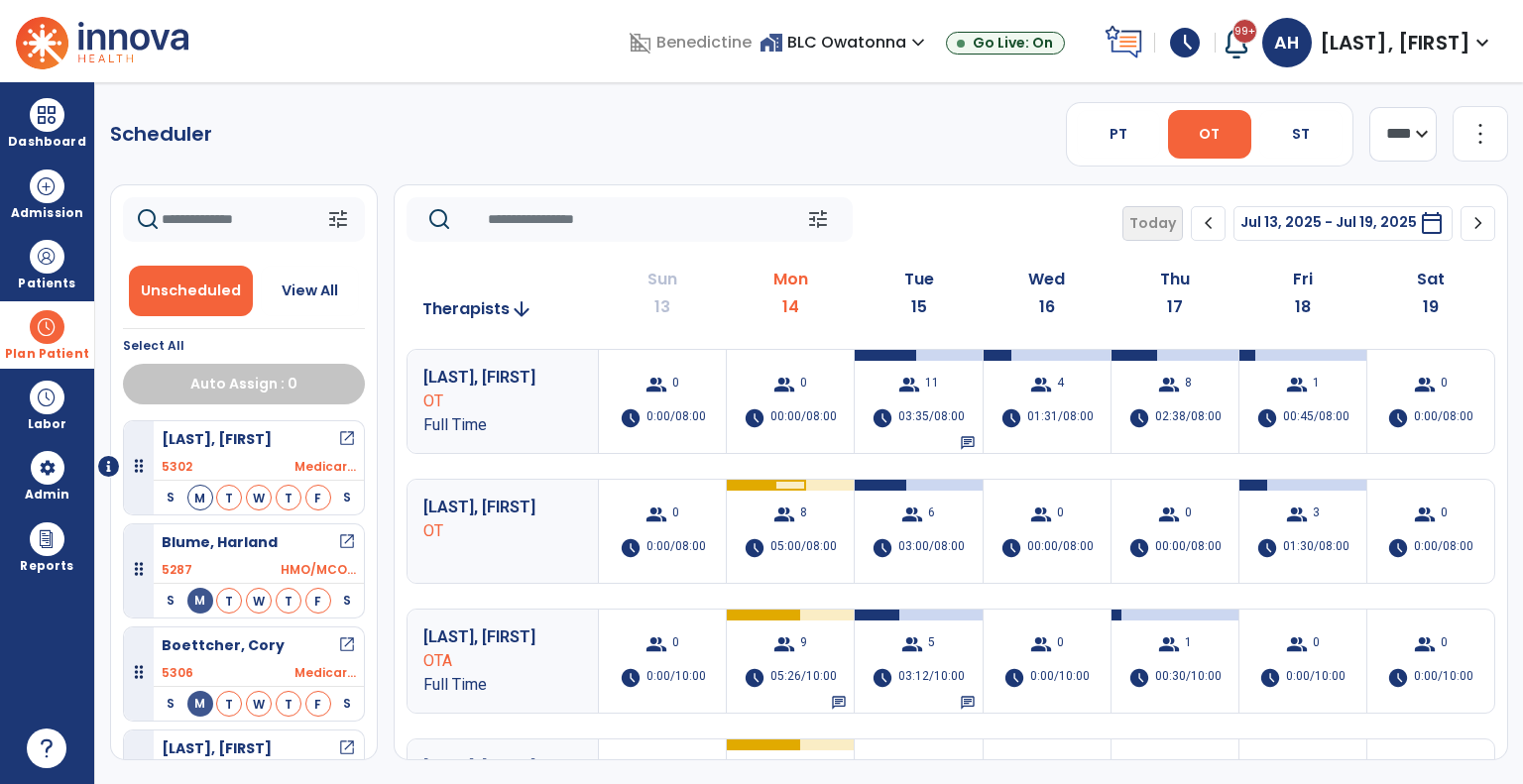 click on "**** ***" 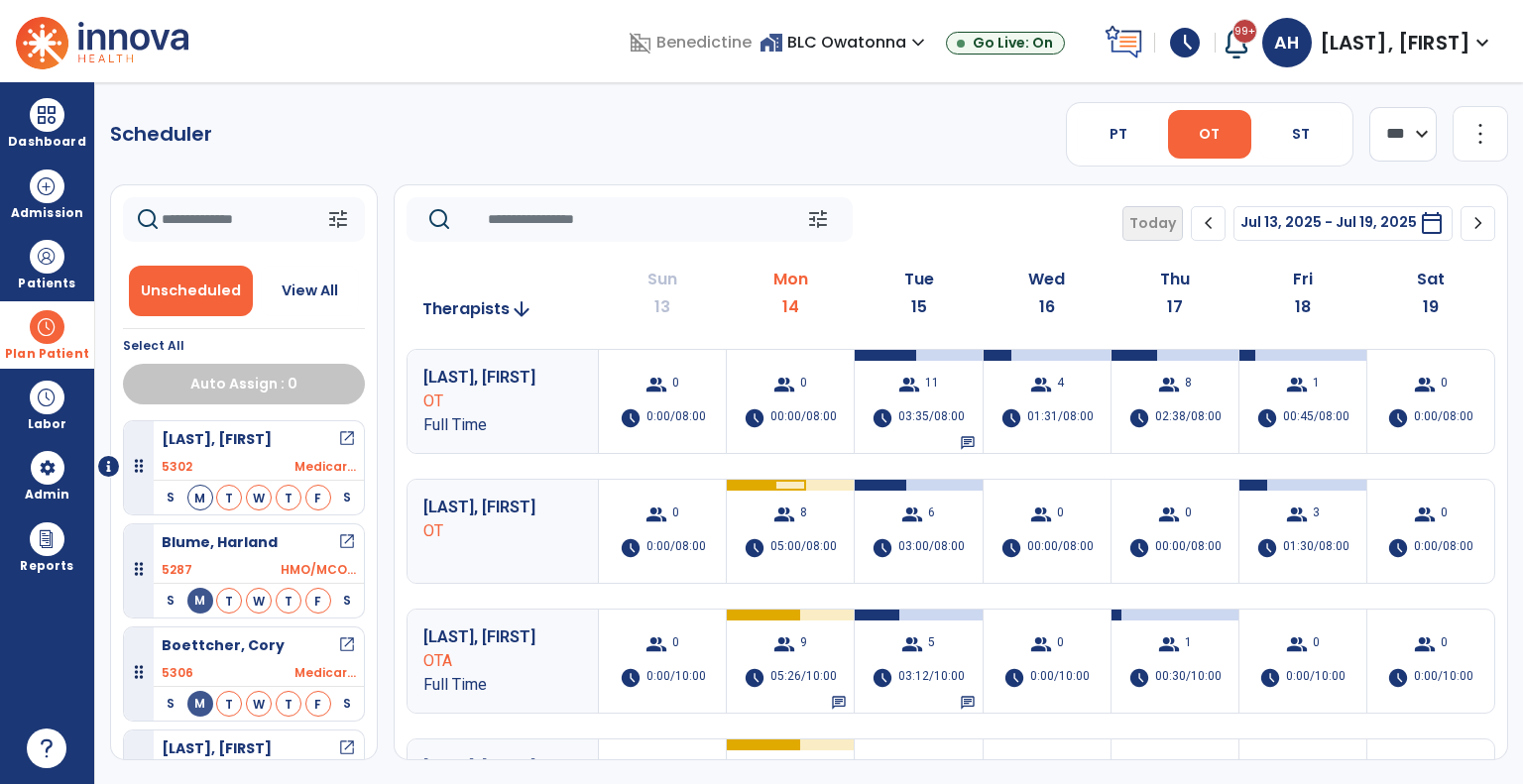 click on "**** ***" 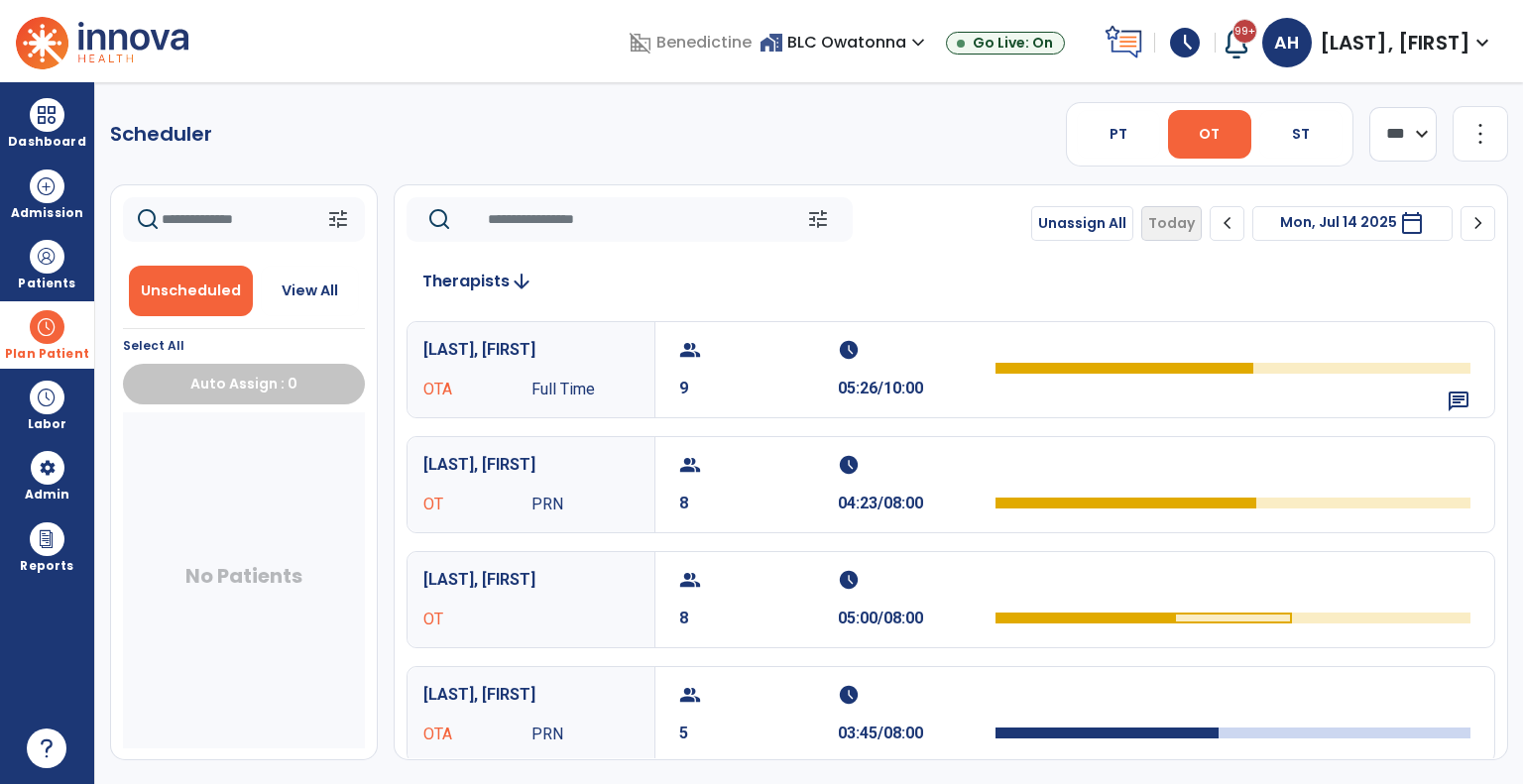 click on "chevron_right" 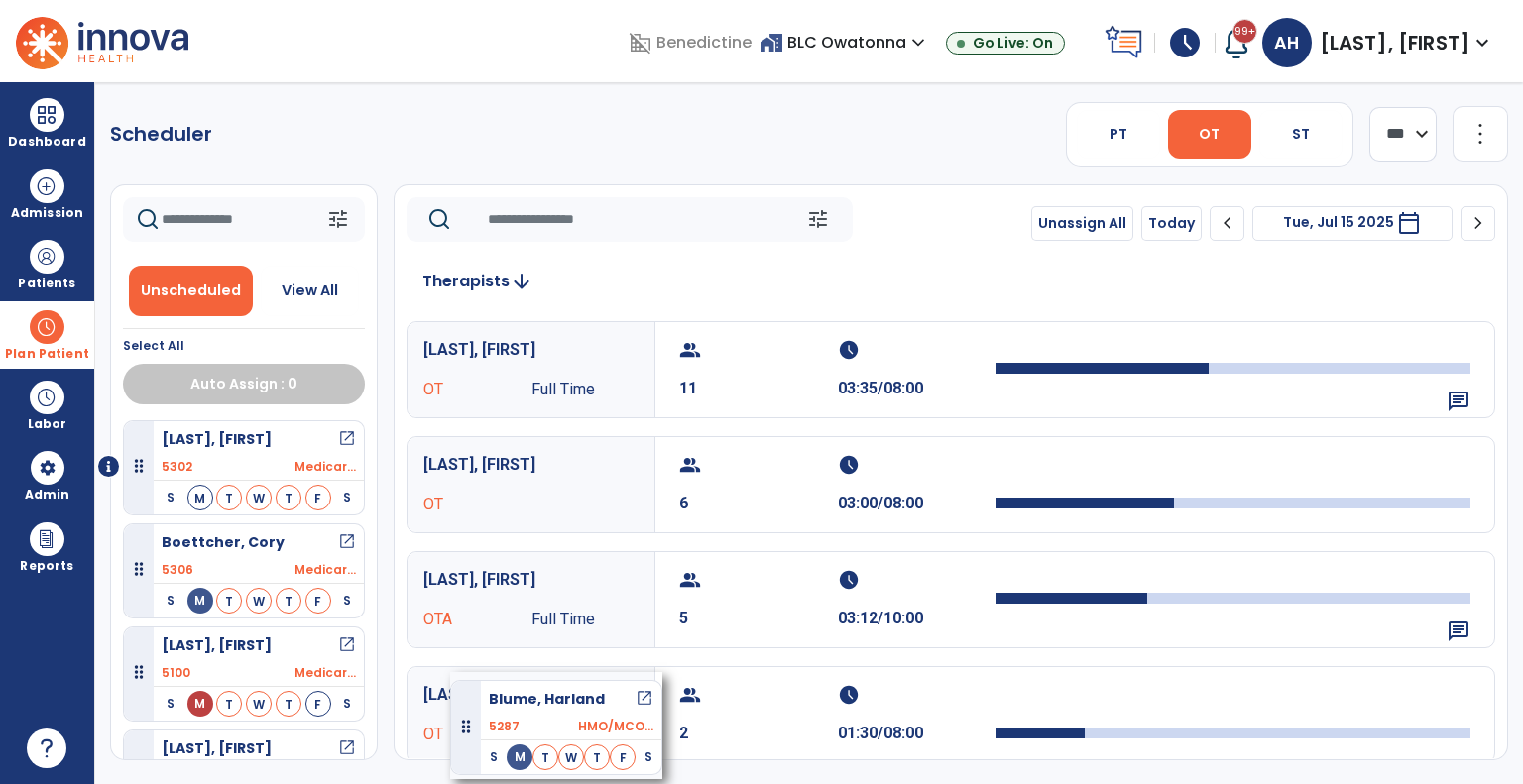 drag, startPoint x: 262, startPoint y: 552, endPoint x: 450, endPoint y: 672, distance: 223.03363 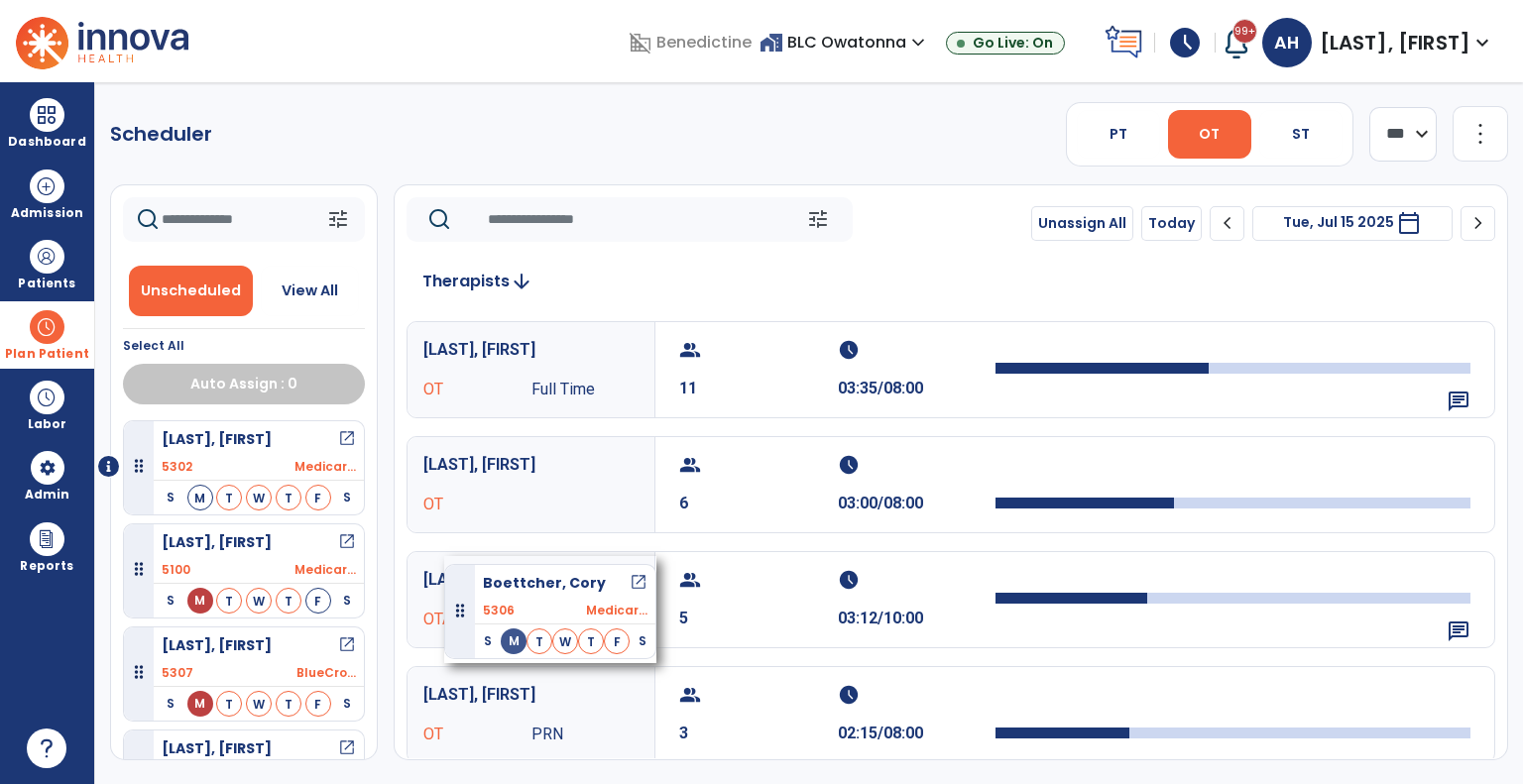 drag, startPoint x: 243, startPoint y: 541, endPoint x: 444, endPoint y: 556, distance: 201.55892 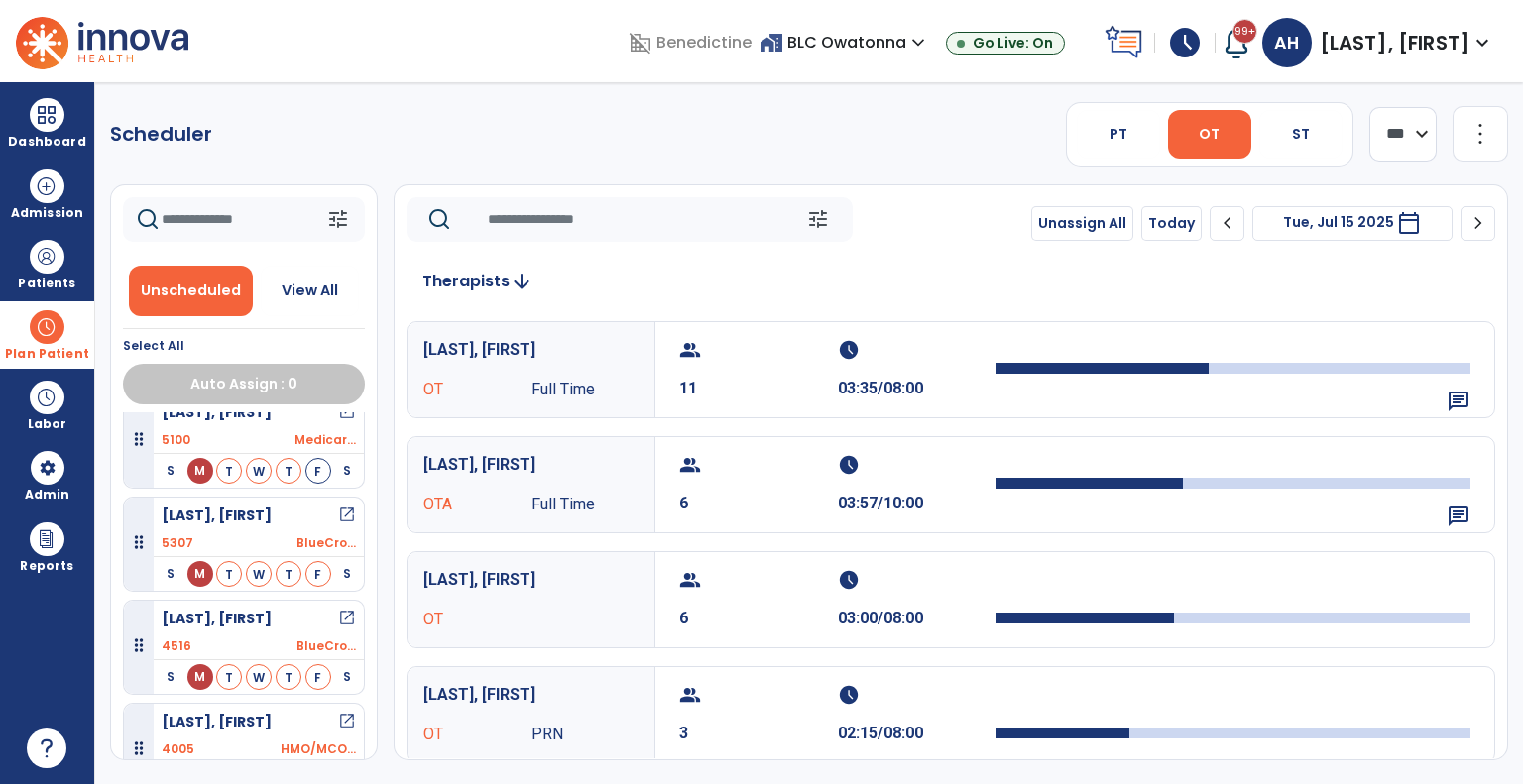 scroll, scrollTop: 131, scrollLeft: 0, axis: vertical 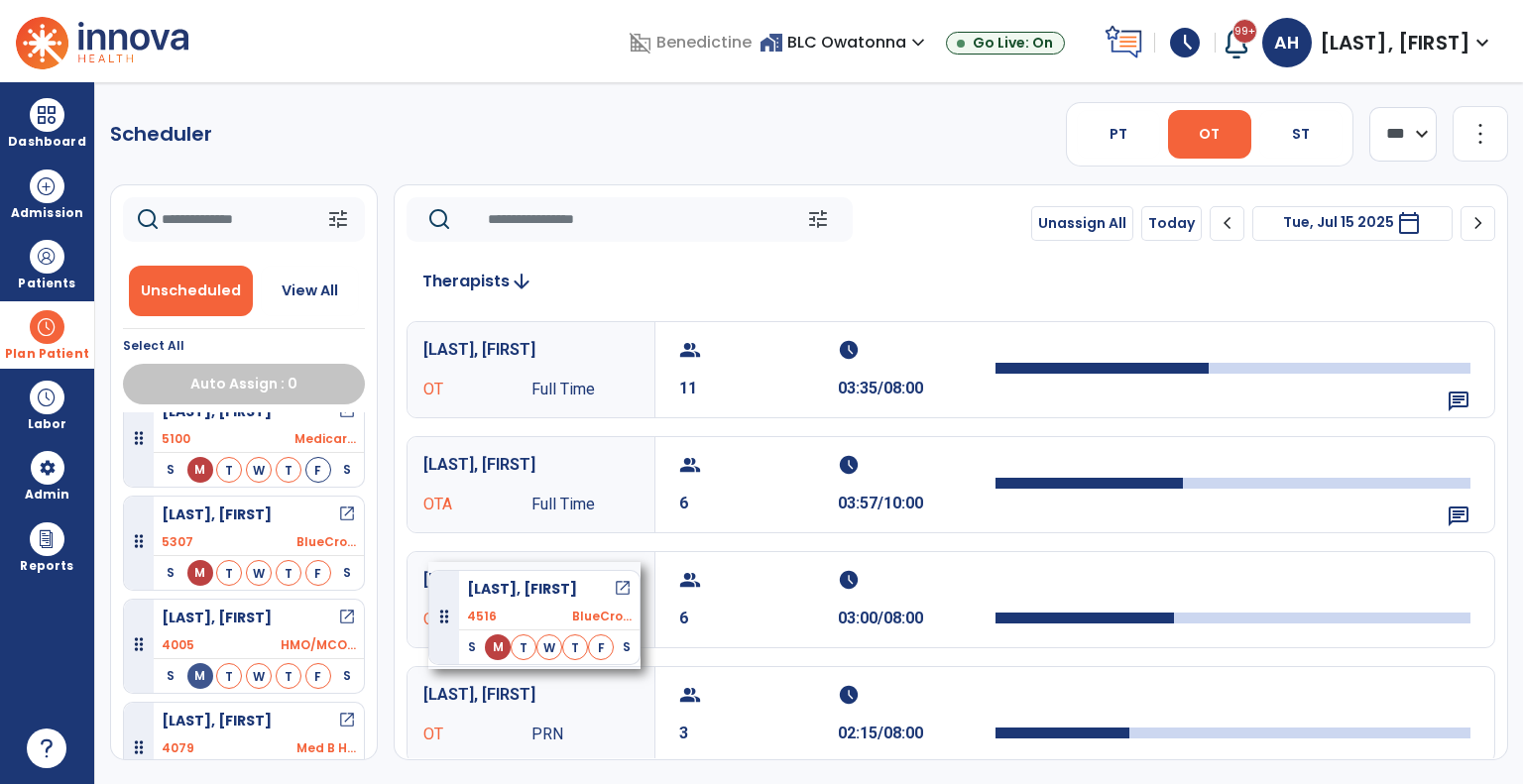 drag, startPoint x: 260, startPoint y: 627, endPoint x: 428, endPoint y: 562, distance: 180.13606 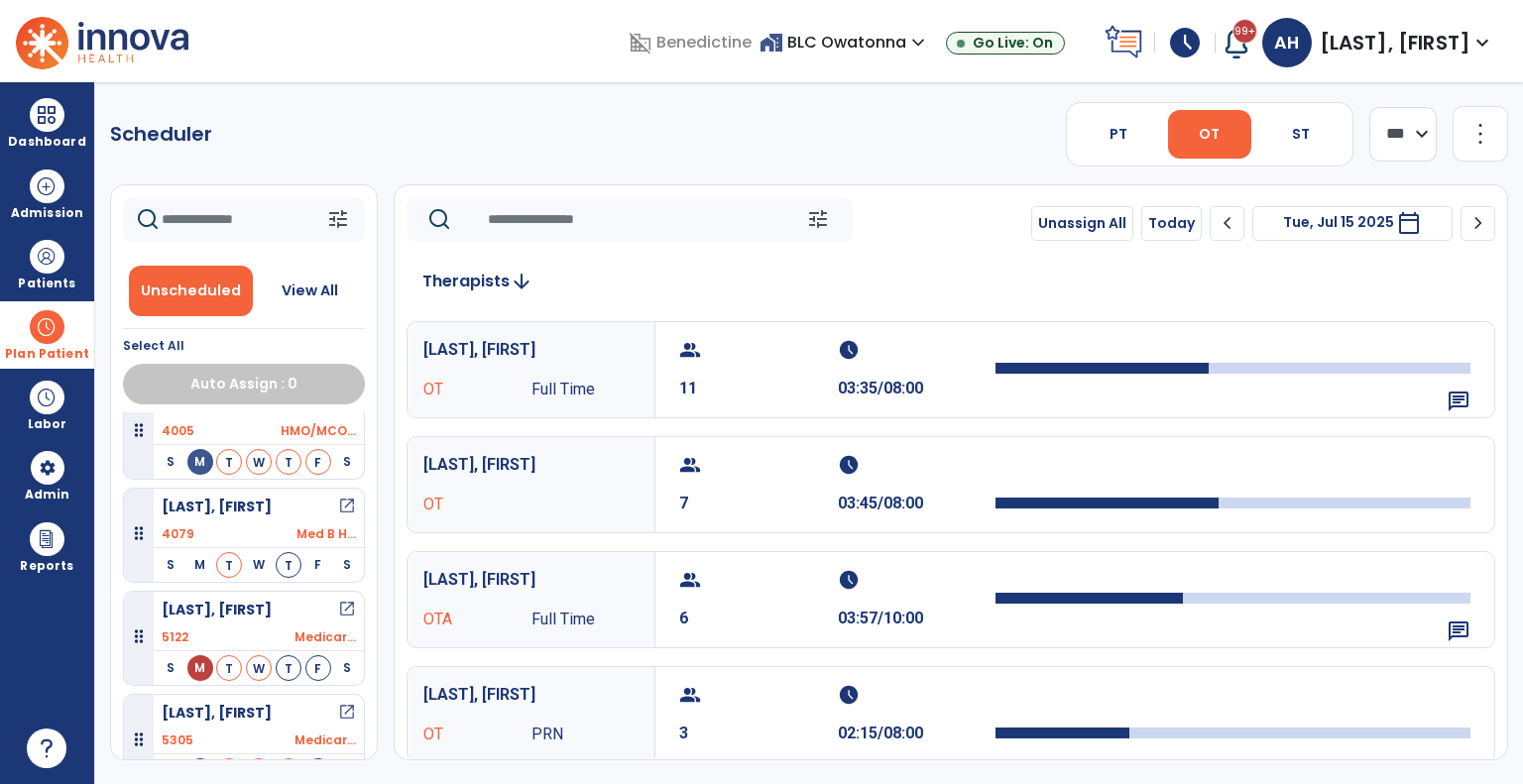 scroll, scrollTop: 355, scrollLeft: 0, axis: vertical 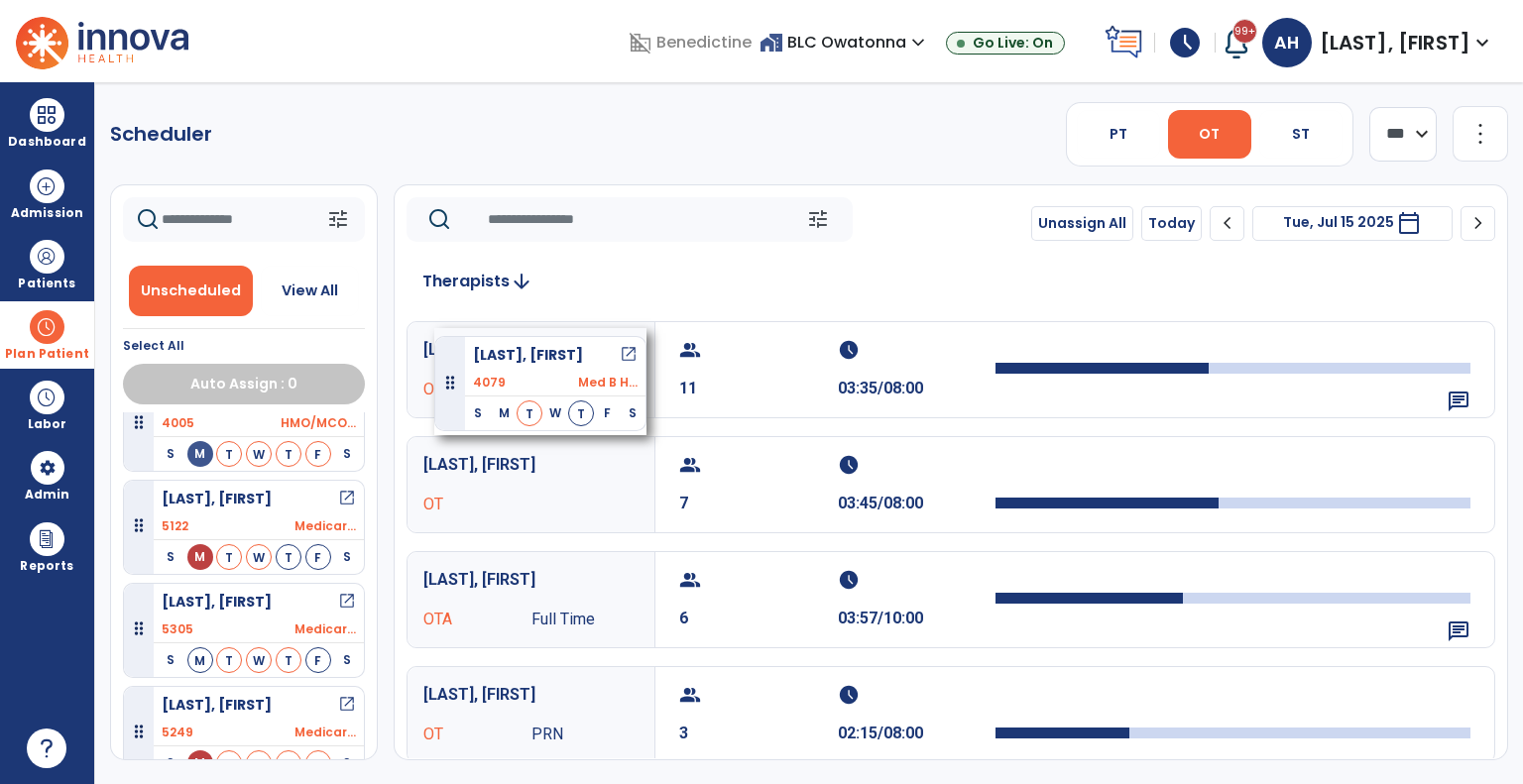 drag, startPoint x: 247, startPoint y: 511, endPoint x: 434, endPoint y: 328, distance: 261.6448 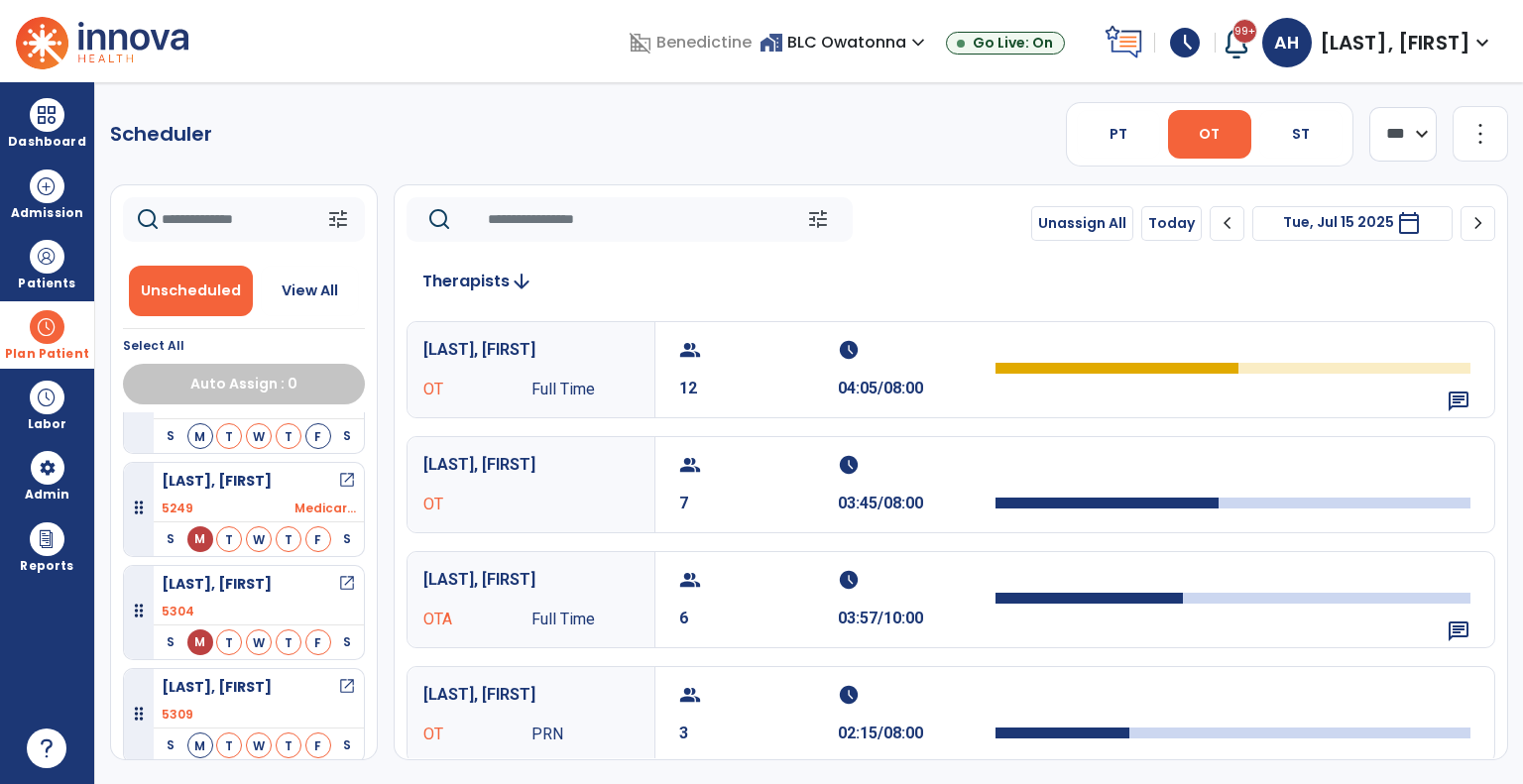 scroll, scrollTop: 578, scrollLeft: 0, axis: vertical 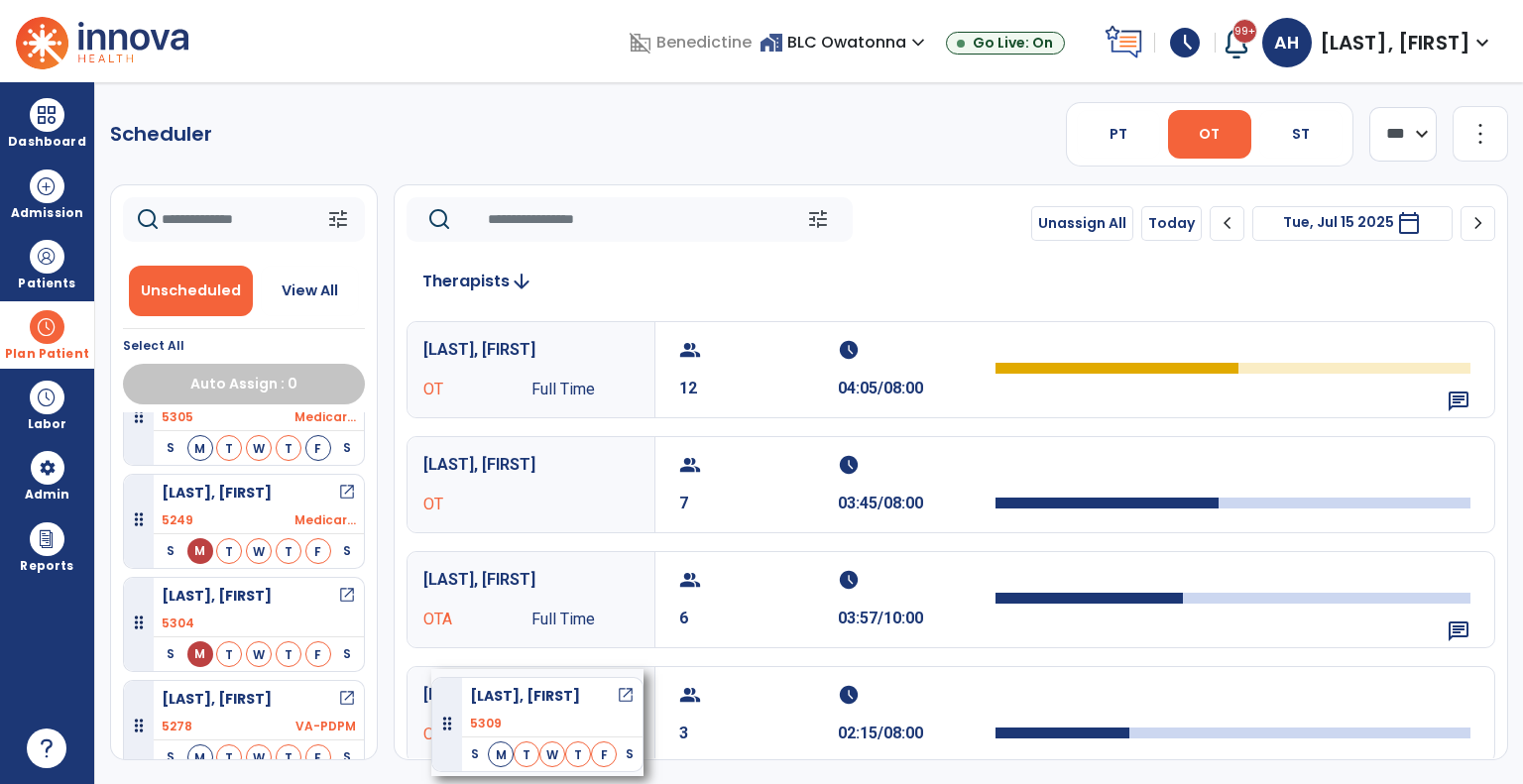 drag, startPoint x: 220, startPoint y: 693, endPoint x: 431, endPoint y: 669, distance: 212.36054 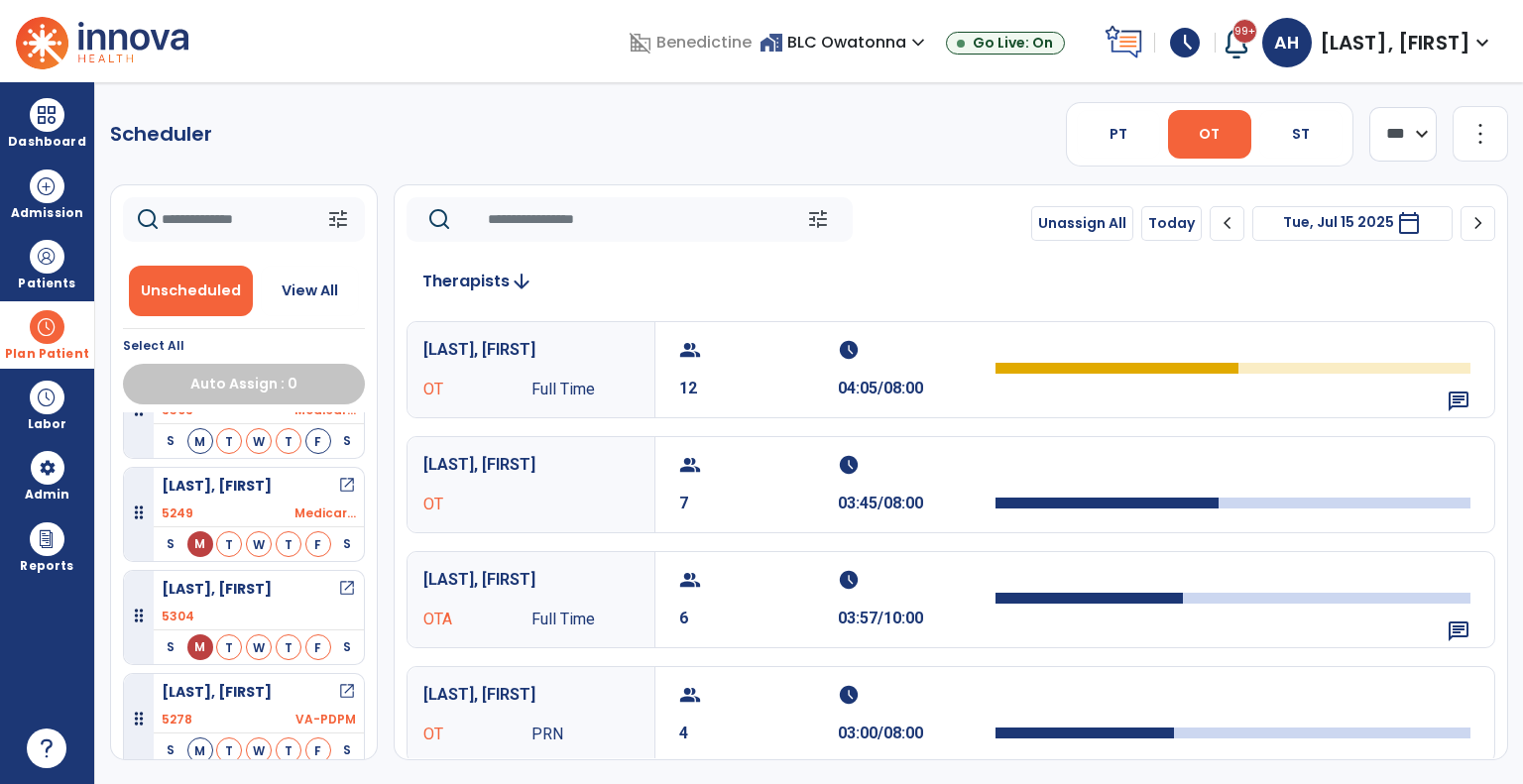 scroll, scrollTop: 565, scrollLeft: 0, axis: vertical 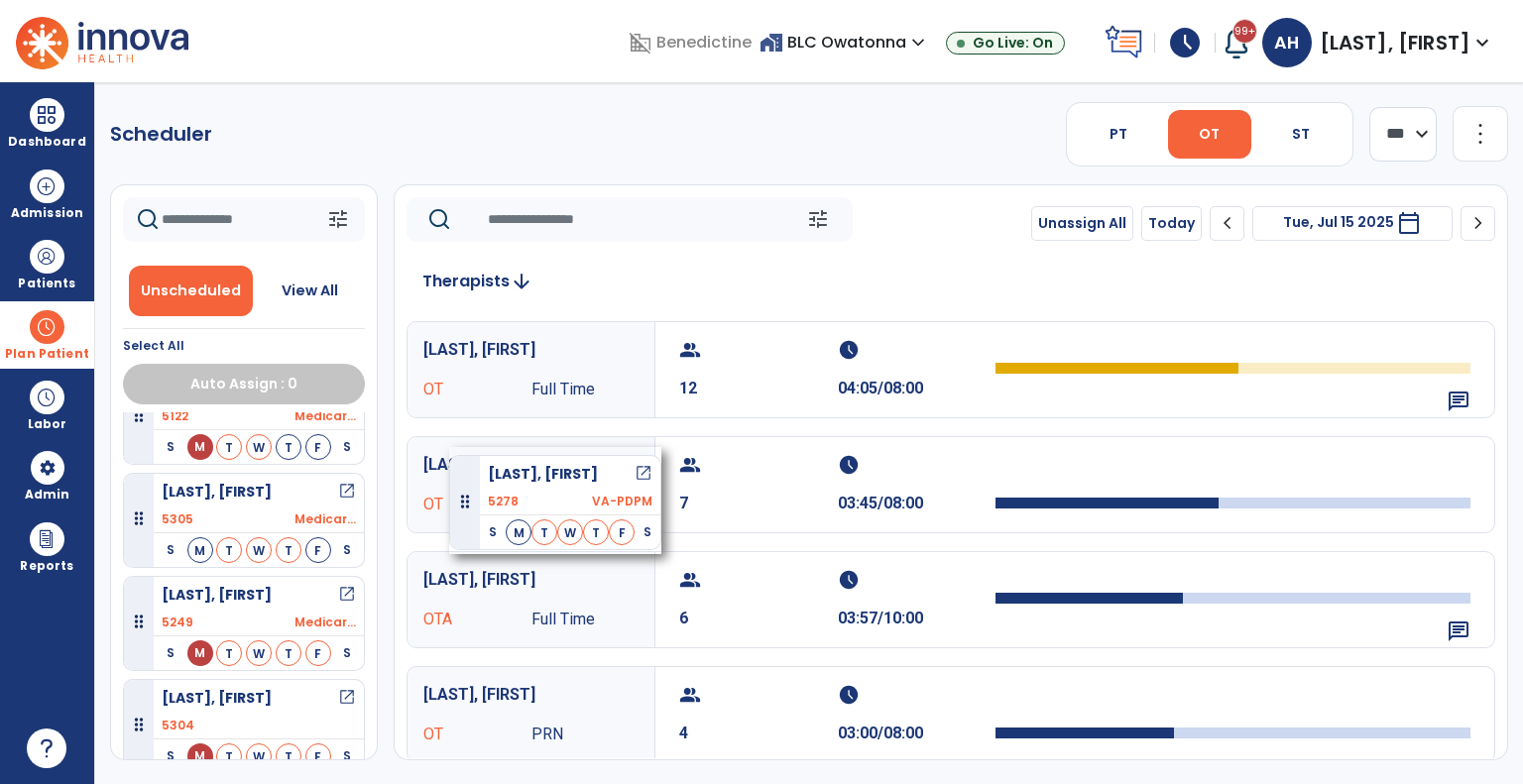 drag, startPoint x: 259, startPoint y: 711, endPoint x: 449, endPoint y: 447, distance: 325.26297 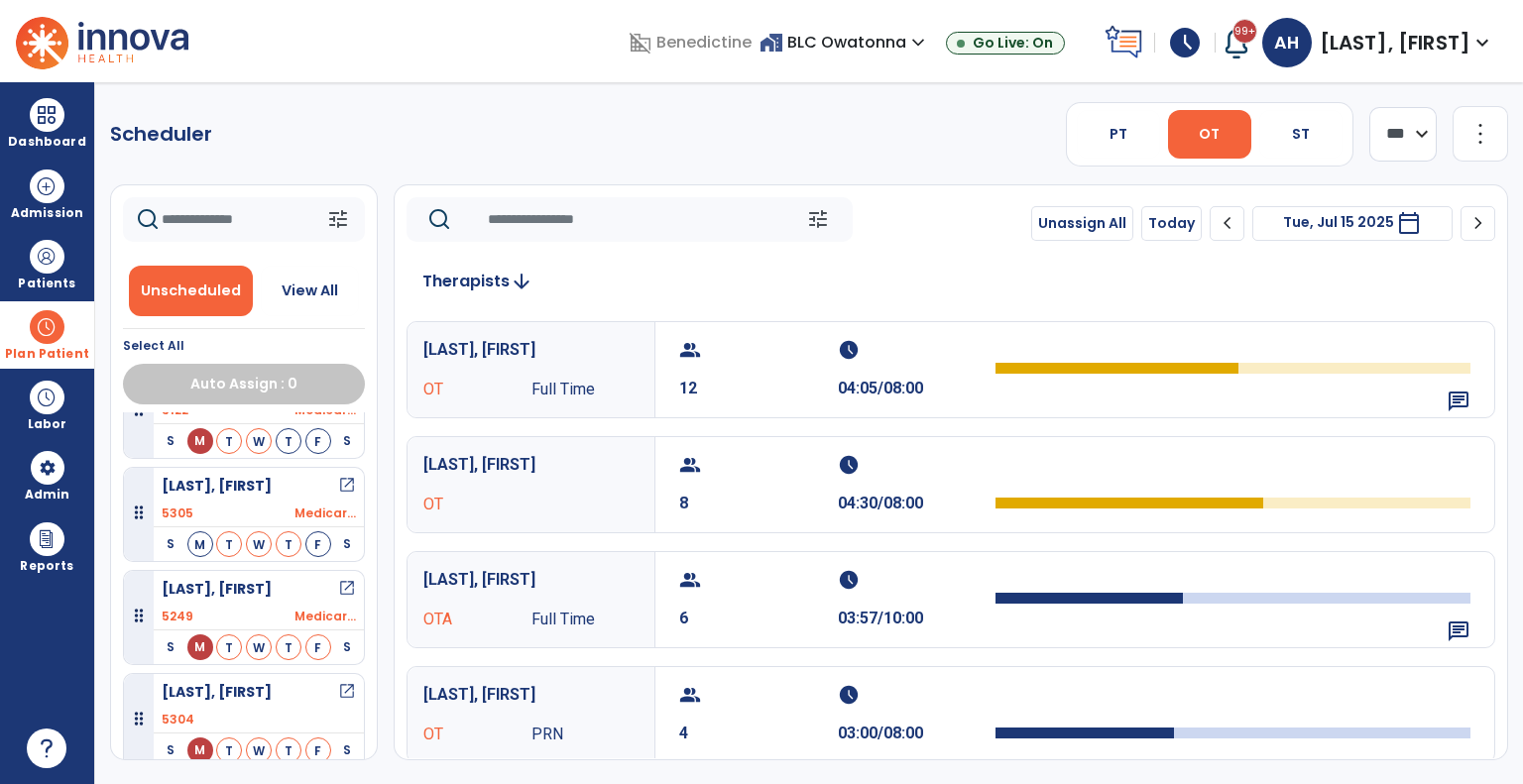 scroll, scrollTop: 463, scrollLeft: 0, axis: vertical 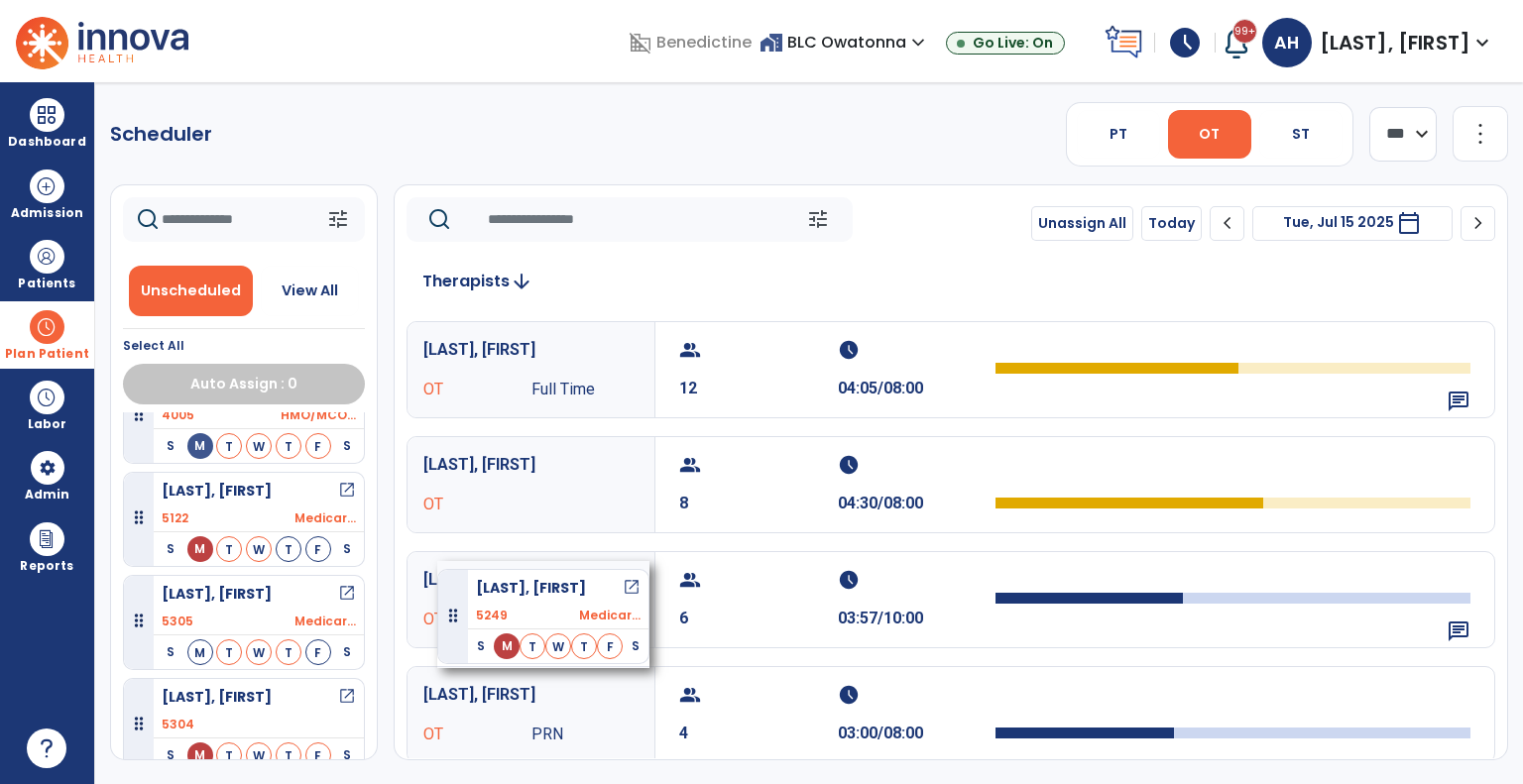 drag, startPoint x: 237, startPoint y: 590, endPoint x: 437, endPoint y: 561, distance: 202.09156 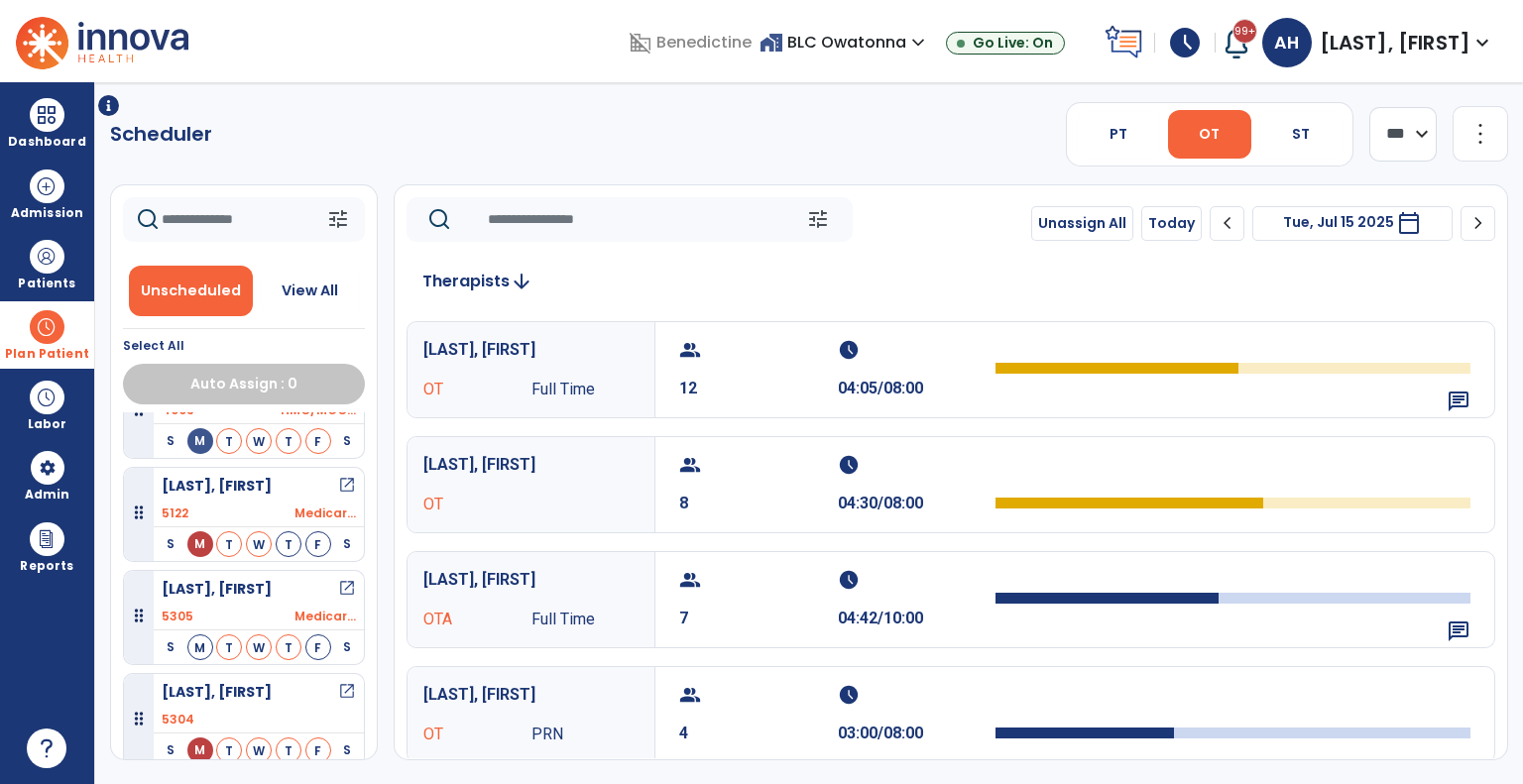 scroll, scrollTop: 361, scrollLeft: 0, axis: vertical 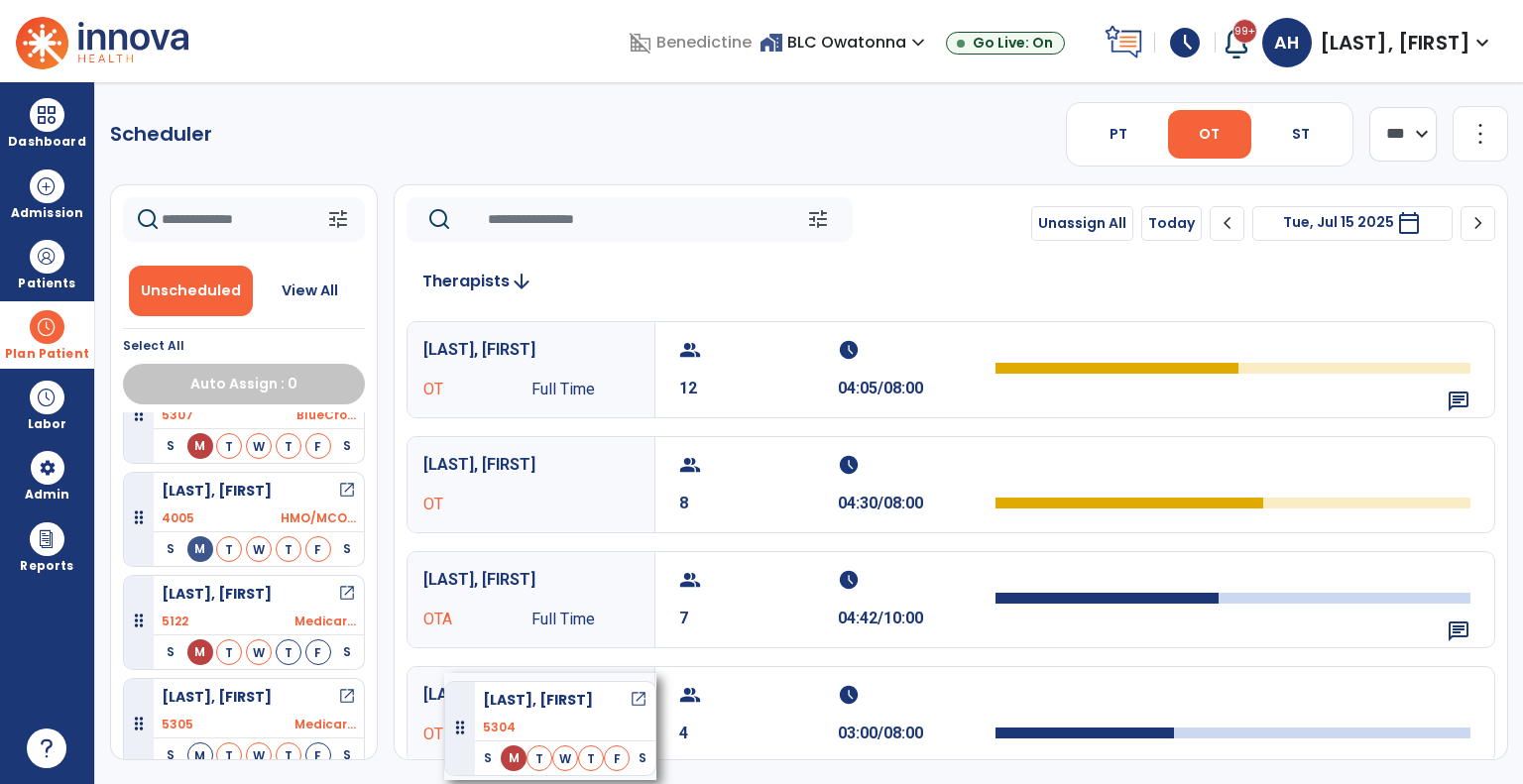 drag, startPoint x: 260, startPoint y: 706, endPoint x: 444, endPoint y: 673, distance: 186.93582 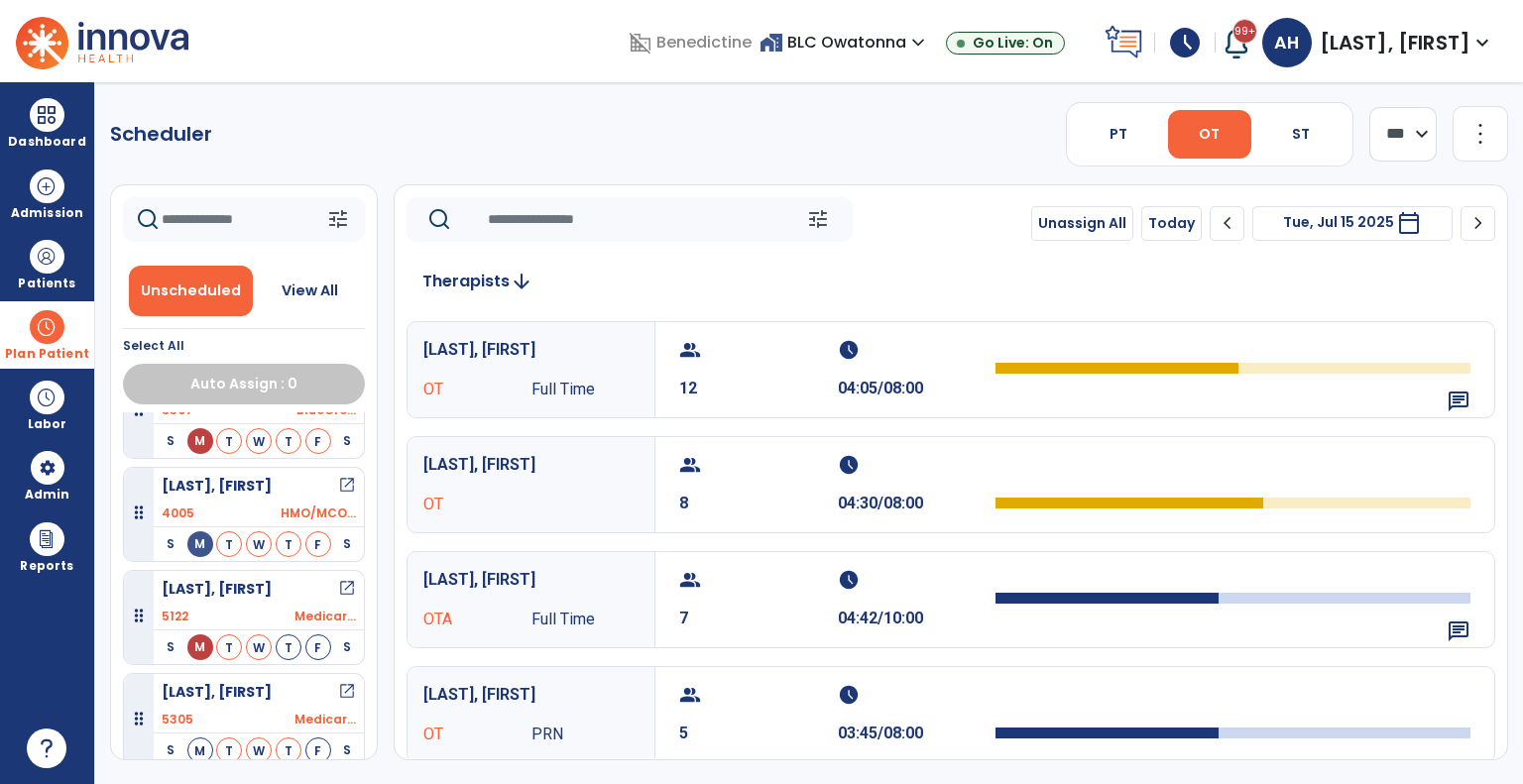 scroll, scrollTop: 258, scrollLeft: 0, axis: vertical 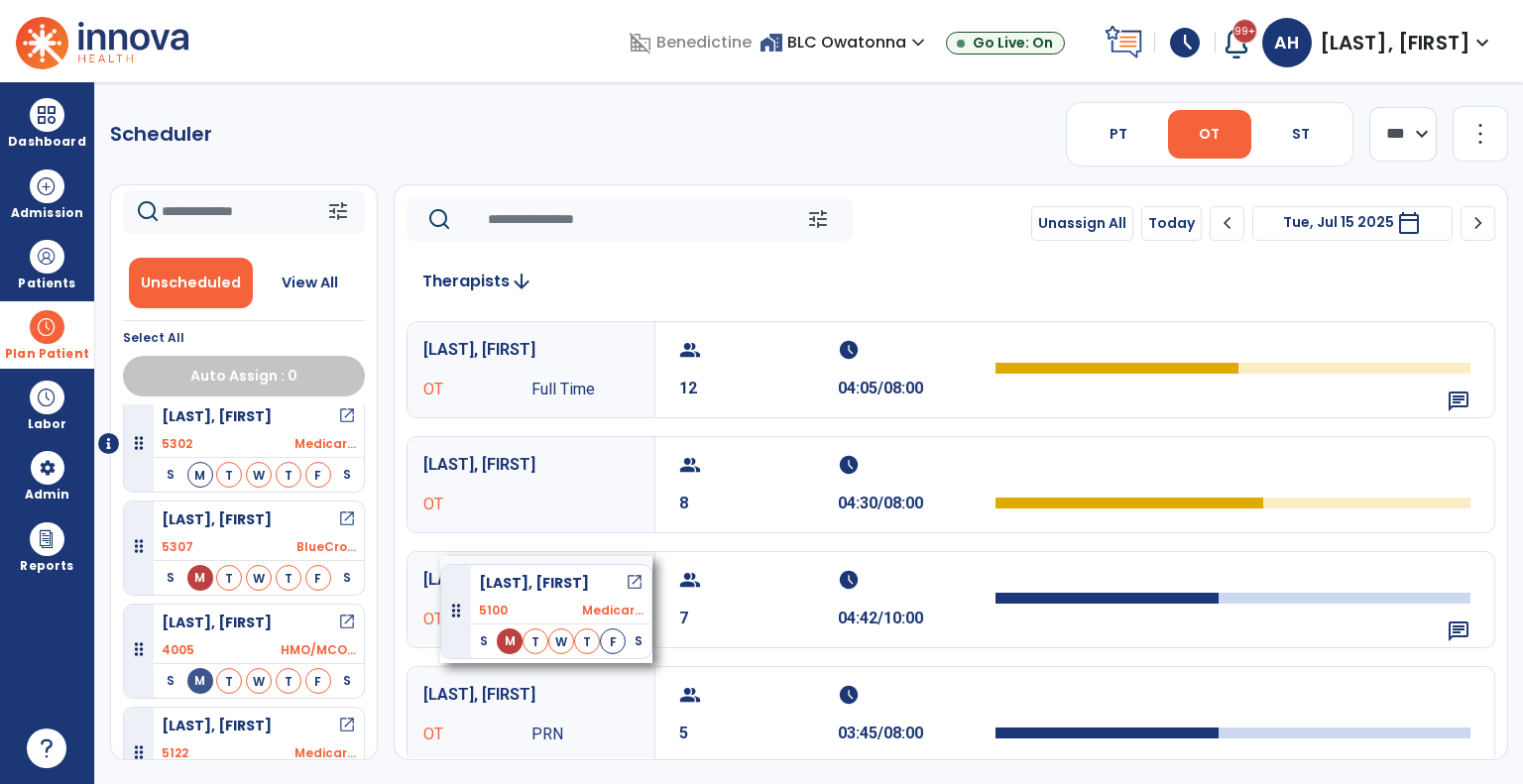 drag, startPoint x: 220, startPoint y: 410, endPoint x: 440, endPoint y: 556, distance: 264.0379 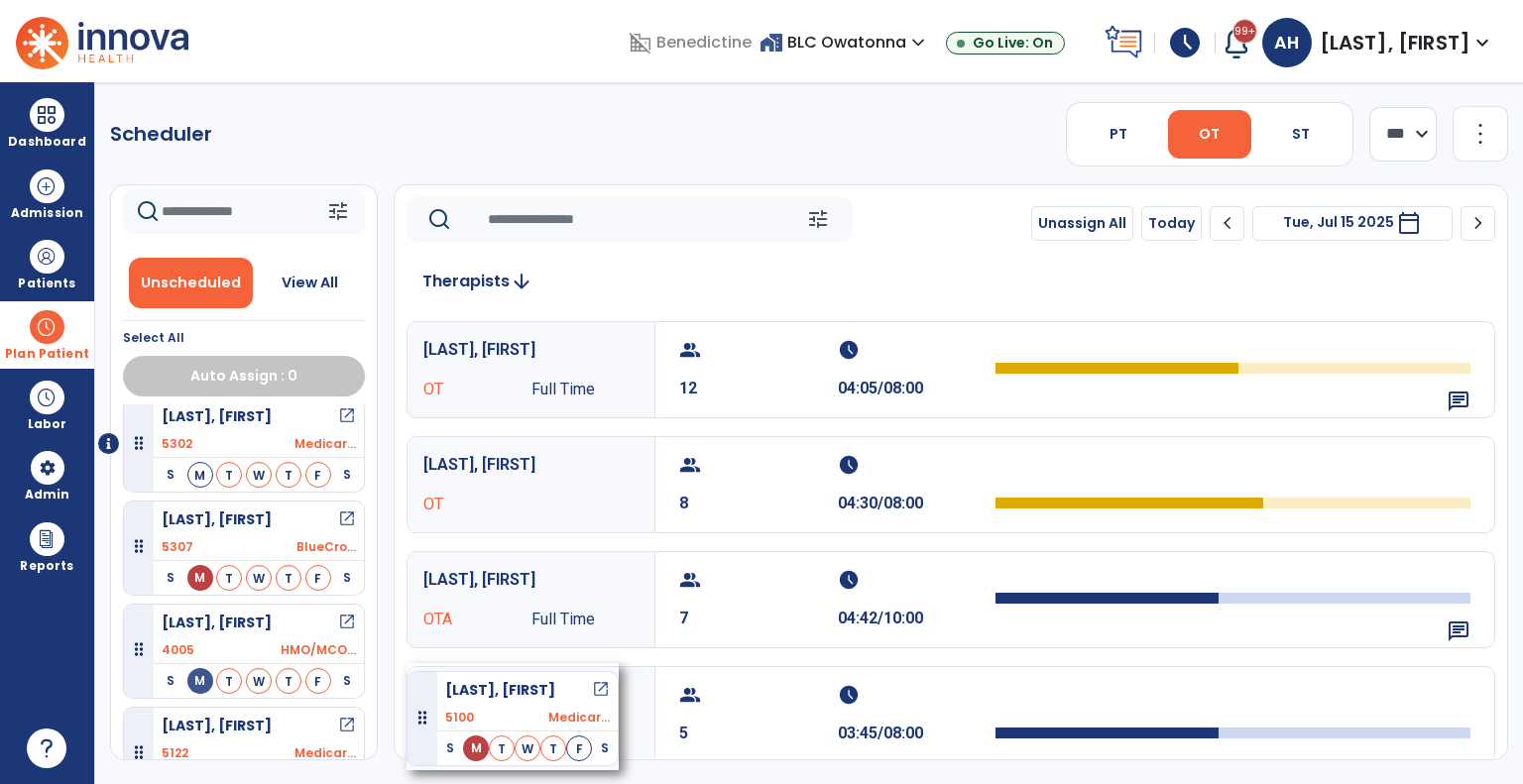scroll, scrollTop: 118, scrollLeft: 0, axis: vertical 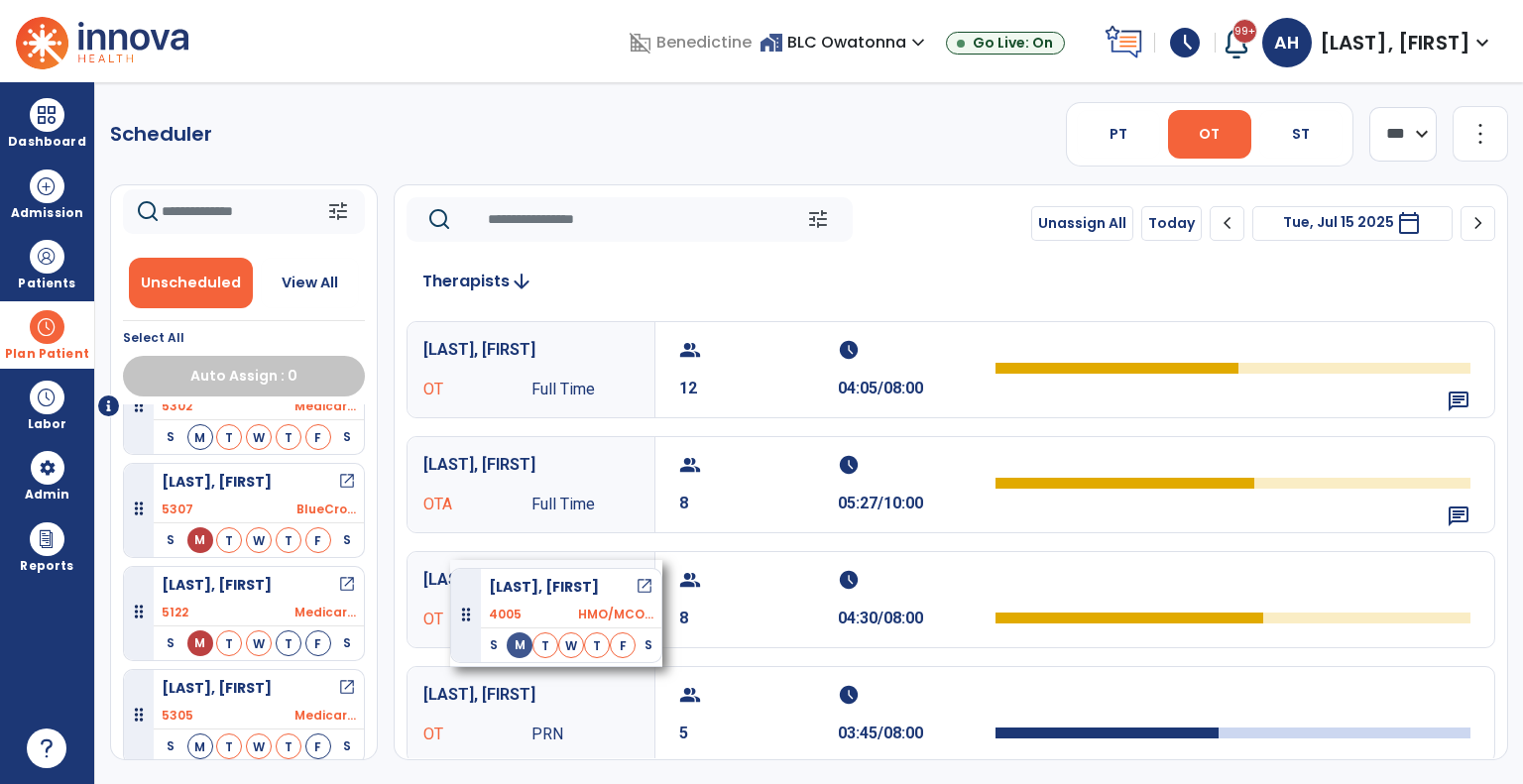drag, startPoint x: 259, startPoint y: 520, endPoint x: 450, endPoint y: 560, distance: 195.1435 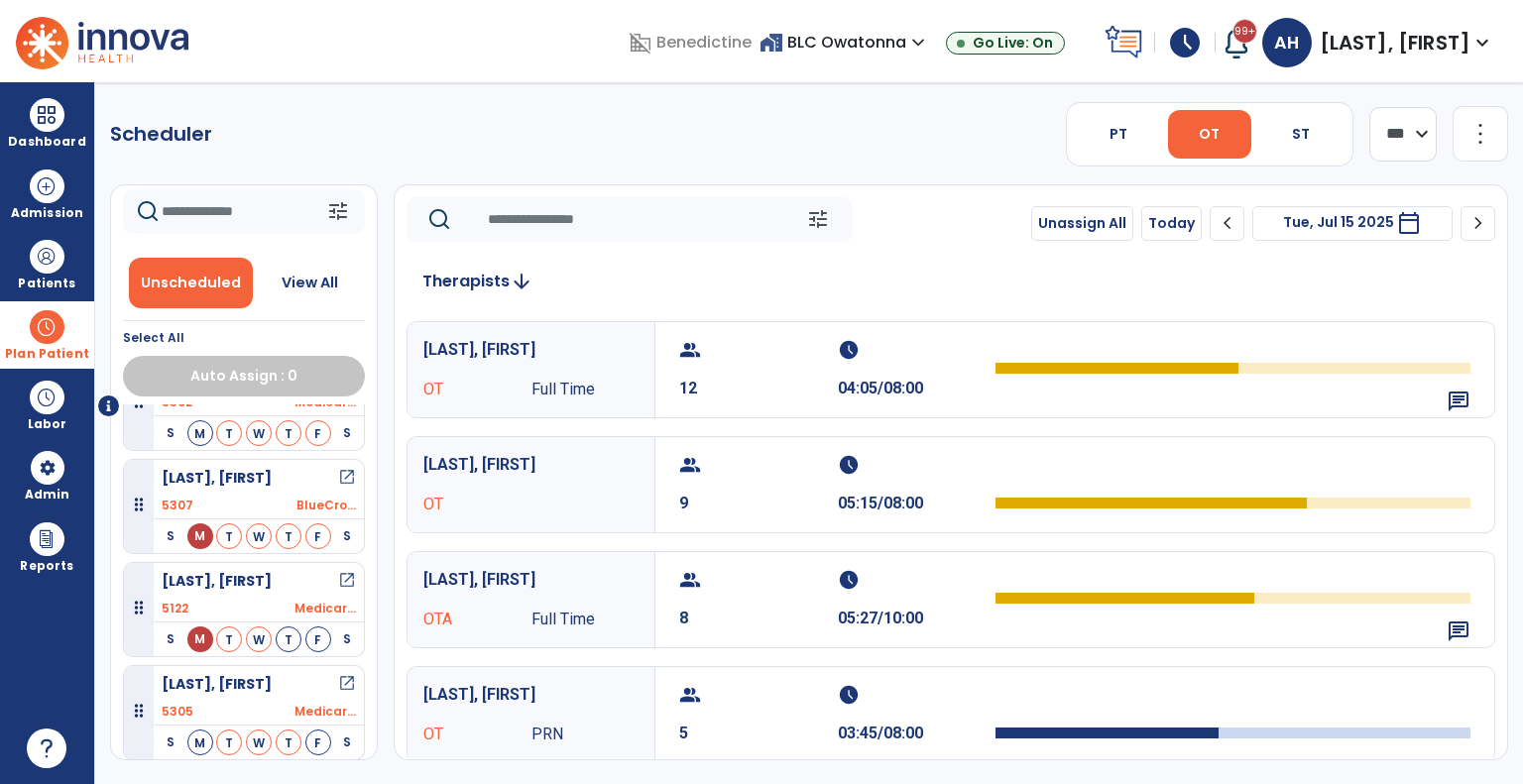 scroll, scrollTop: 53, scrollLeft: 0, axis: vertical 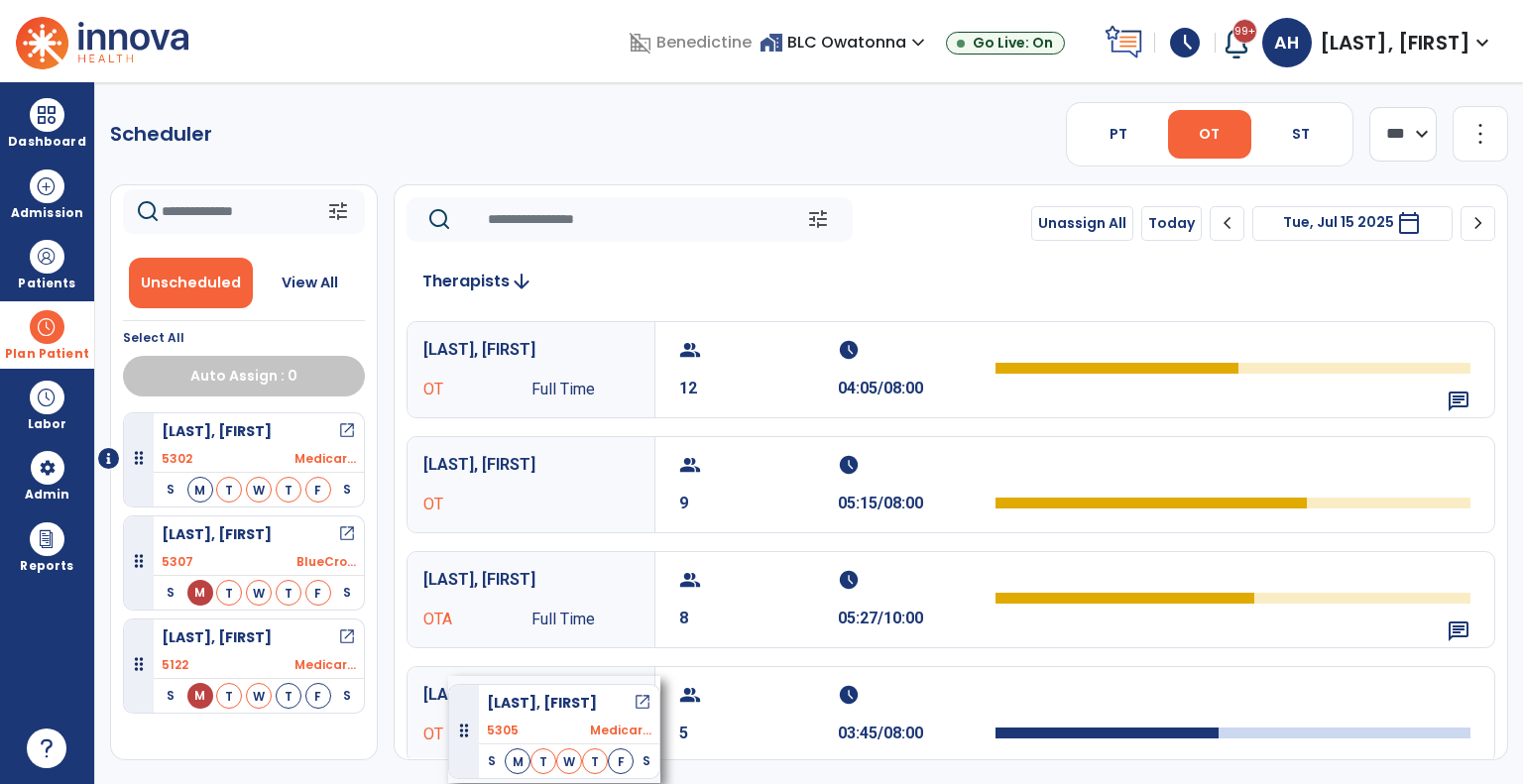 drag, startPoint x: 259, startPoint y: 691, endPoint x: 448, endPoint y: 676, distance: 189.5943 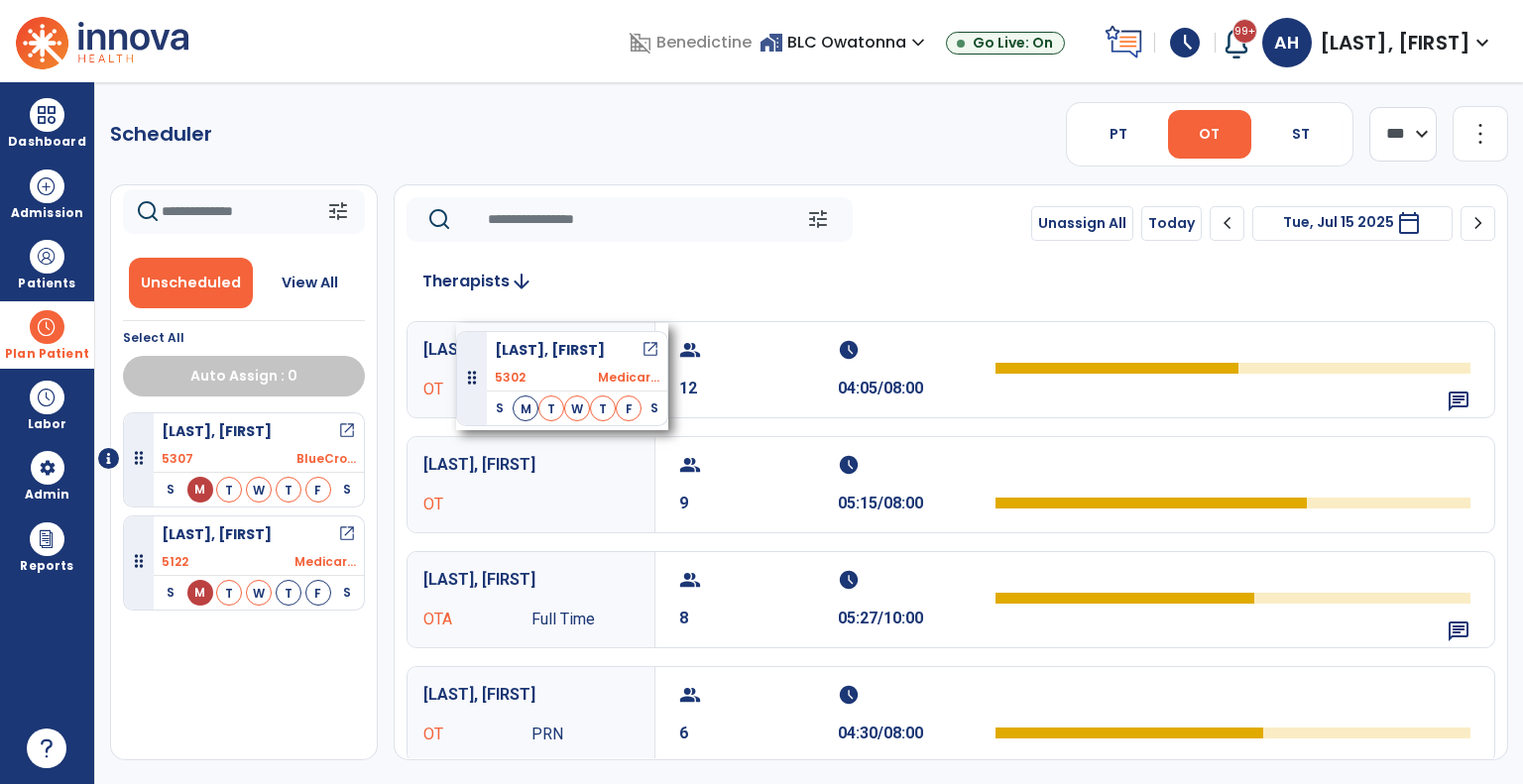 drag, startPoint x: 241, startPoint y: 449, endPoint x: 456, endPoint y: 323, distance: 249.2007 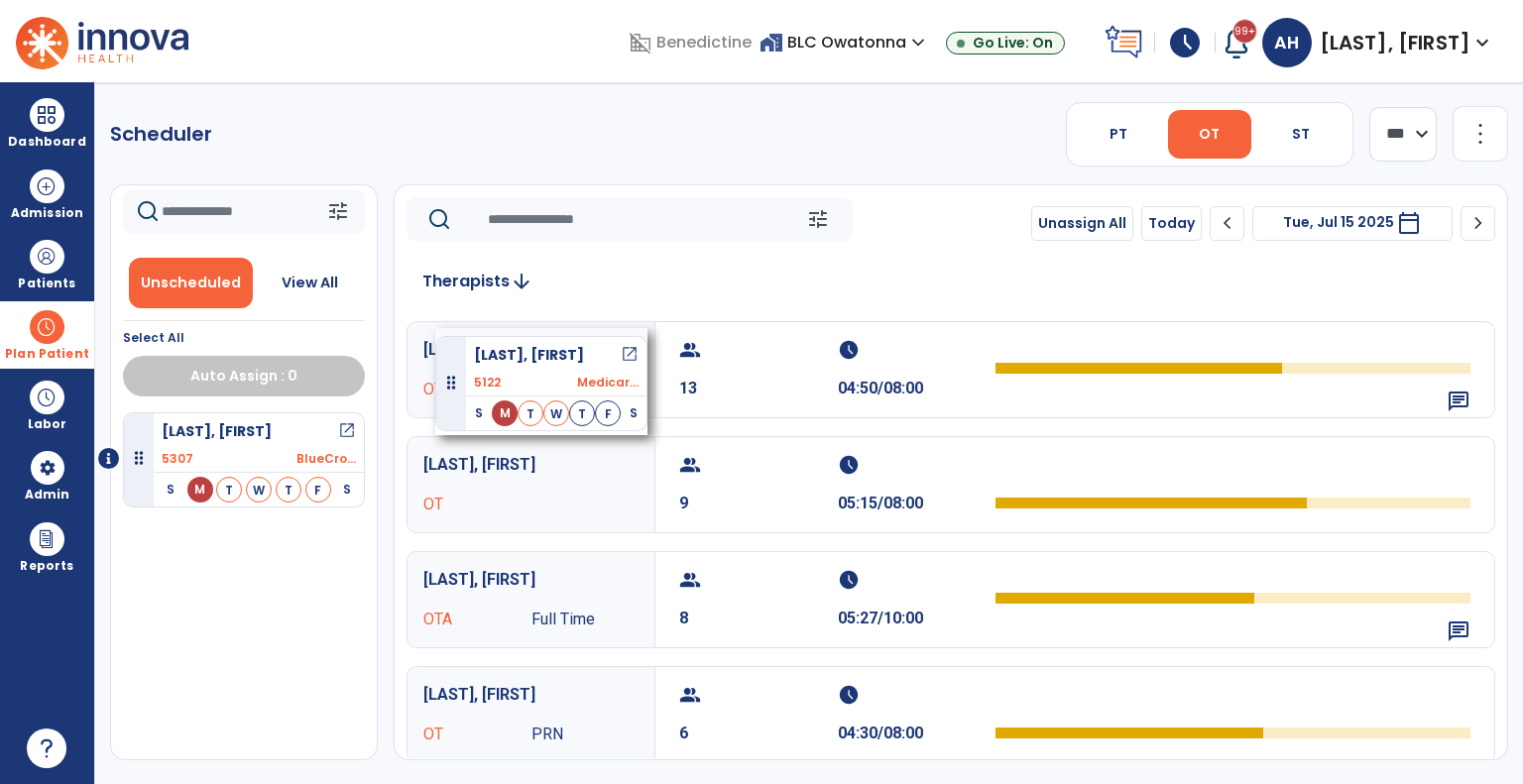 drag, startPoint x: 229, startPoint y: 548, endPoint x: 435, endPoint y: 328, distance: 301.39011 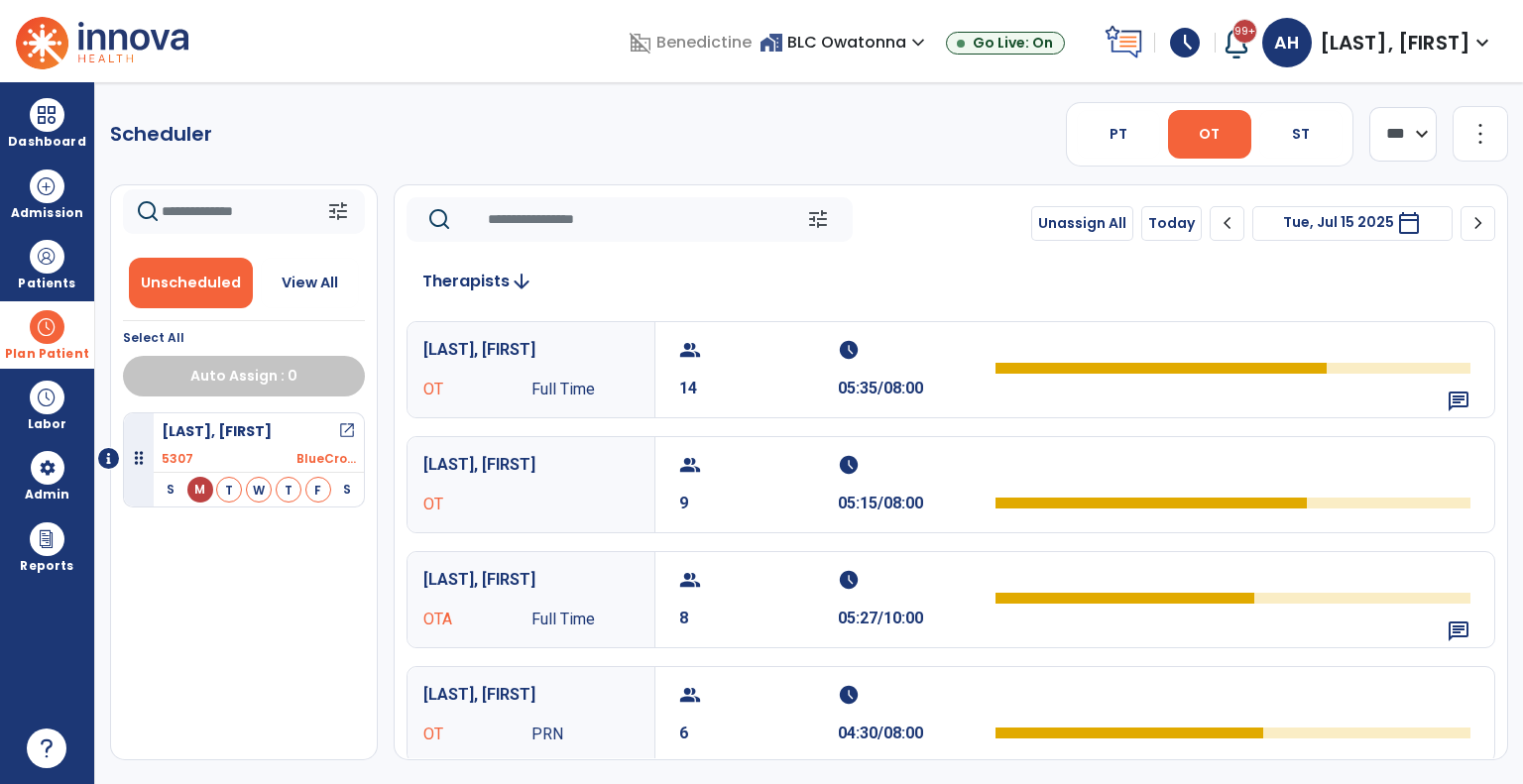 click on "[LAST], [FIRST] OT Full Time" at bounding box center [530, 370] 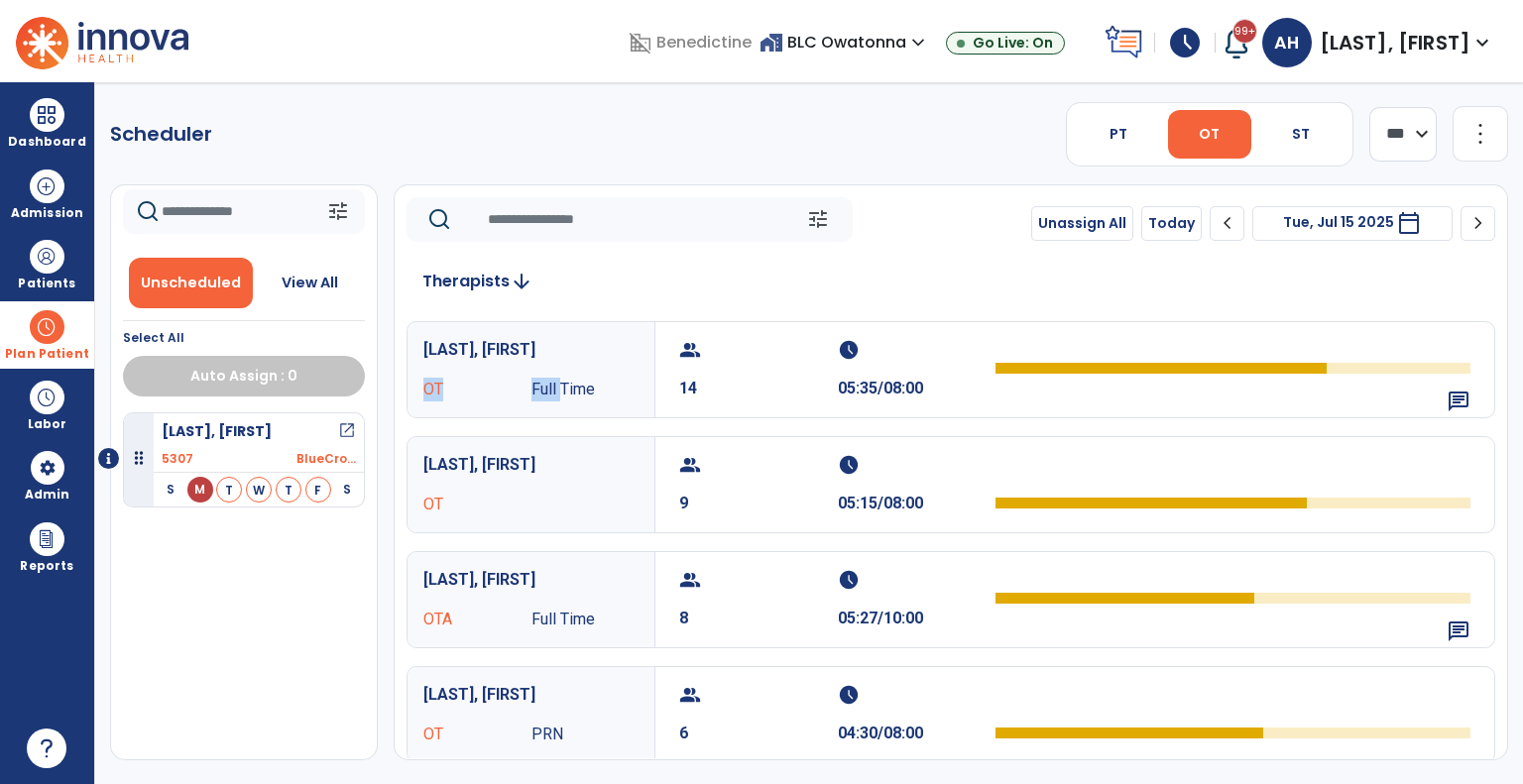 click on "[LAST], [FIRST] OT Full Time" at bounding box center [530, 370] 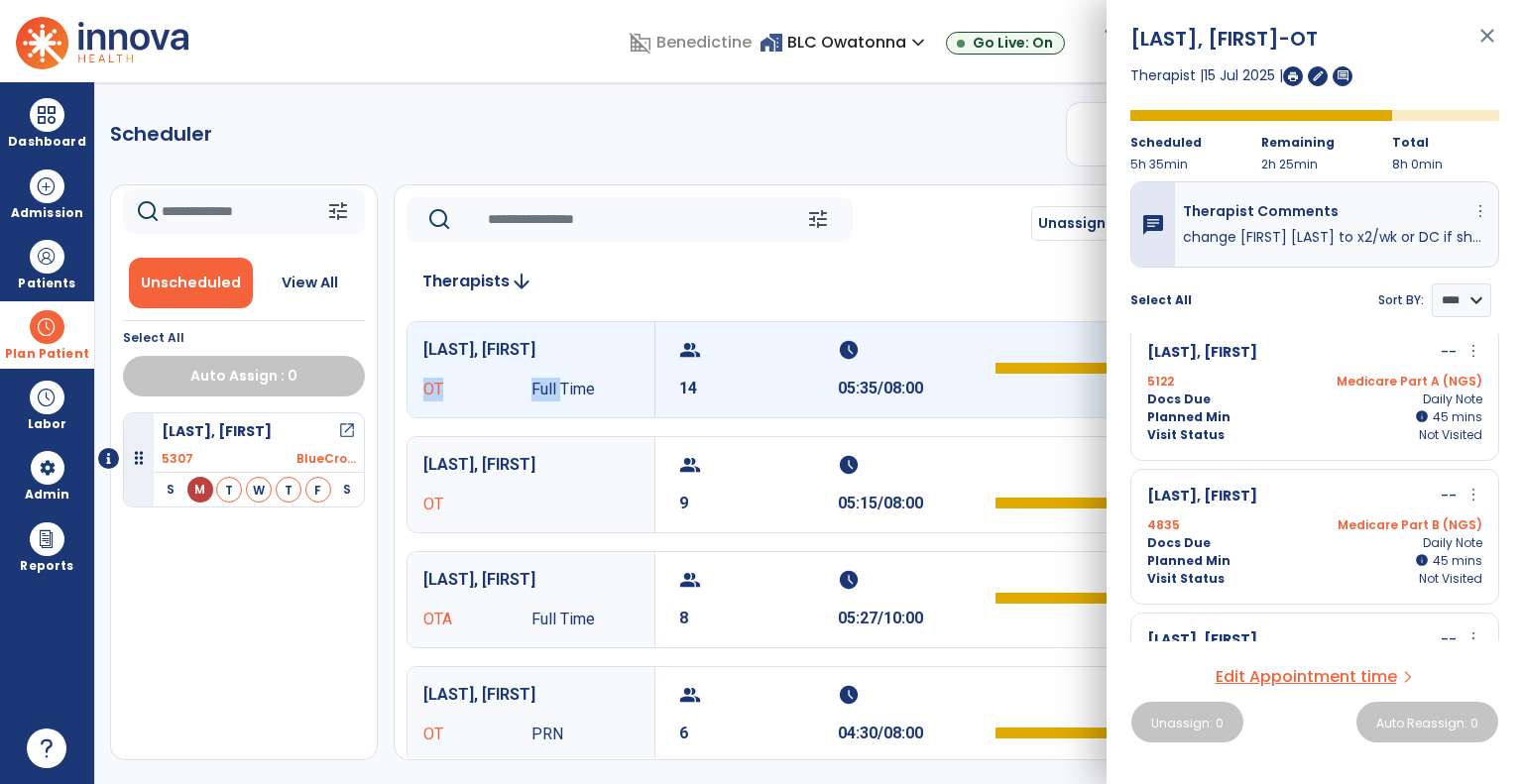 scroll, scrollTop: 0, scrollLeft: 0, axis: both 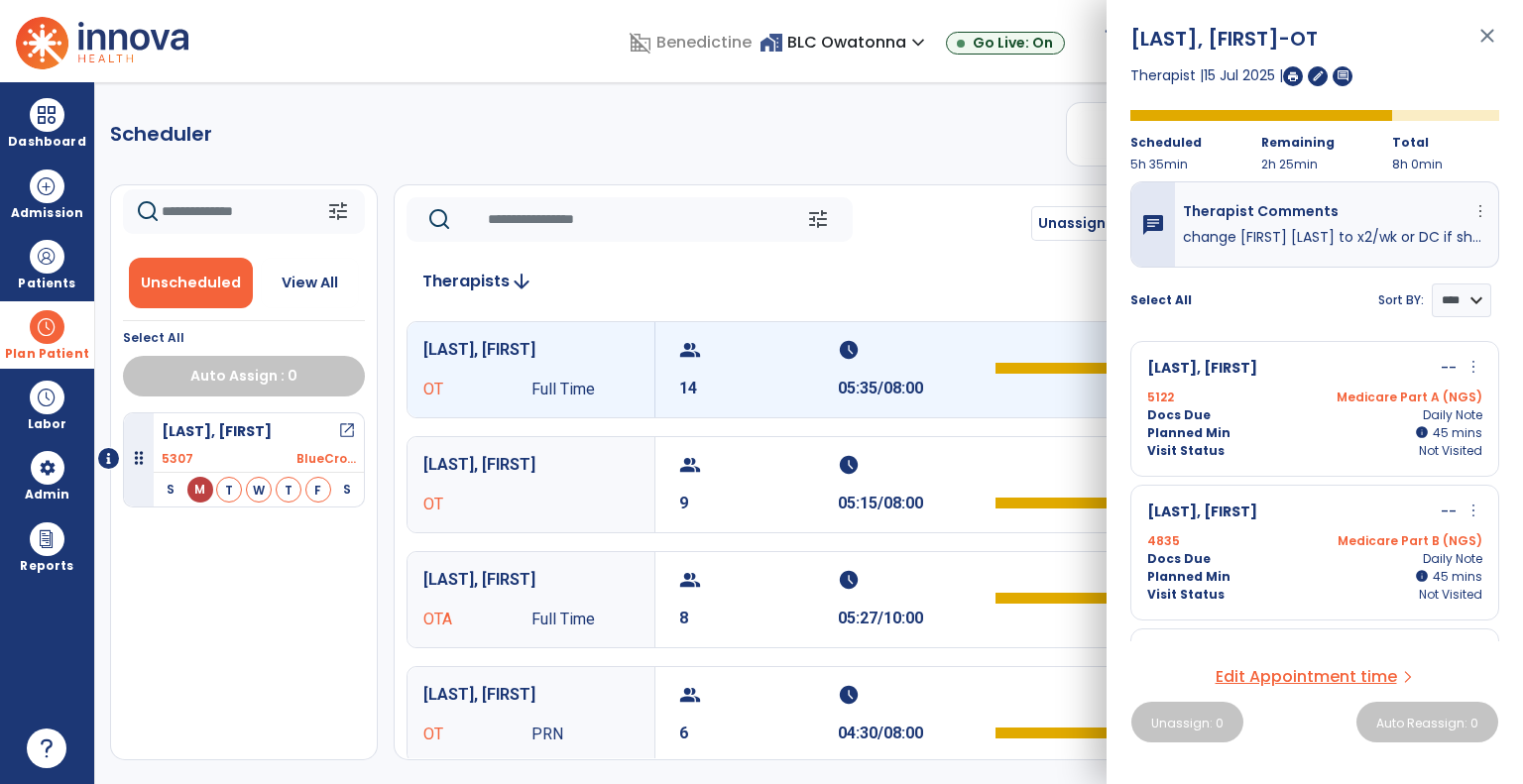 click on "5122 Medicare Part A (NGS)" at bounding box center [1315, 397] 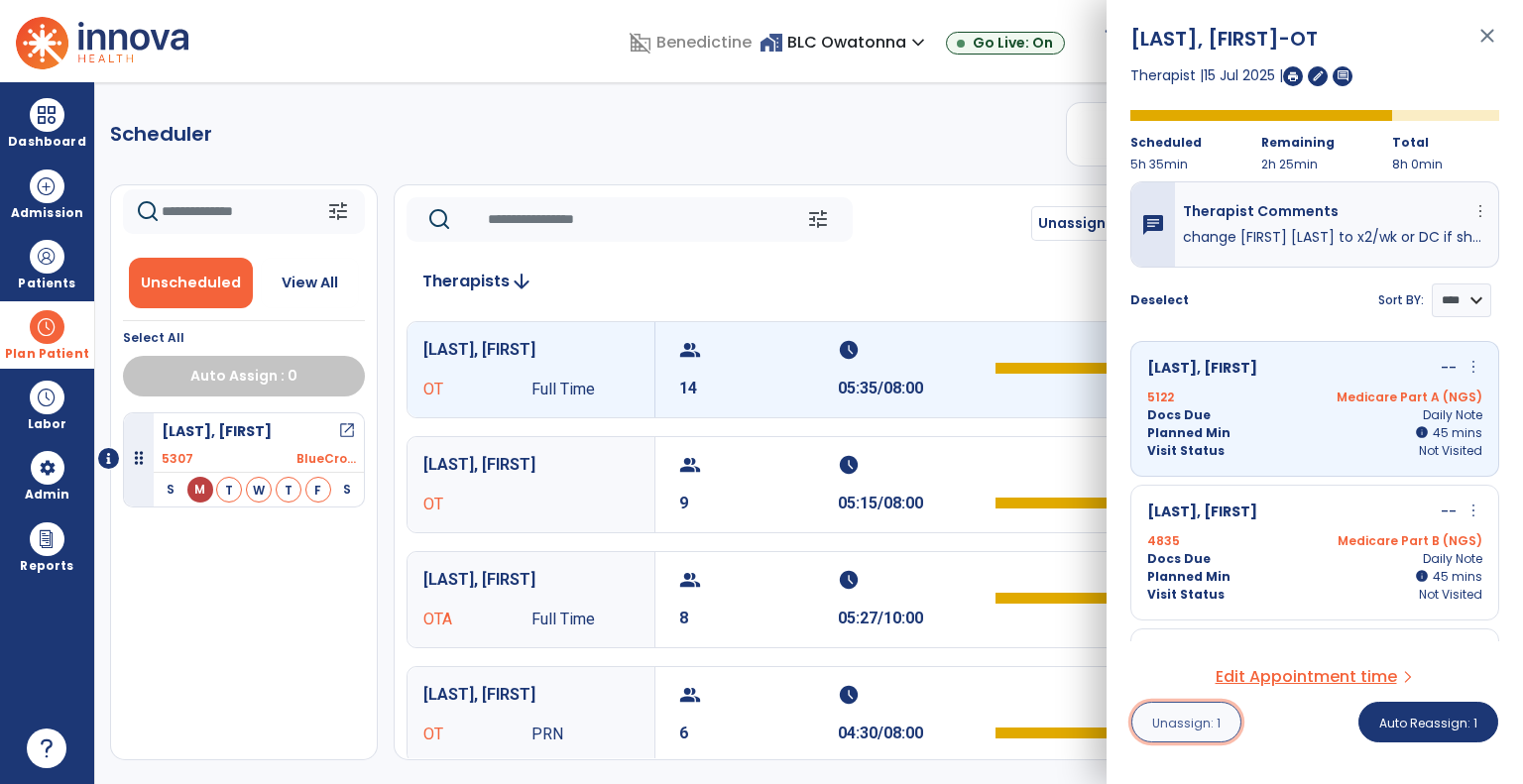 click on "Unassign: 1" at bounding box center [1186, 723] 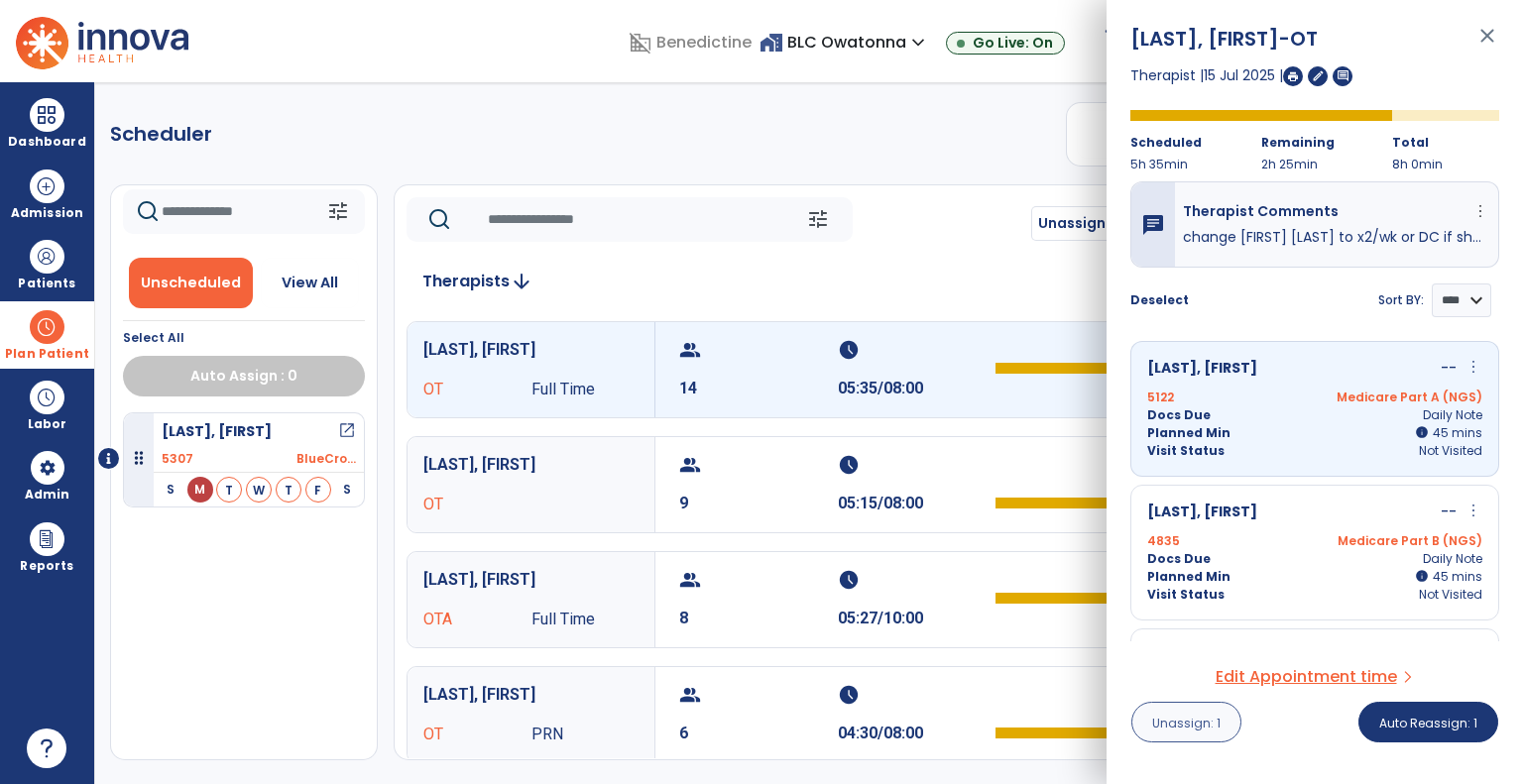 scroll, scrollTop: 0, scrollLeft: 0, axis: both 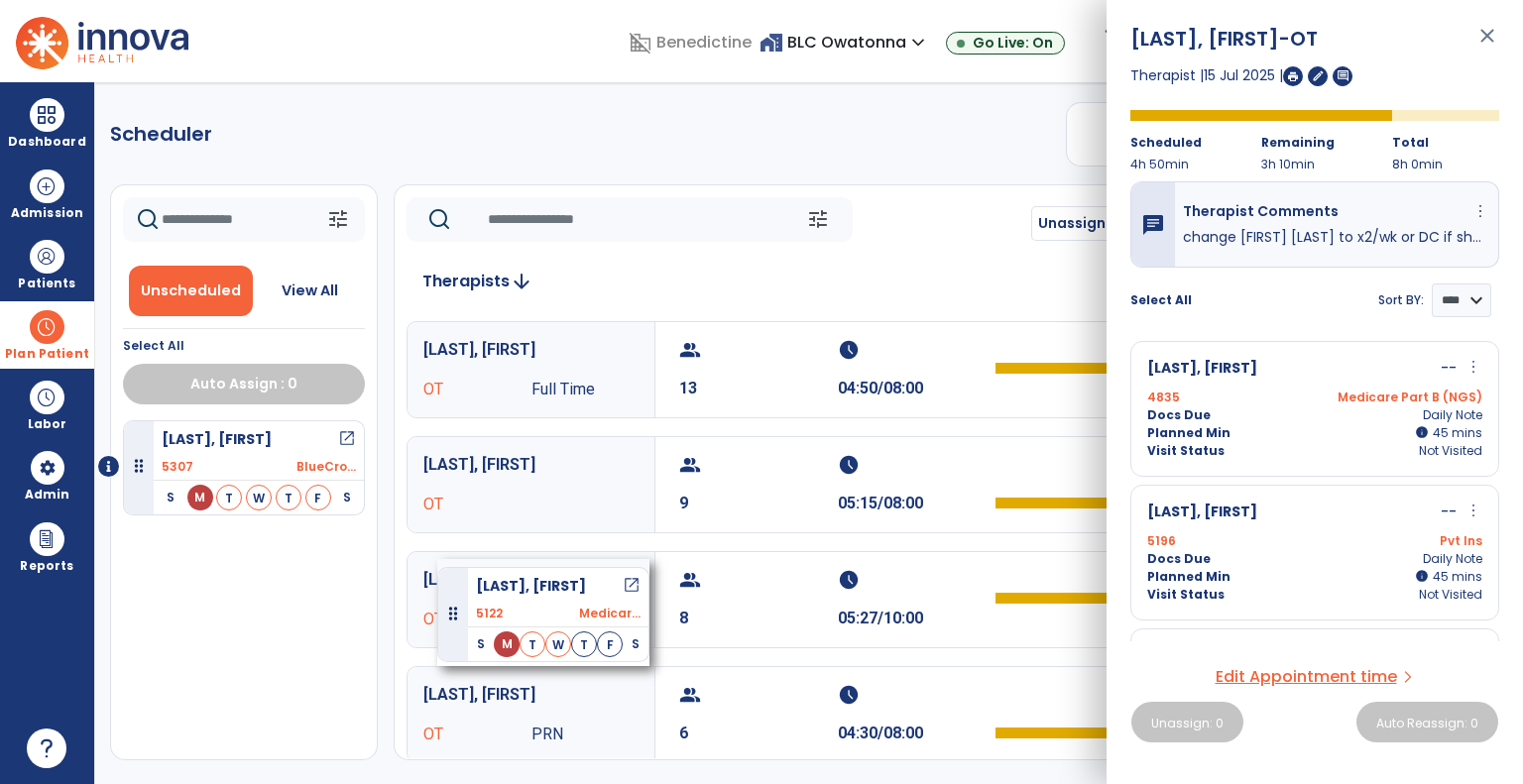 drag, startPoint x: 262, startPoint y: 545, endPoint x: 437, endPoint y: 559, distance: 175.55911 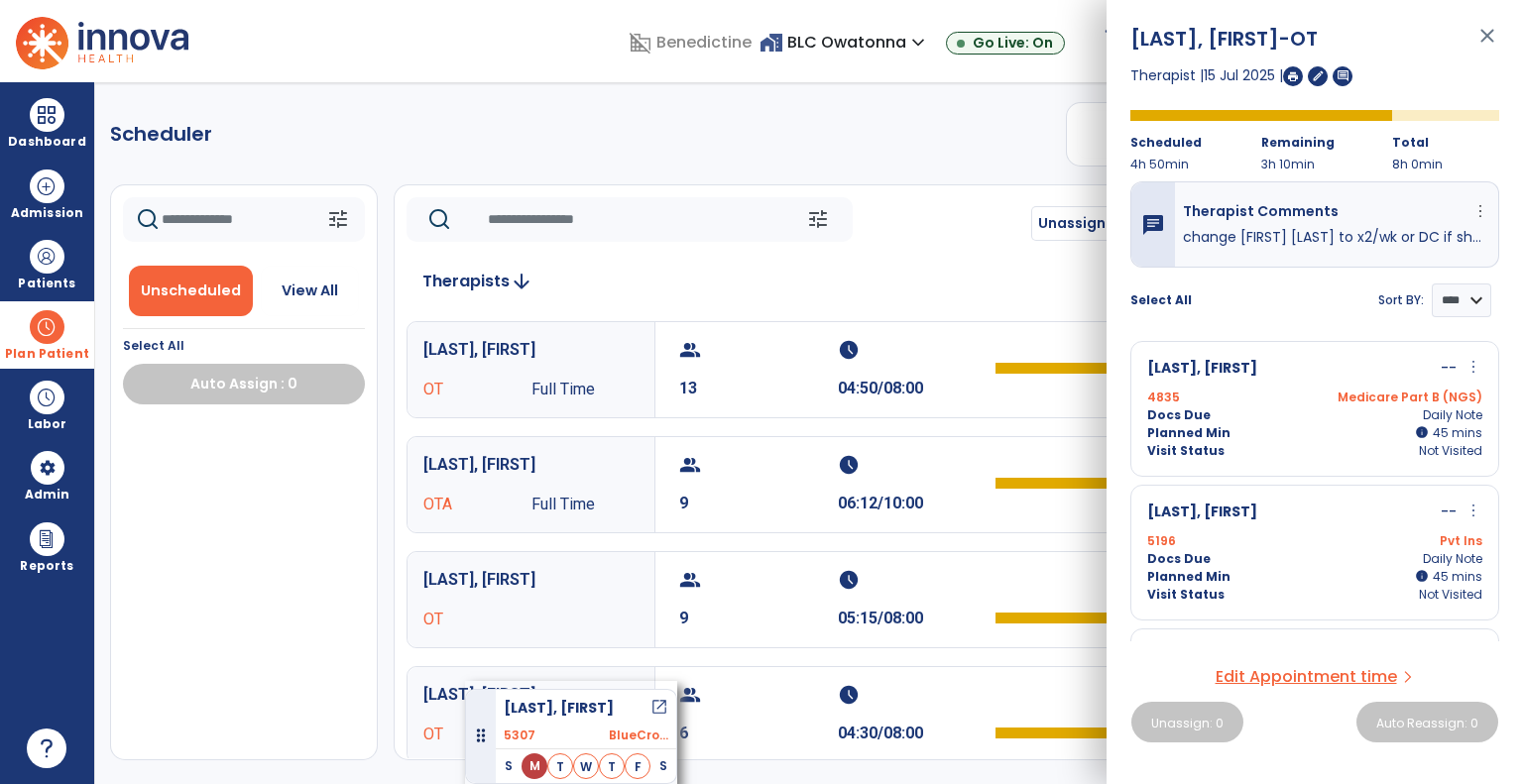 drag, startPoint x: 258, startPoint y: 435, endPoint x: 465, endPoint y: 681, distance: 321.50428 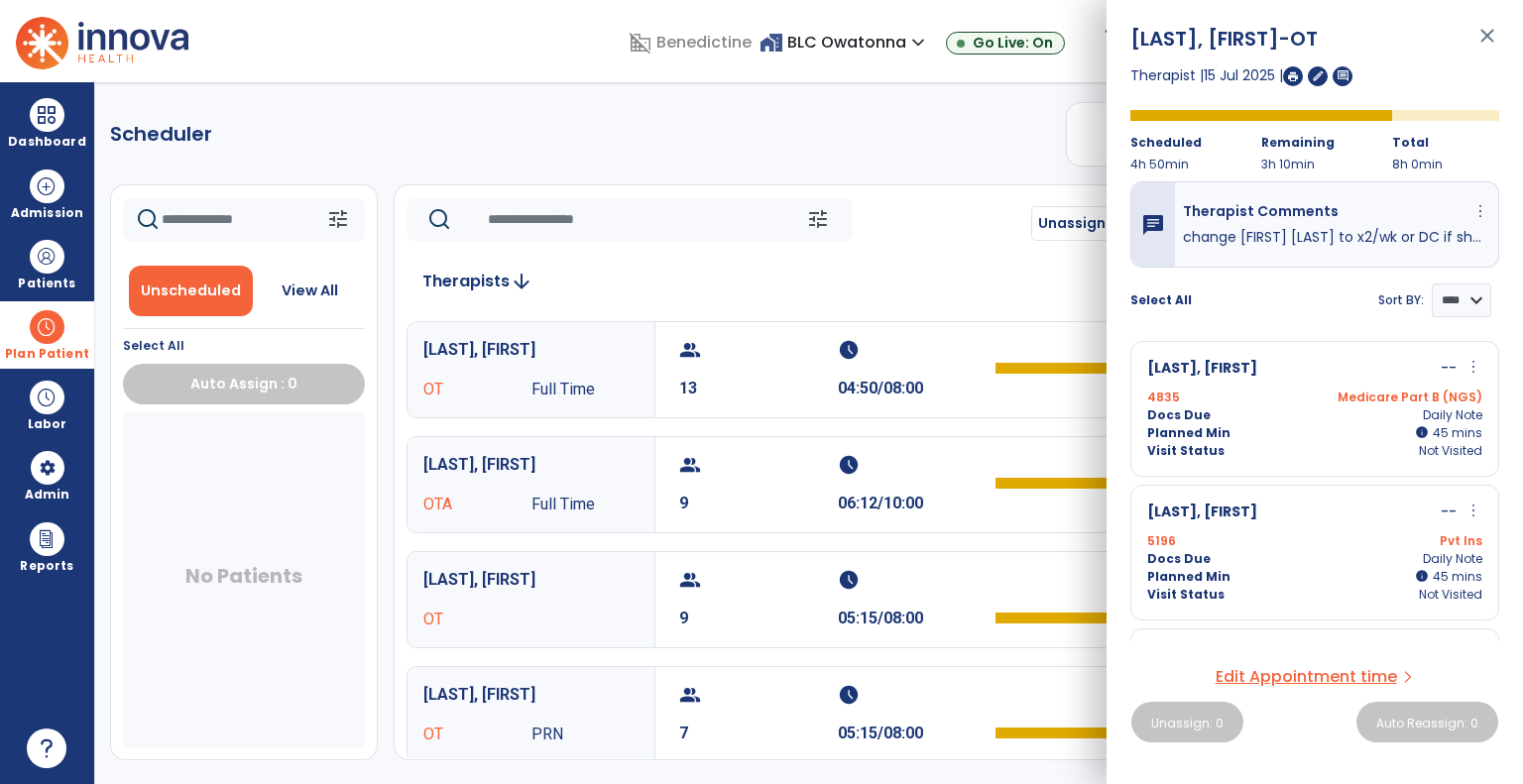 click on "No Patients" at bounding box center [244, 580] 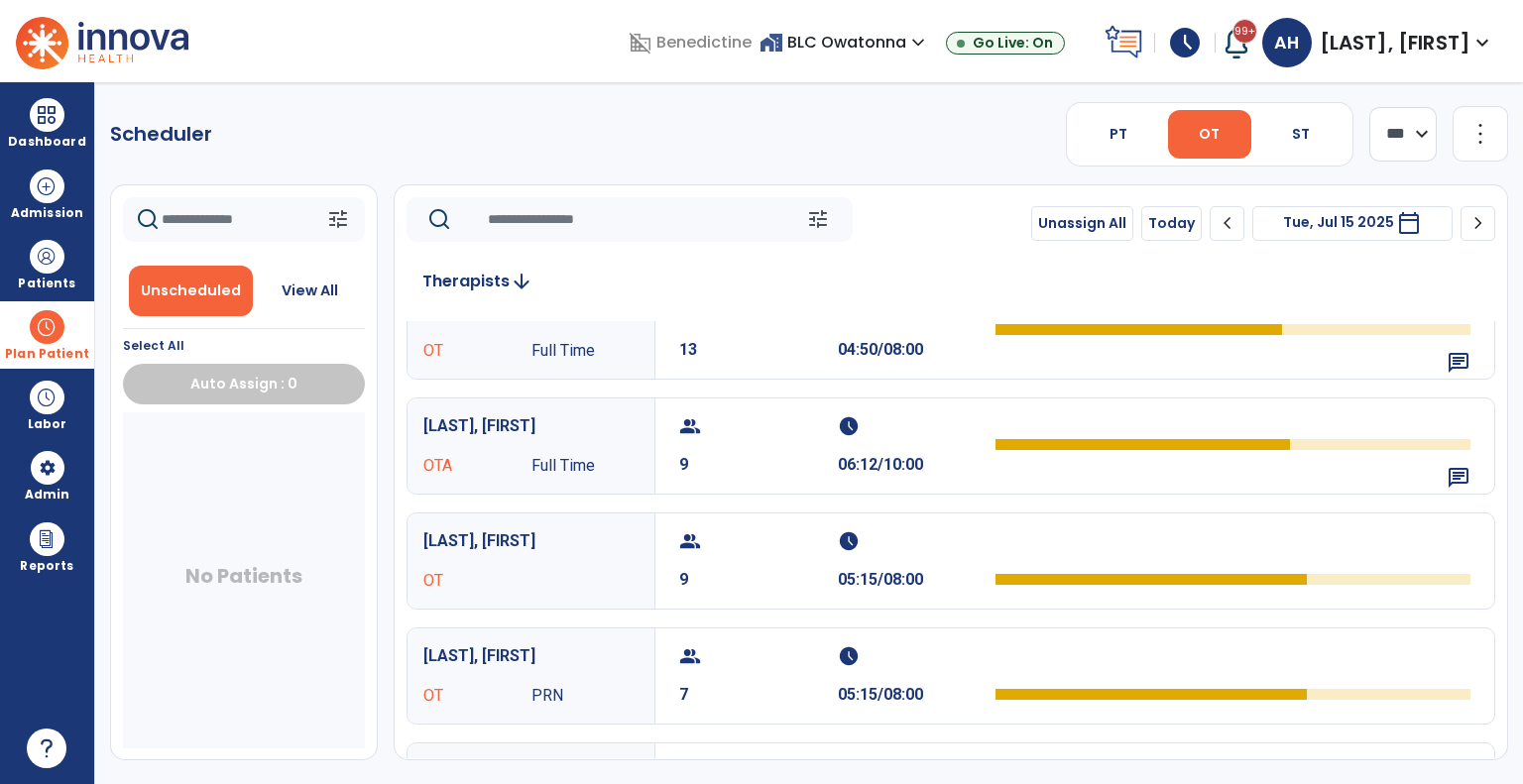 scroll, scrollTop: 0, scrollLeft: 0, axis: both 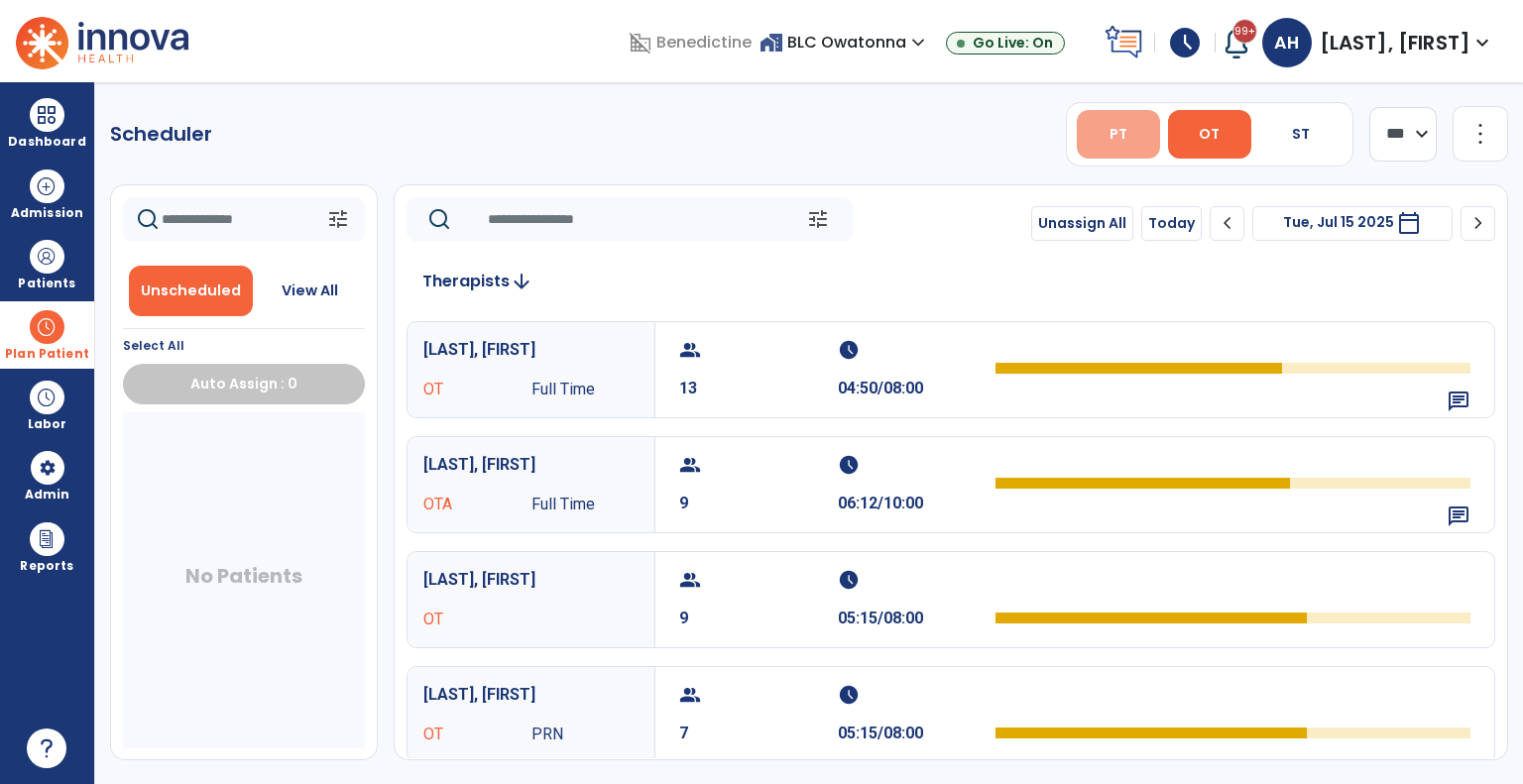 click on "PT" at bounding box center (1118, 134) 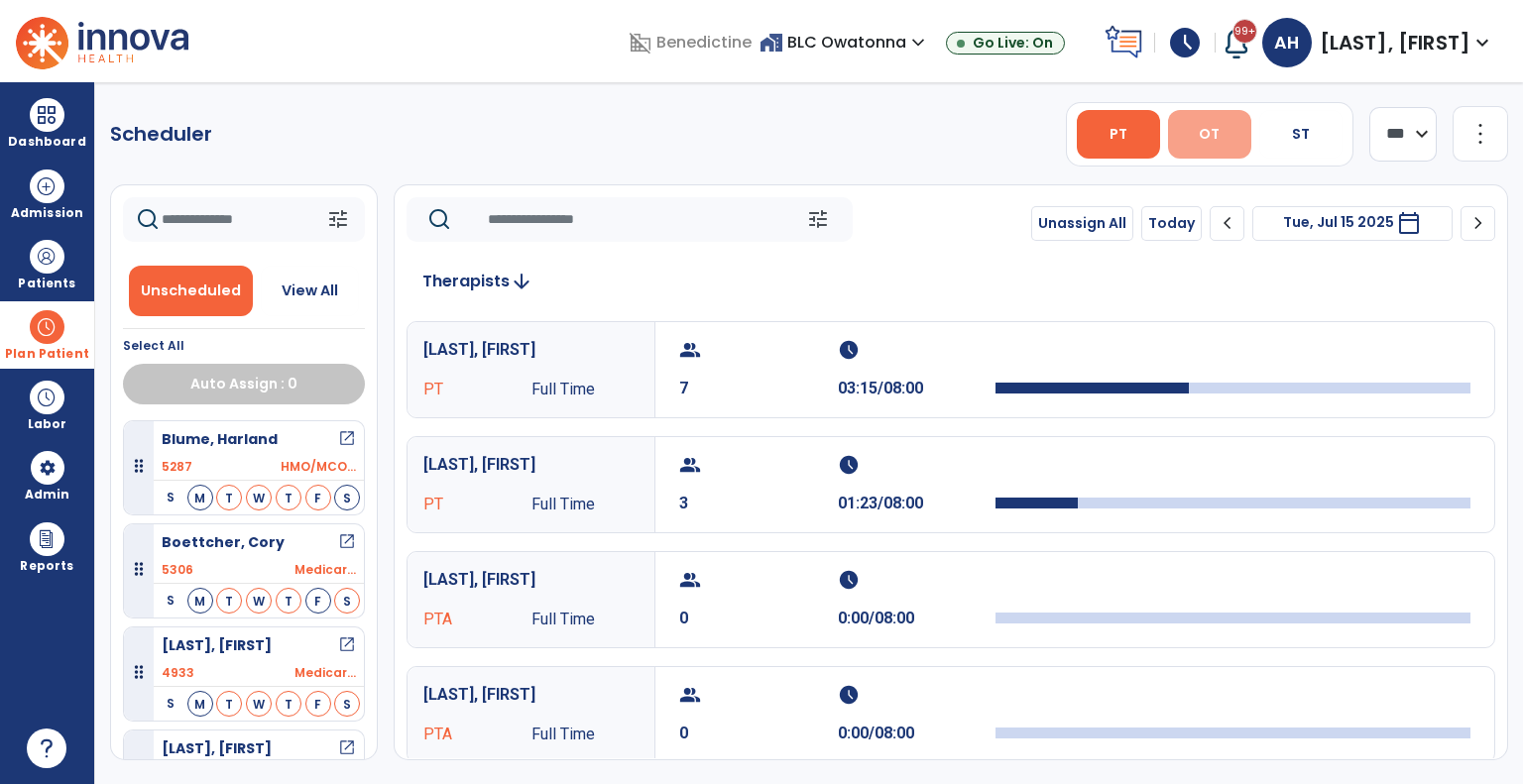 click on "OT" at bounding box center [1209, 134] 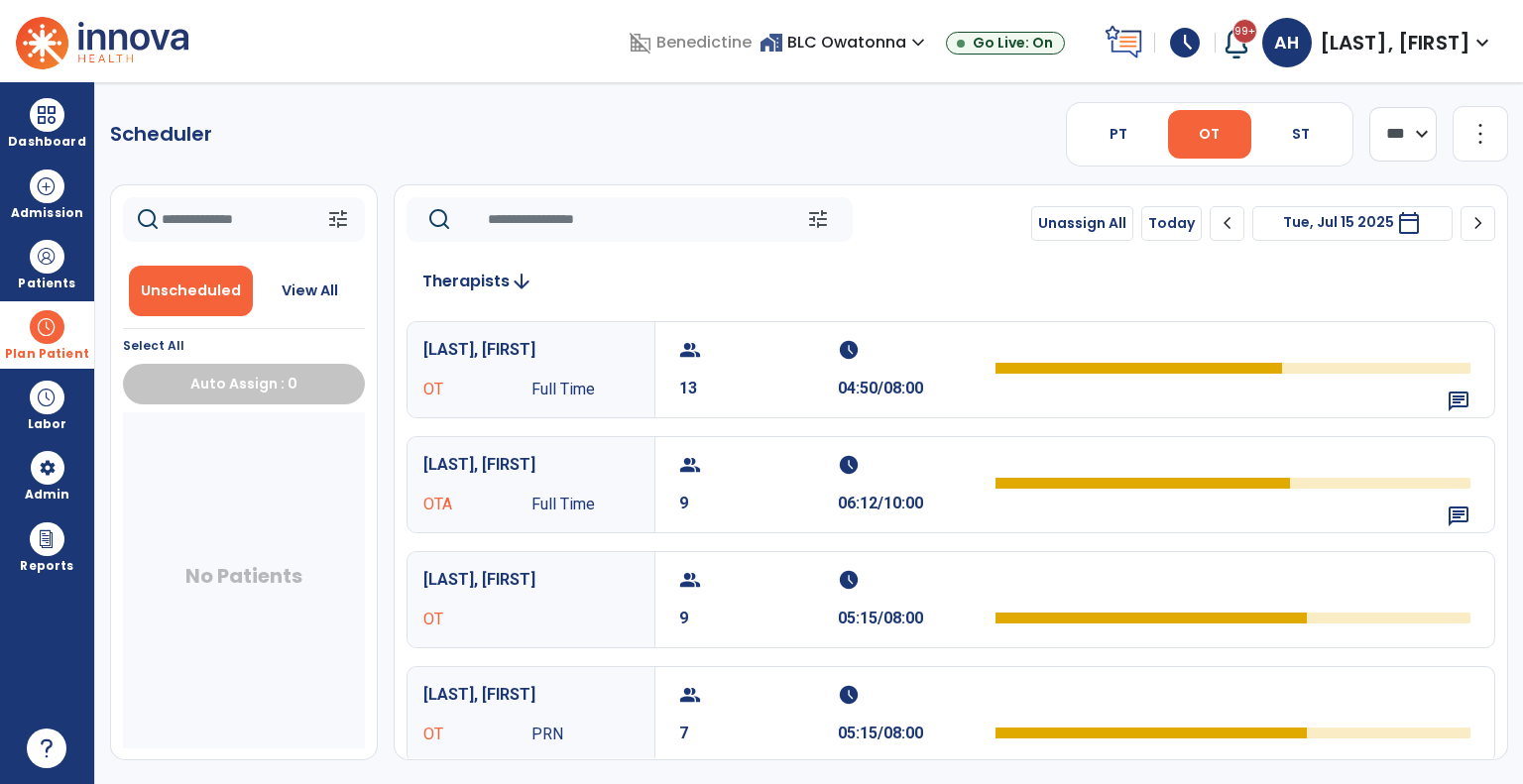 click on "chevron_left" 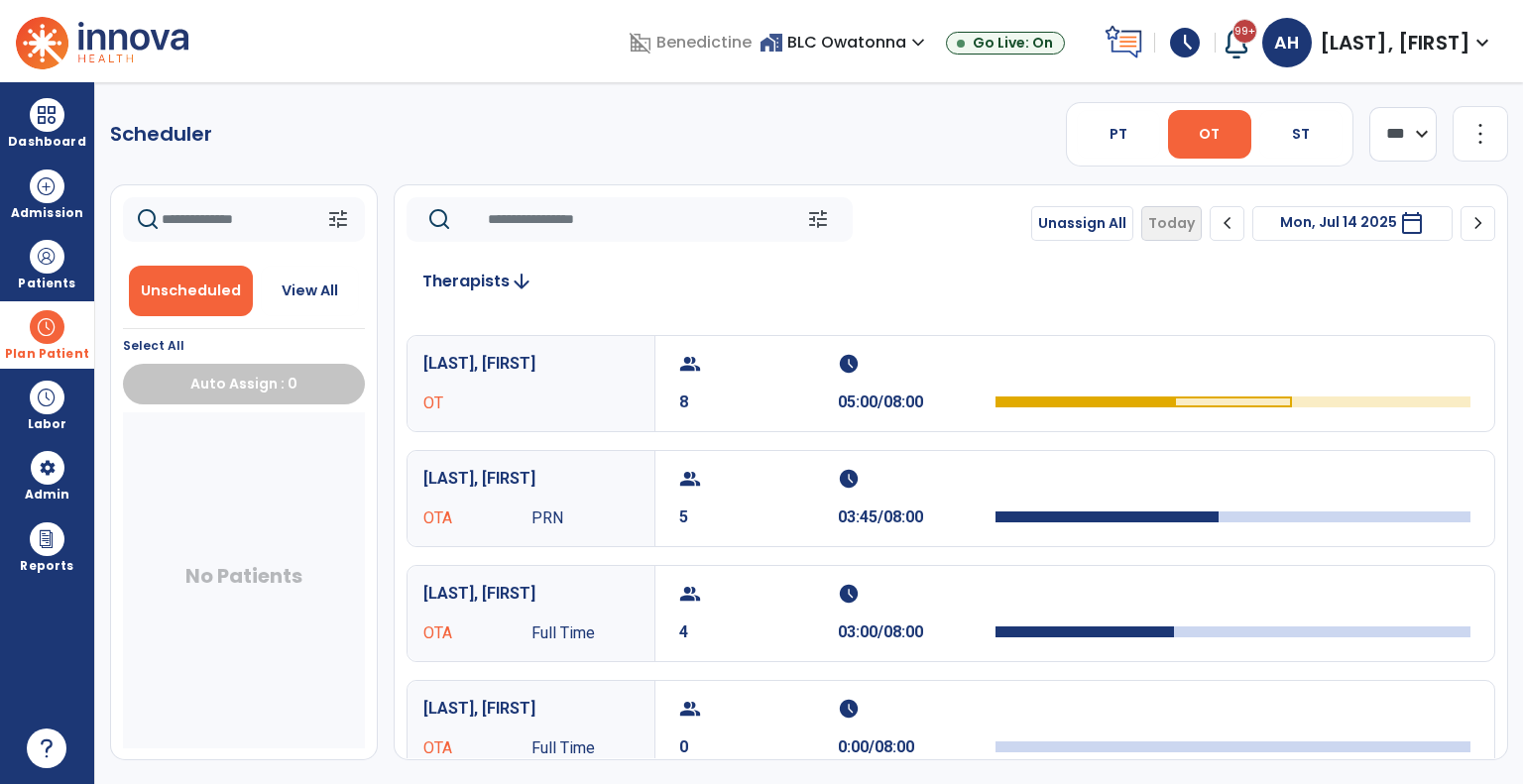 scroll, scrollTop: 217, scrollLeft: 0, axis: vertical 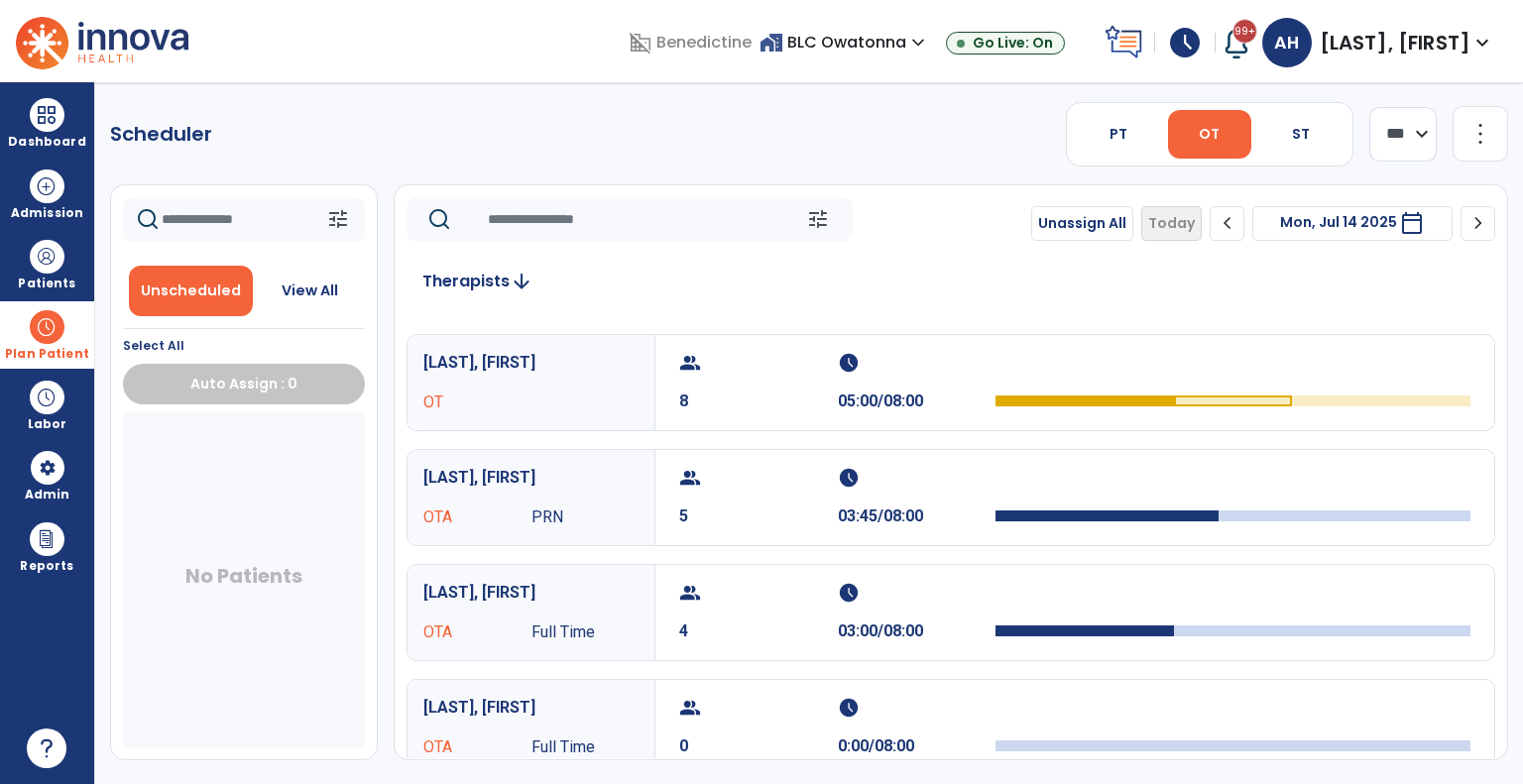 click on "chevron_right" 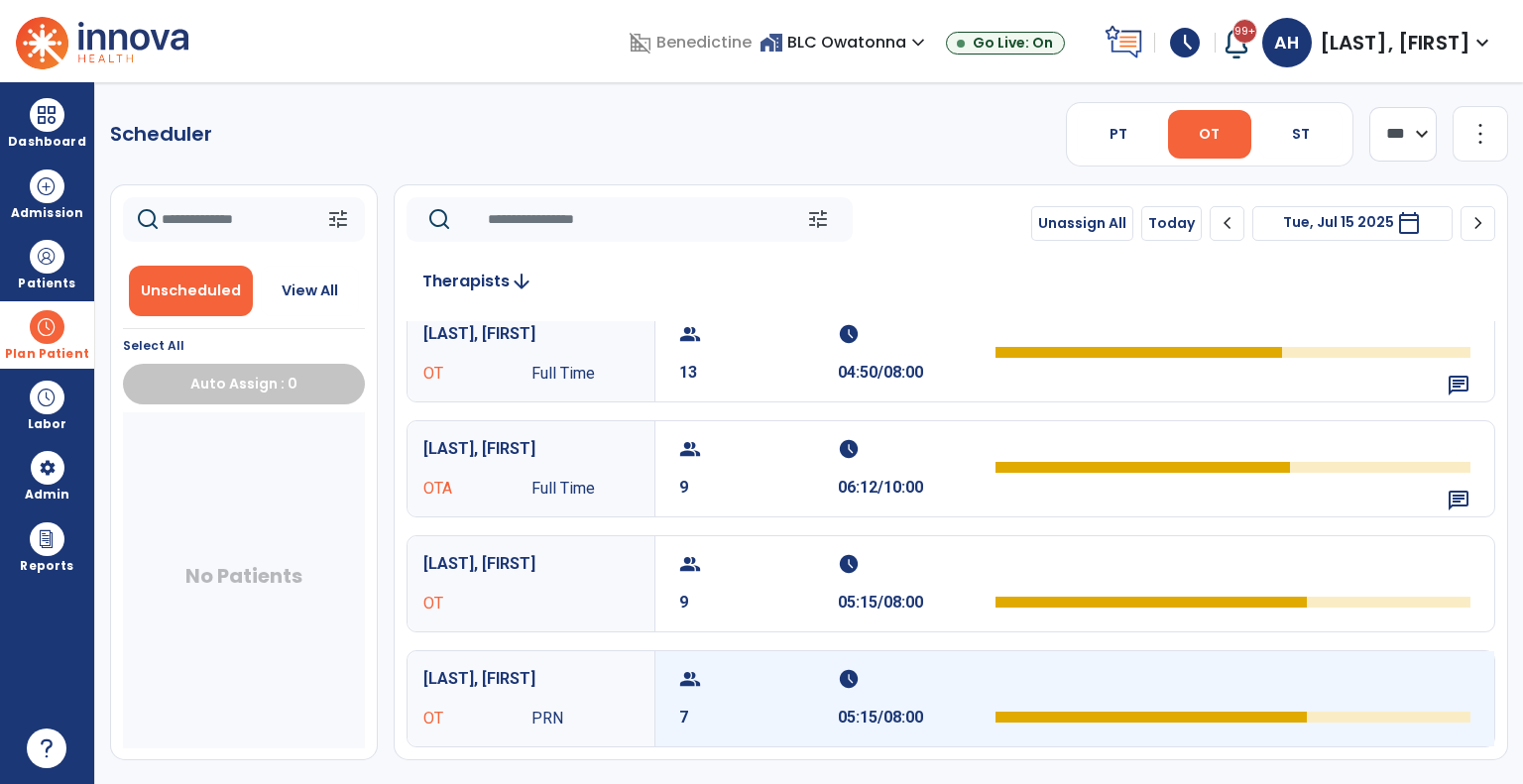 scroll, scrollTop: 0, scrollLeft: 0, axis: both 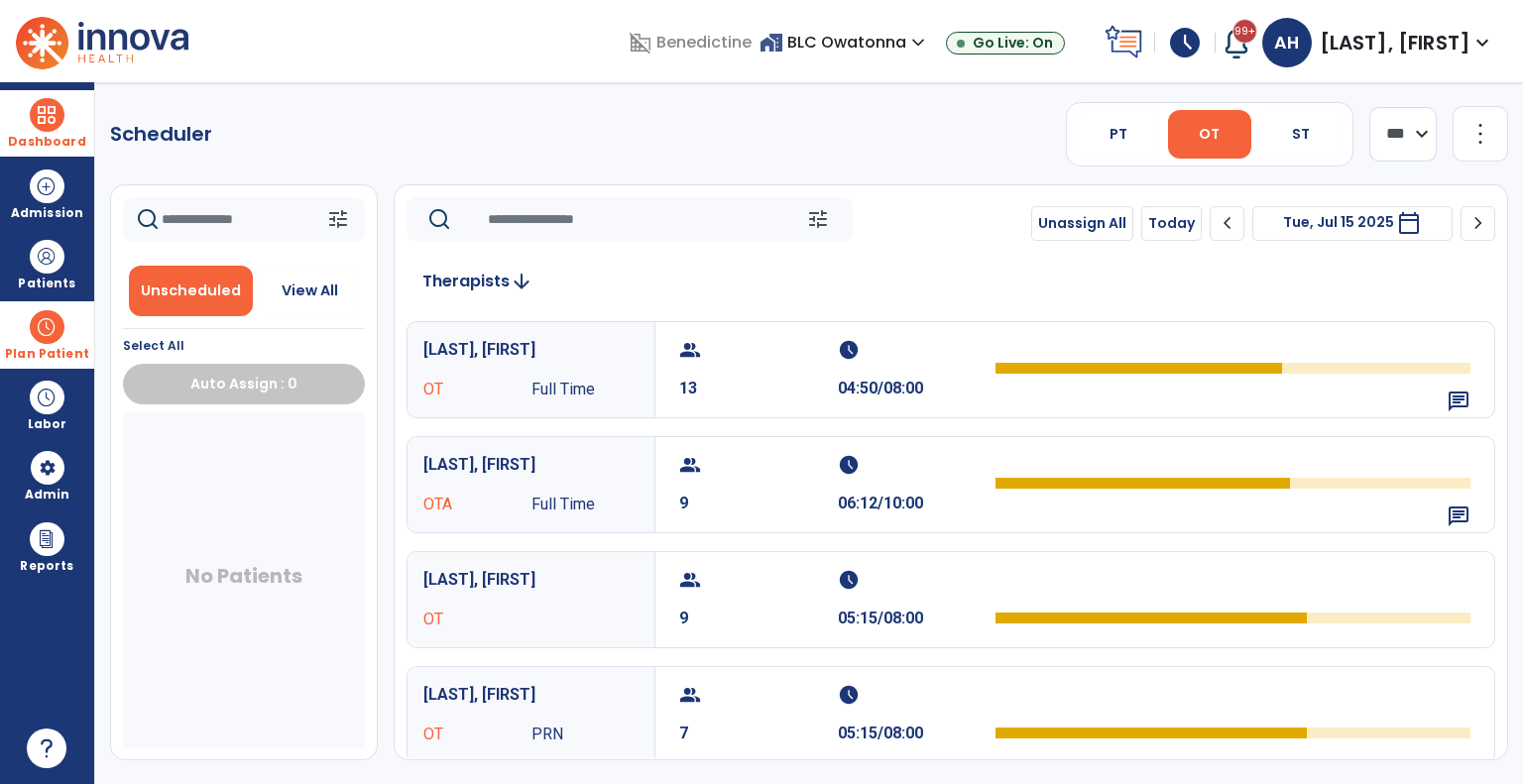 click on "Dashboard" at bounding box center [47, 123] 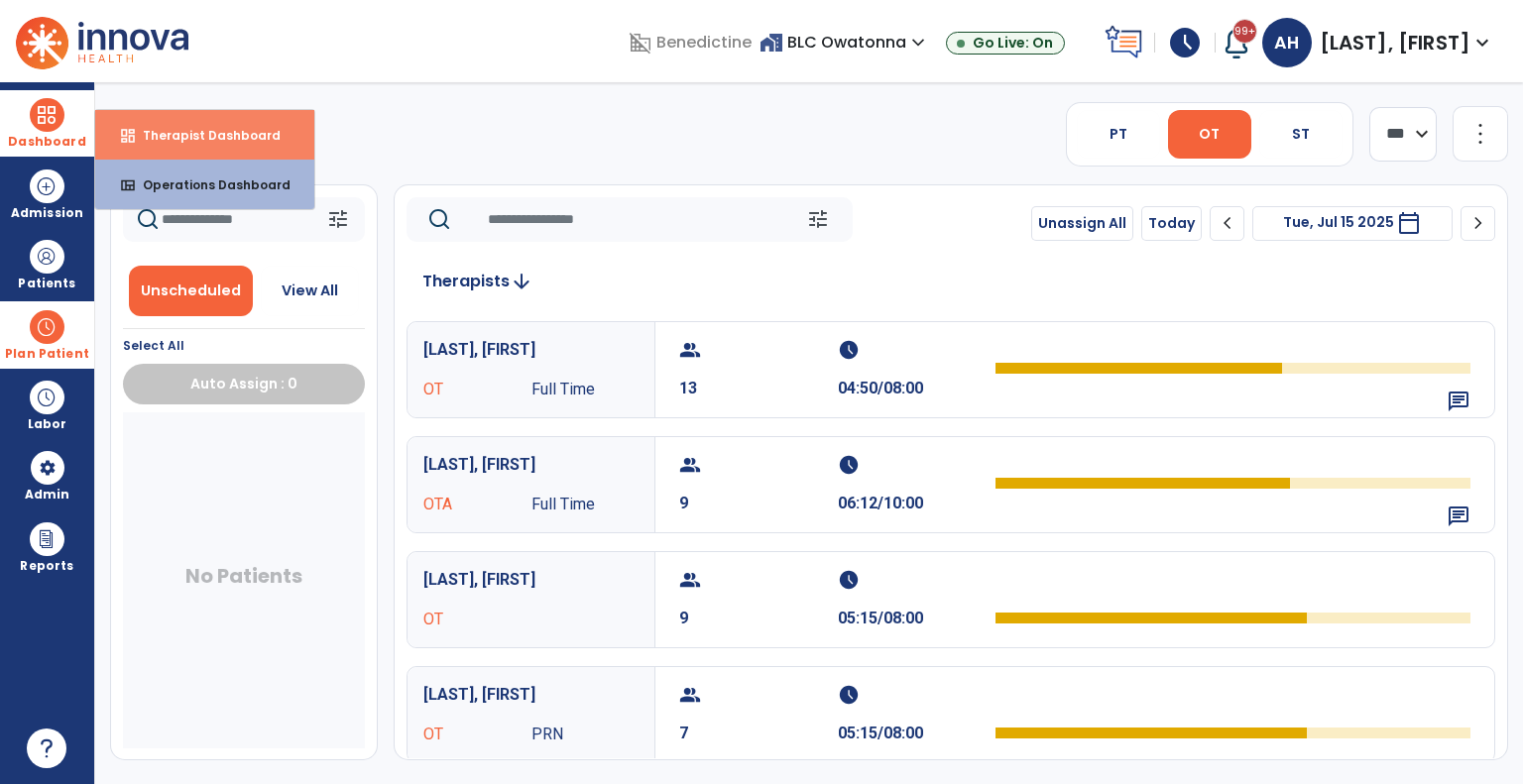 click on "Therapist Dashboard" at bounding box center [203, 135] 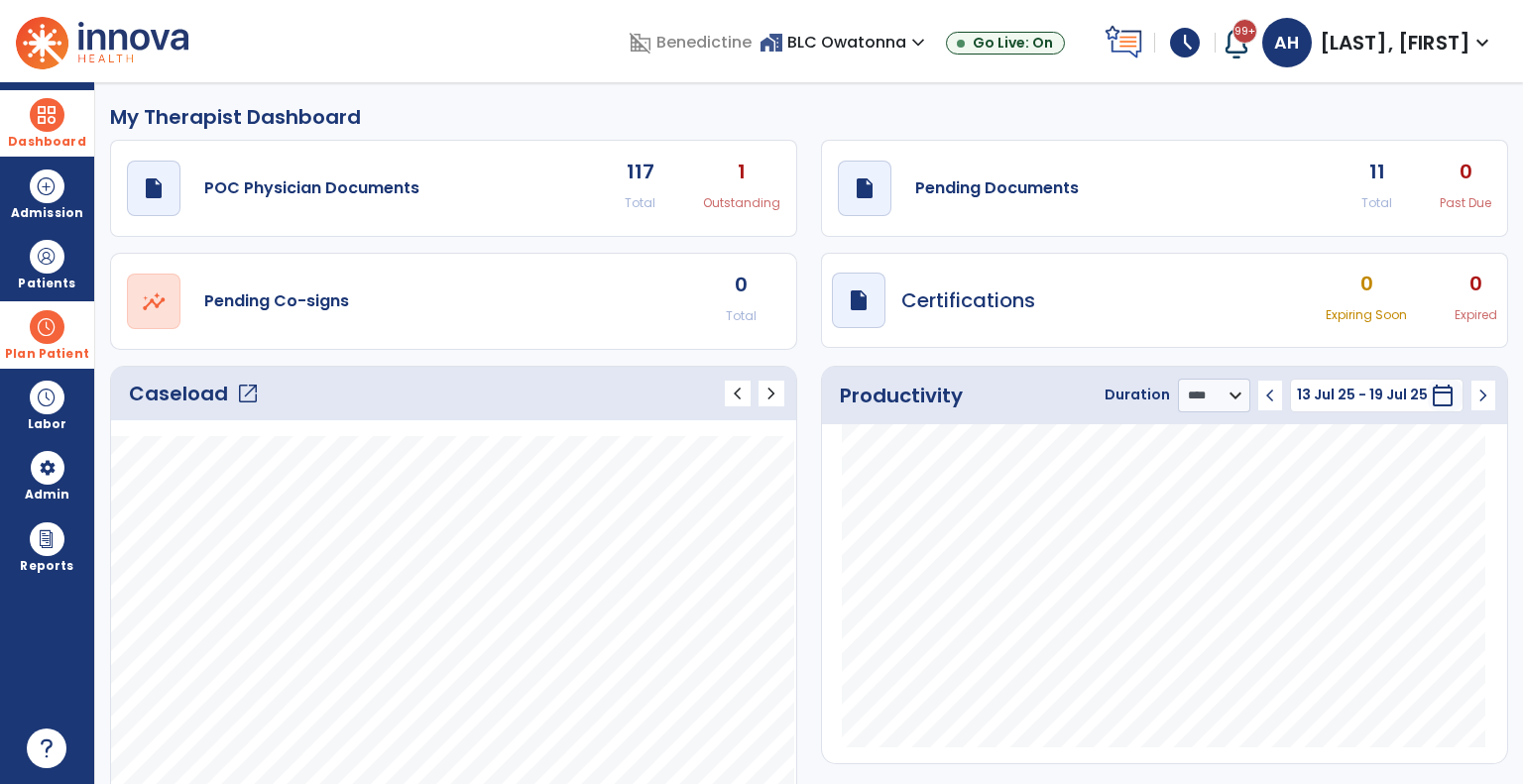 click at bounding box center [47, 327] 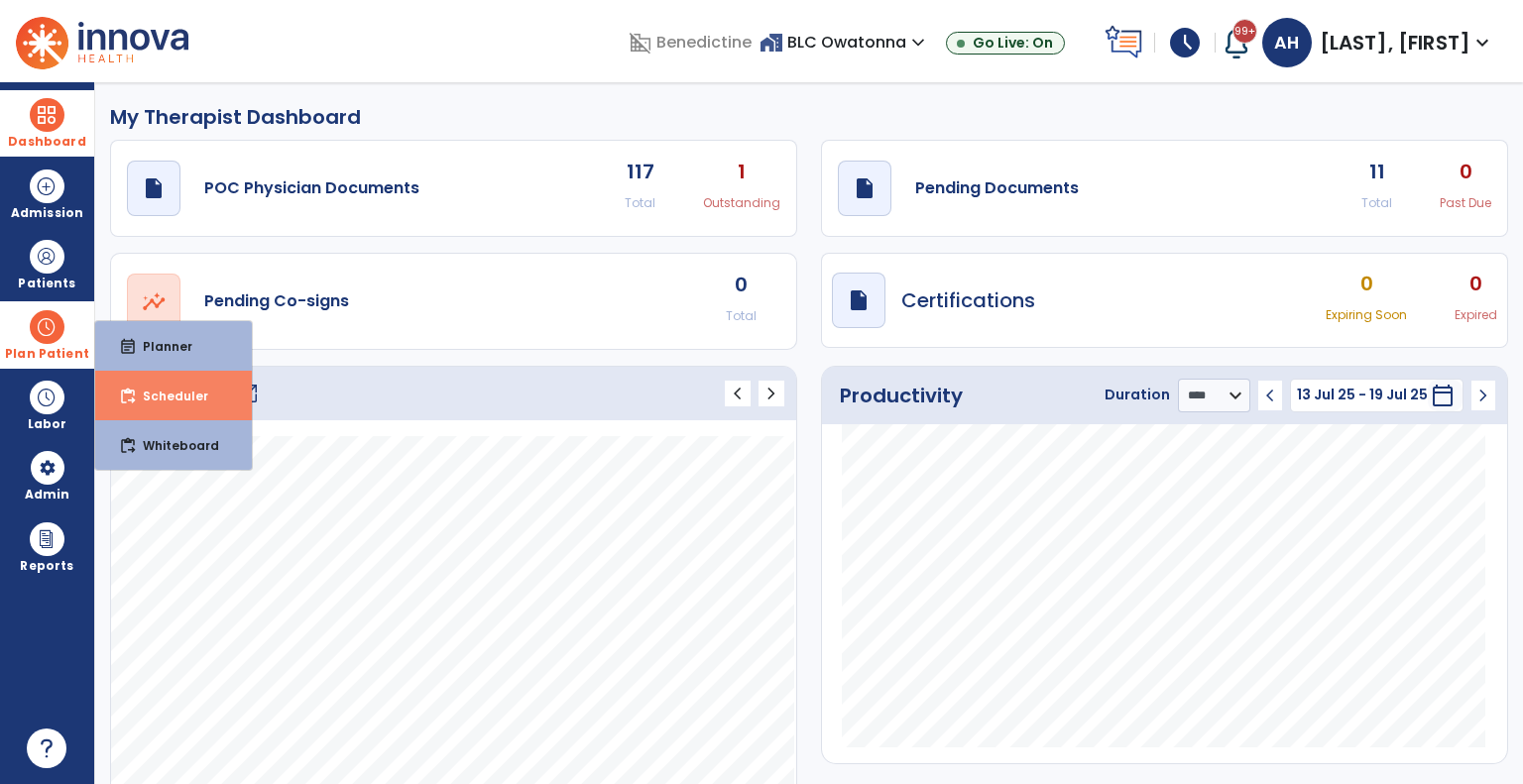 click on "Scheduler" at bounding box center (168, 395) 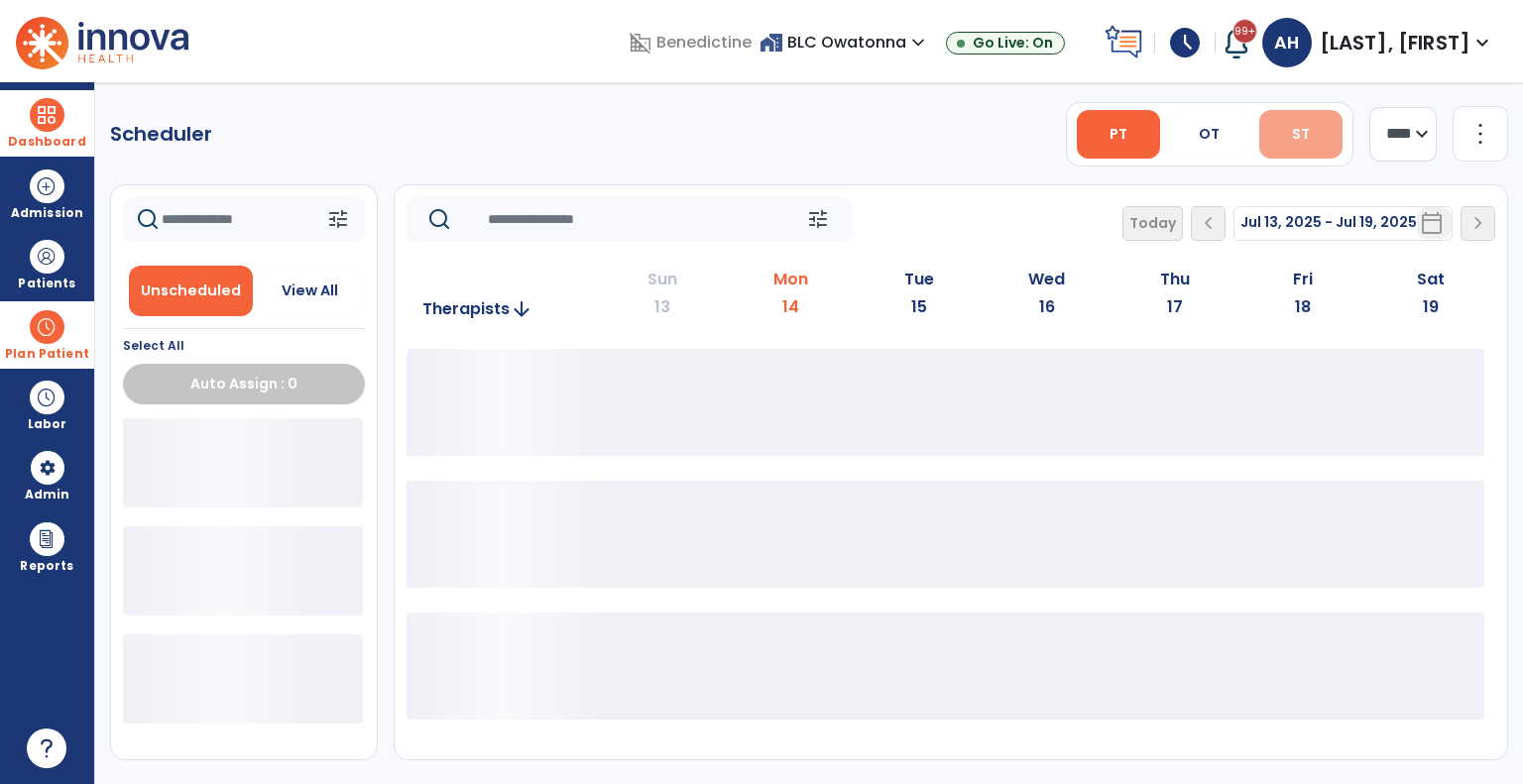 click on "ST" at bounding box center [1301, 134] 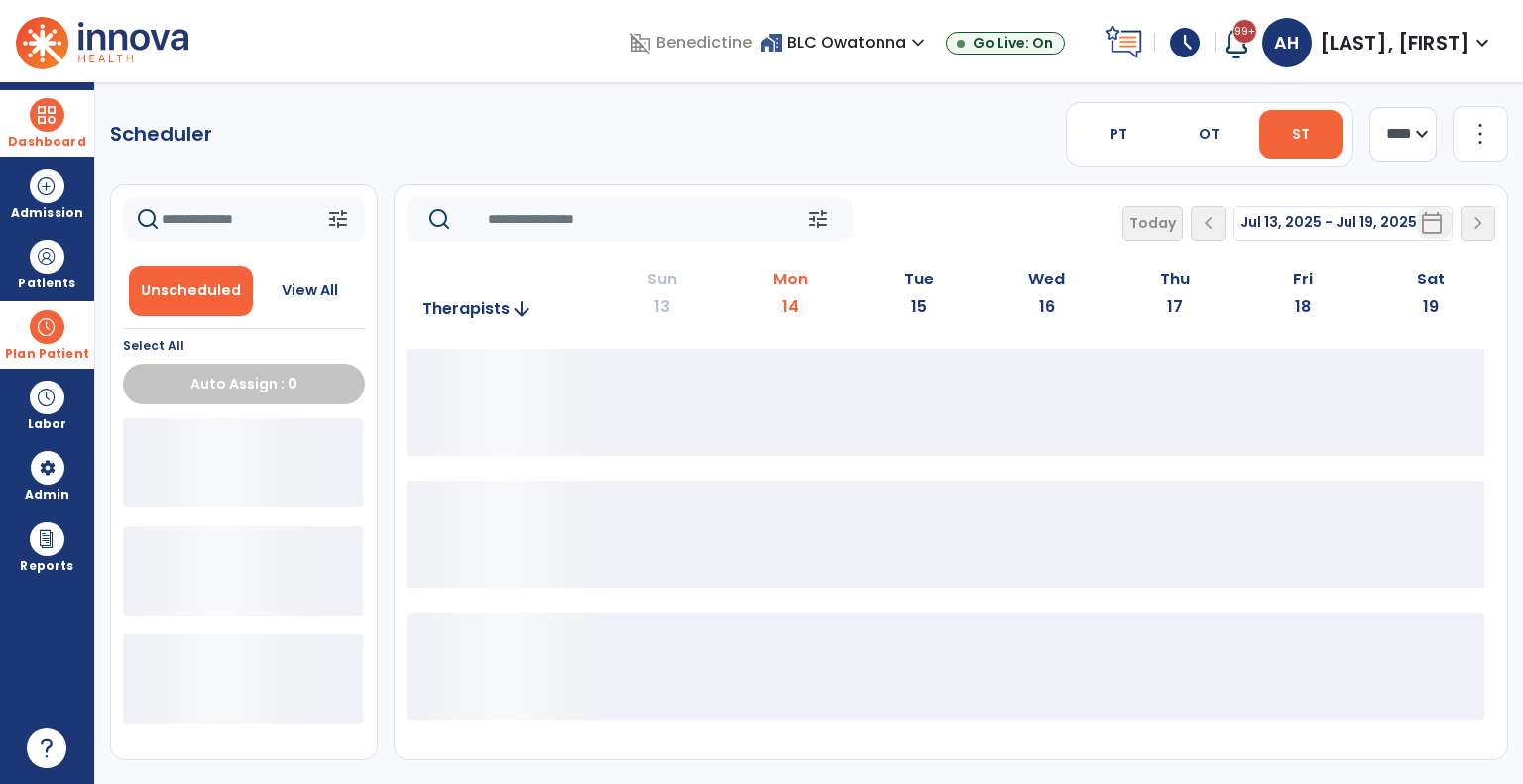 click on "**** ***" 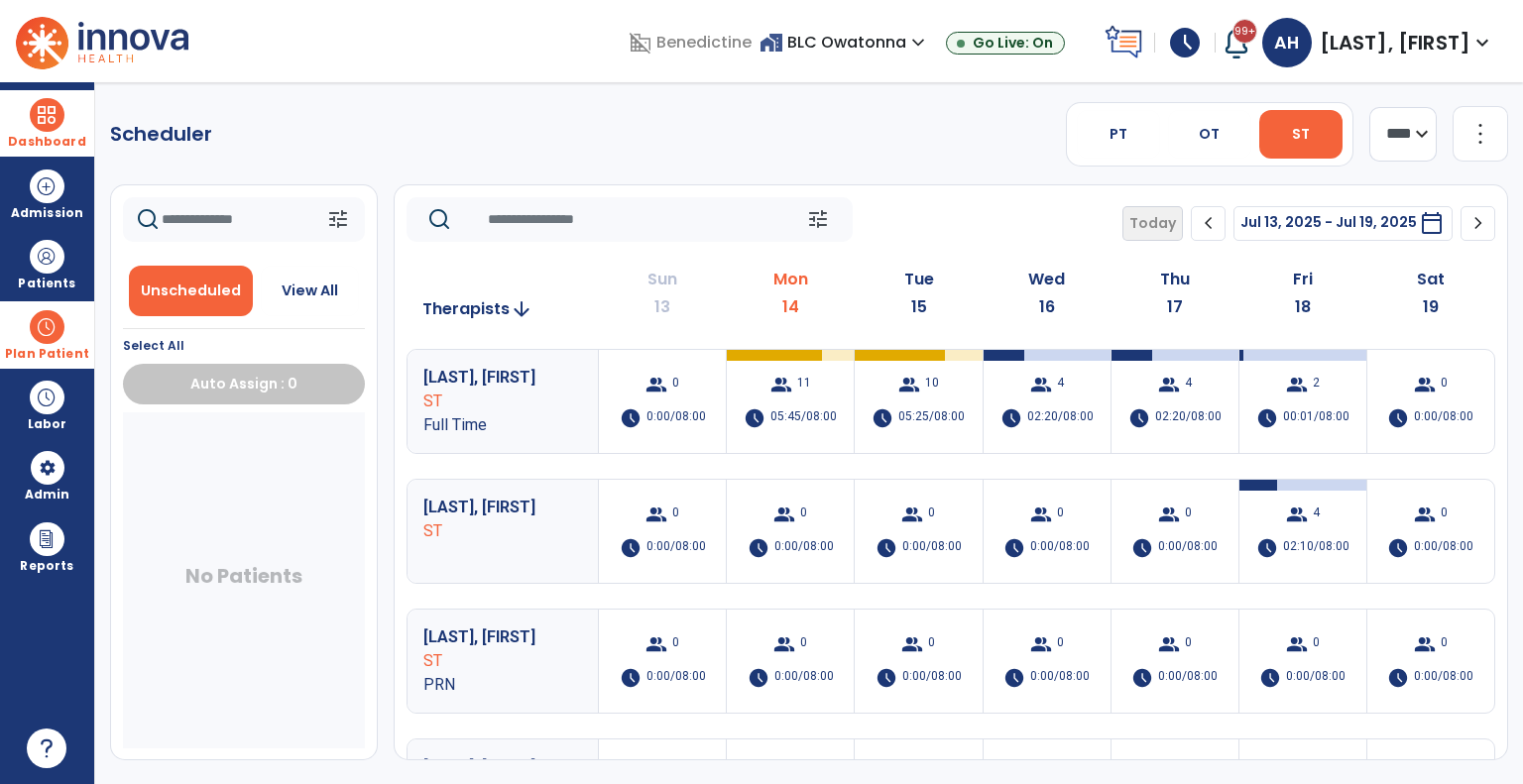 select on "*******" 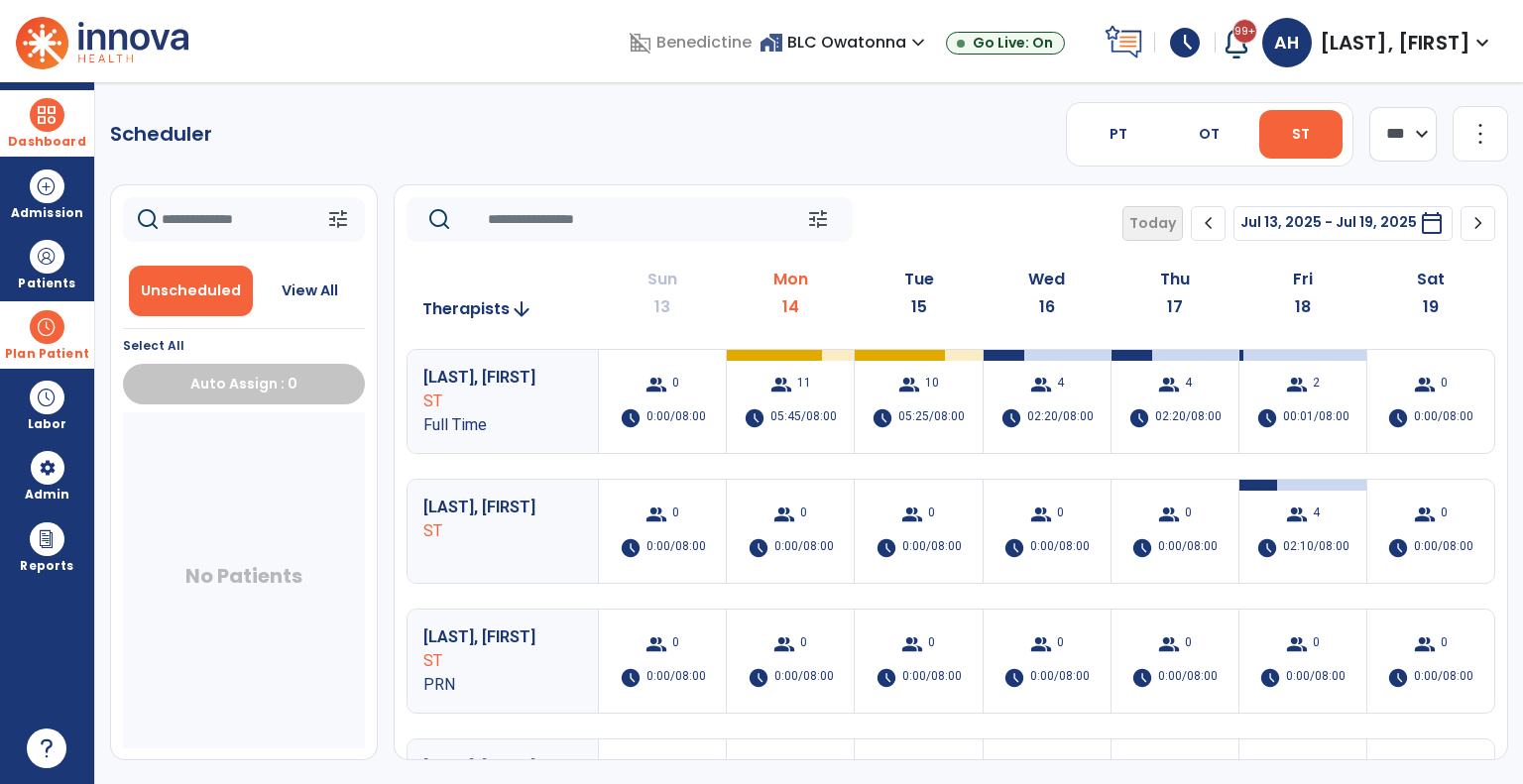 click on "**** ***" 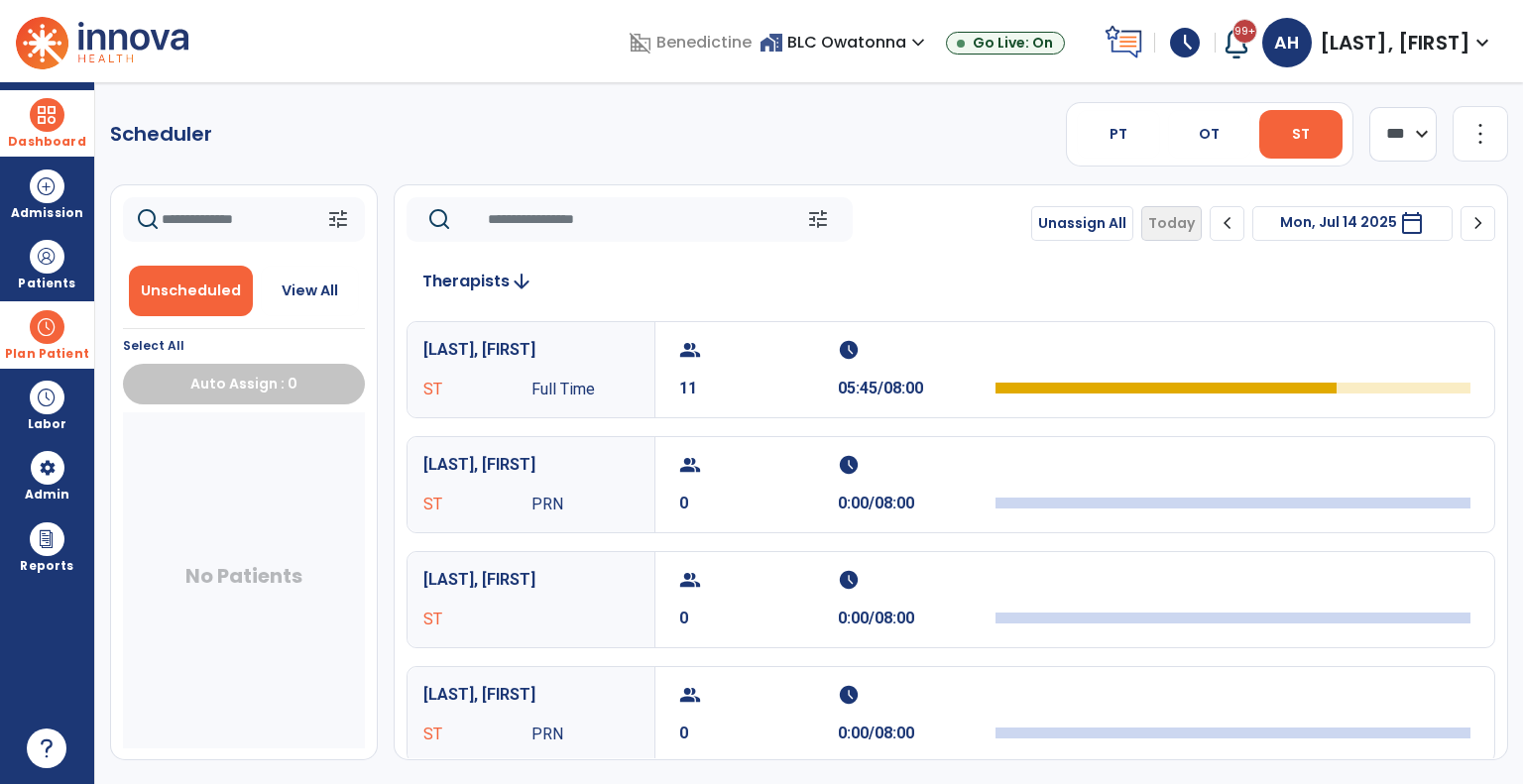 click on "chevron_right" 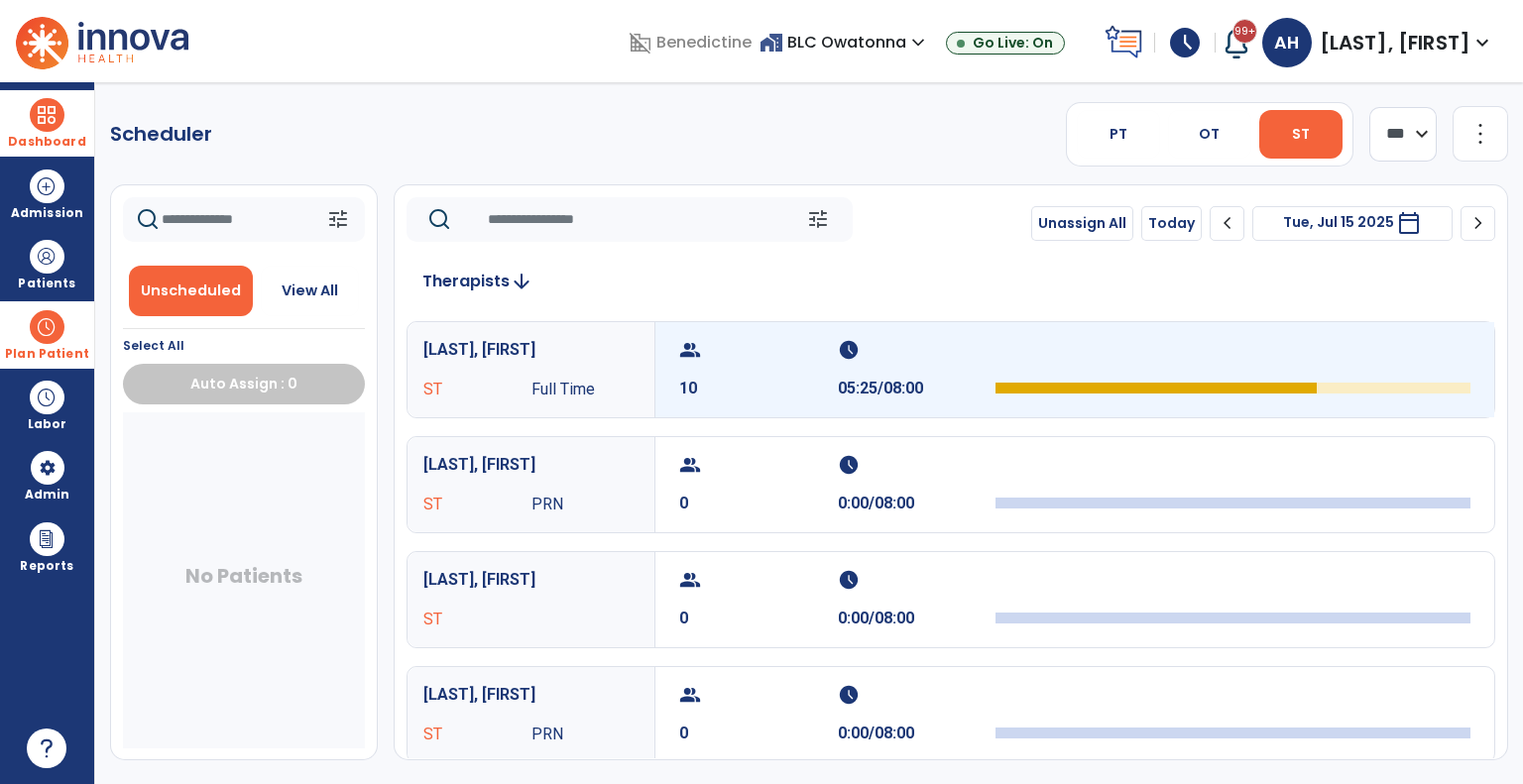 click on "group  10" at bounding box center [759, 370] 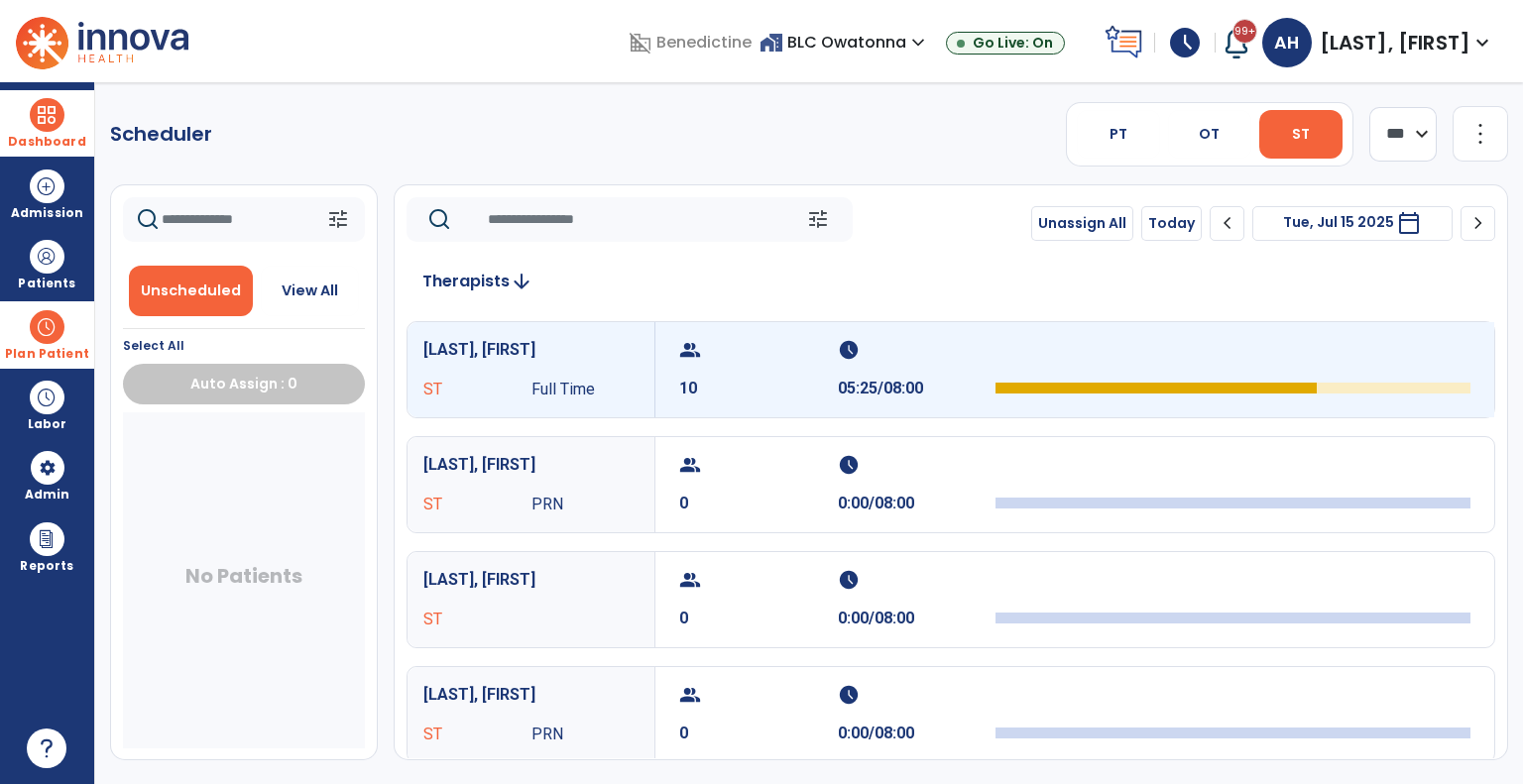click on "group  10" at bounding box center (759, 370) 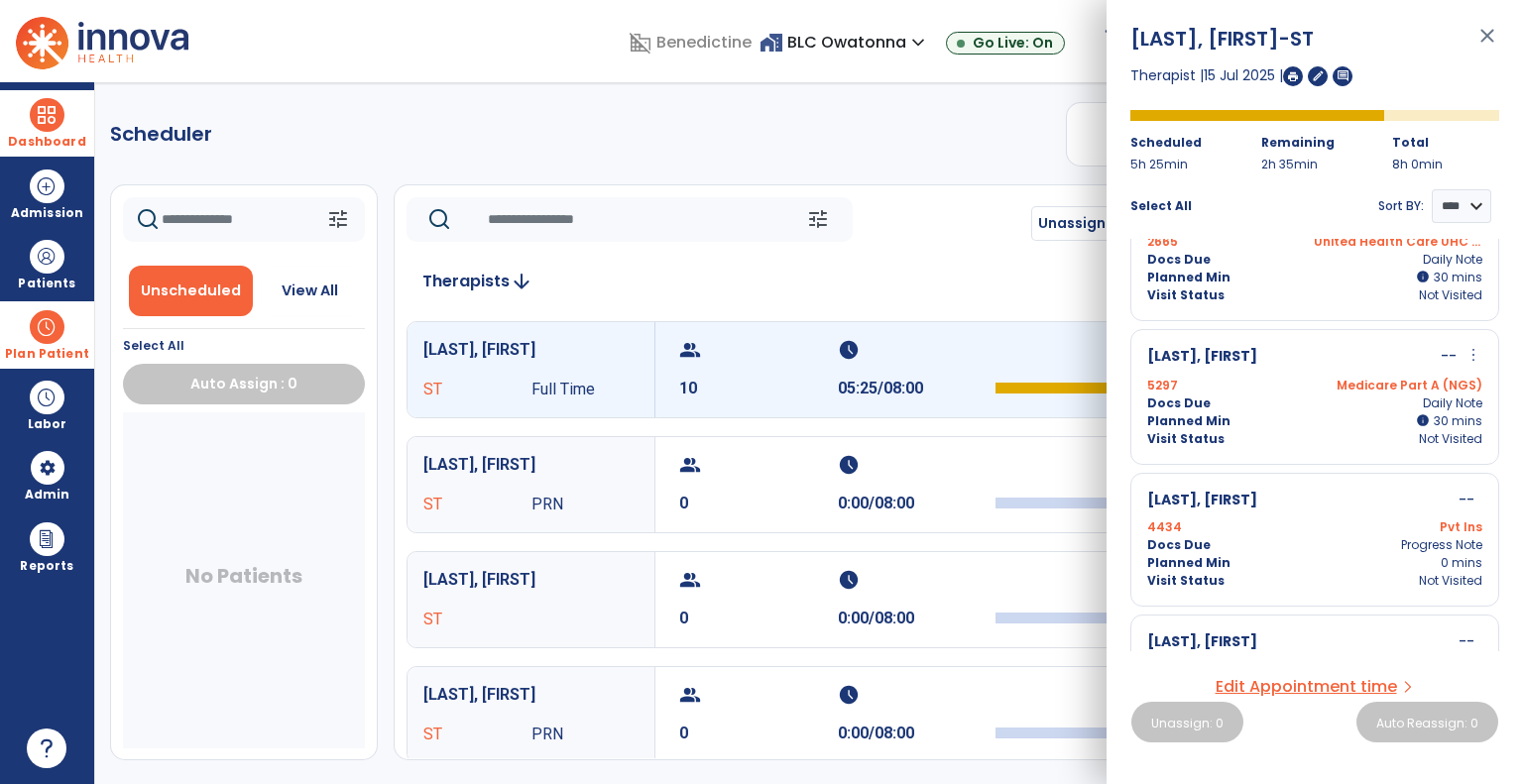 scroll, scrollTop: 1015, scrollLeft: 0, axis: vertical 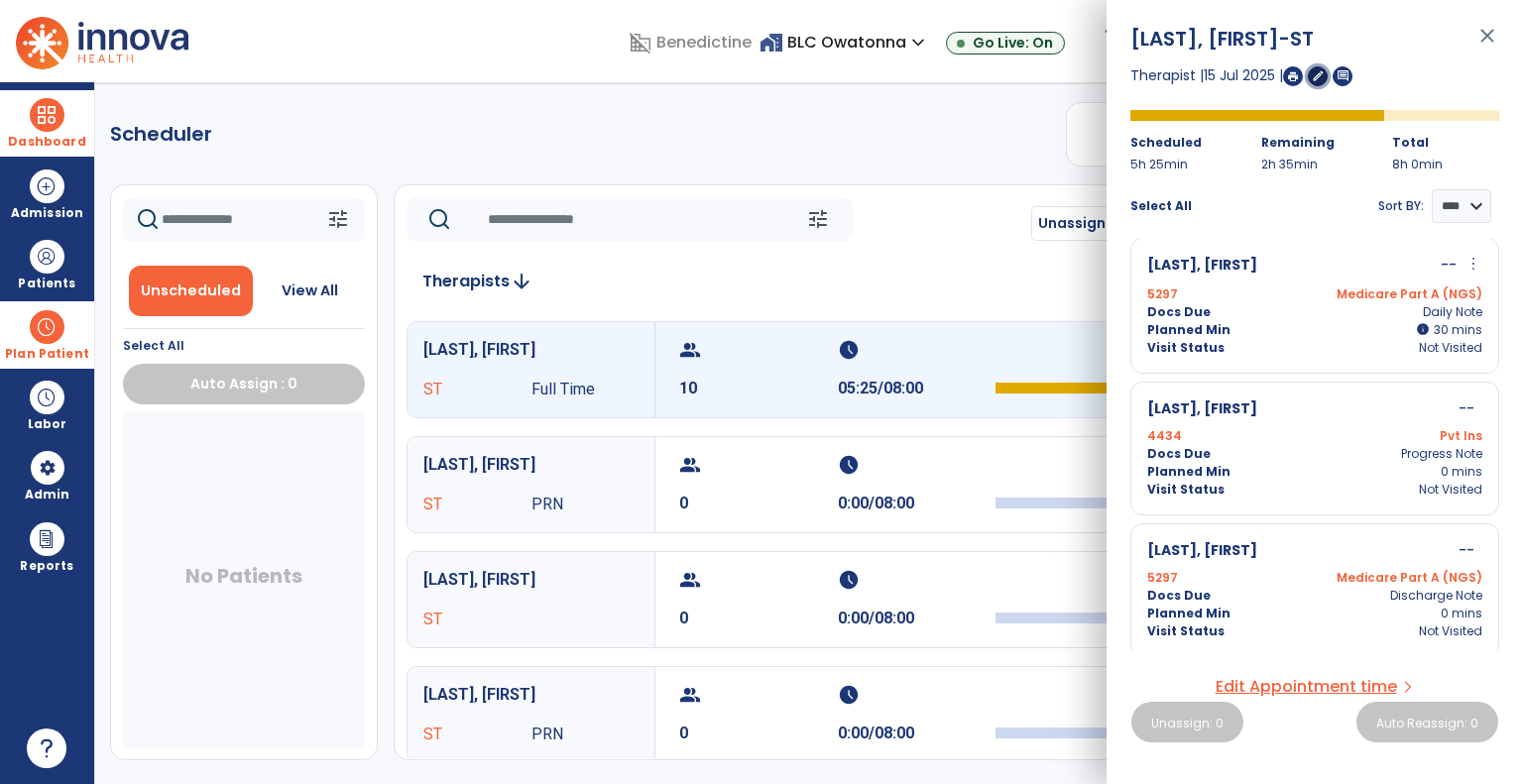 click on "edit" at bounding box center [1318, 75] 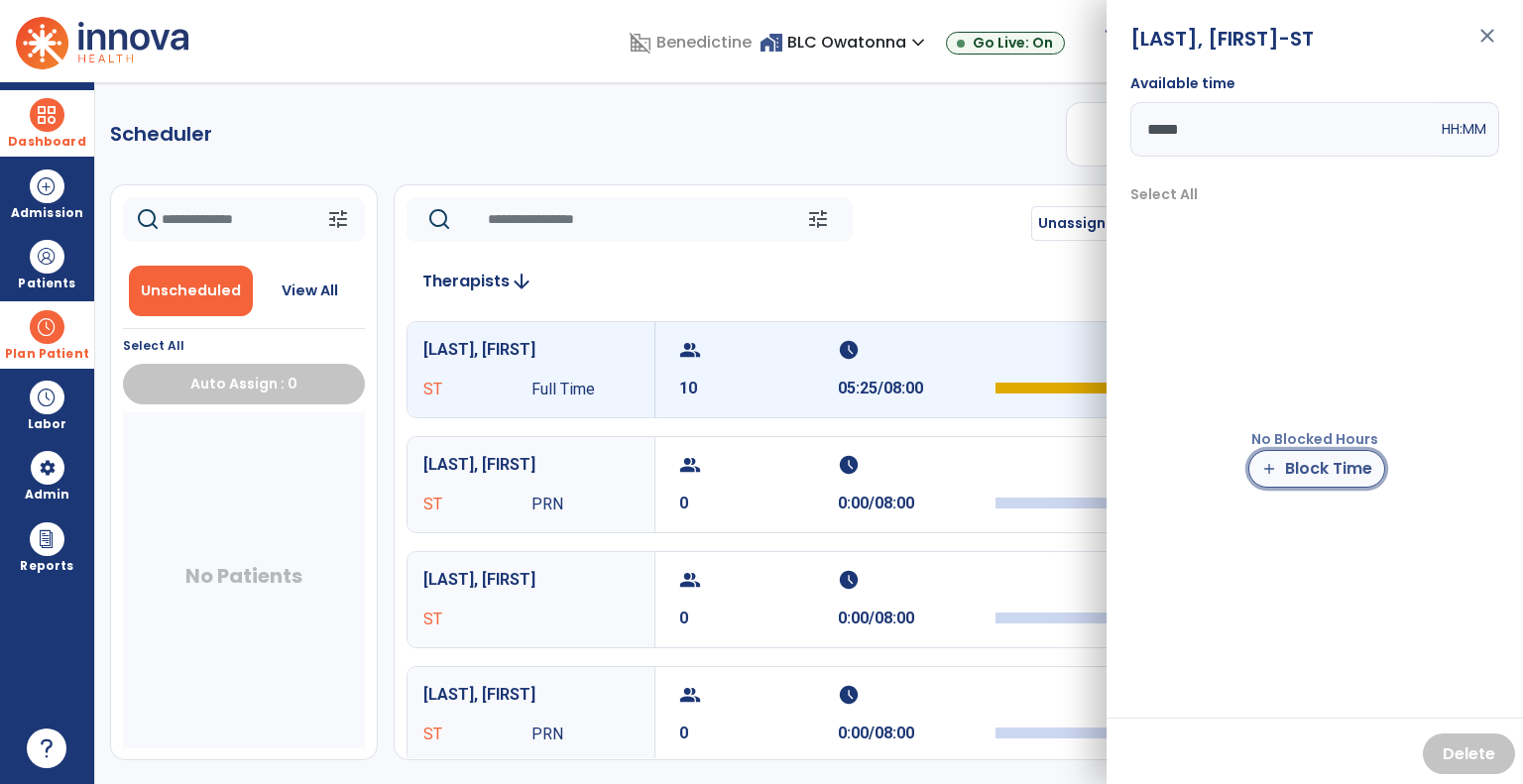 click on "add   Block Time" at bounding box center (1317, 469) 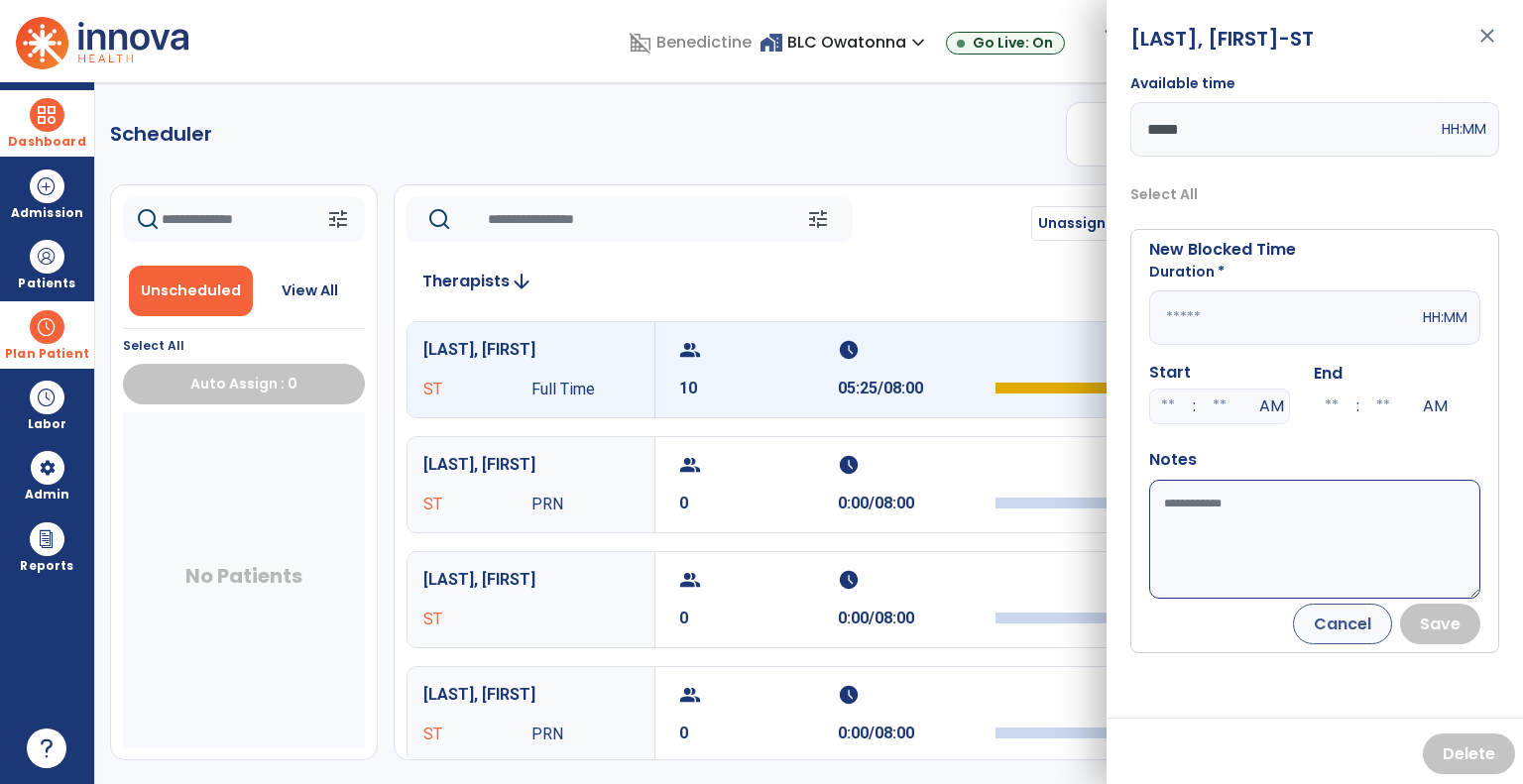 click at bounding box center [1284, 317] 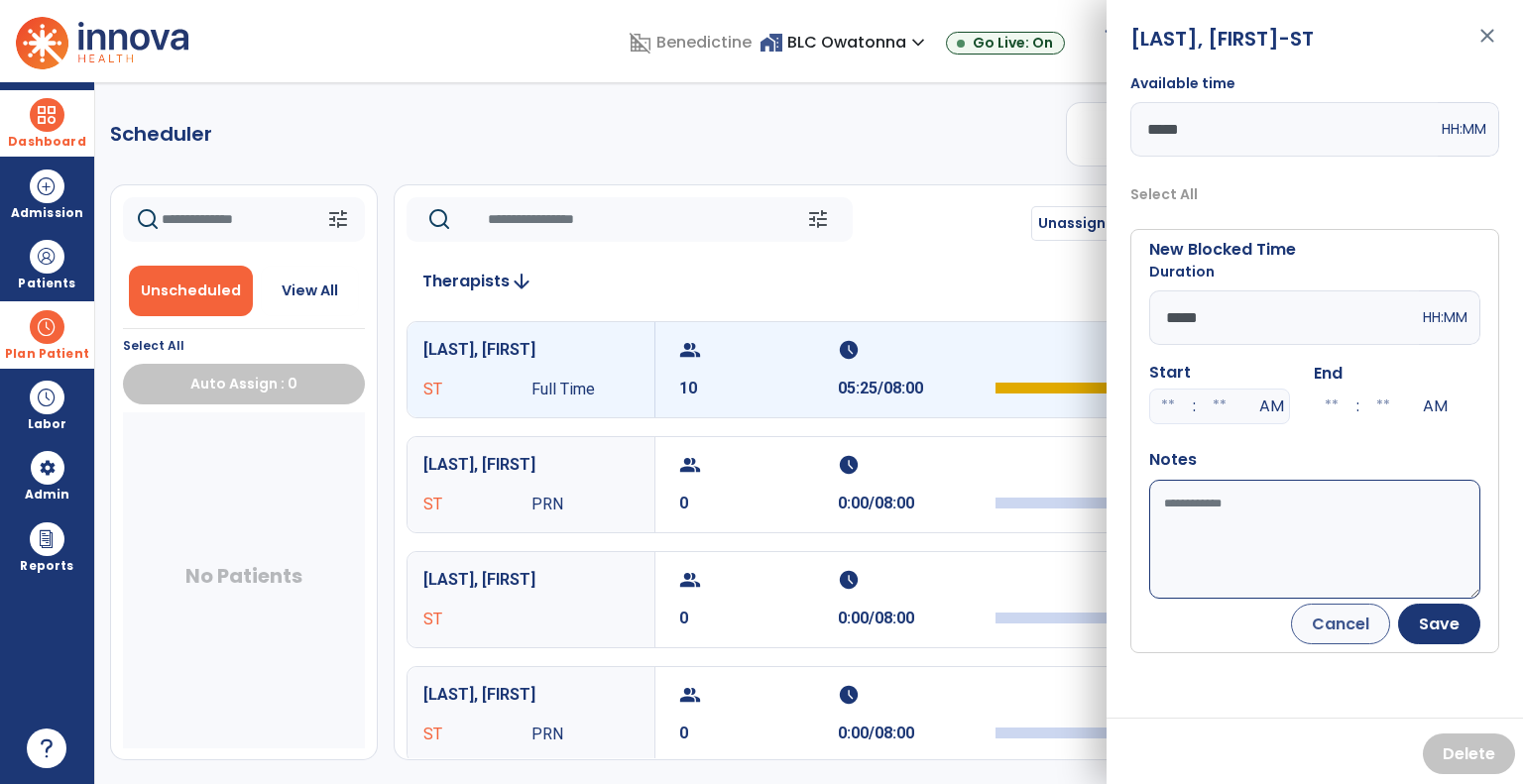 type on "*****" 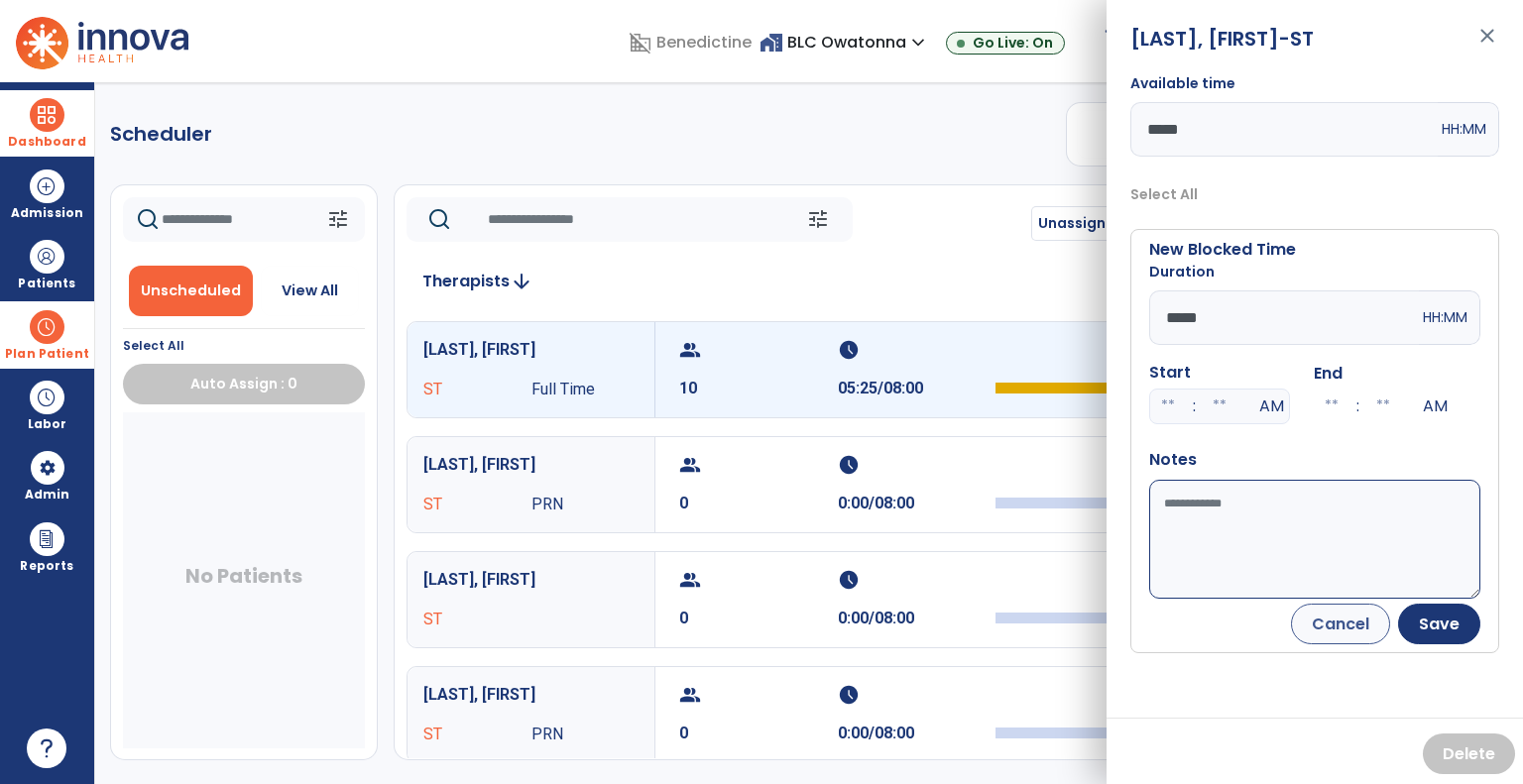 click on "Available time" at bounding box center [1315, 539] 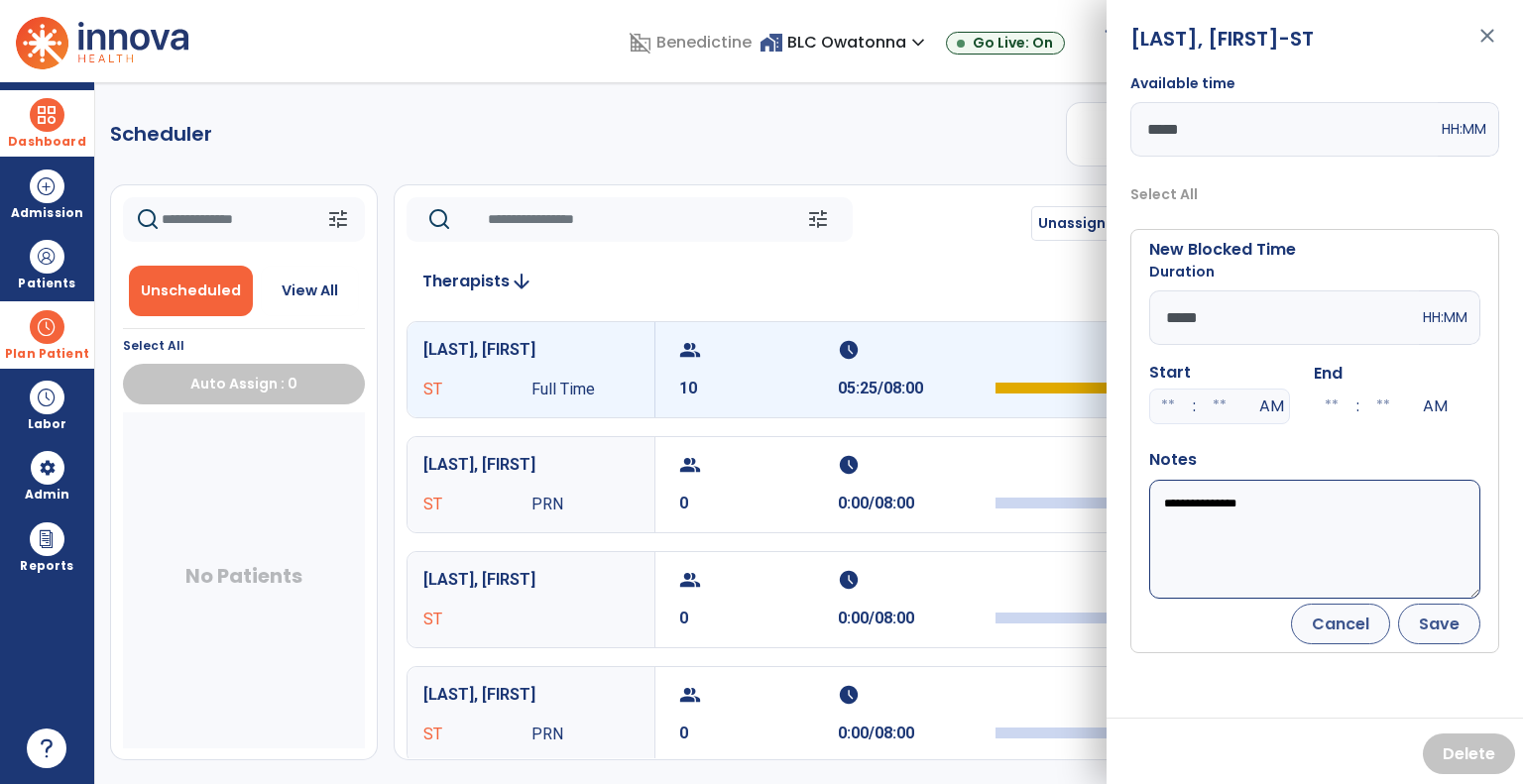 type on "**********" 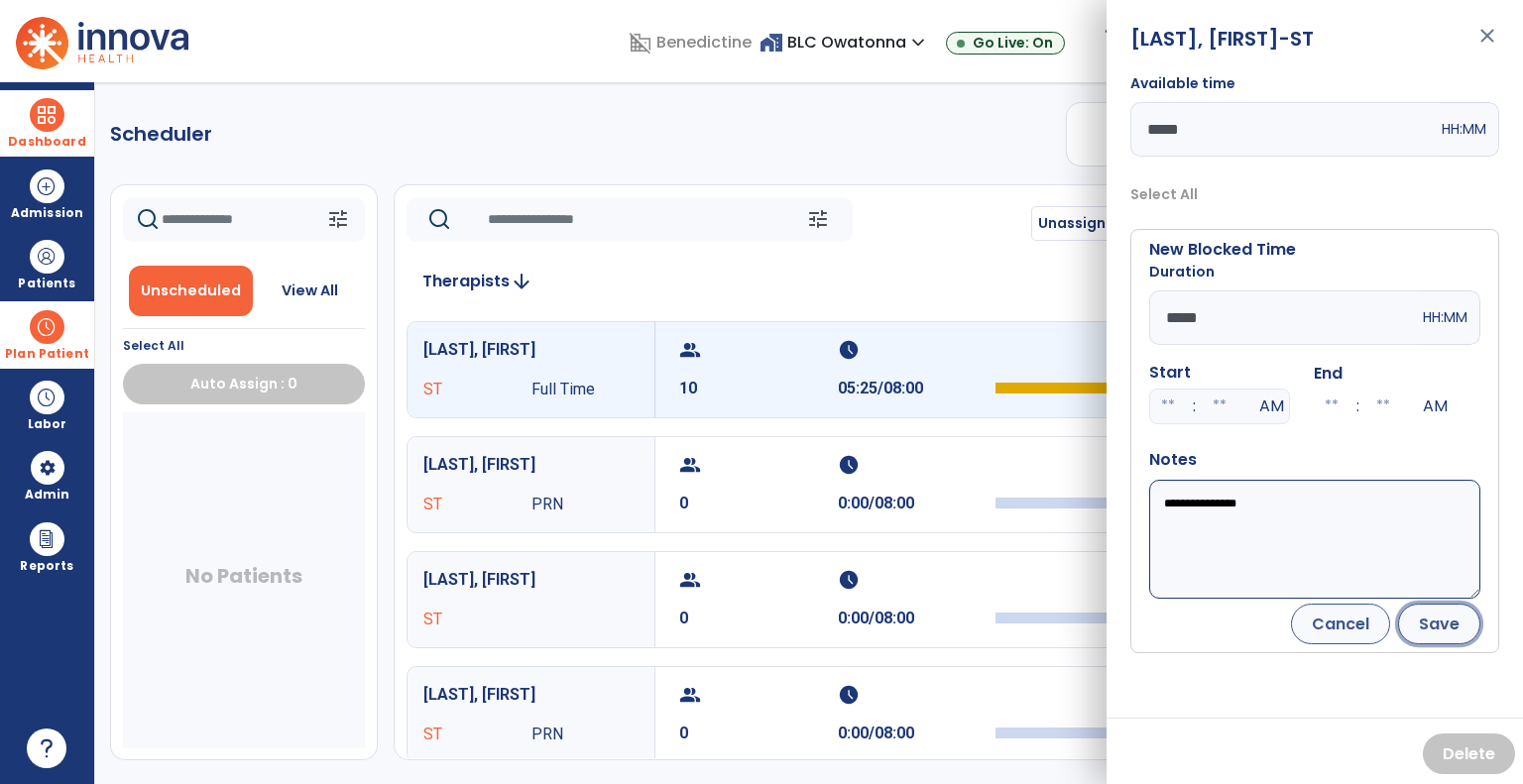 click on "Save" at bounding box center [1439, 623] 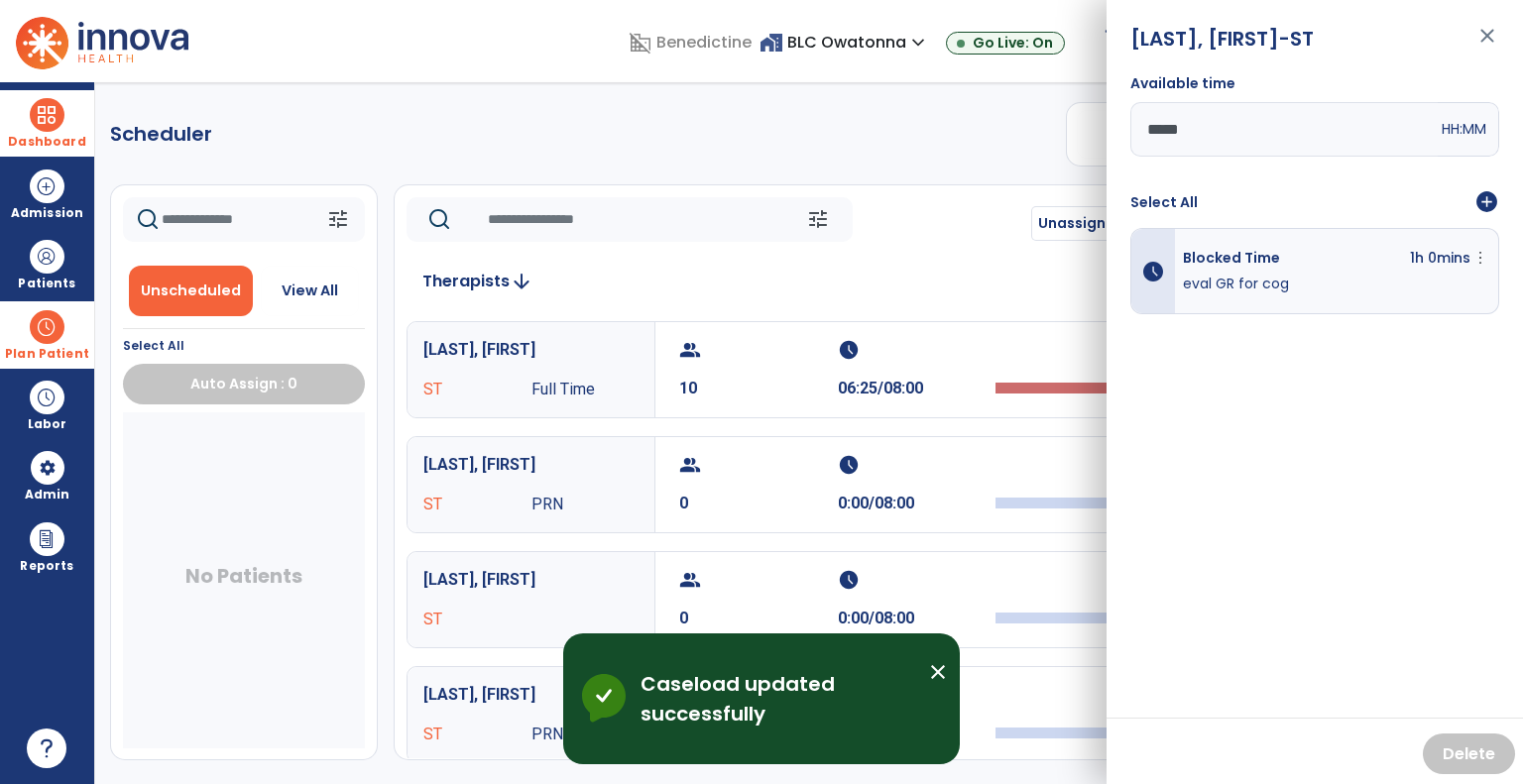 click on "Therapists  arrow_downward   [LAST], [FIRST] ST Full Time  group  10  schedule  06:25/08:00   [LAST], [FIRST] ST PRN  group  0  schedule  0:00/08:00   [LAST], [FIRST] ST  group  0  schedule  0:00/08:00   [LAST], [FIRST] ST PRN  group  0  schedule  0:00/08:00   [LAST], [FIRST] ST Contract Labor  group  0  schedule  0:00/08:00   [LAST], [FIRST] SST  group  0  schedule  0:00/08:00   [LAST], [FIRST] ST  group  0  schedule  0:00/08:00   [LAST], [FIRST] ST  group  0  schedule  0:00/08:00   [LAST], [FIRST] ST Full Time  group  0  schedule  0:00/08:00   [LAST], [FIRST] SST  group  0  schedule  0:00/08:00   [LAST], [FIRST] ST PRN  group  0  schedule  0:00/08:00   [LAST], [FIRST] ST Full Time  group  0  schedule  0:00/08:00   [LAST], [FIRST] ST Full Time  group  0  schedule  0:00/08:00   [LAST], [FIRST] ST Full Time  group  0  schedule  0:00/08:00" 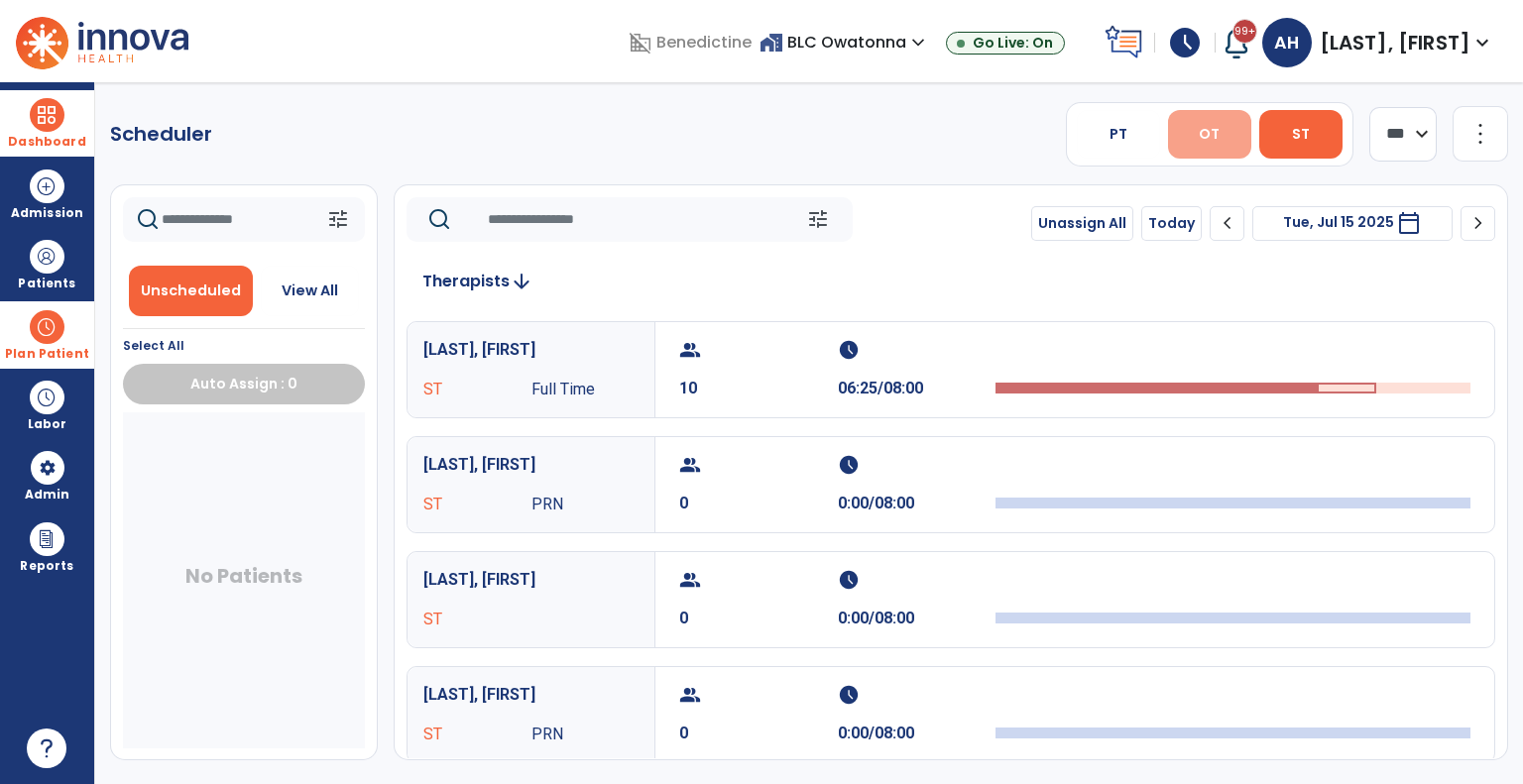 click on "OT" at bounding box center (1210, 134) 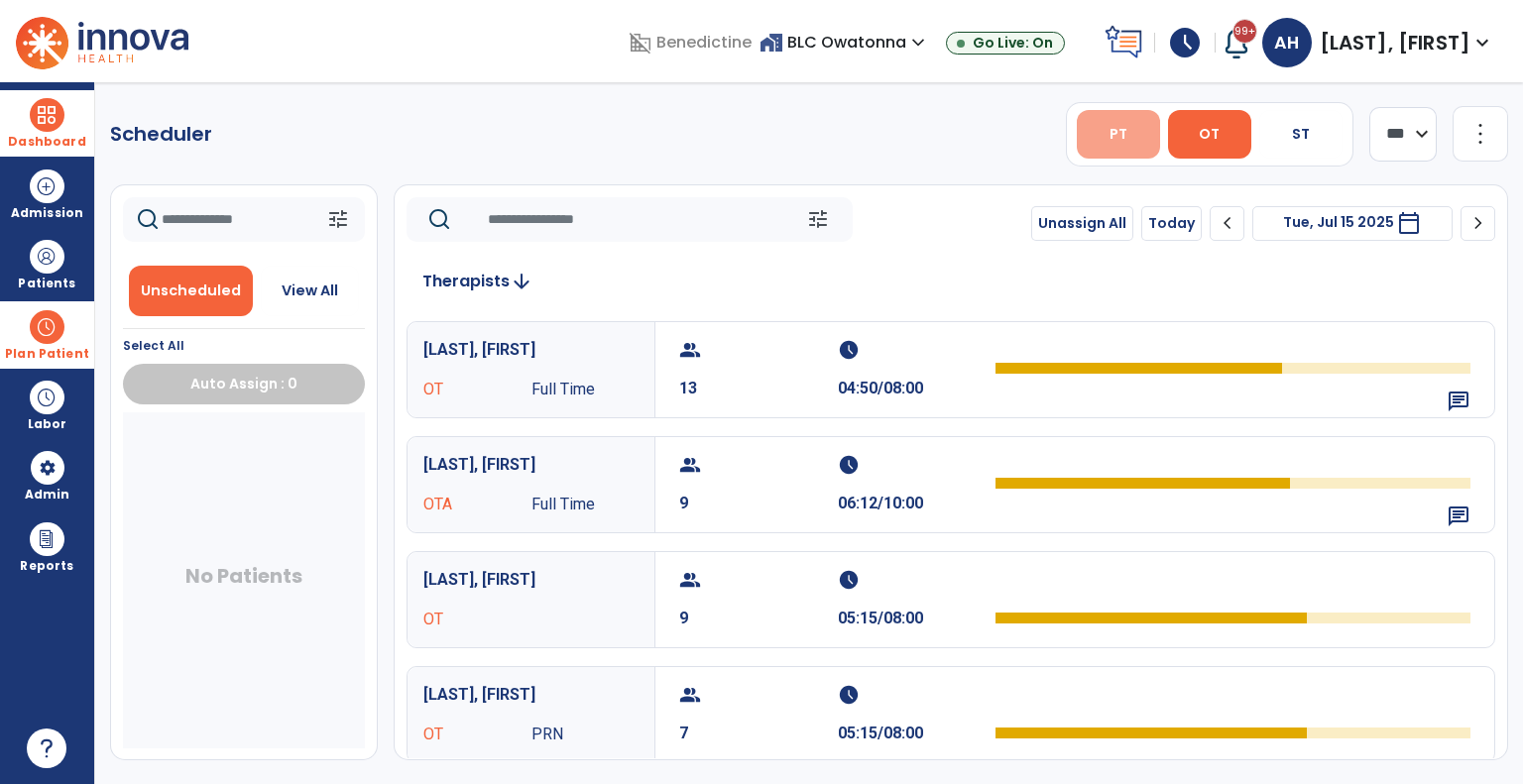 click on "PT" at bounding box center [1118, 134] 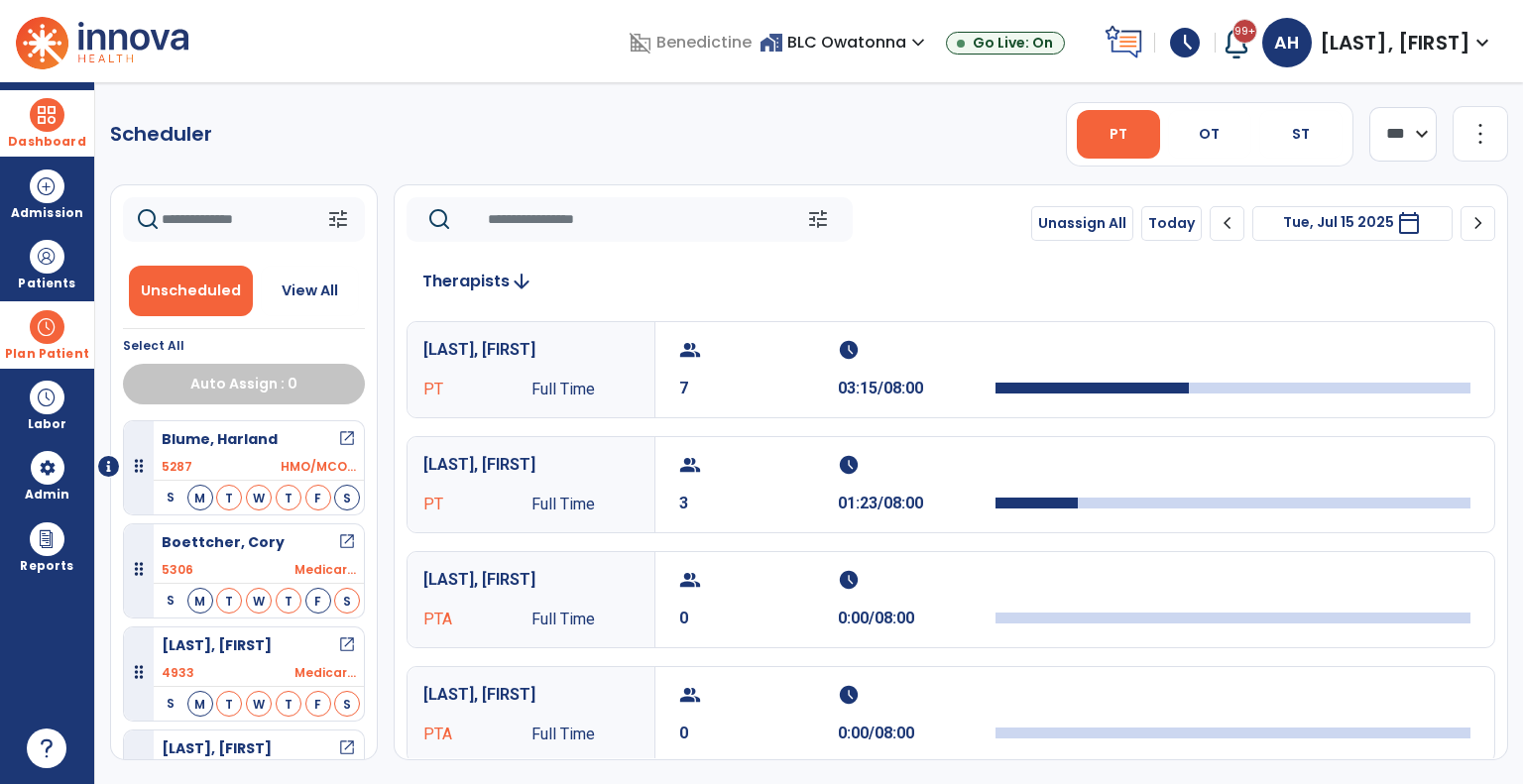 click on "Dashboard" at bounding box center (47, 142) 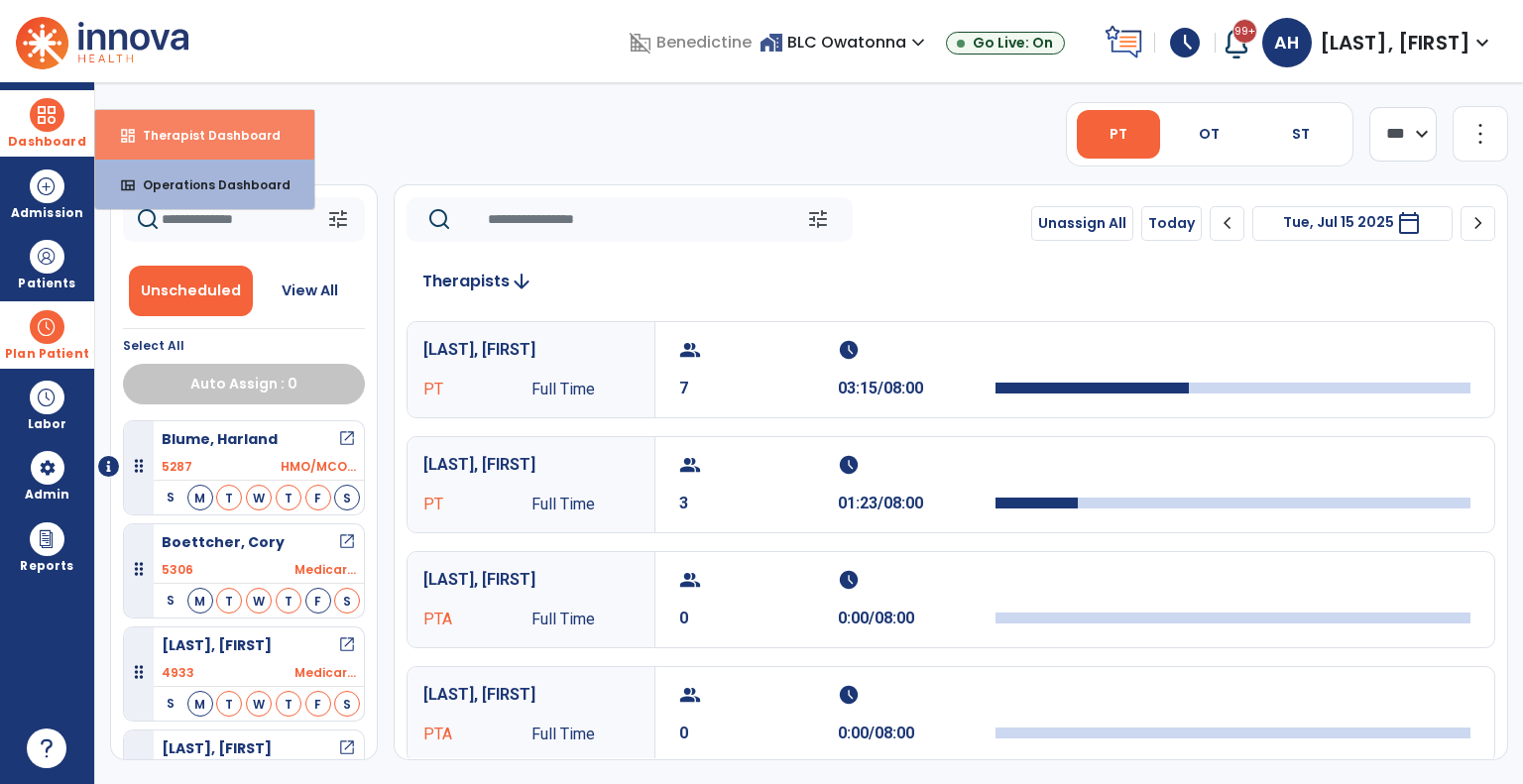 click on "dashboard  Therapist Dashboard" at bounding box center (204, 135) 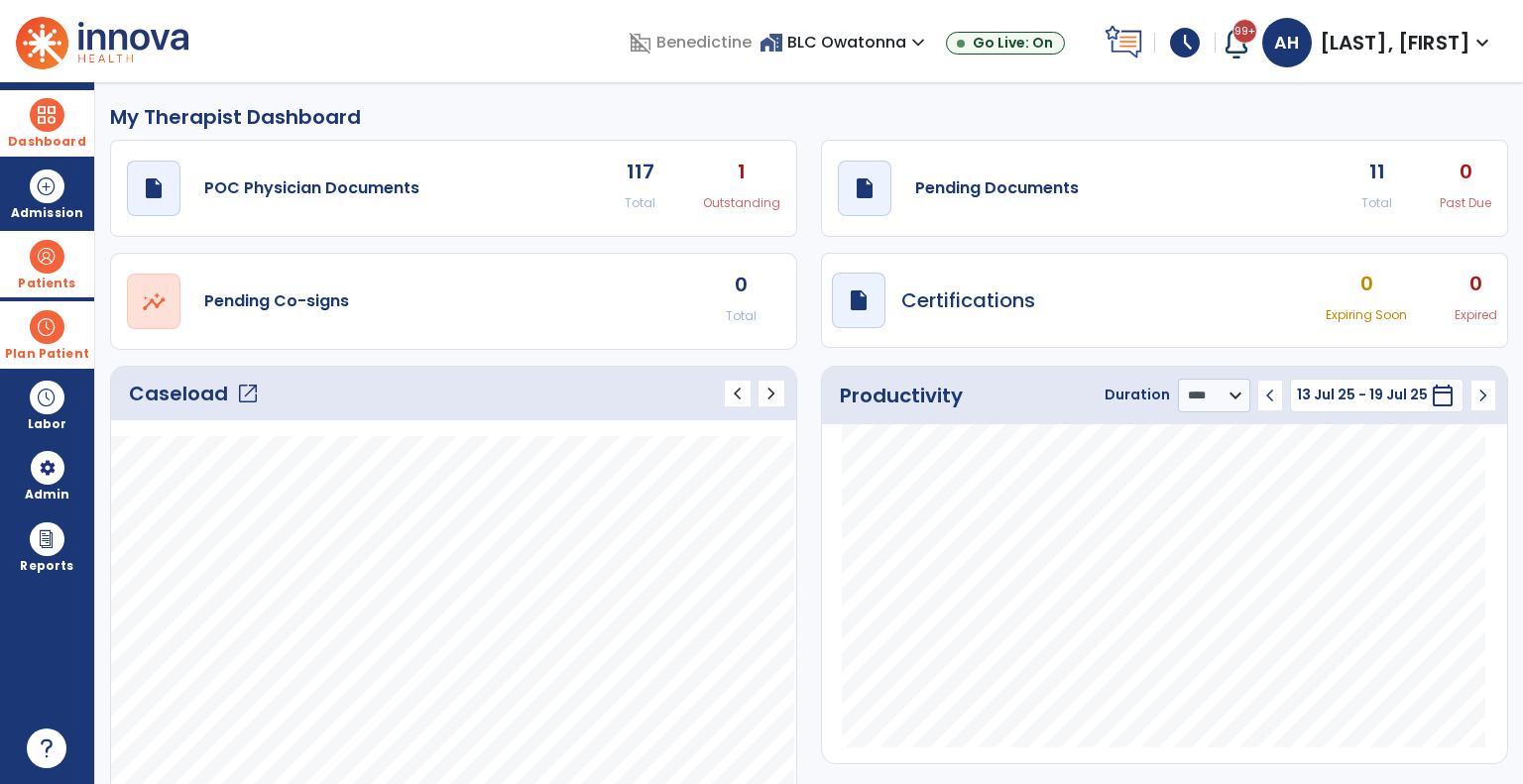 click at bounding box center [47, 257] 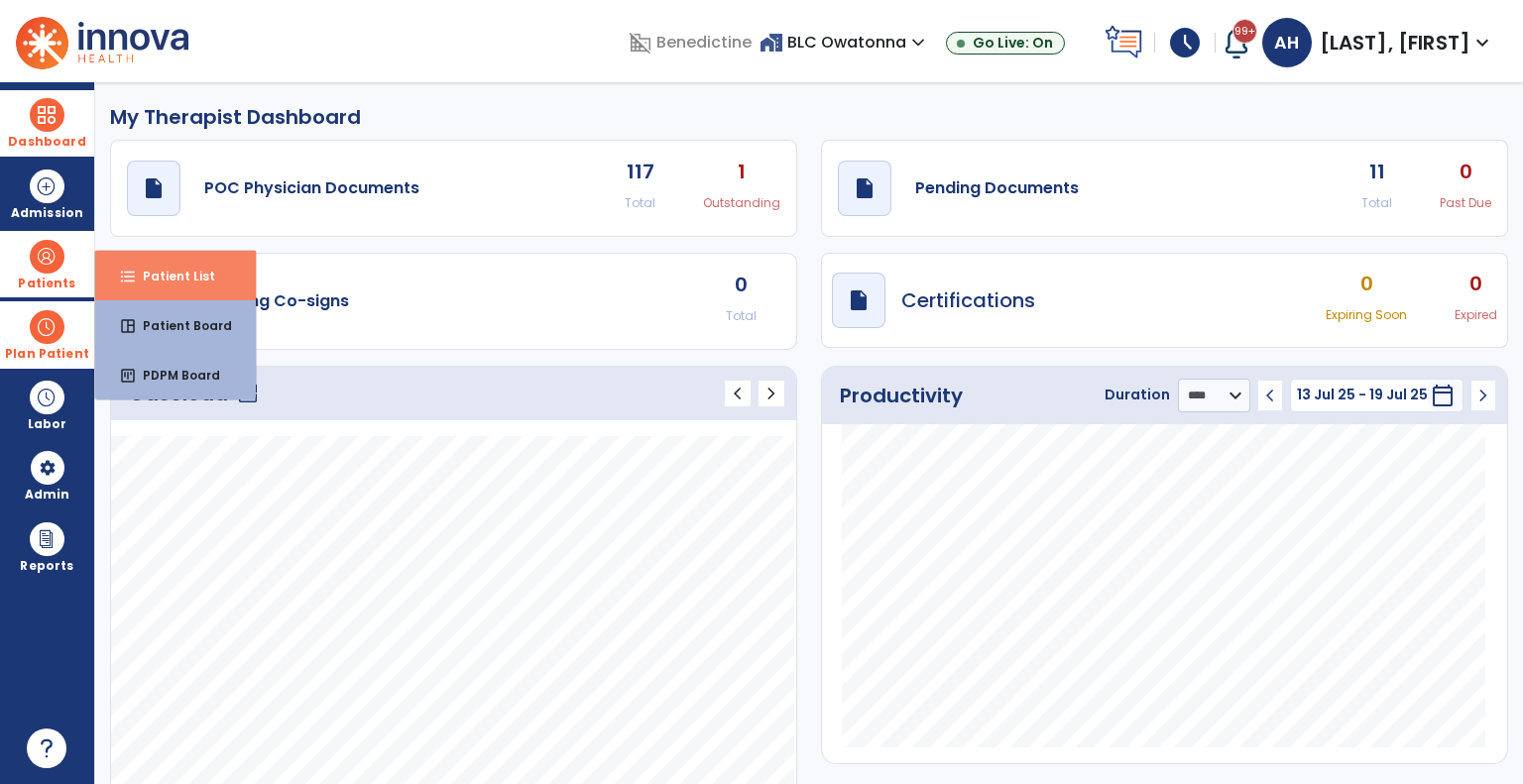 click on "format_list_bulleted  Patient List" at bounding box center (176, 276) 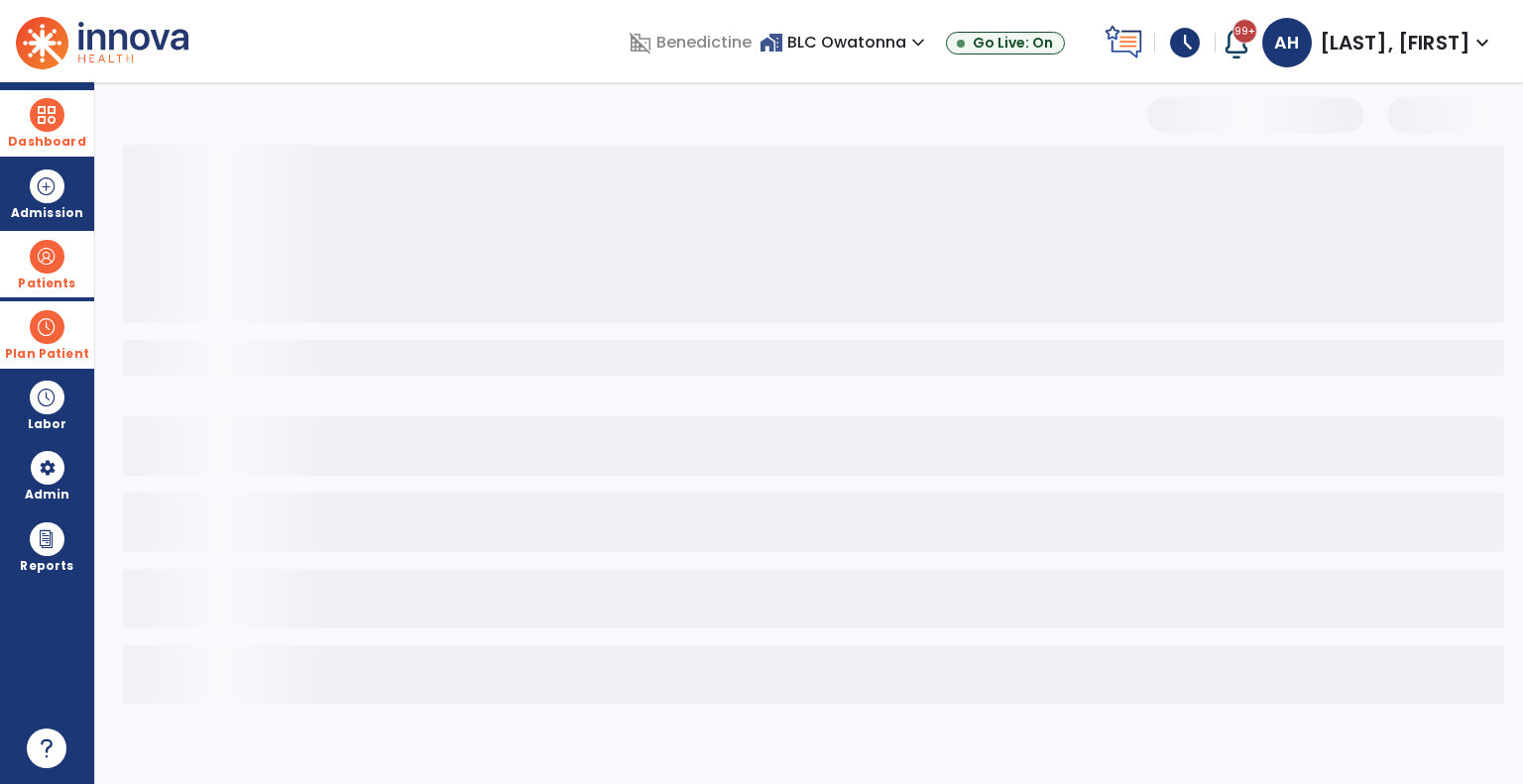 select on "***" 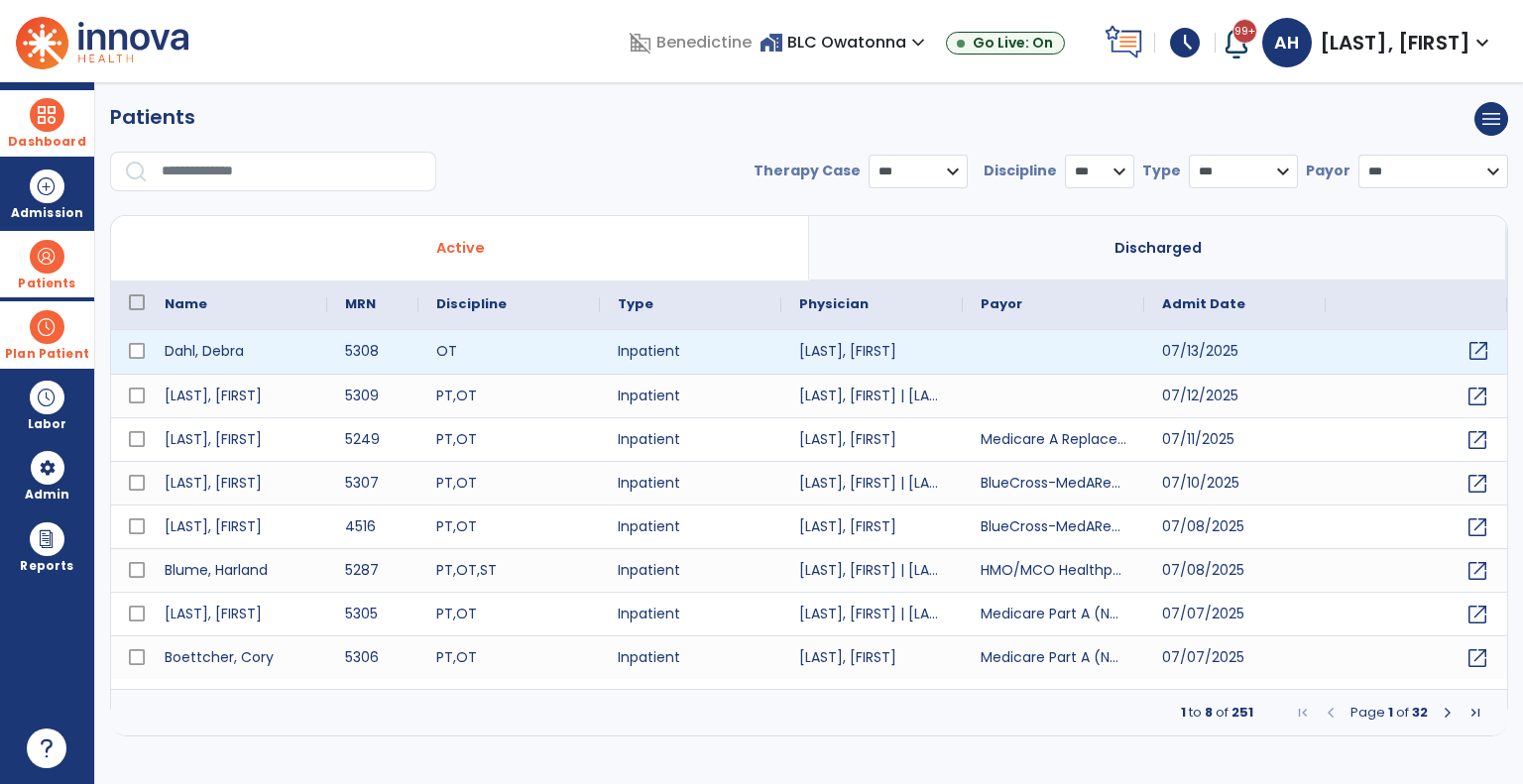 click on "open_in_new" at bounding box center (1478, 351) 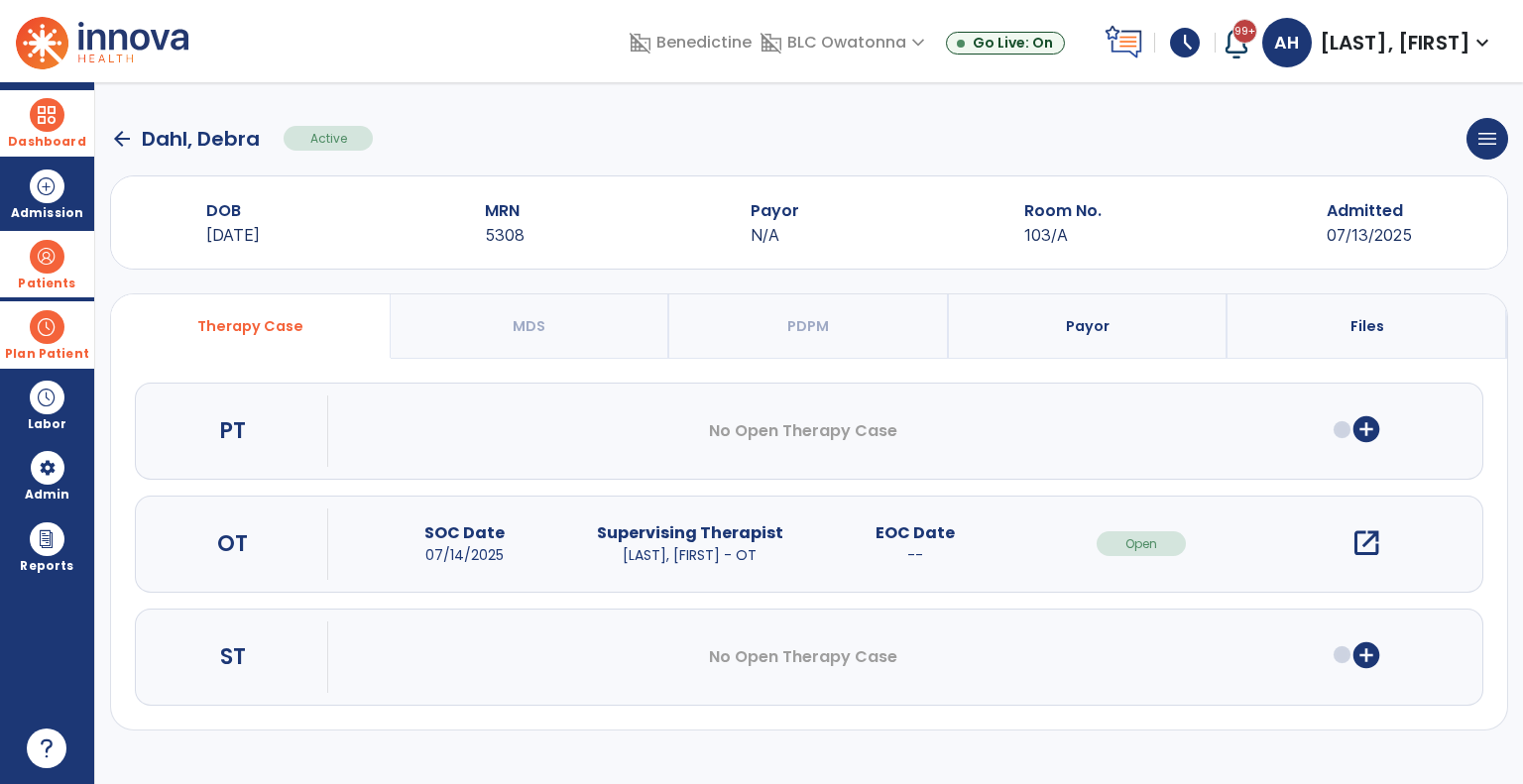 click on "open_in_new" at bounding box center (1366, 543) 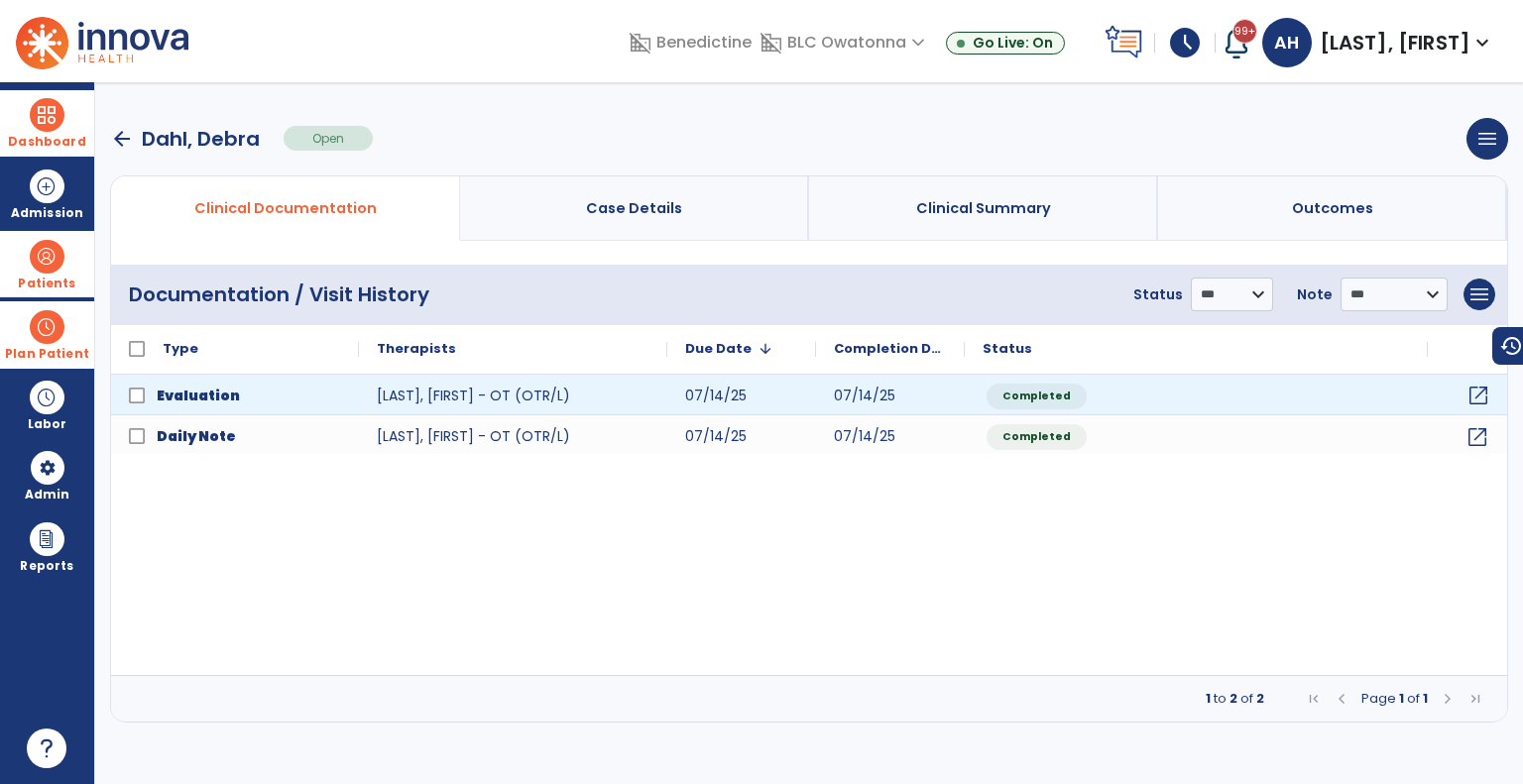 click on "open_in_new" 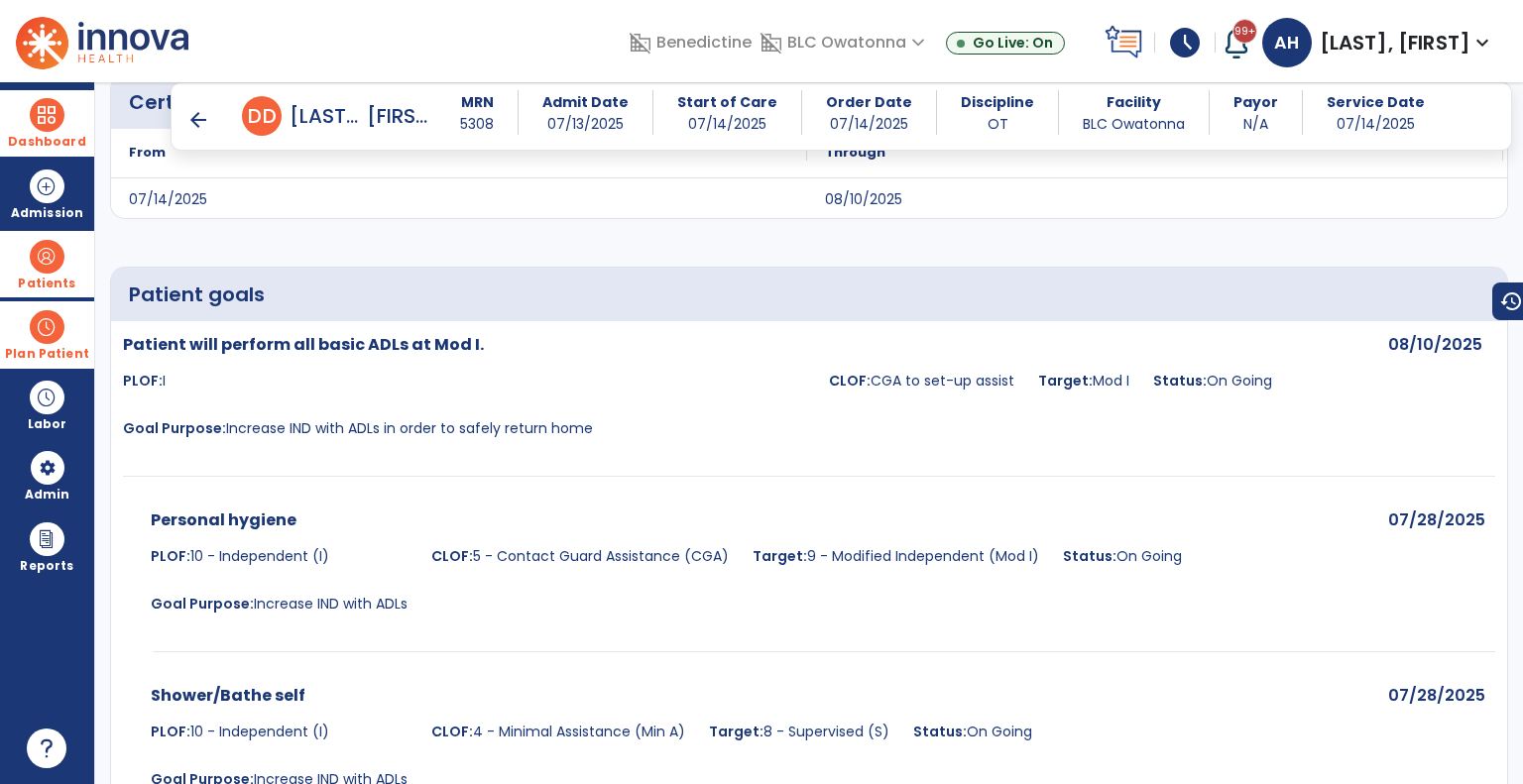 scroll, scrollTop: 4427, scrollLeft: 0, axis: vertical 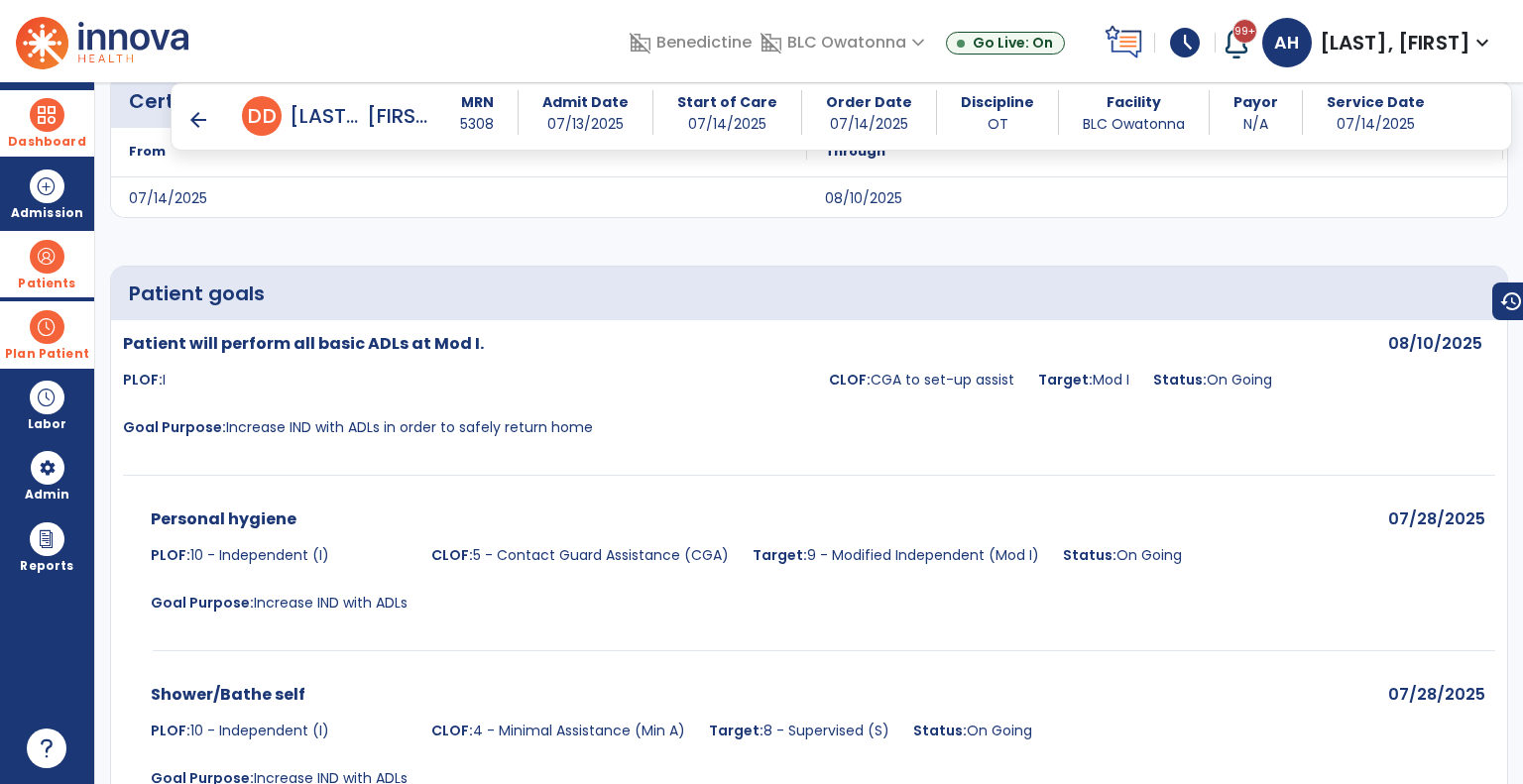 click on "arrow_back" at bounding box center [198, 120] 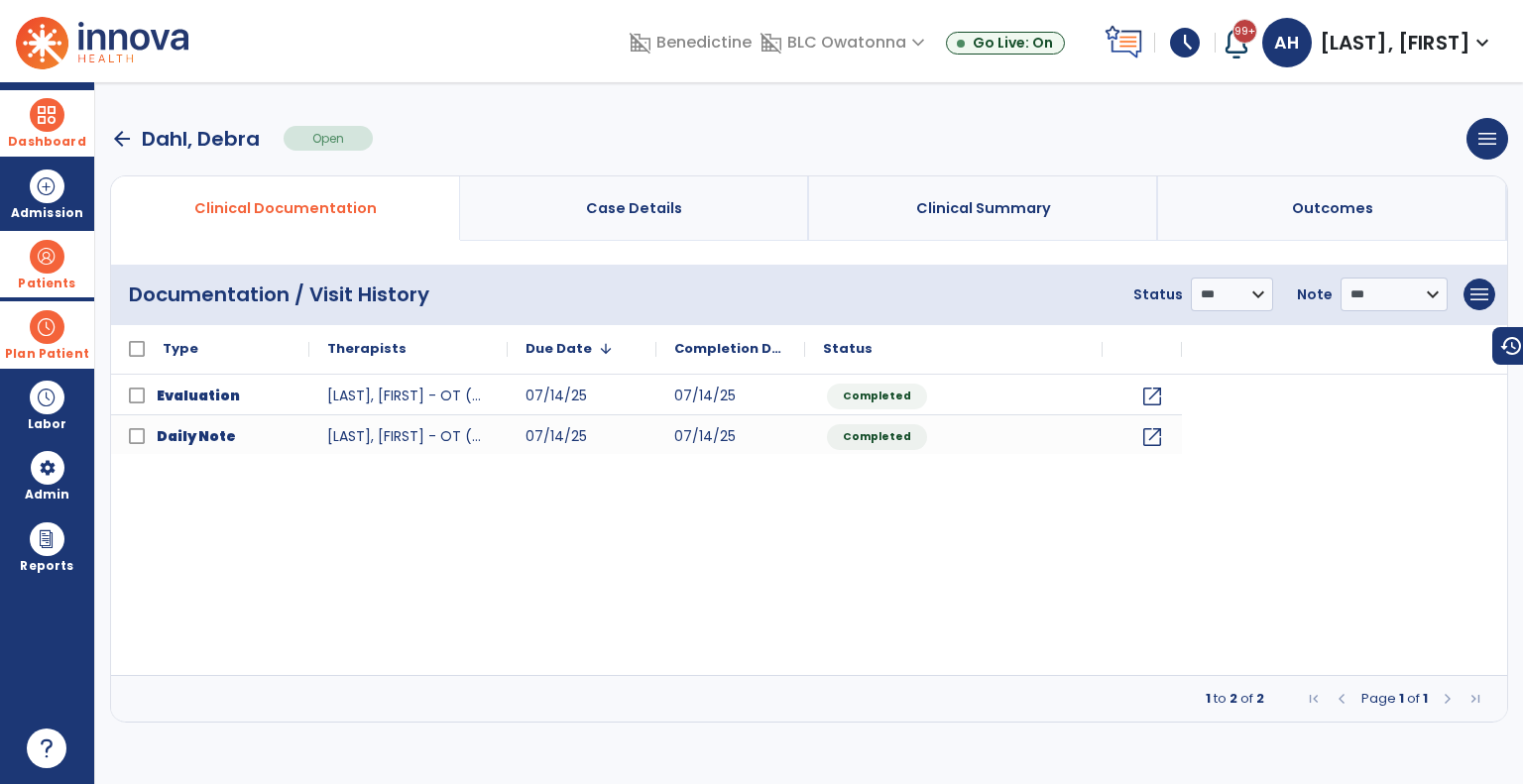 scroll, scrollTop: 0, scrollLeft: 0, axis: both 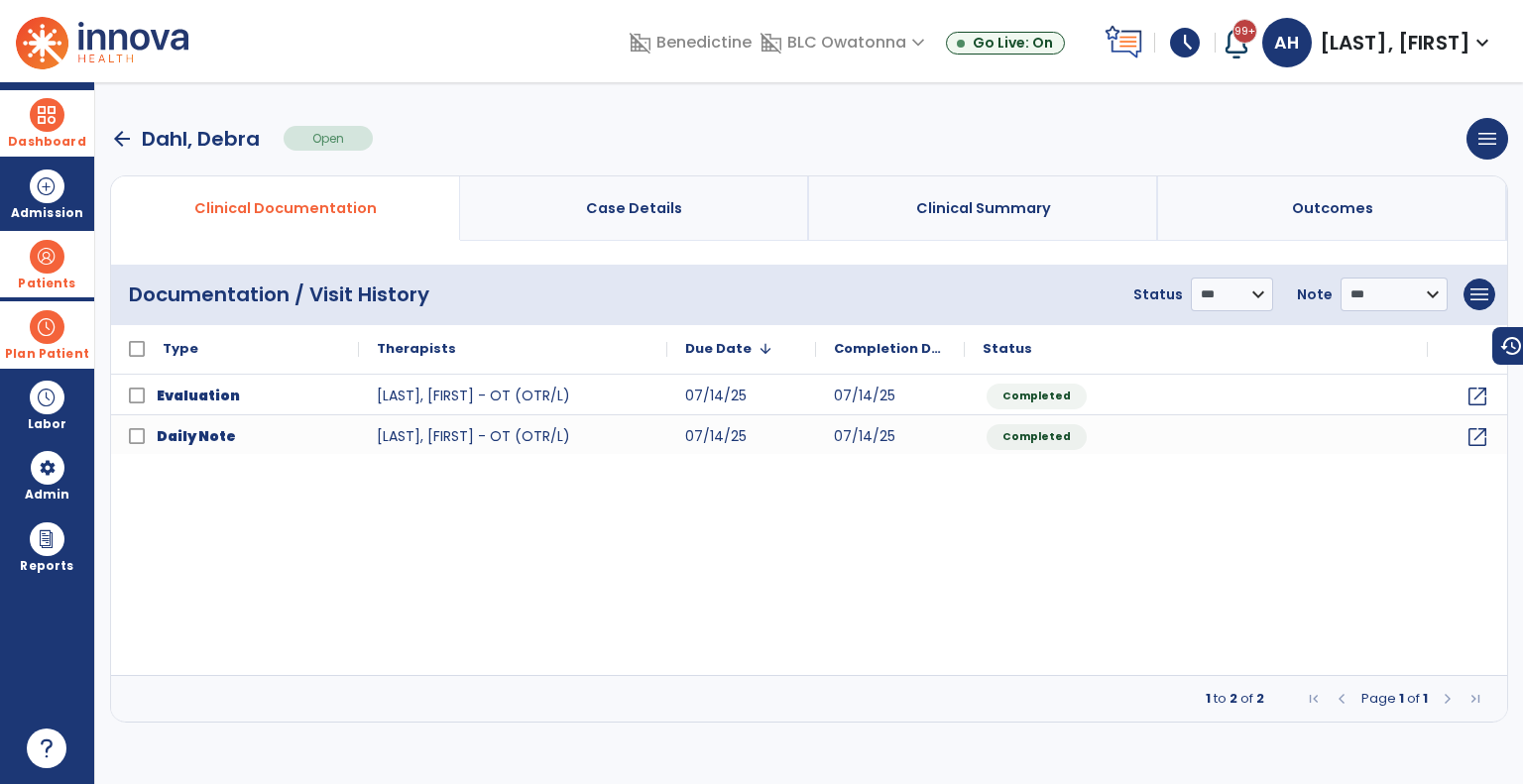 click on "arrow_back" at bounding box center (122, 139) 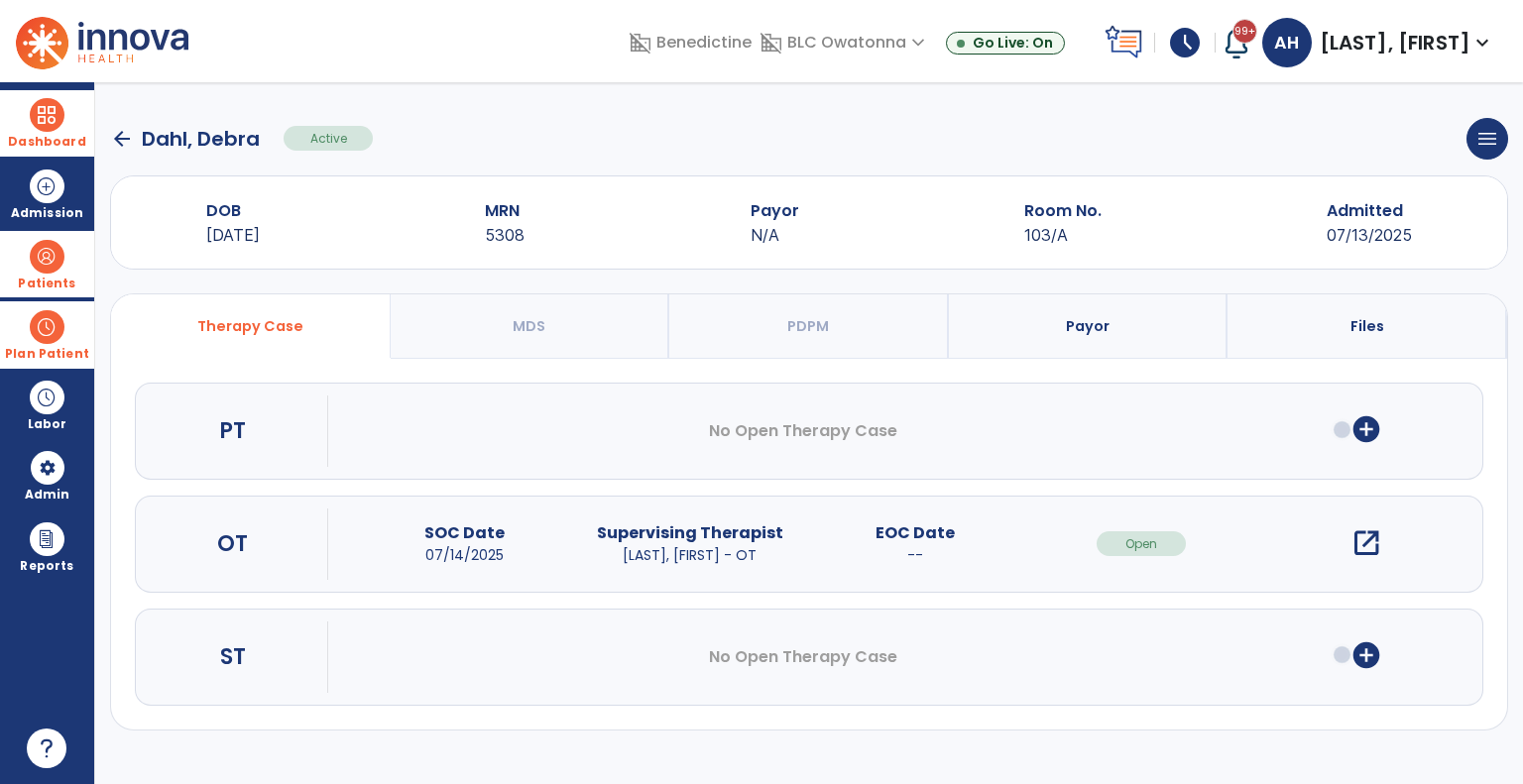 click on "arrow_back" 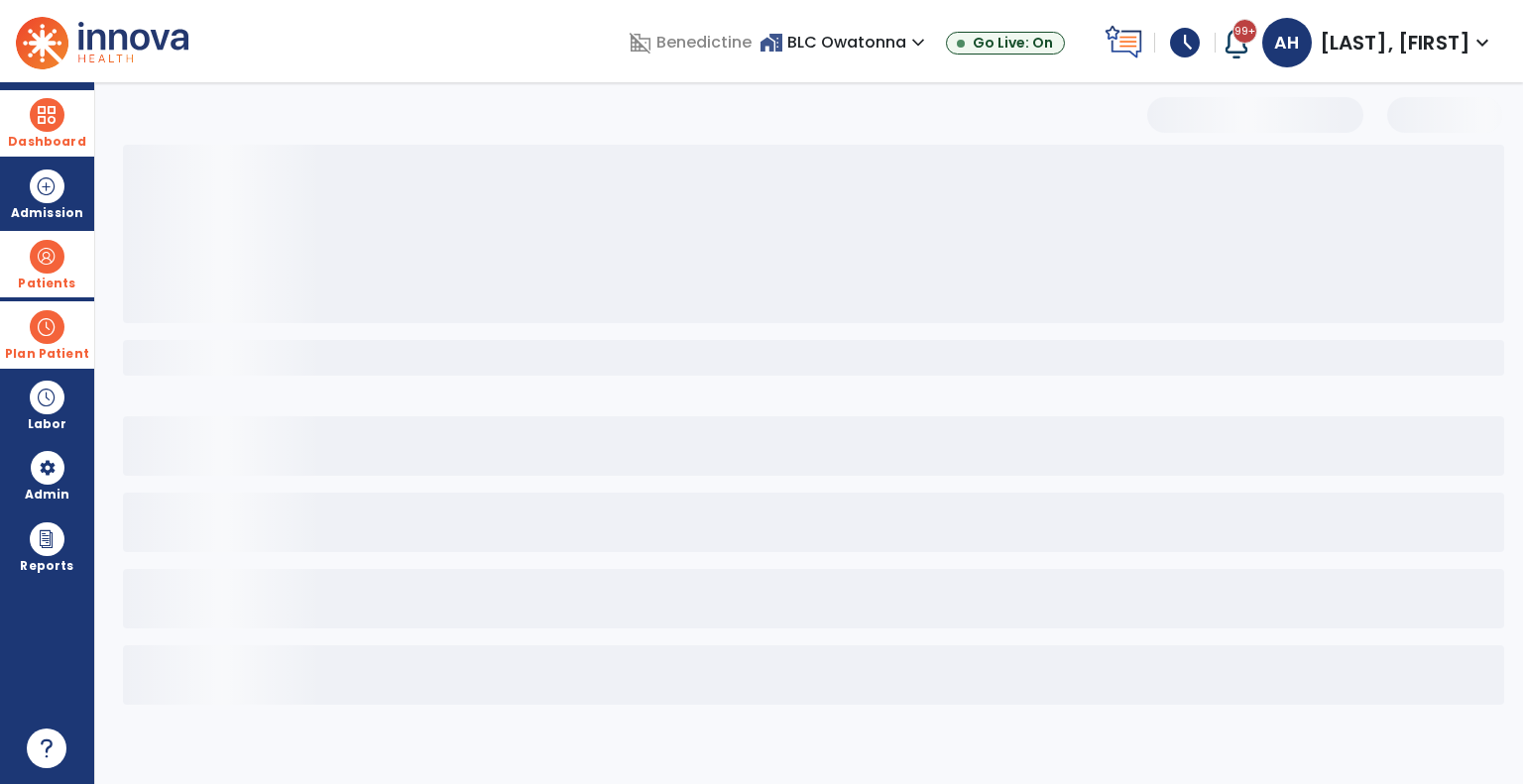 select on "***" 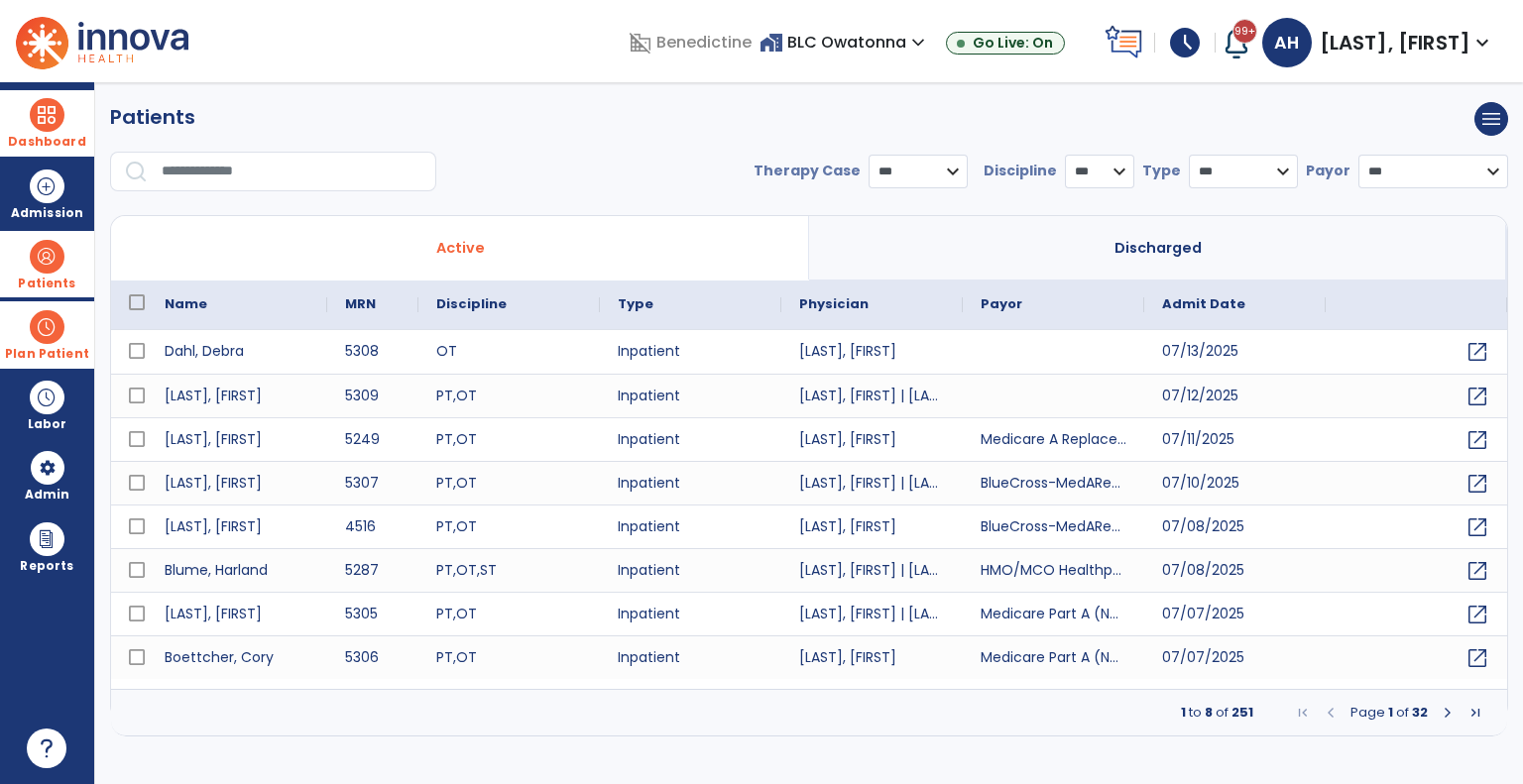 click at bounding box center (47, 327) 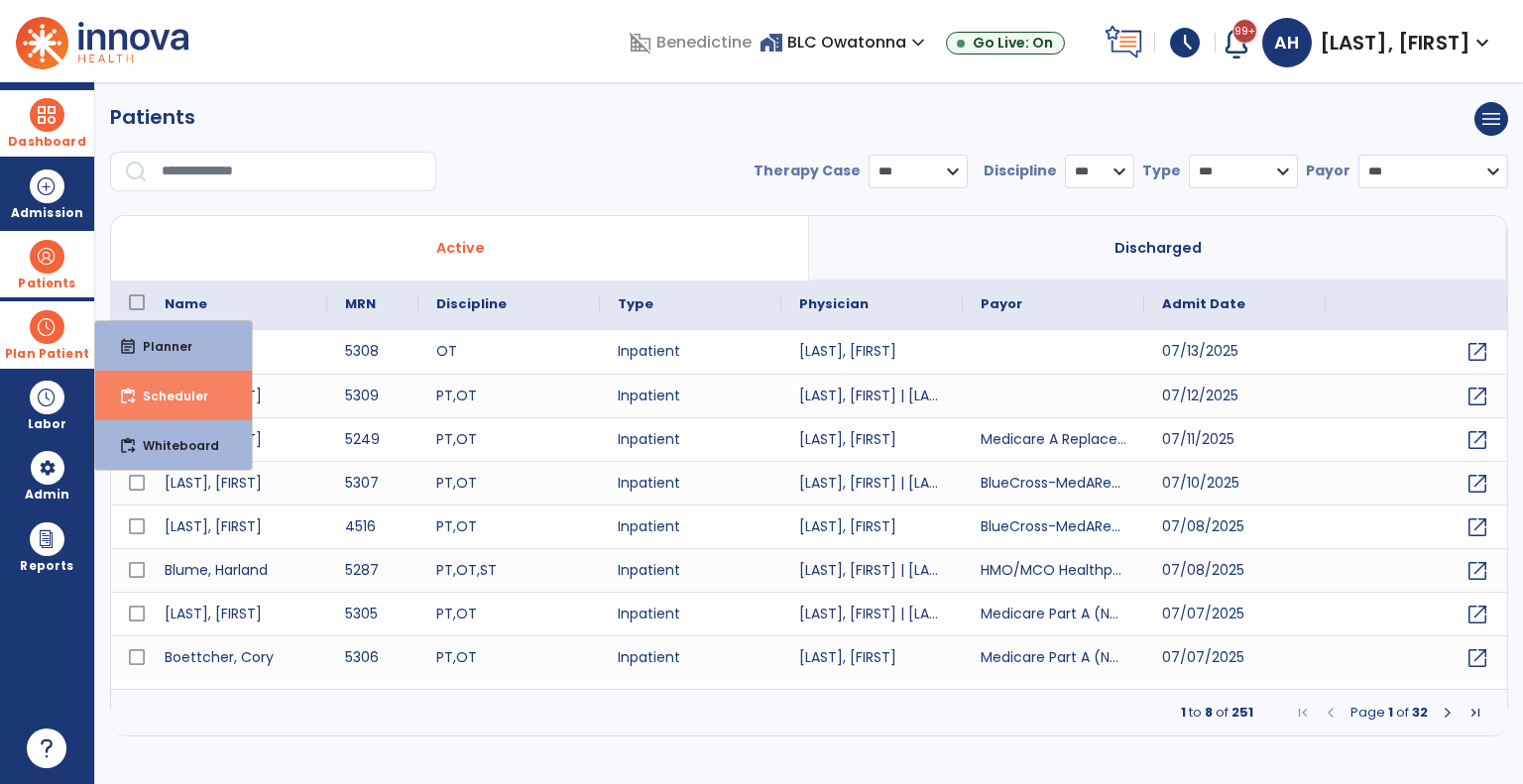 click on "content_paste_go  Scheduler" at bounding box center (174, 395) 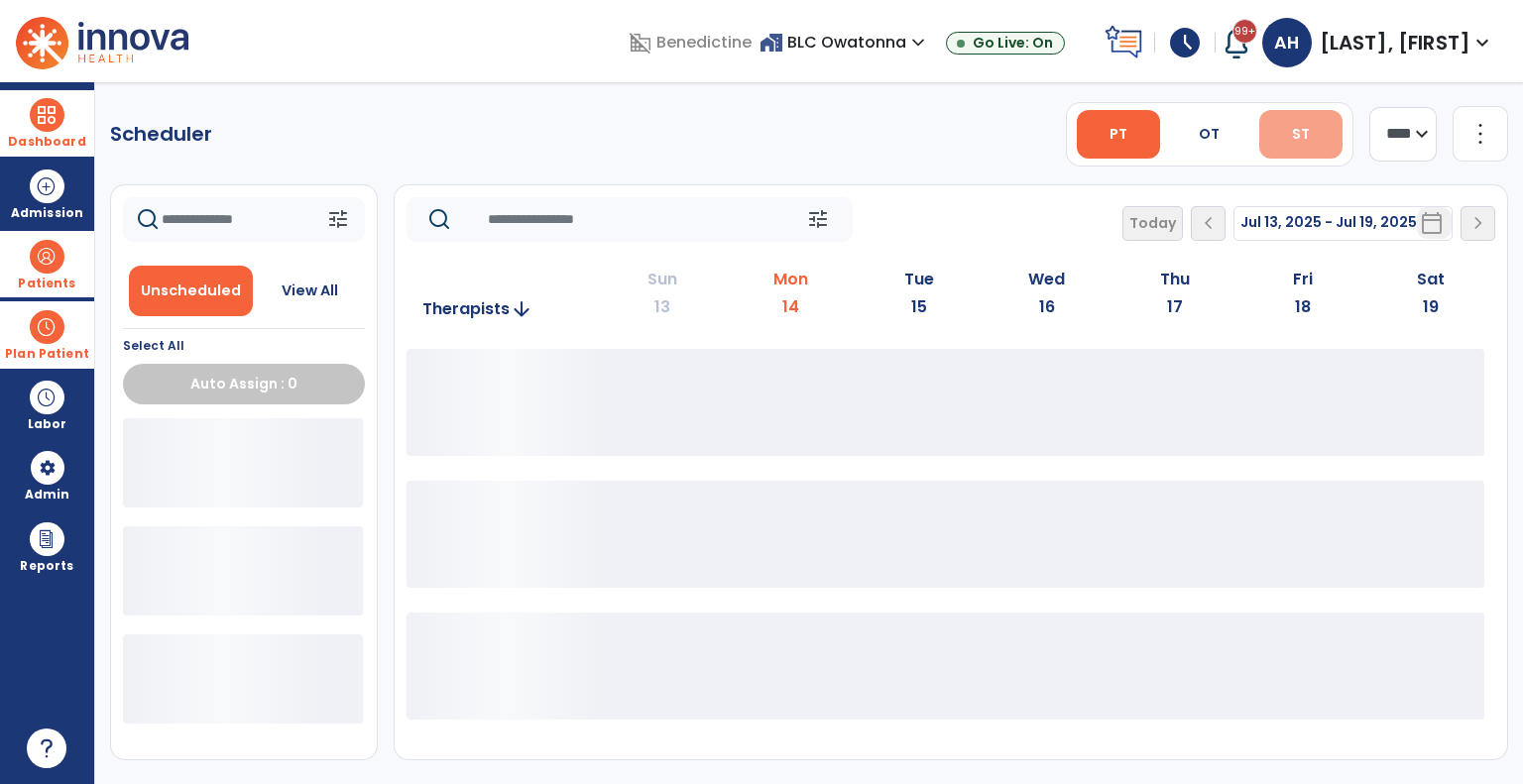 click on "ST" at bounding box center [1301, 134] 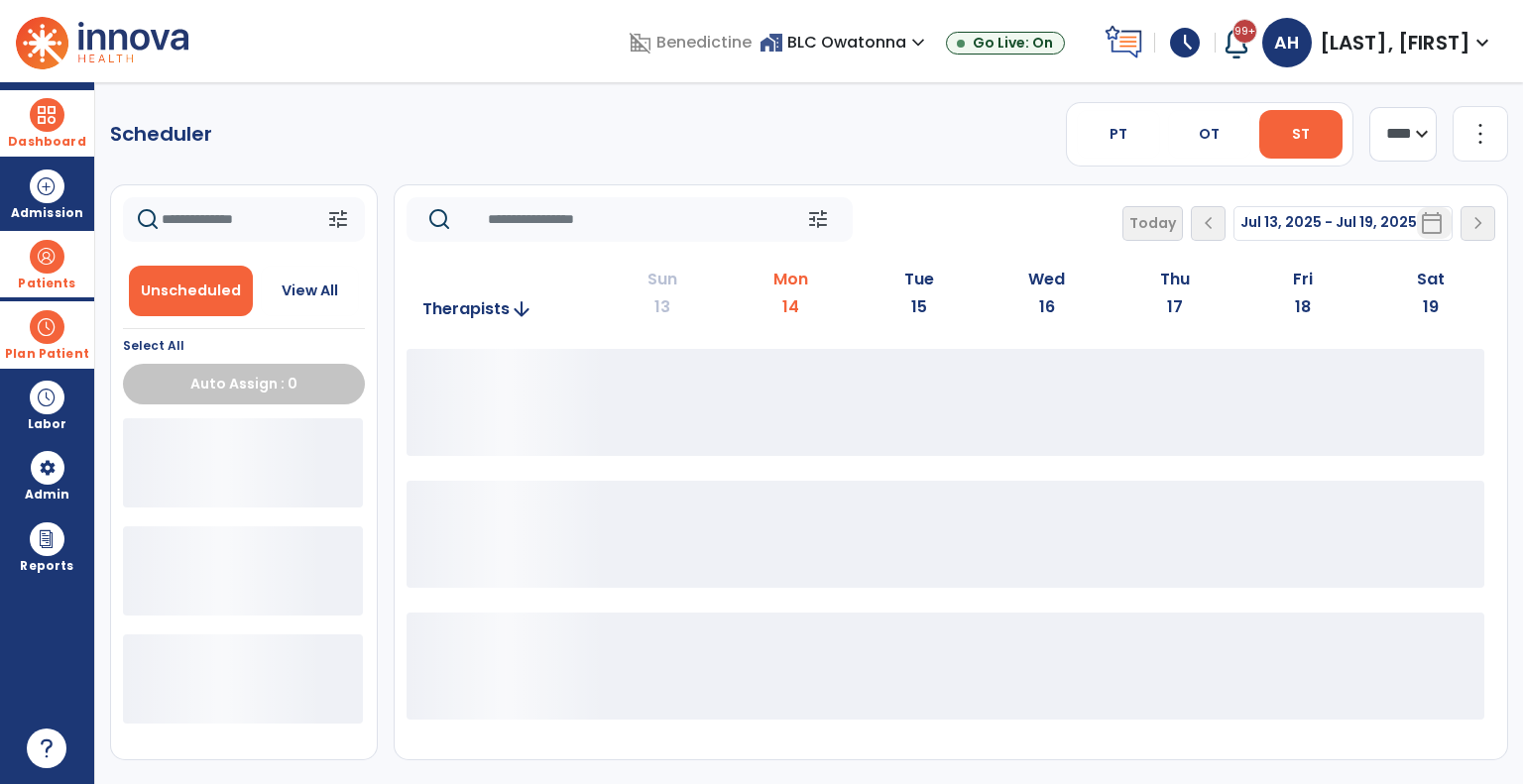 click on "**** ***" 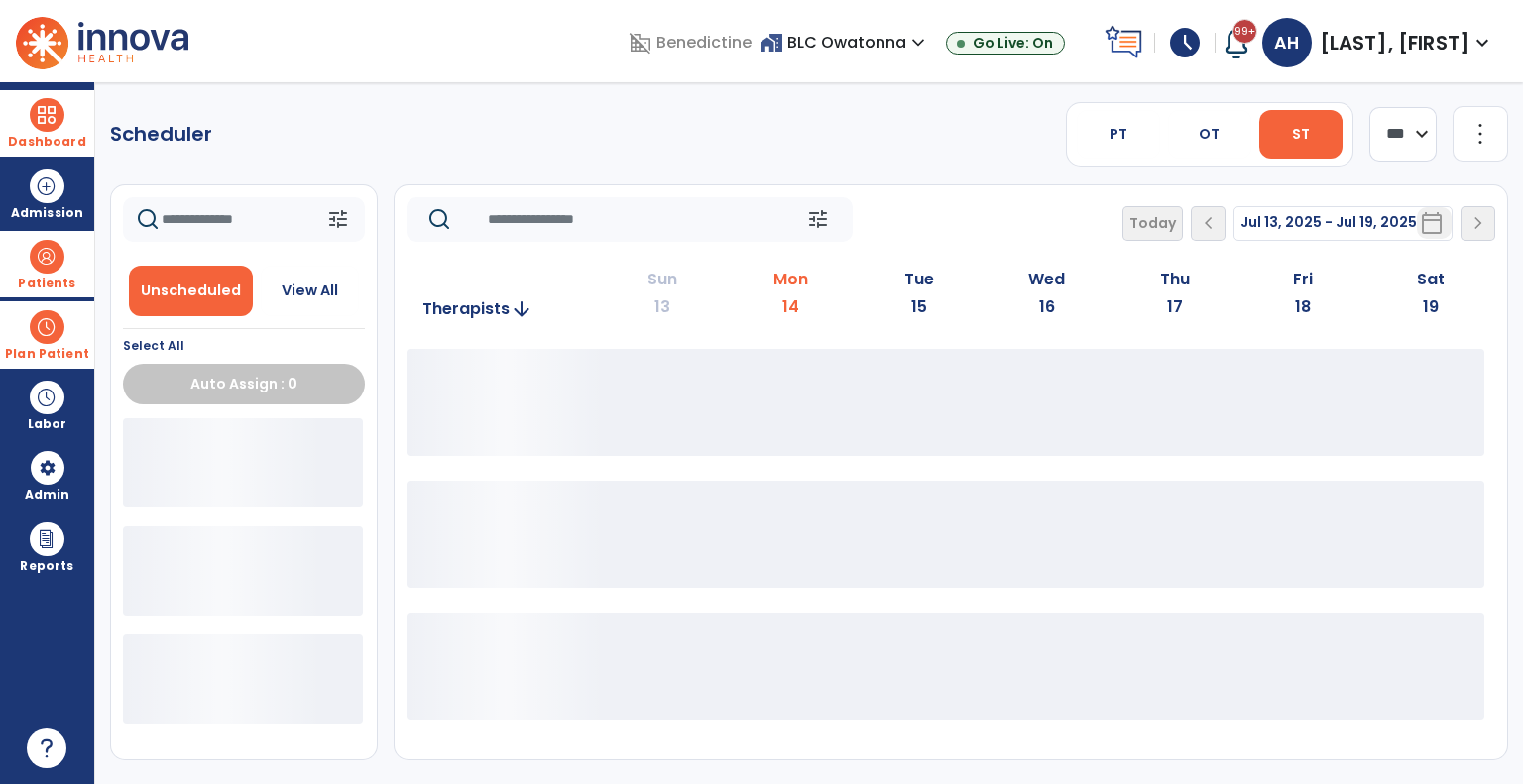 click on "**** ***" 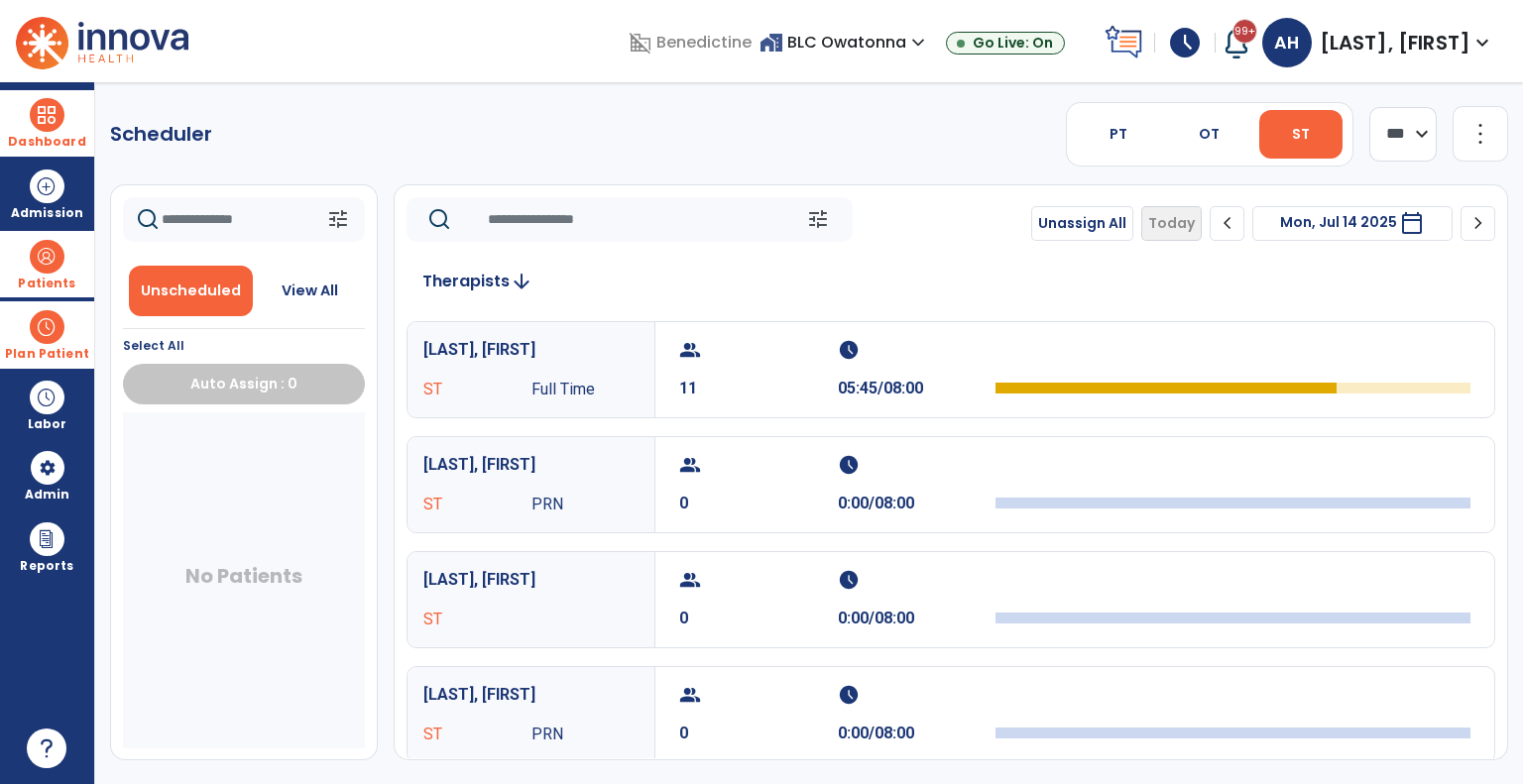 click on "chevron_right" 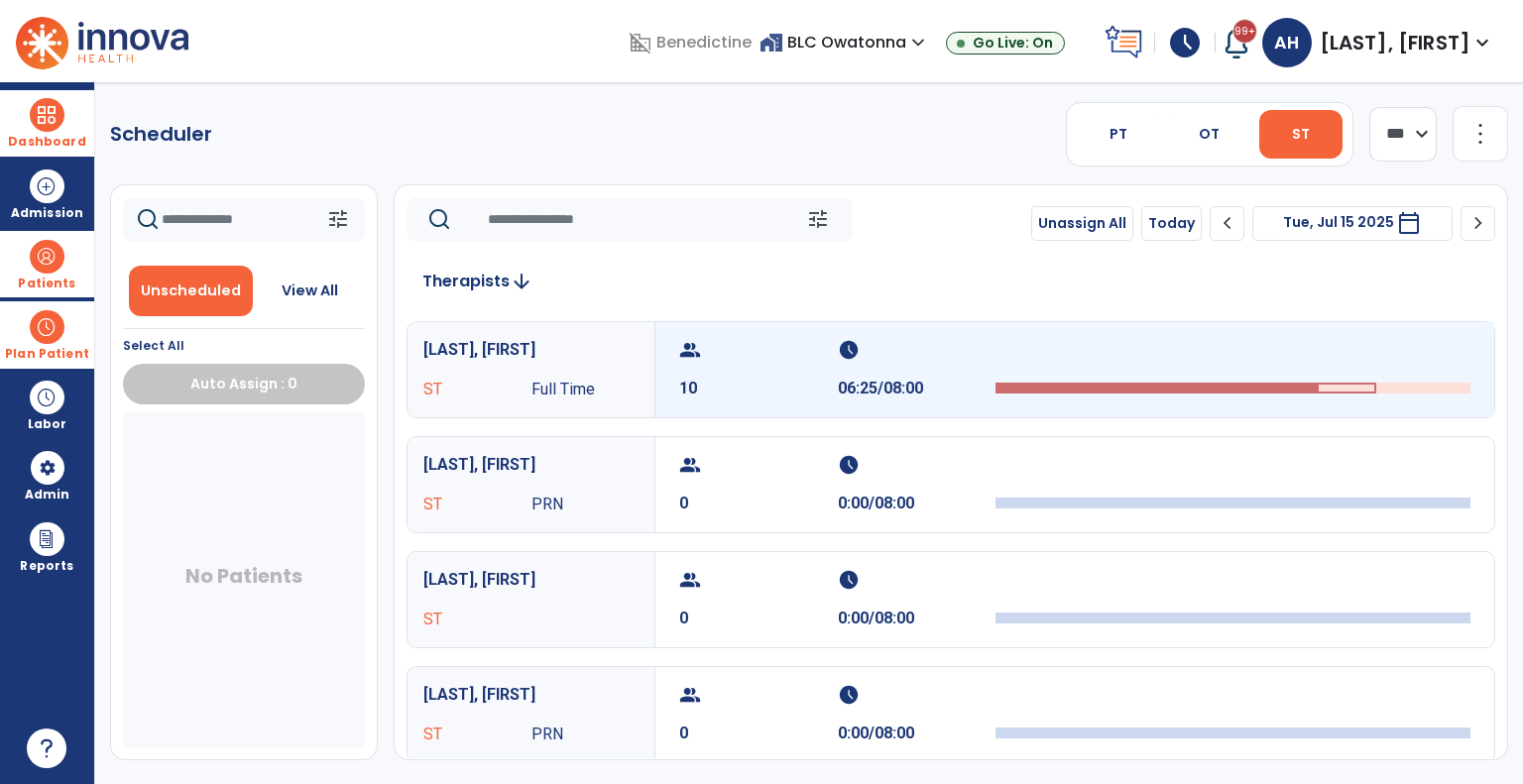 click on "10" at bounding box center (759, 389) 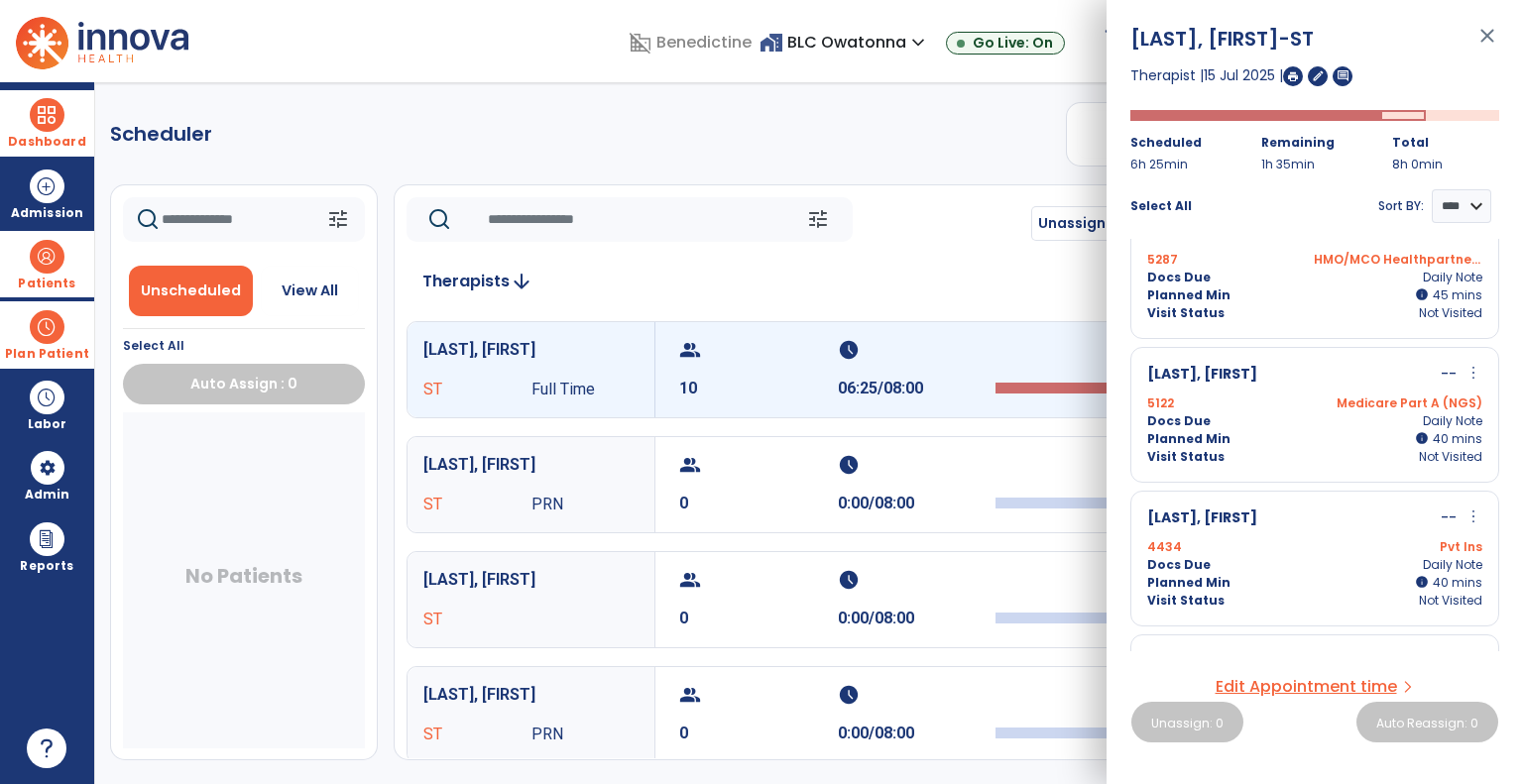 scroll, scrollTop: 283, scrollLeft: 0, axis: vertical 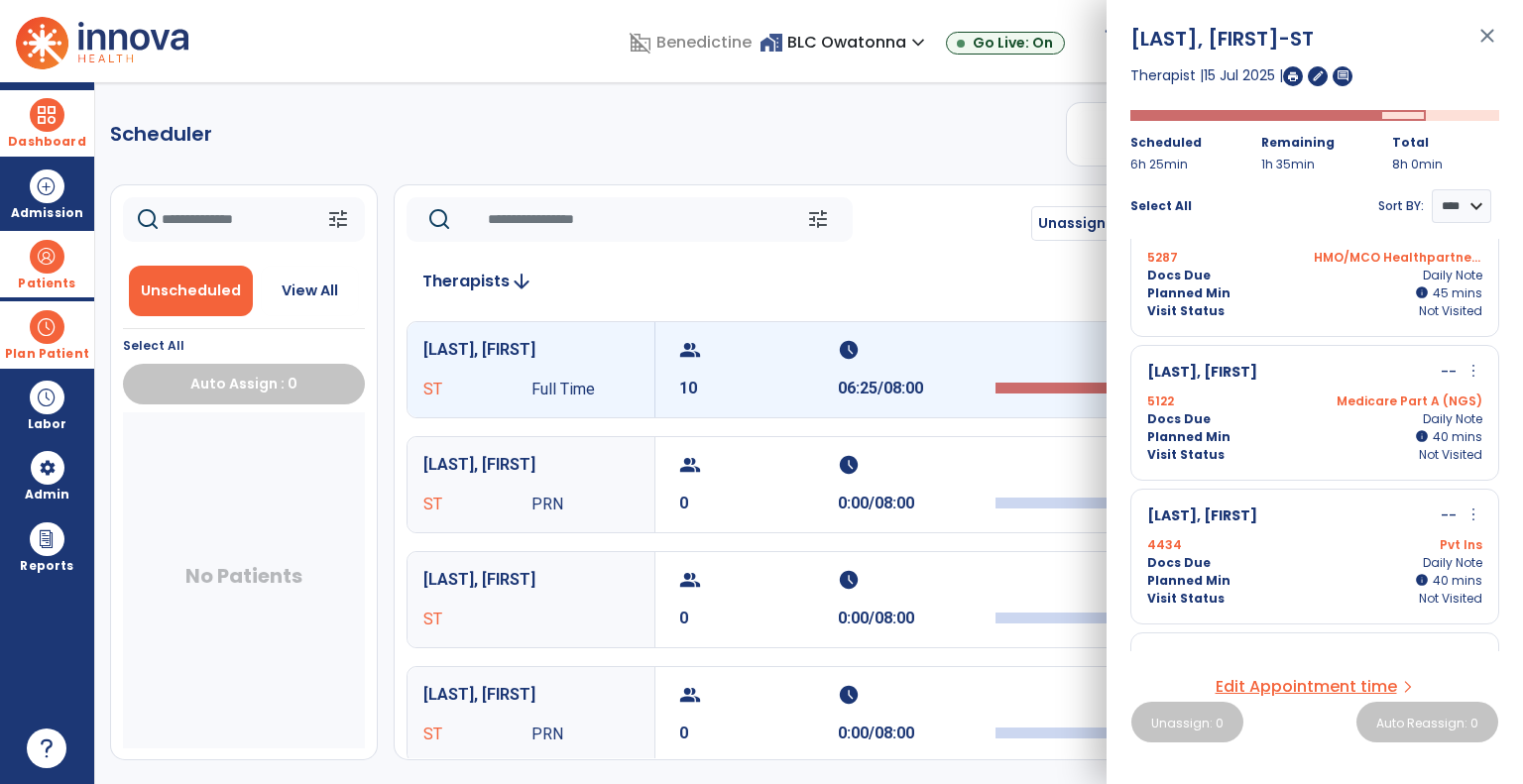 click on "more_vert" at bounding box center (1473, 371) 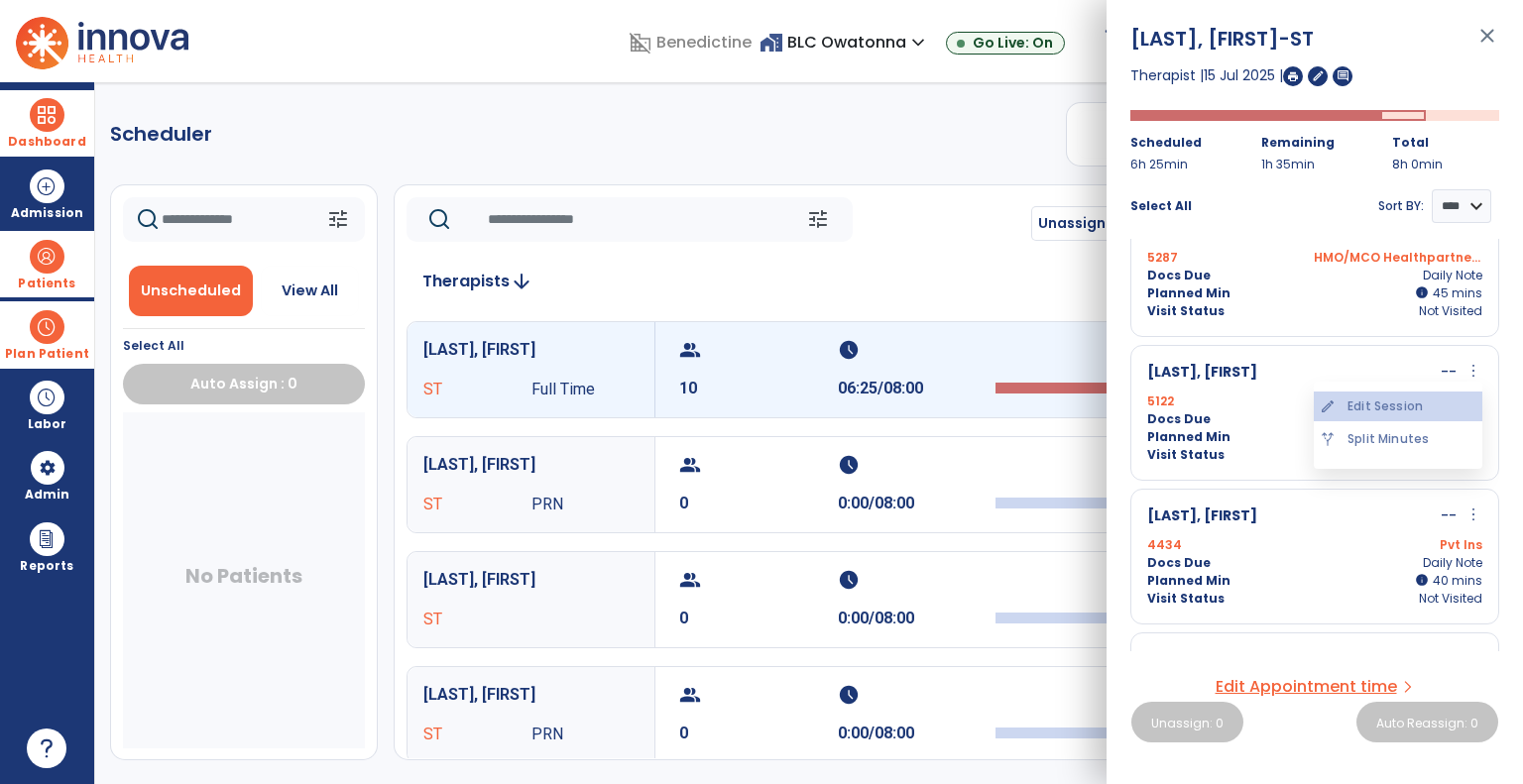 click on "edit   Edit Session" at bounding box center [1398, 406] 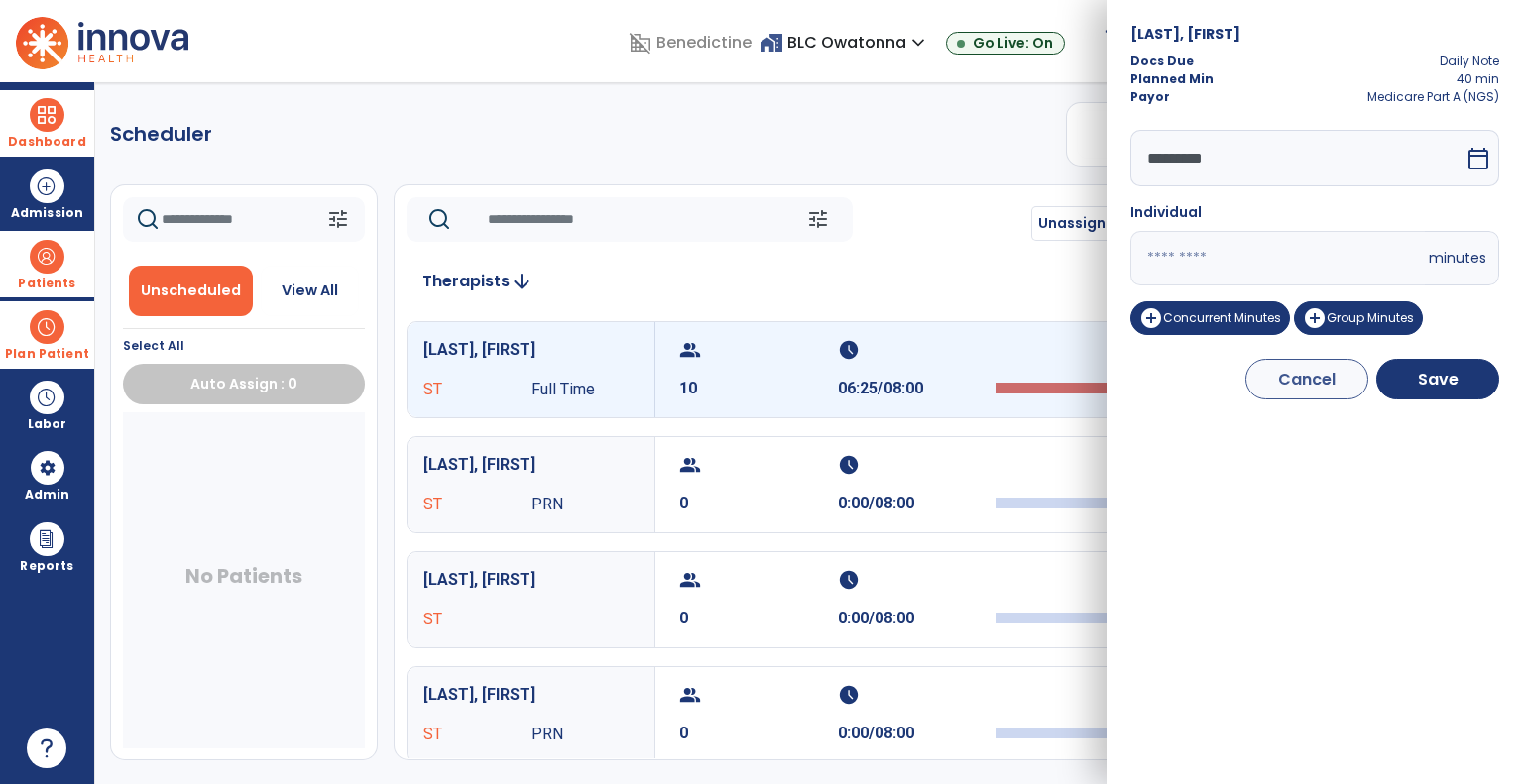 click on "**" at bounding box center [1277, 258] 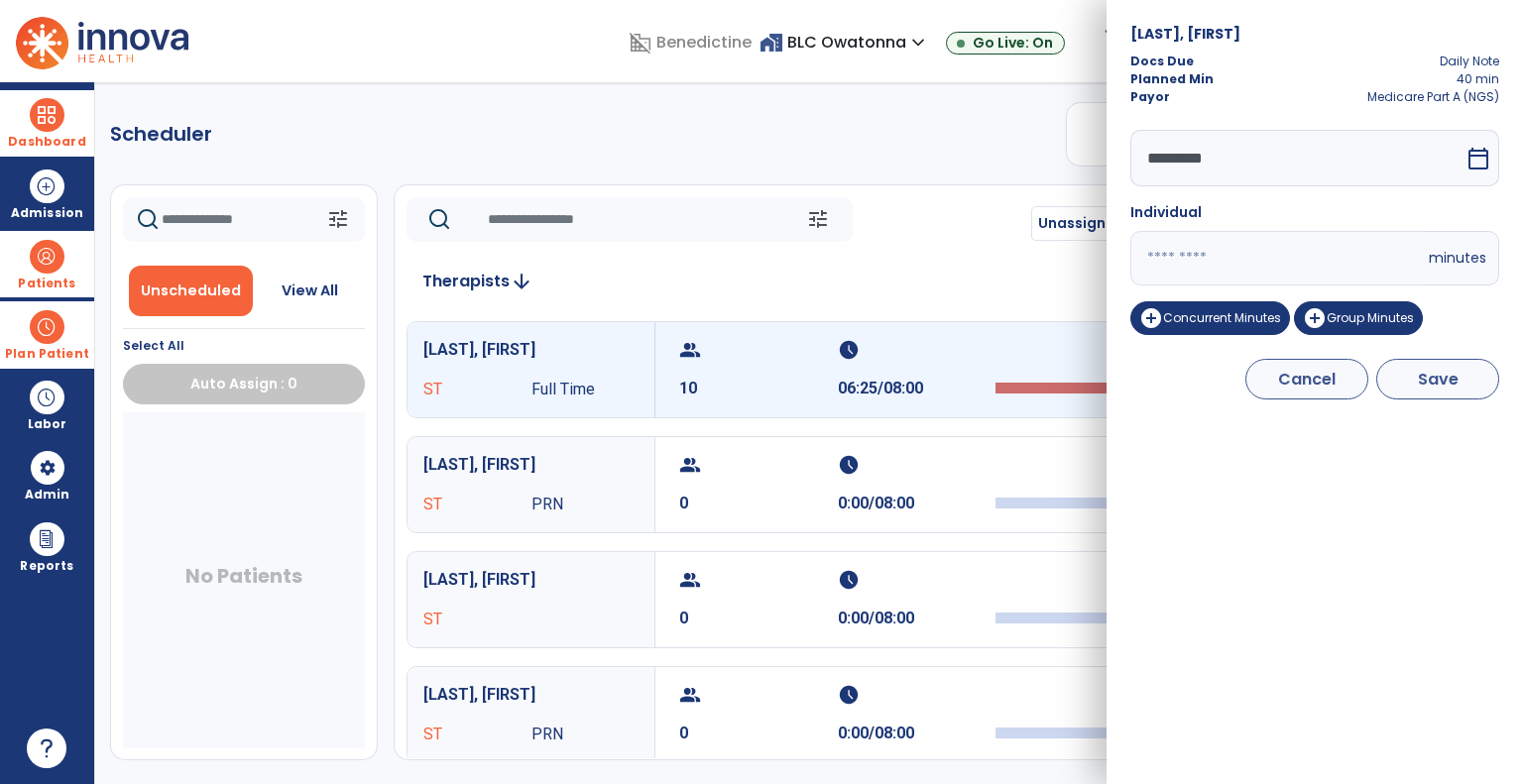 type on "**" 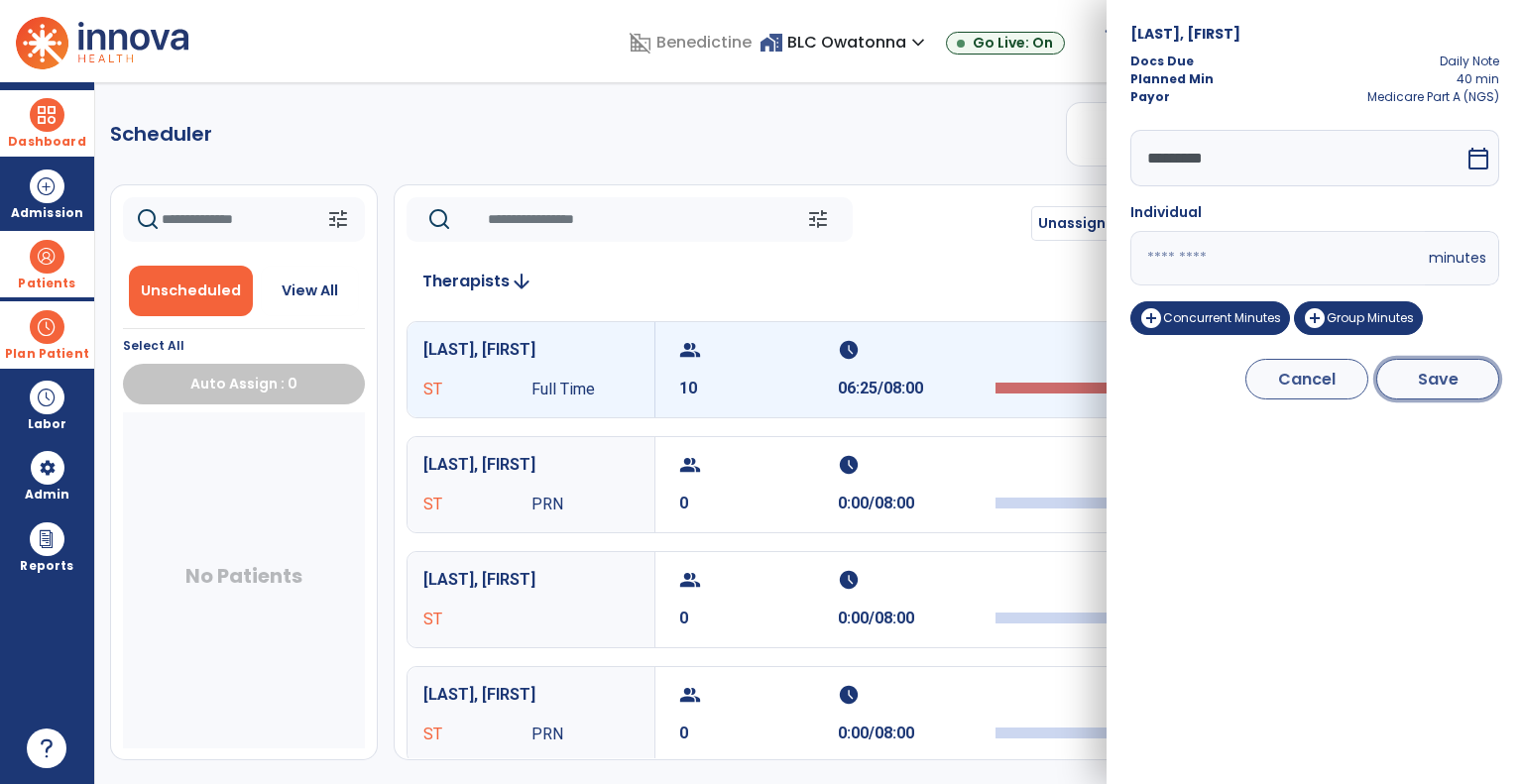 click on "Save" at bounding box center [1438, 379] 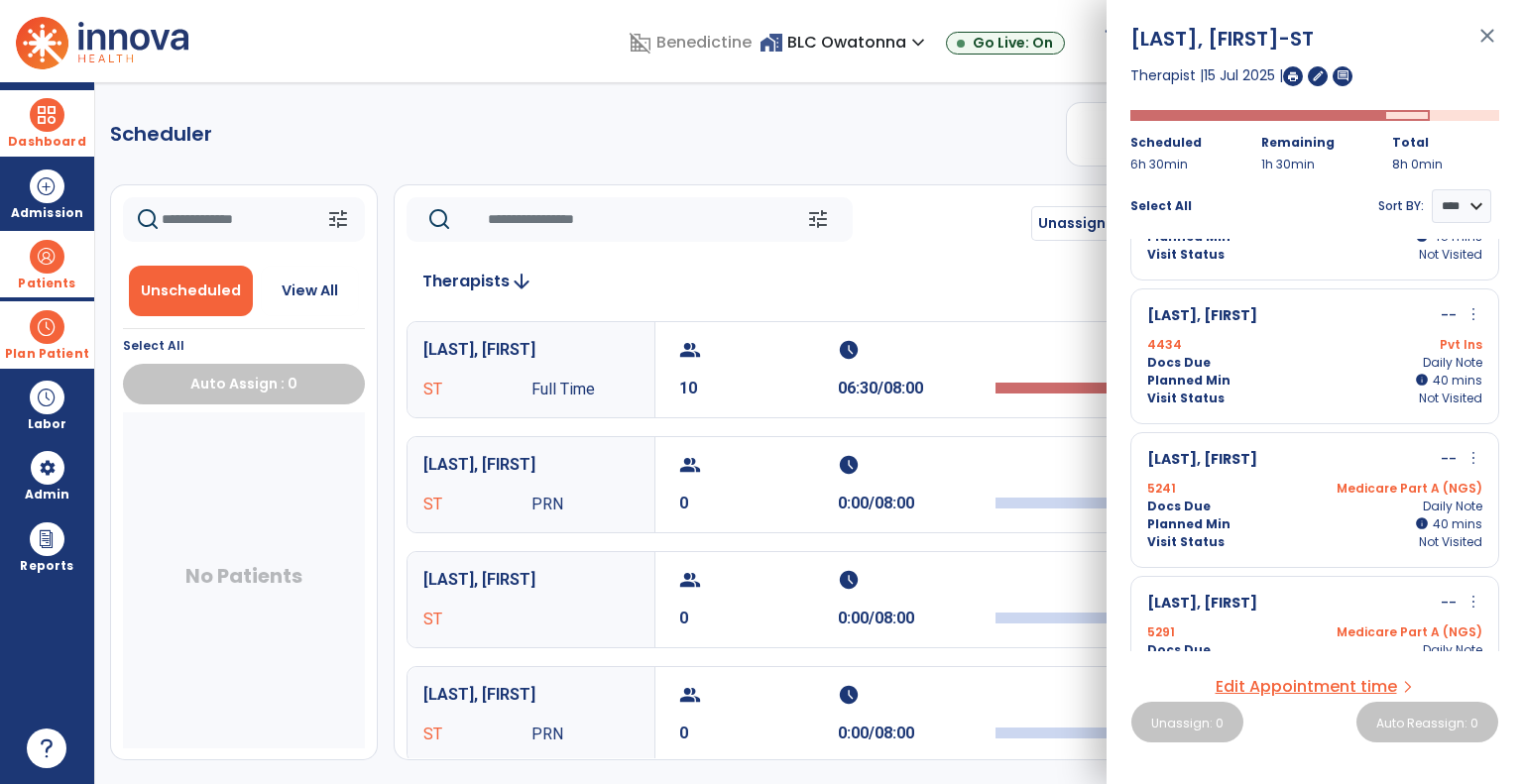 scroll, scrollTop: 486, scrollLeft: 0, axis: vertical 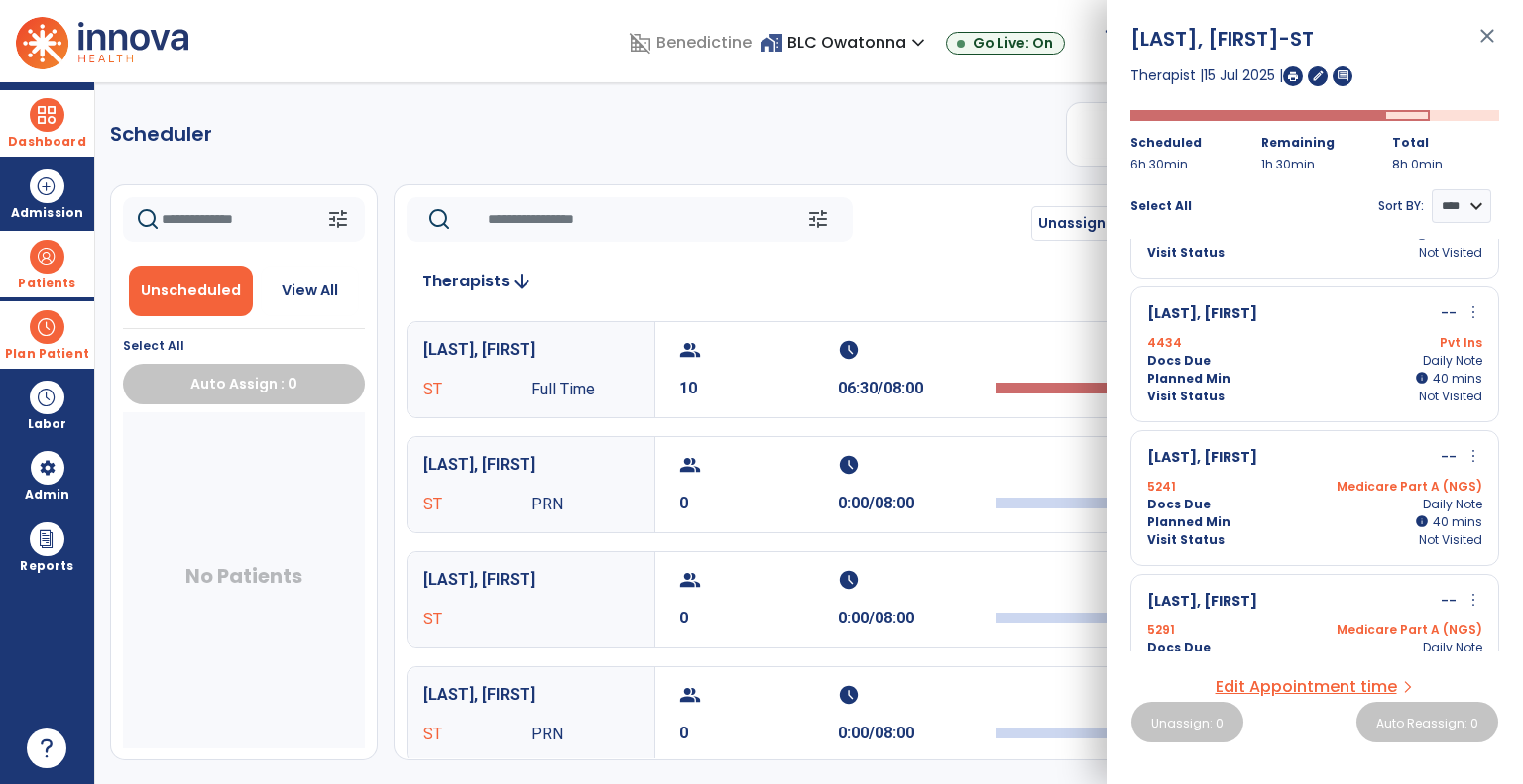 click on "more_vert" at bounding box center (1473, 456) 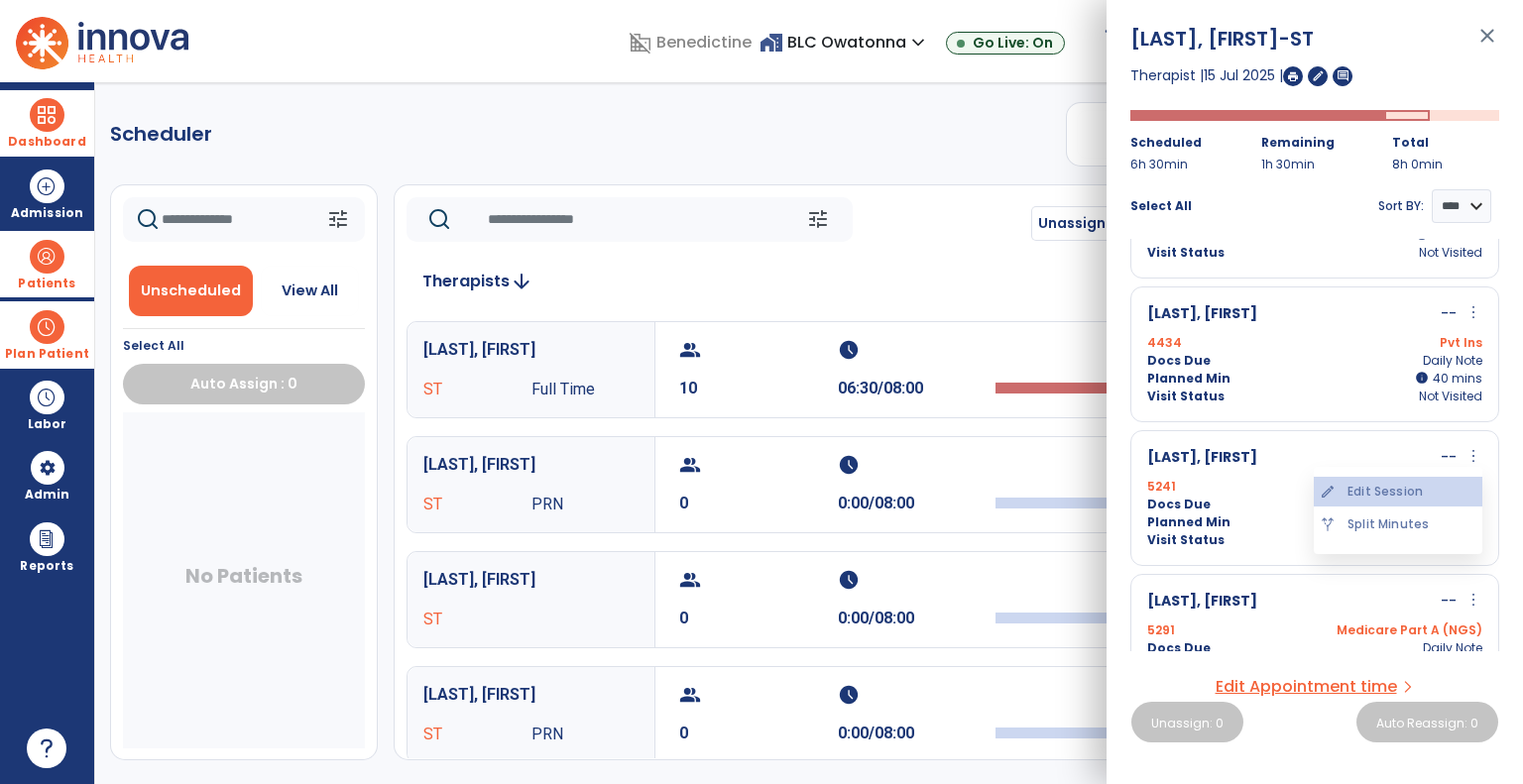 click on "edit   Edit Session" at bounding box center [1398, 492] 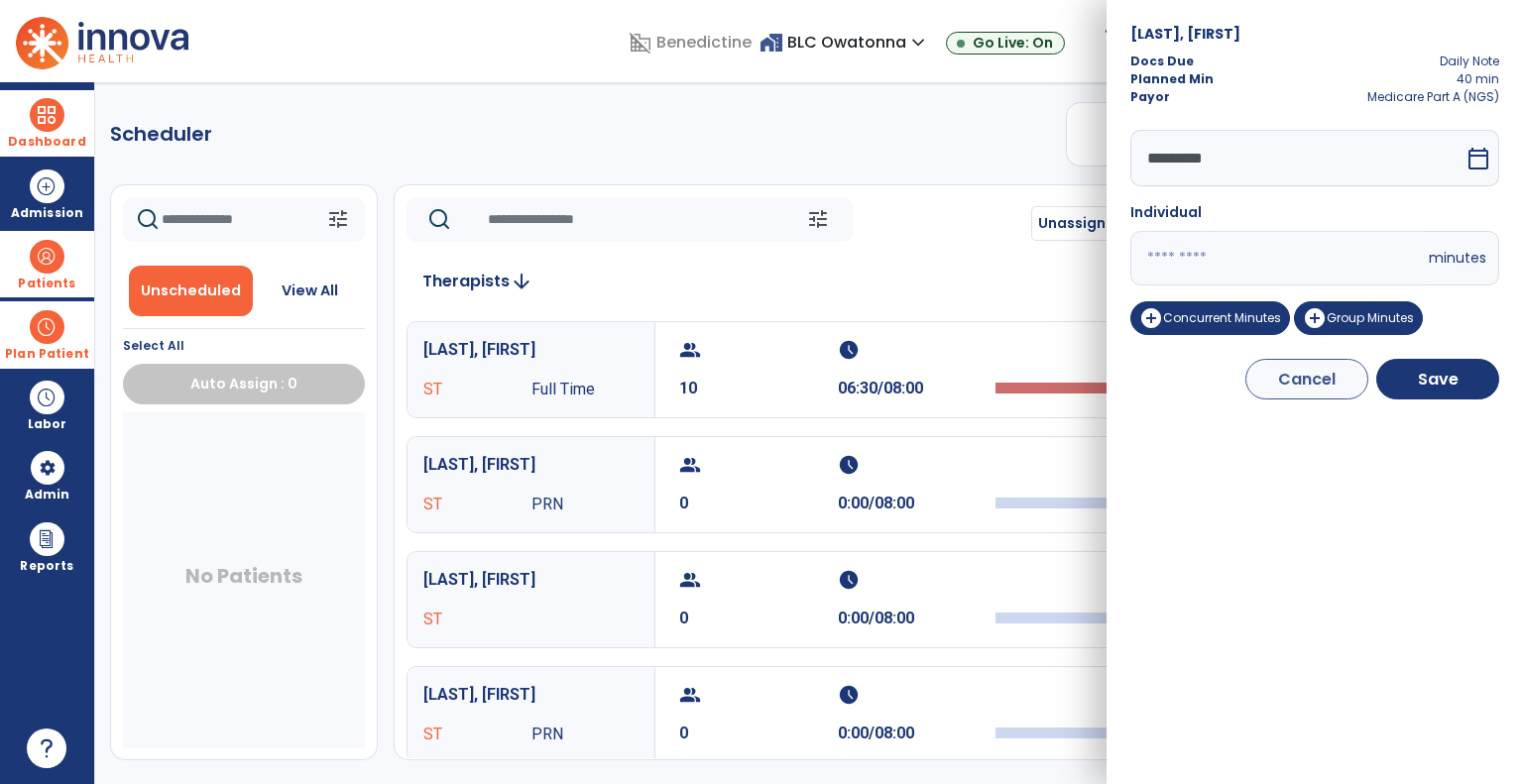 click on "**" at bounding box center (1277, 258) 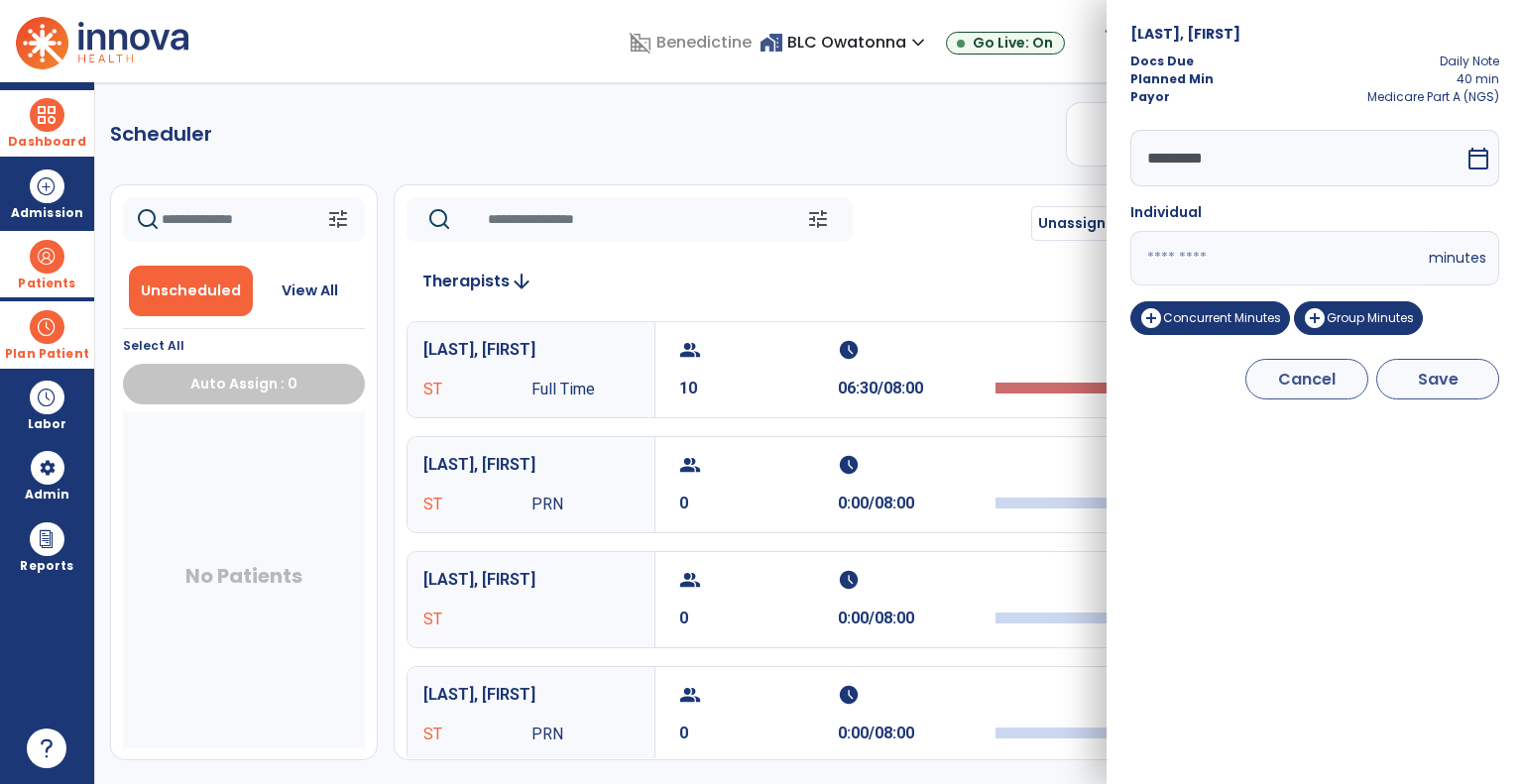 type on "**" 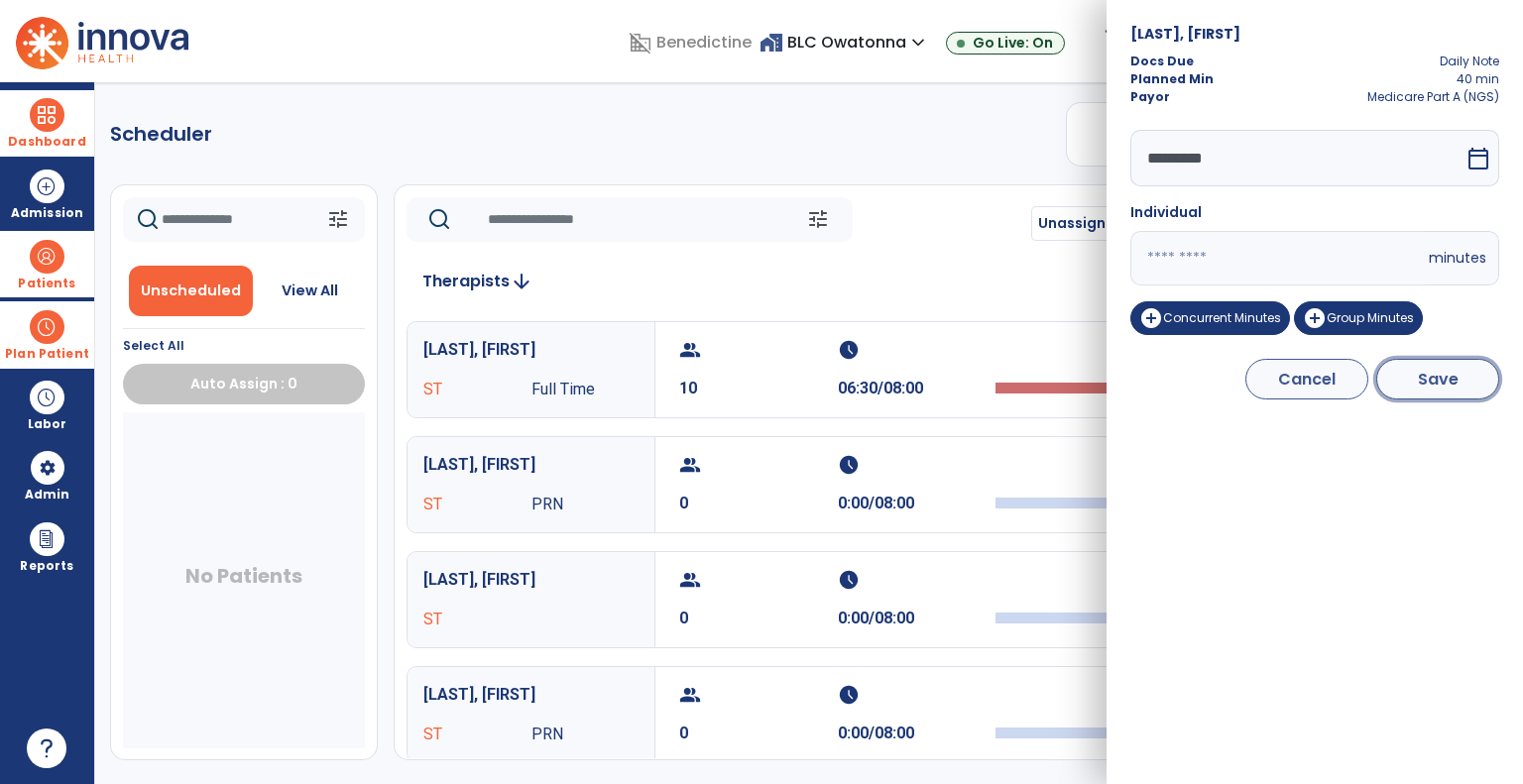 click on "Save" at bounding box center (1438, 379) 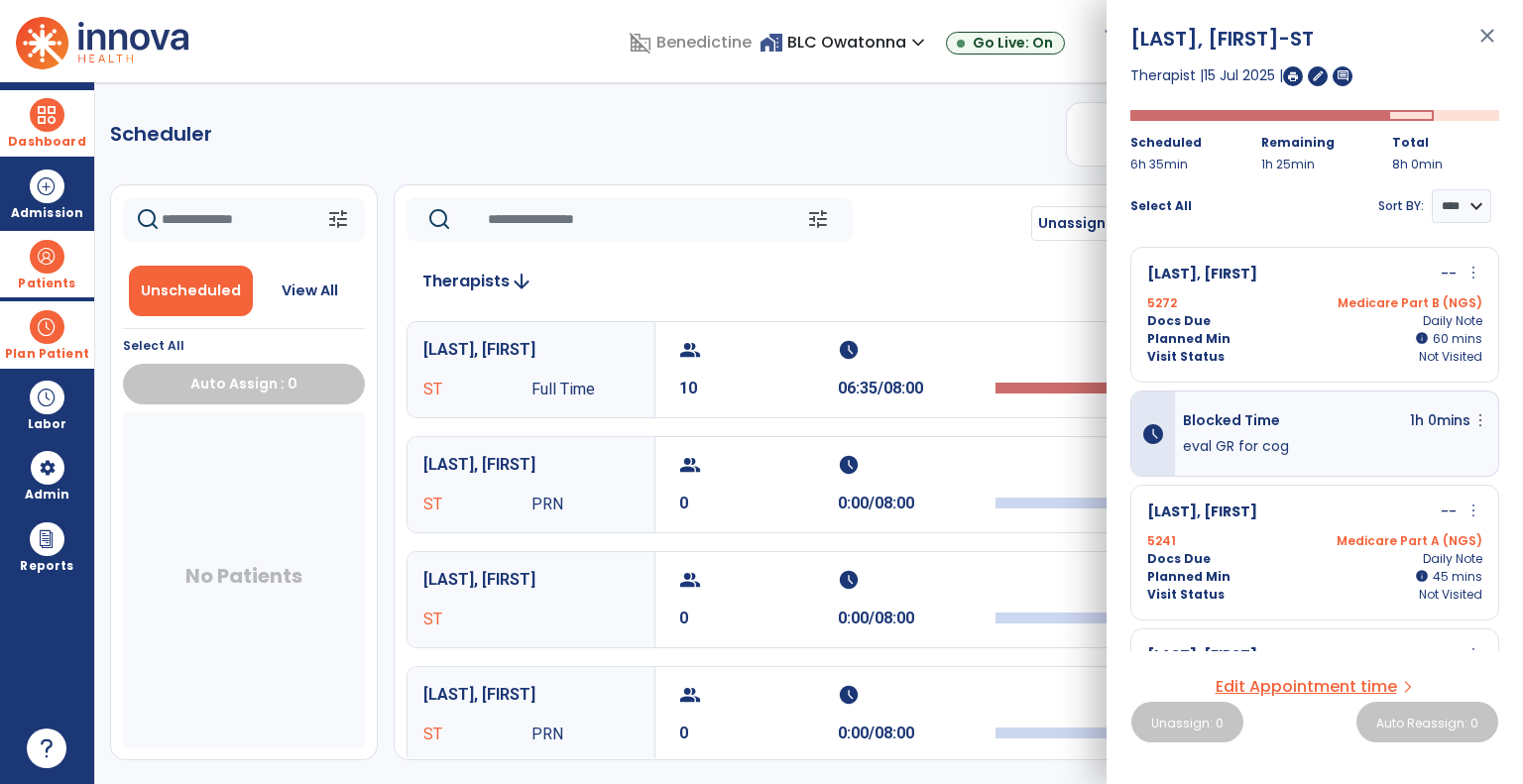 click on "5241 Medicare Part A (NGS)" at bounding box center (1315, 541) 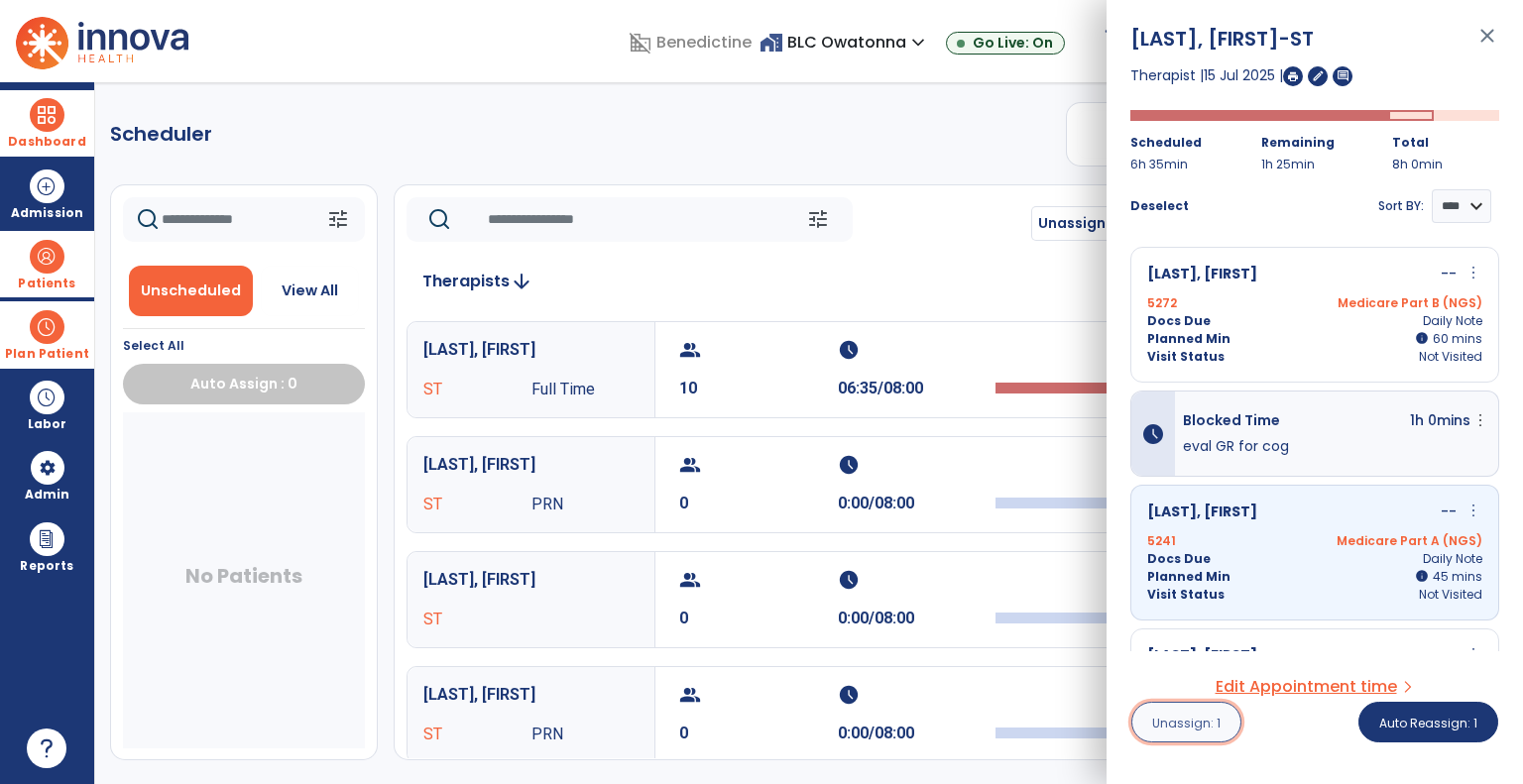 click on "Unassign: 1" at bounding box center (1186, 723) 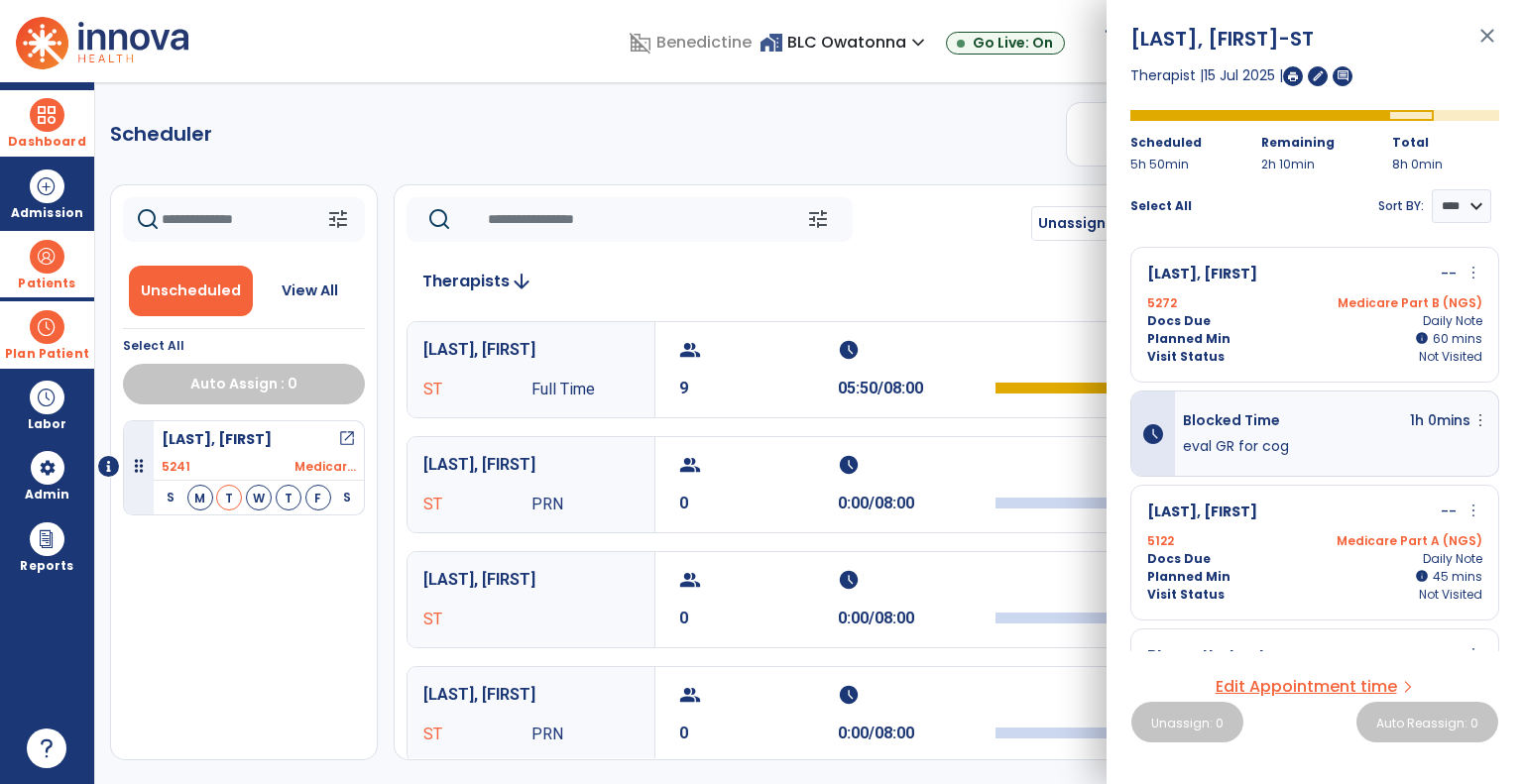 click 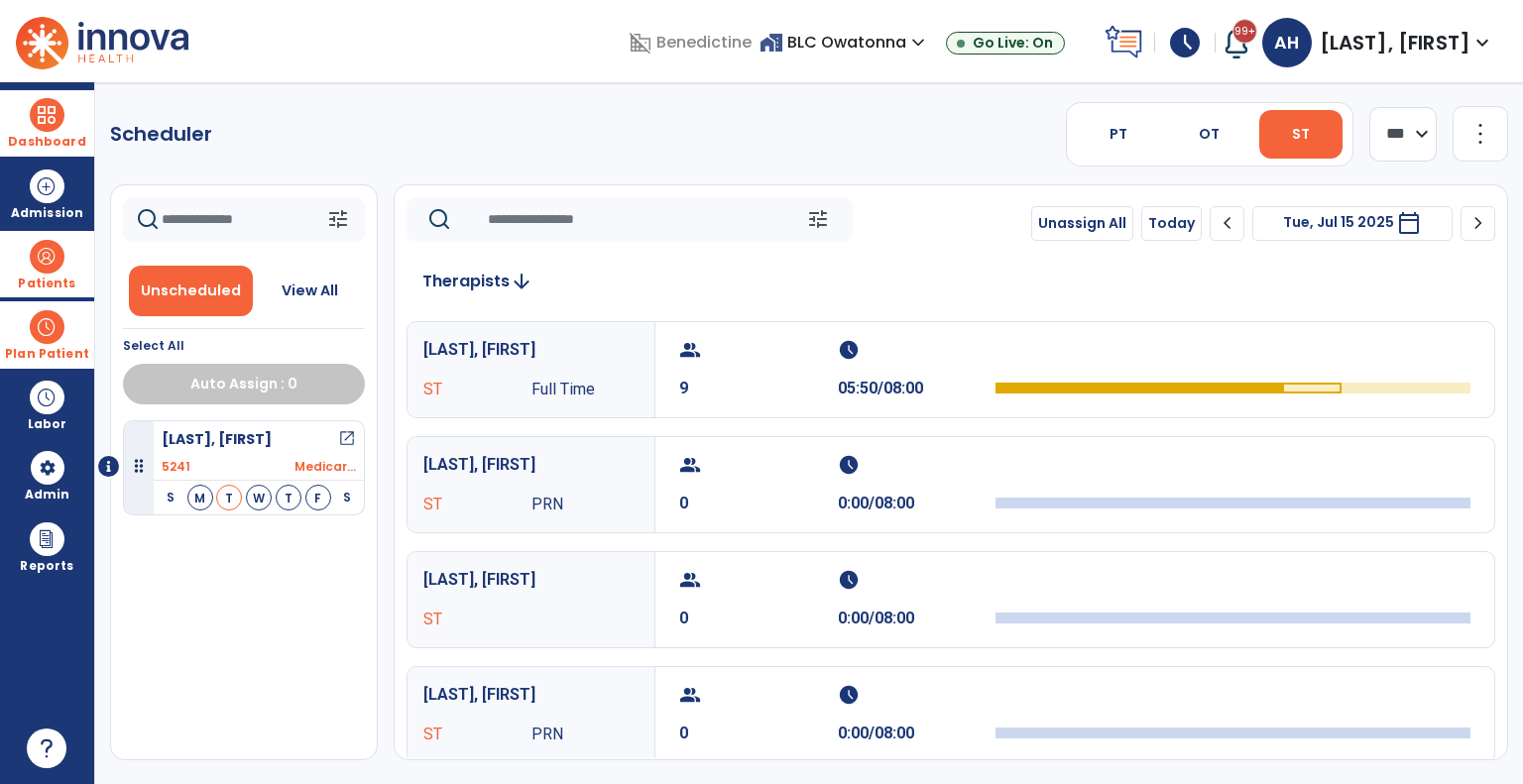 click 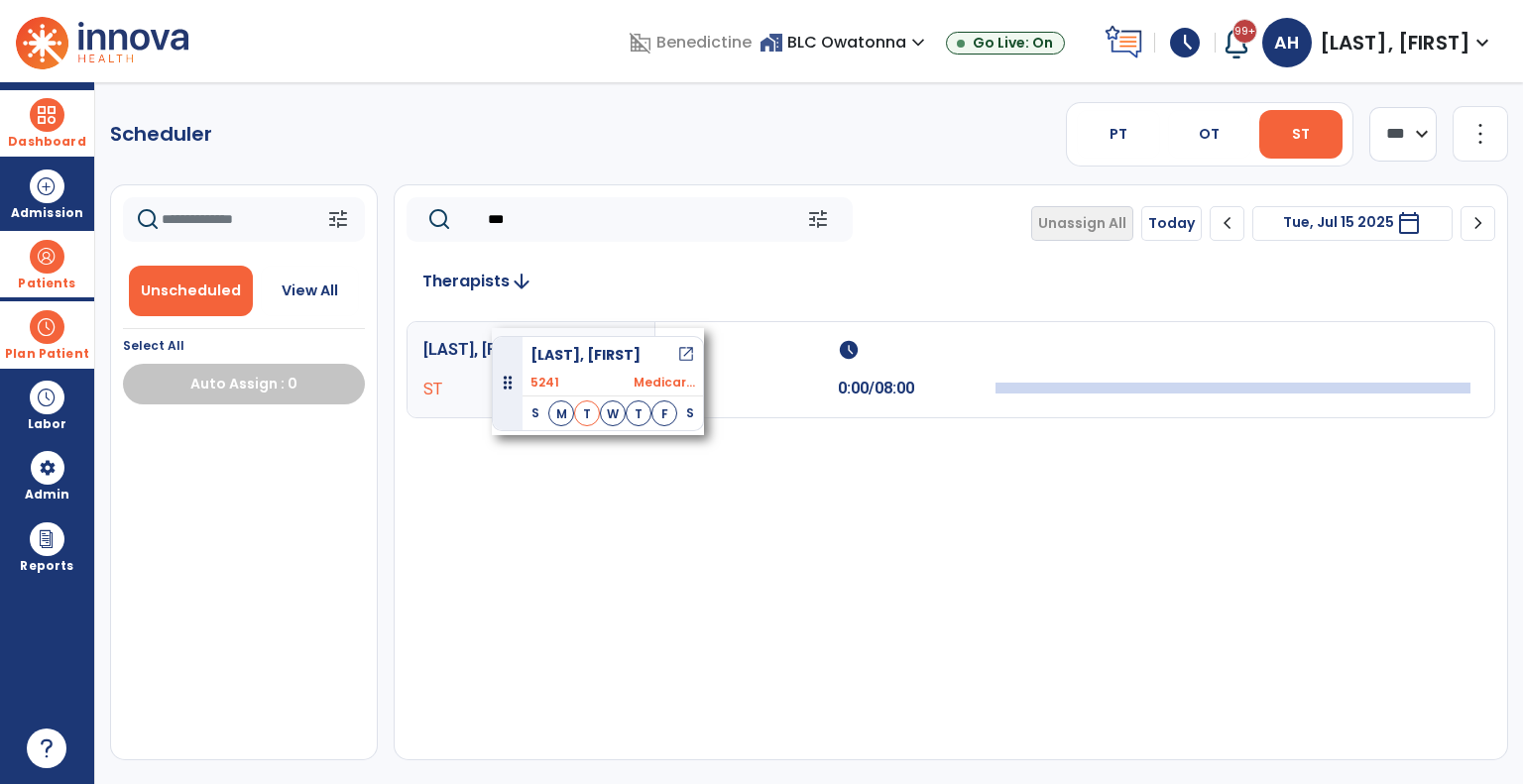 drag, startPoint x: 271, startPoint y: 440, endPoint x: 492, endPoint y: 328, distance: 247.76 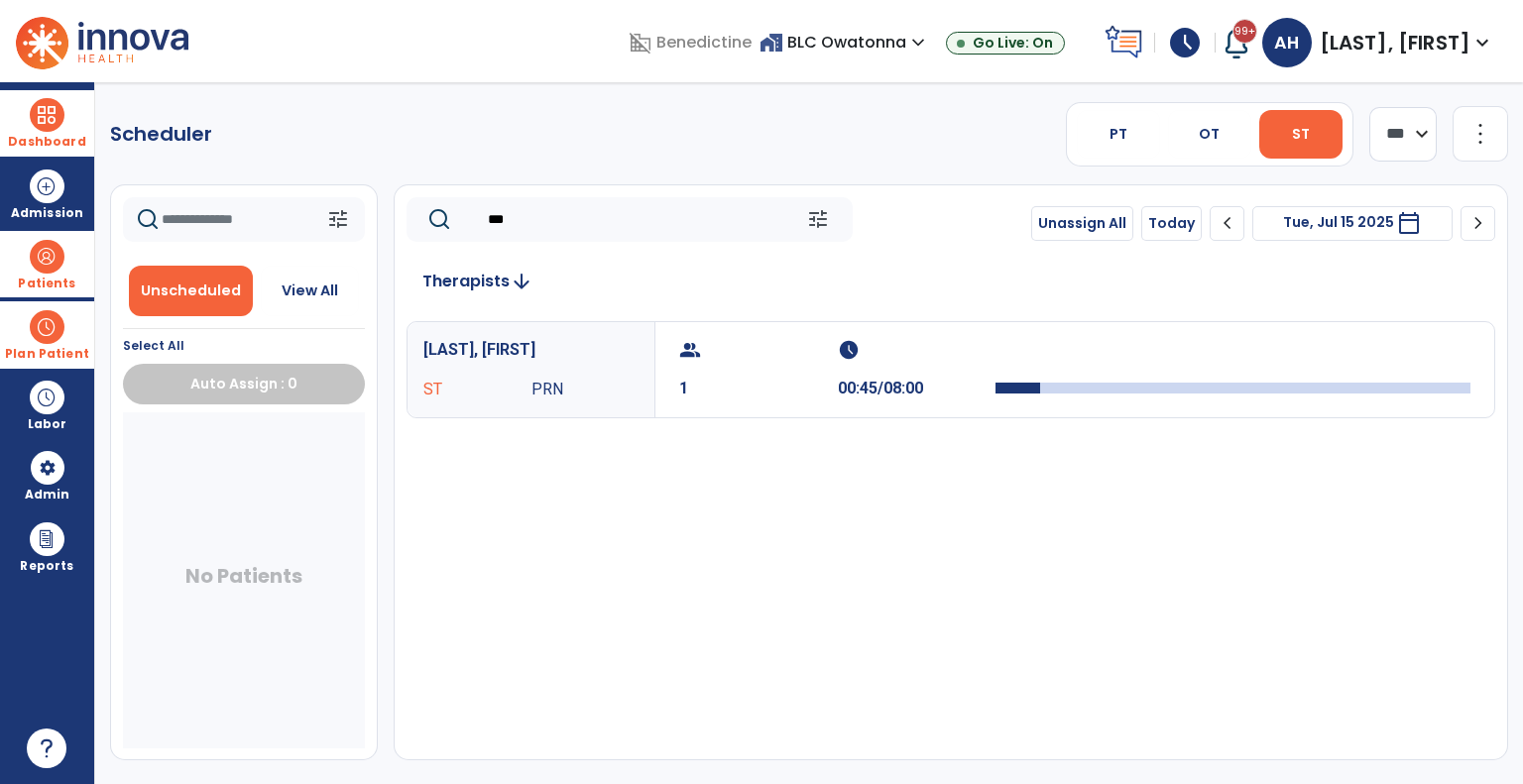 click on "***" 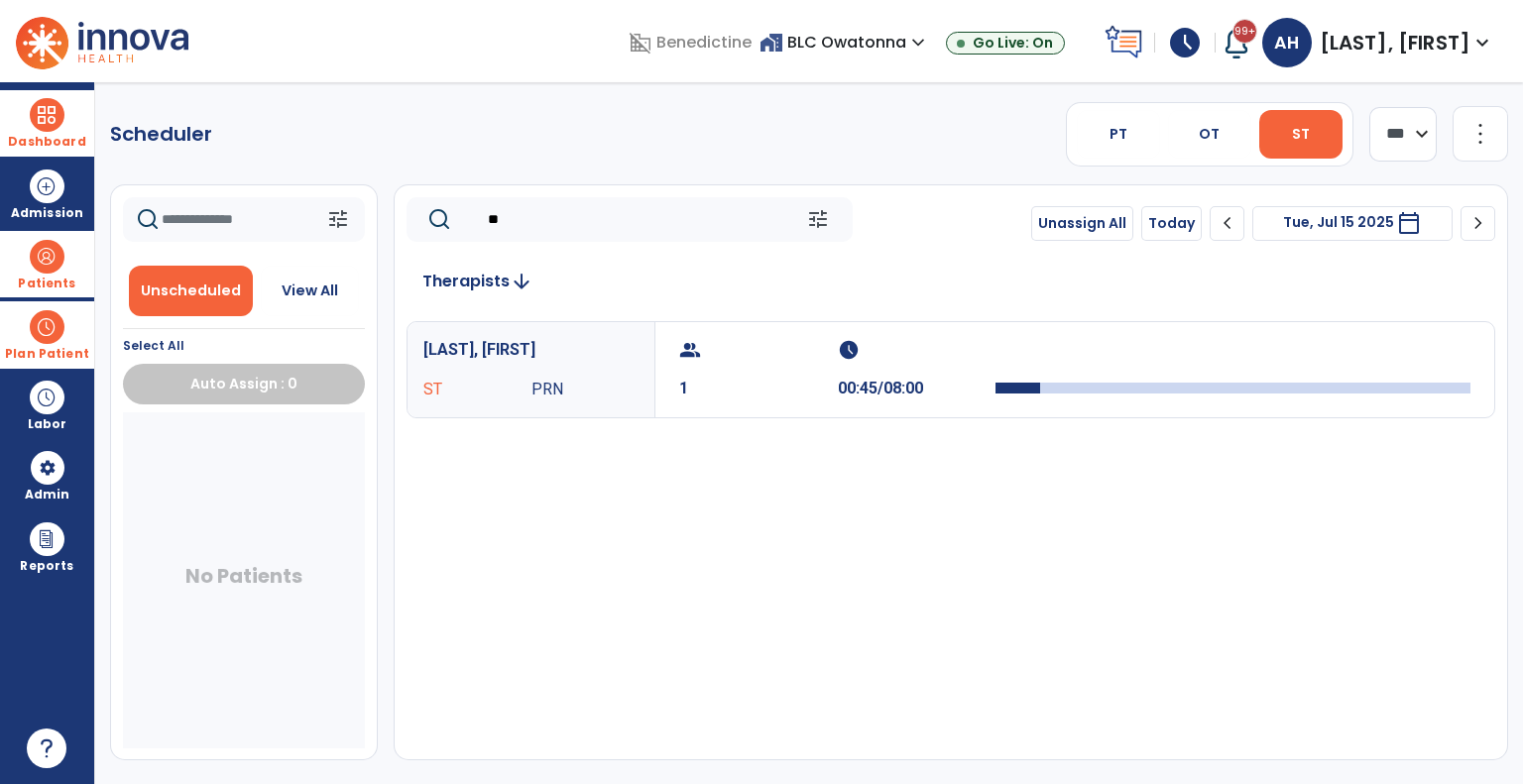 type on "*" 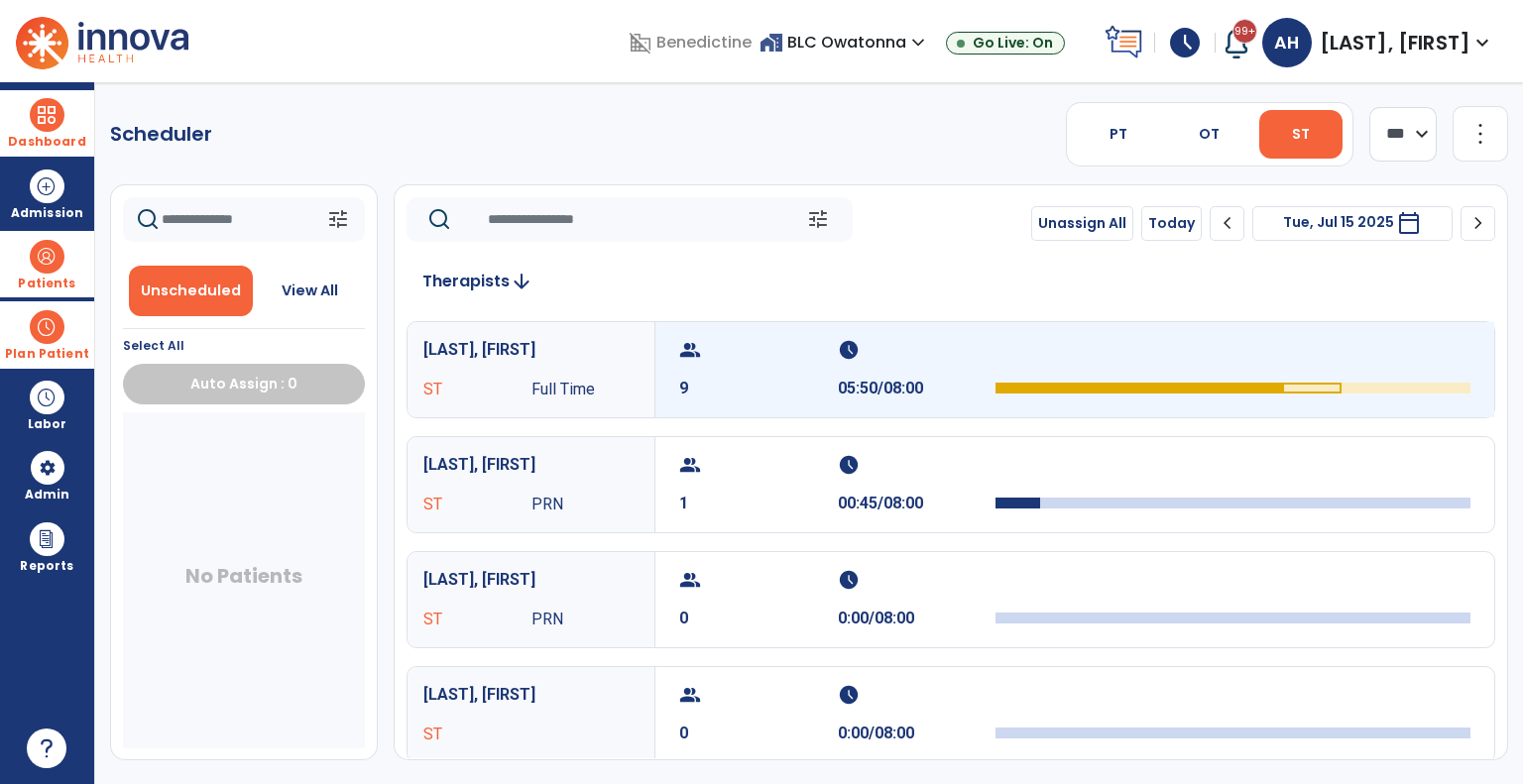 type 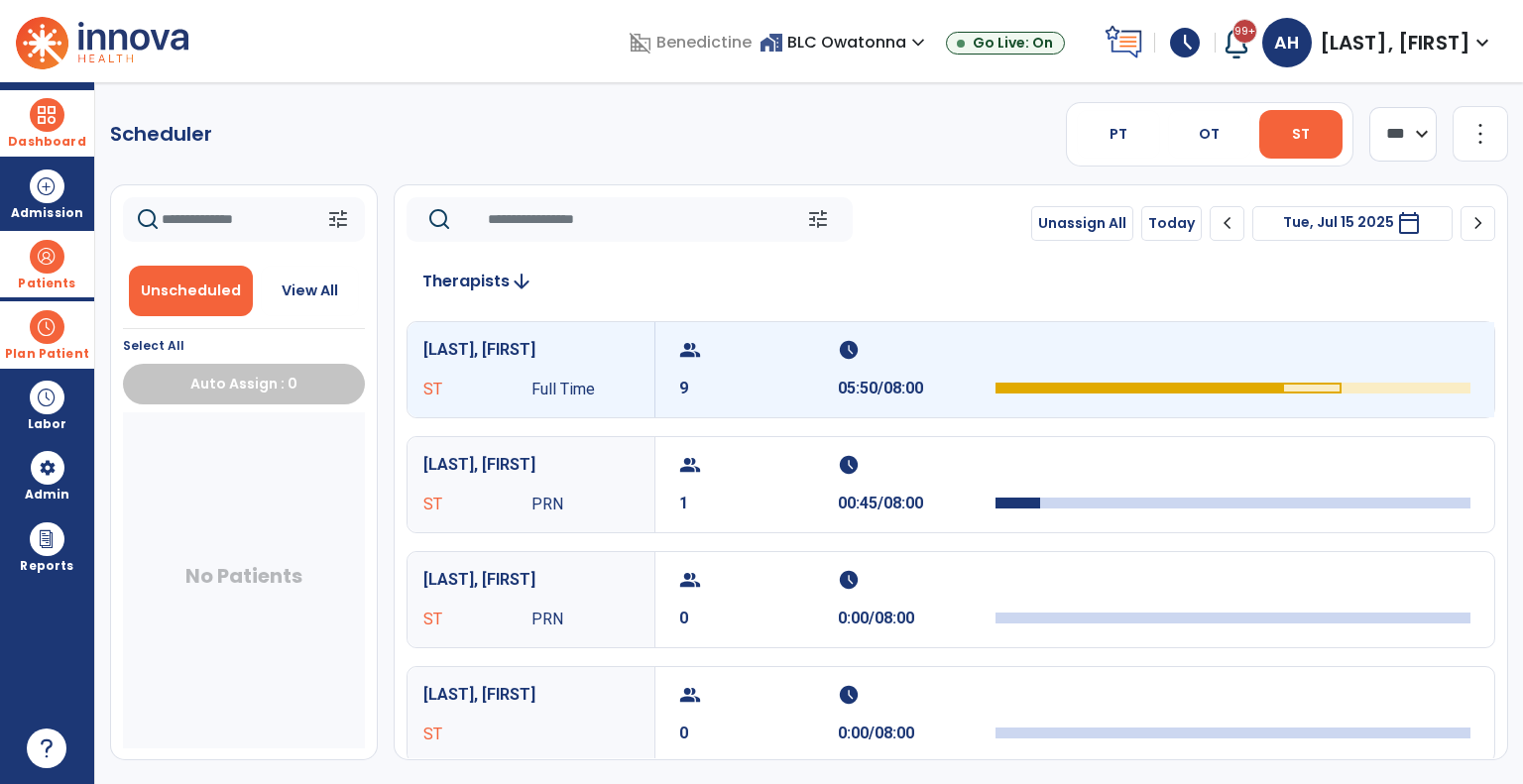 click on "9" at bounding box center [759, 389] 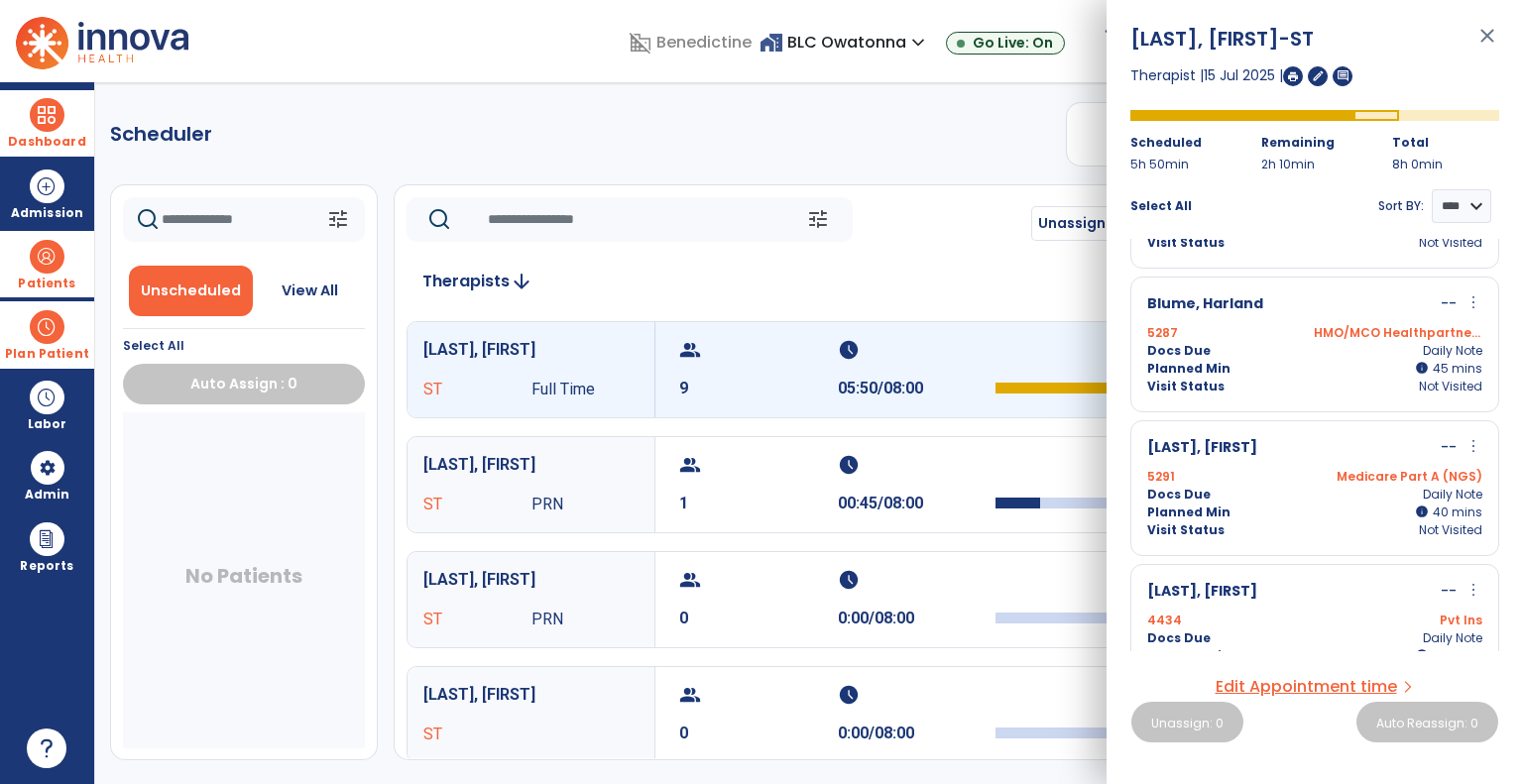 scroll, scrollTop: 353, scrollLeft: 0, axis: vertical 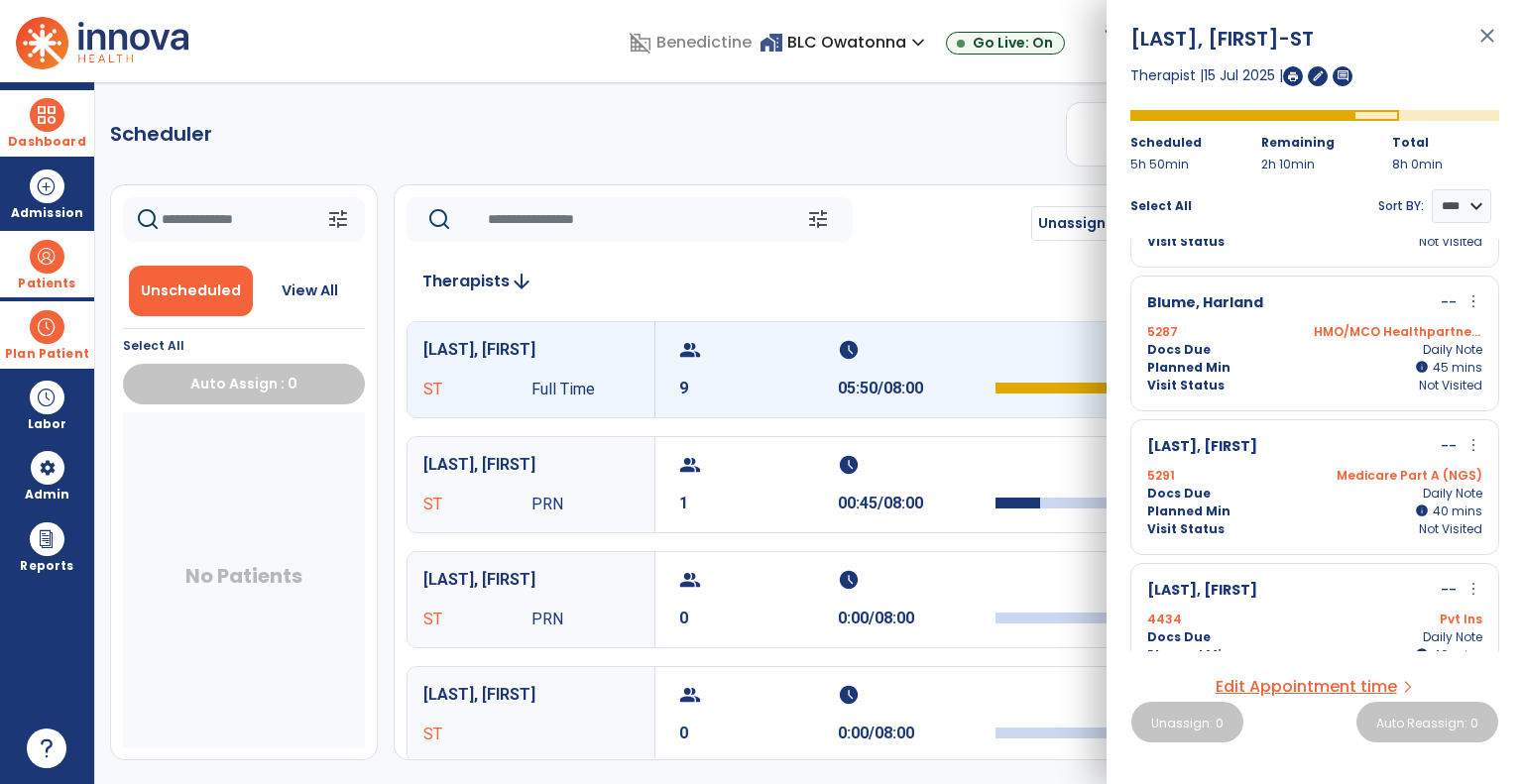 click on "more_vert" at bounding box center [1473, 445] 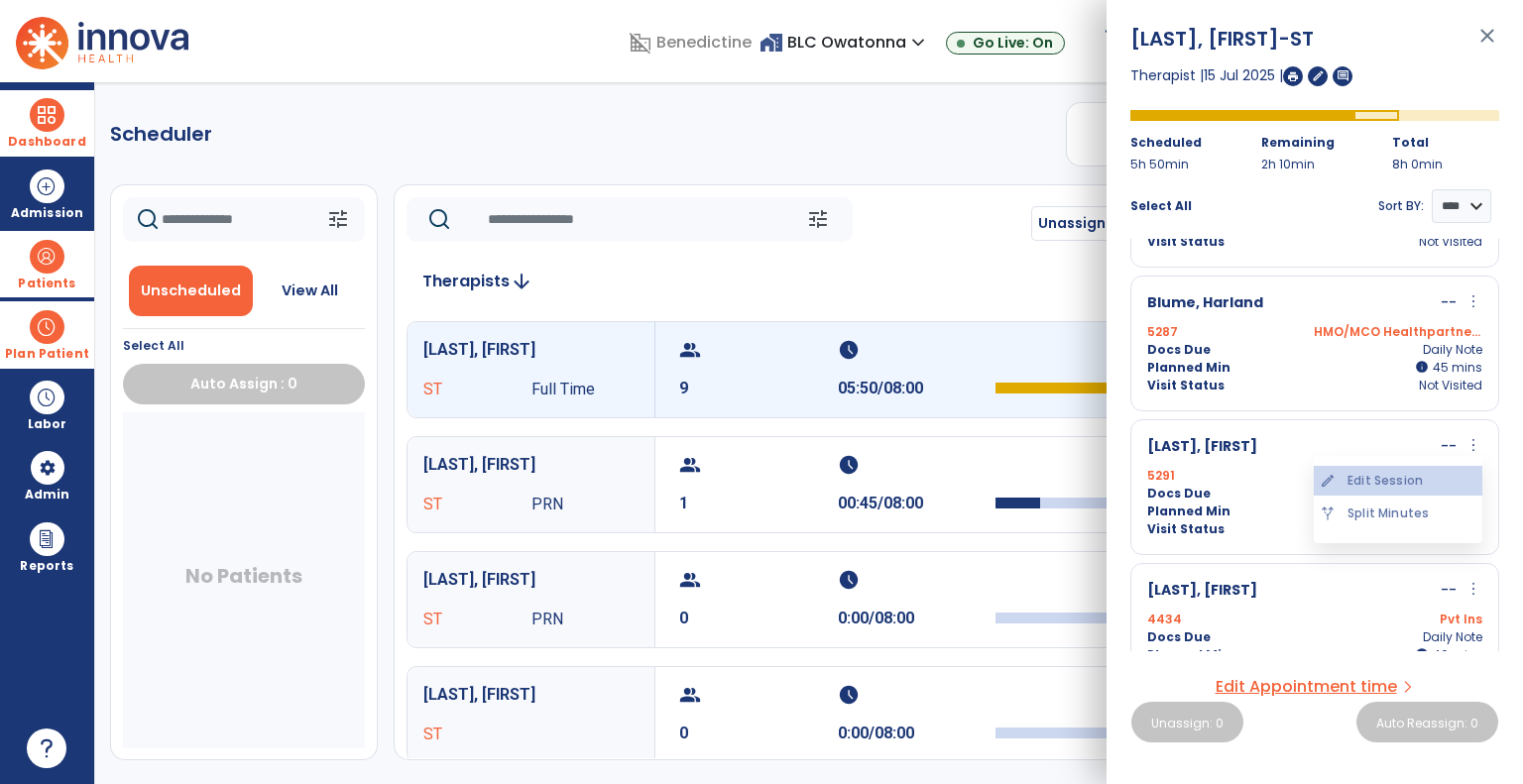 click on "edit   Edit Session" at bounding box center (1398, 481) 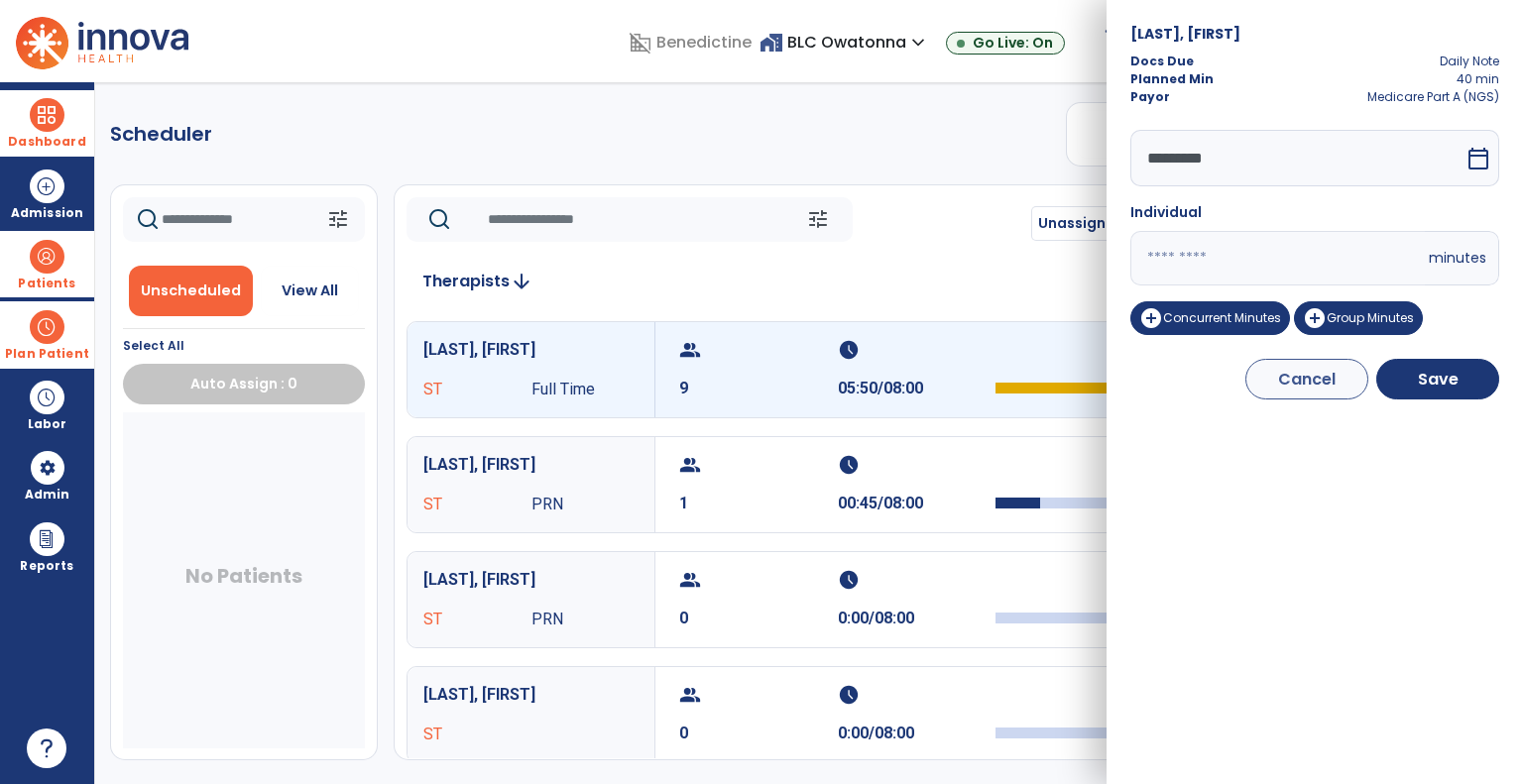 click on "**" at bounding box center [1277, 258] 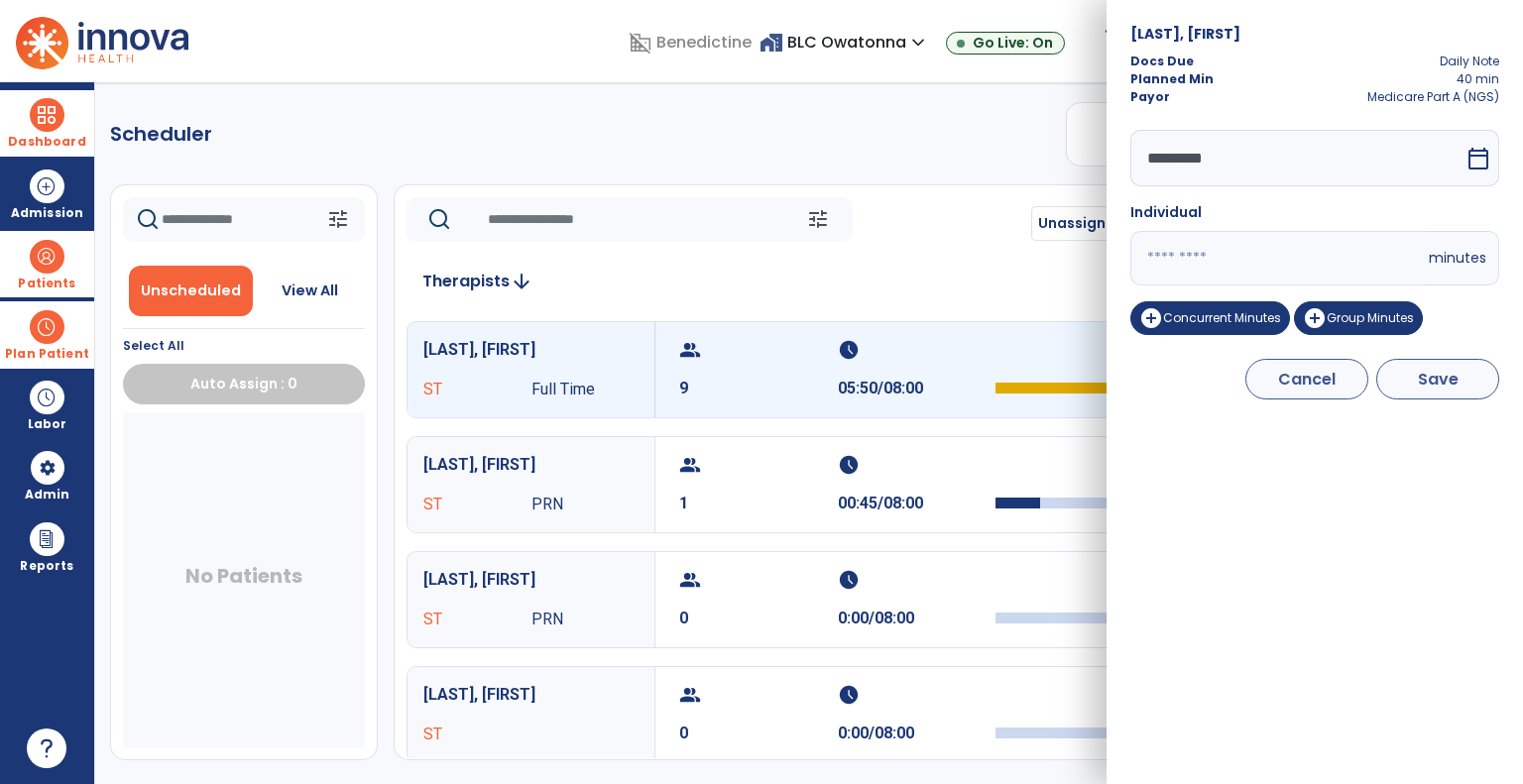 type on "**" 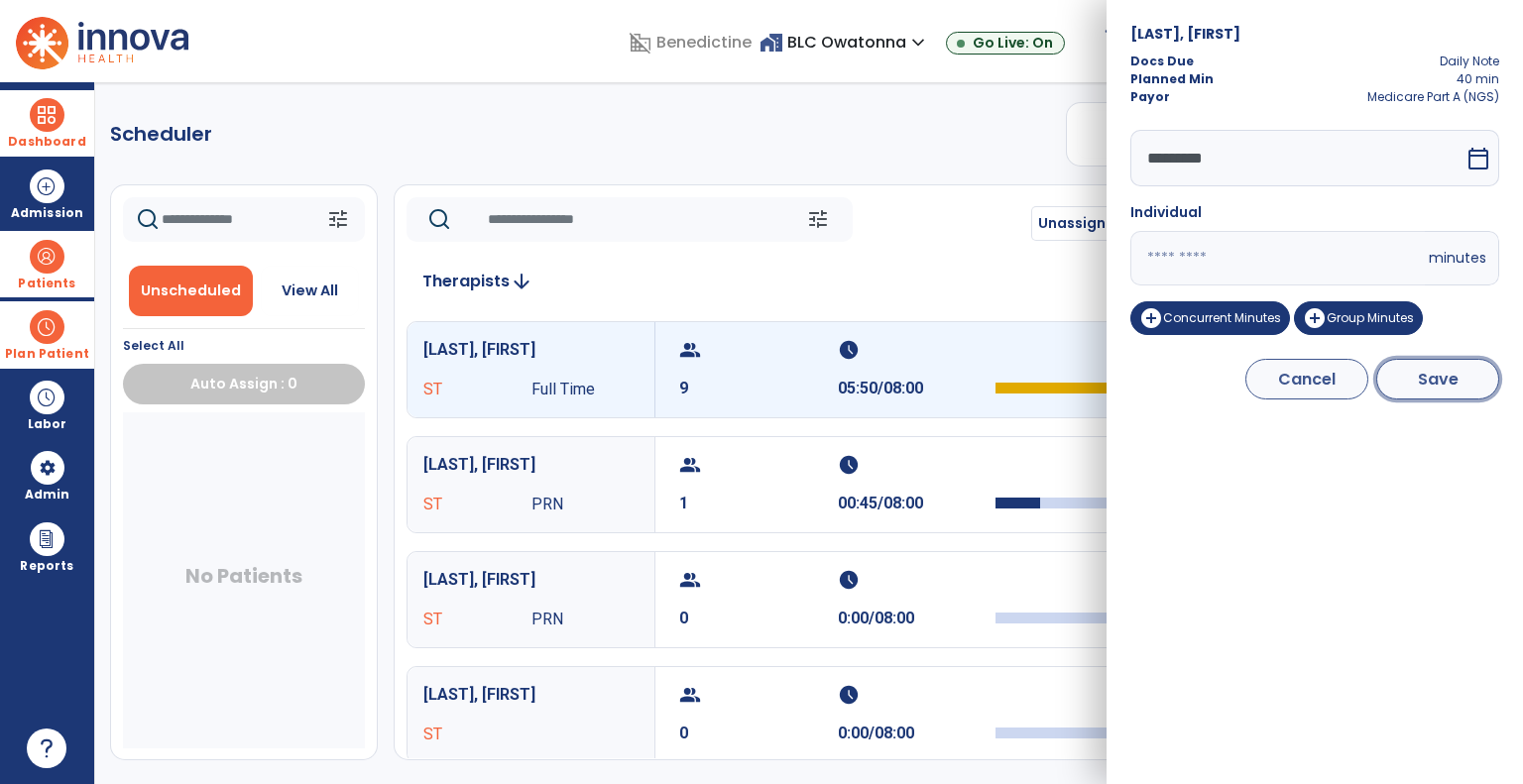 click on "Save" at bounding box center (1438, 379) 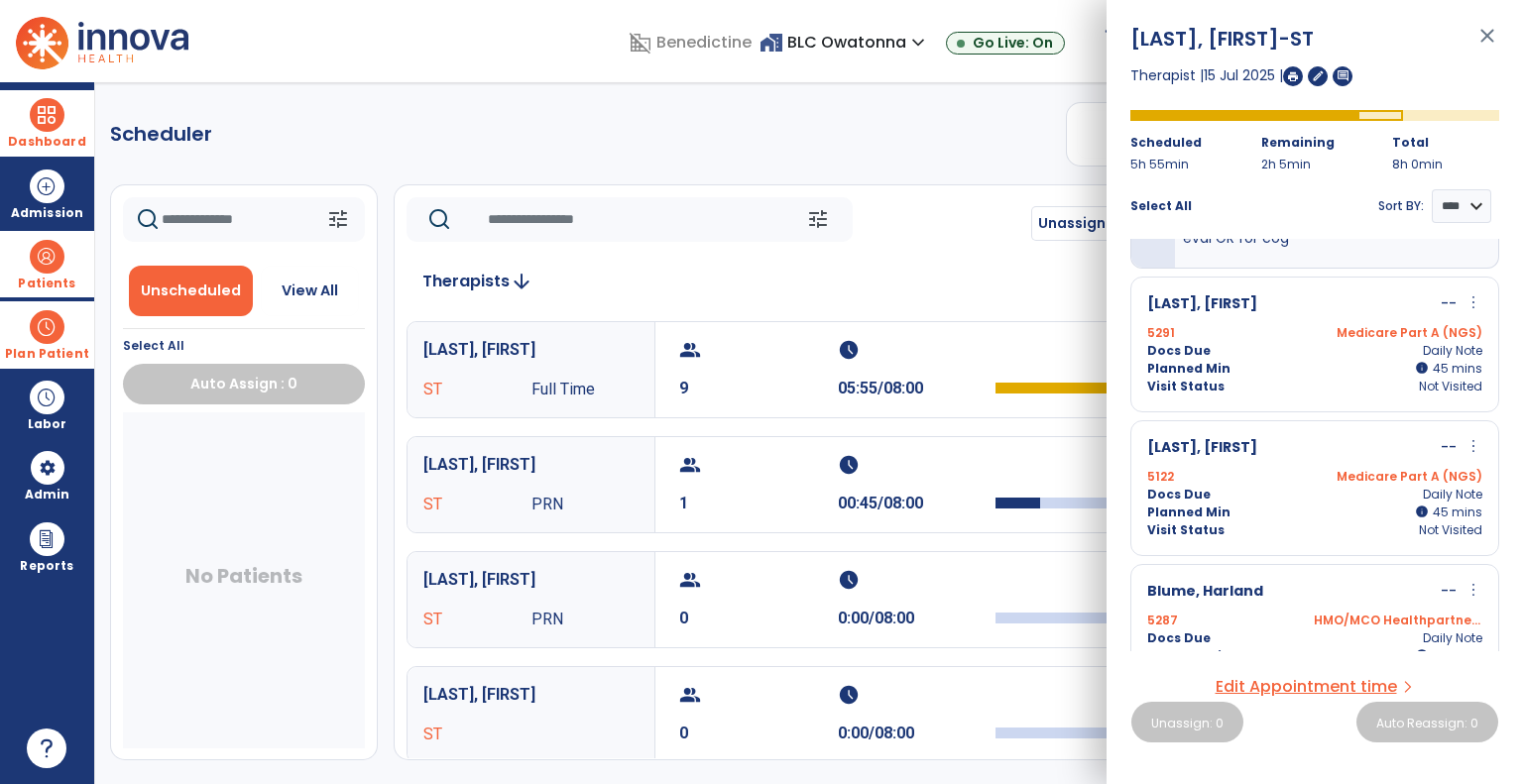 scroll, scrollTop: 207, scrollLeft: 0, axis: vertical 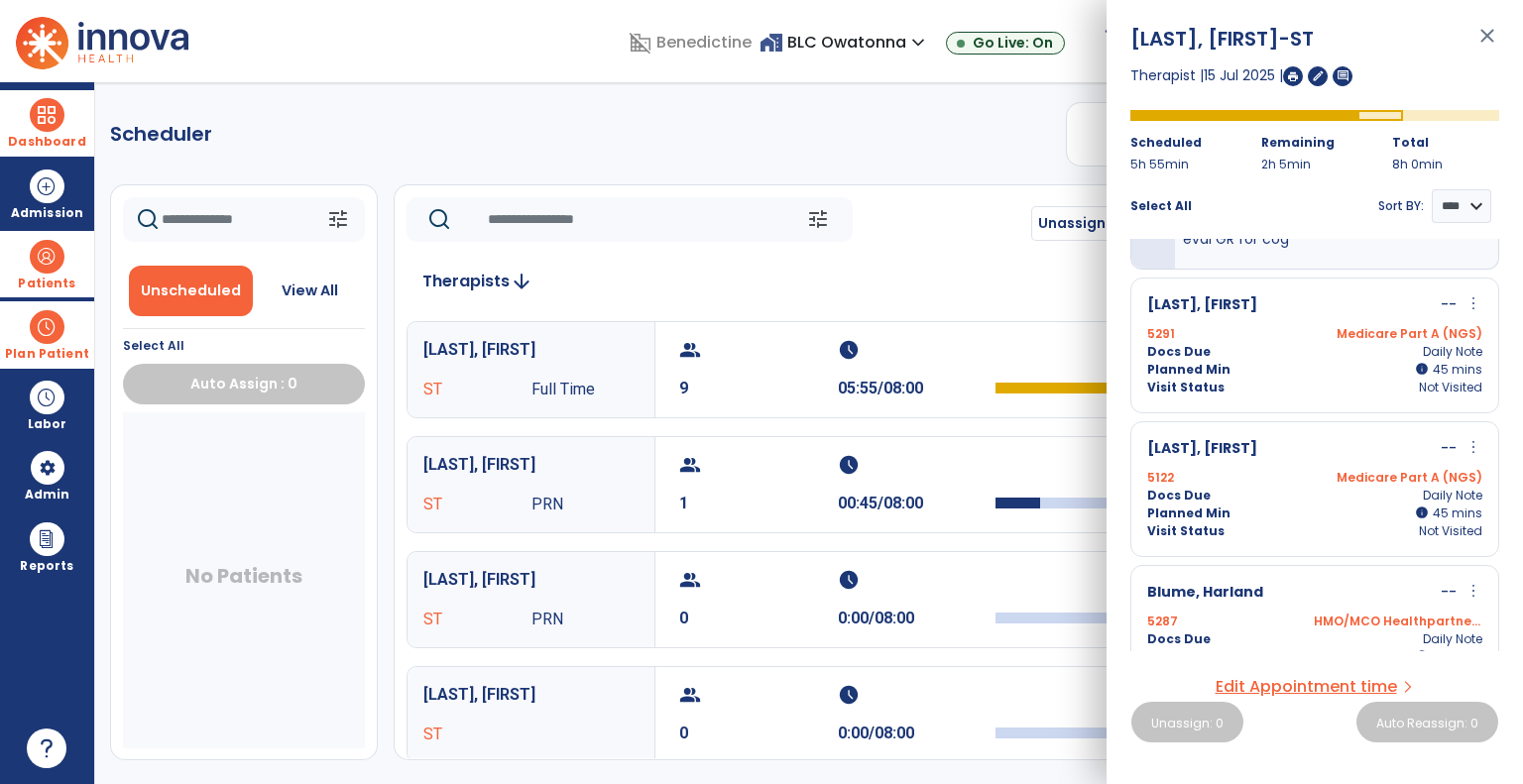 click on "5122 Medicare Part A (NGS)" at bounding box center [1315, 478] 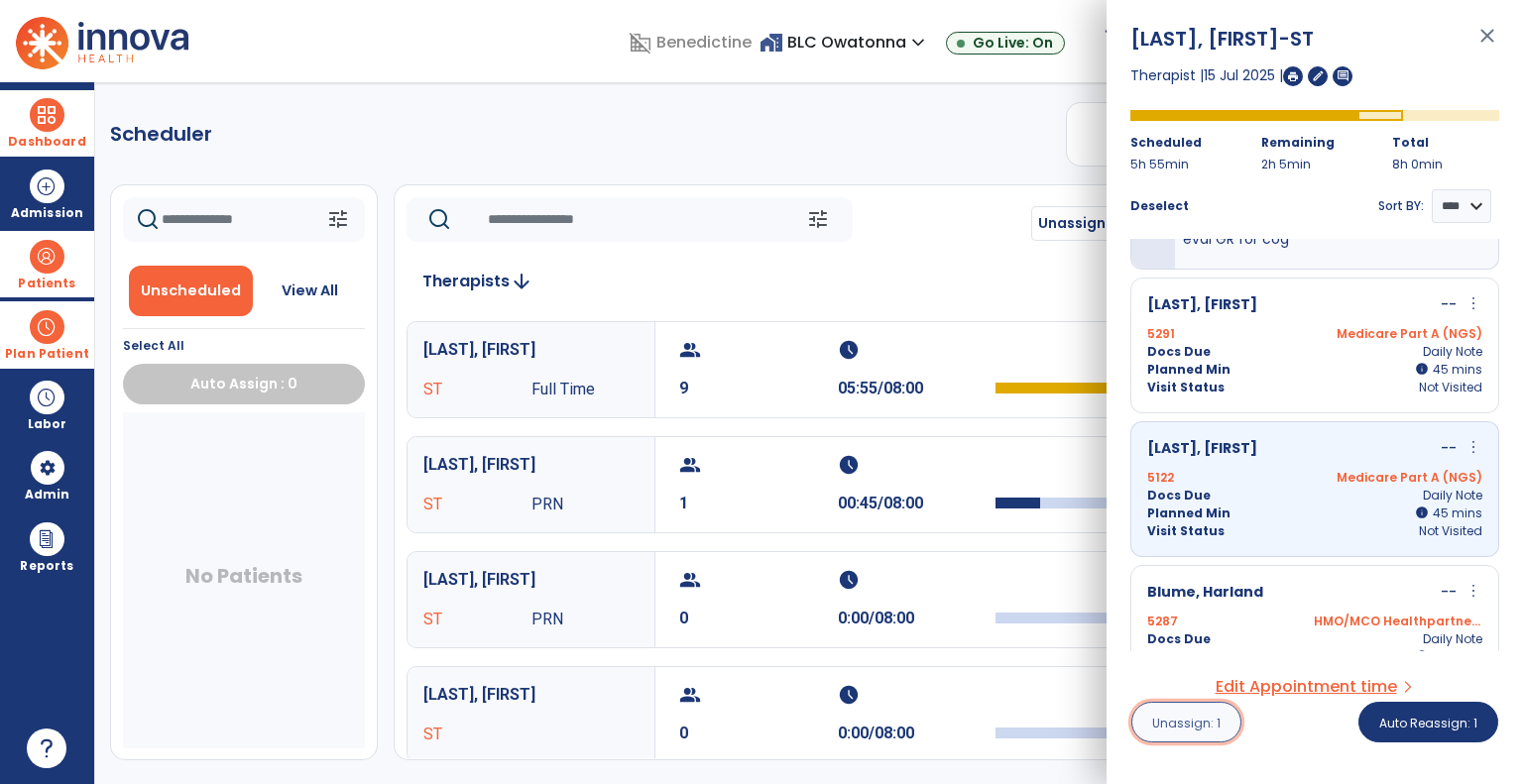 click on "Unassign: 1" at bounding box center (1186, 723) 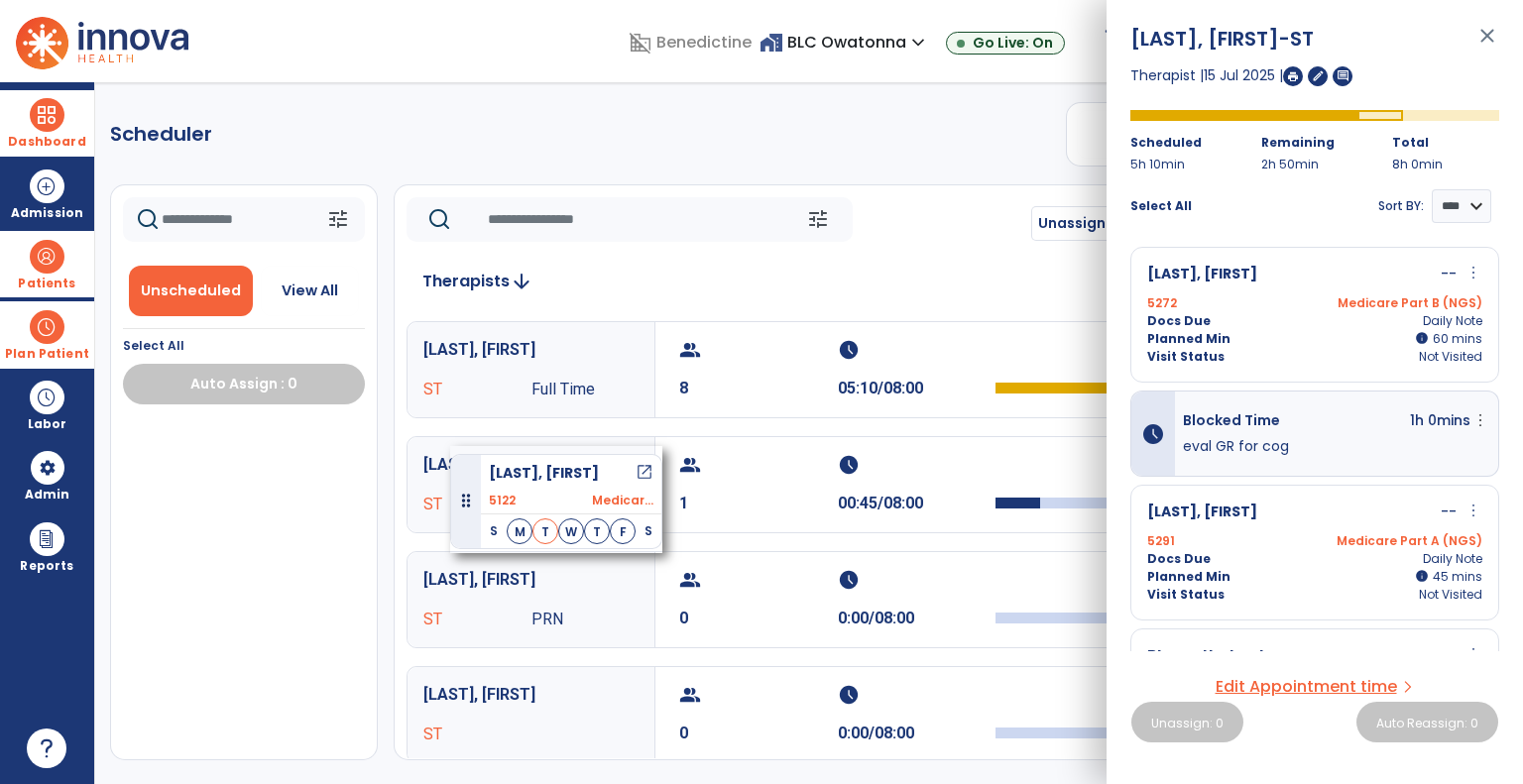 drag, startPoint x: 254, startPoint y: 445, endPoint x: 450, endPoint y: 446, distance: 196.00255 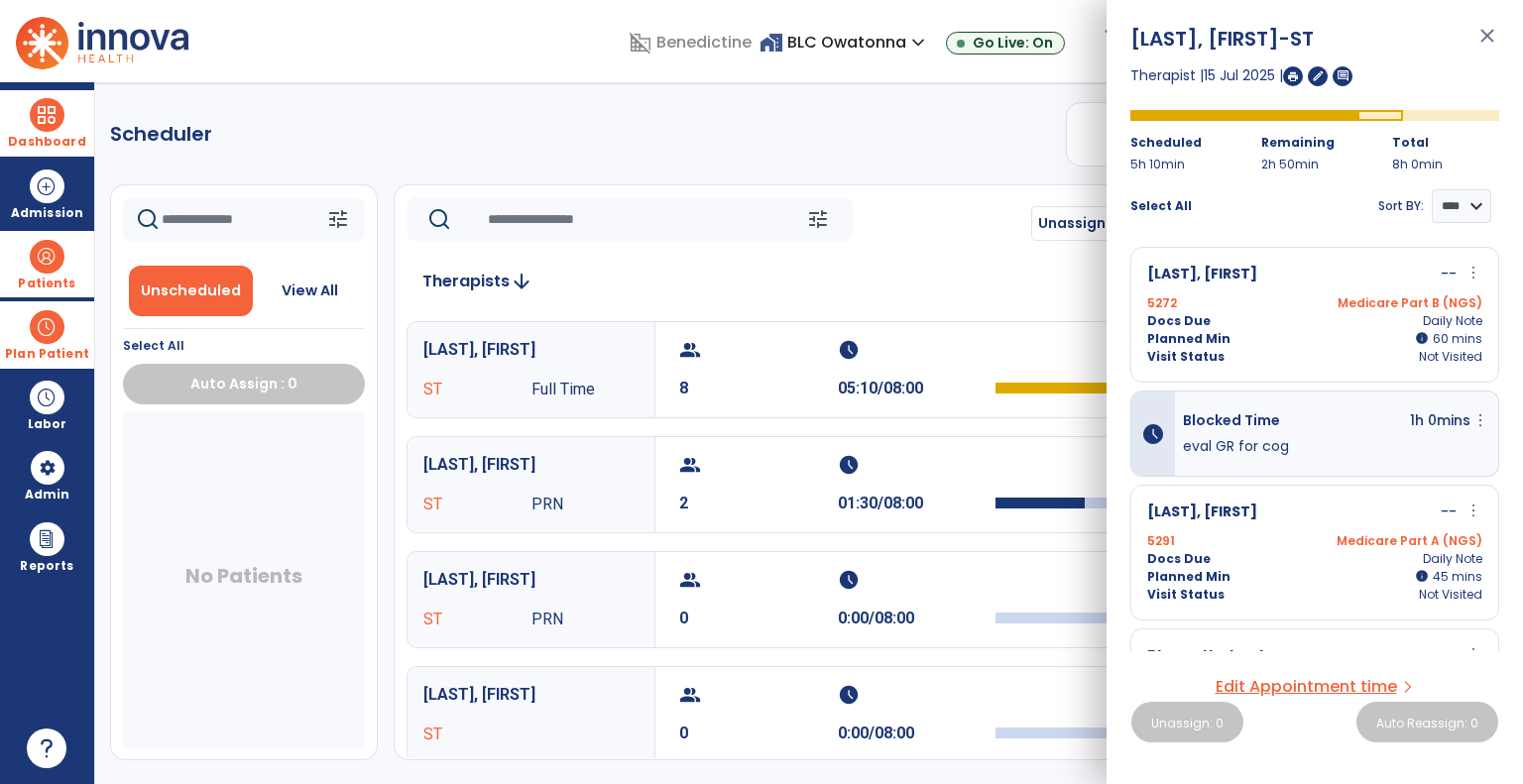 click on "[LAST], [FIRST] ST PRN" at bounding box center (530, 485) 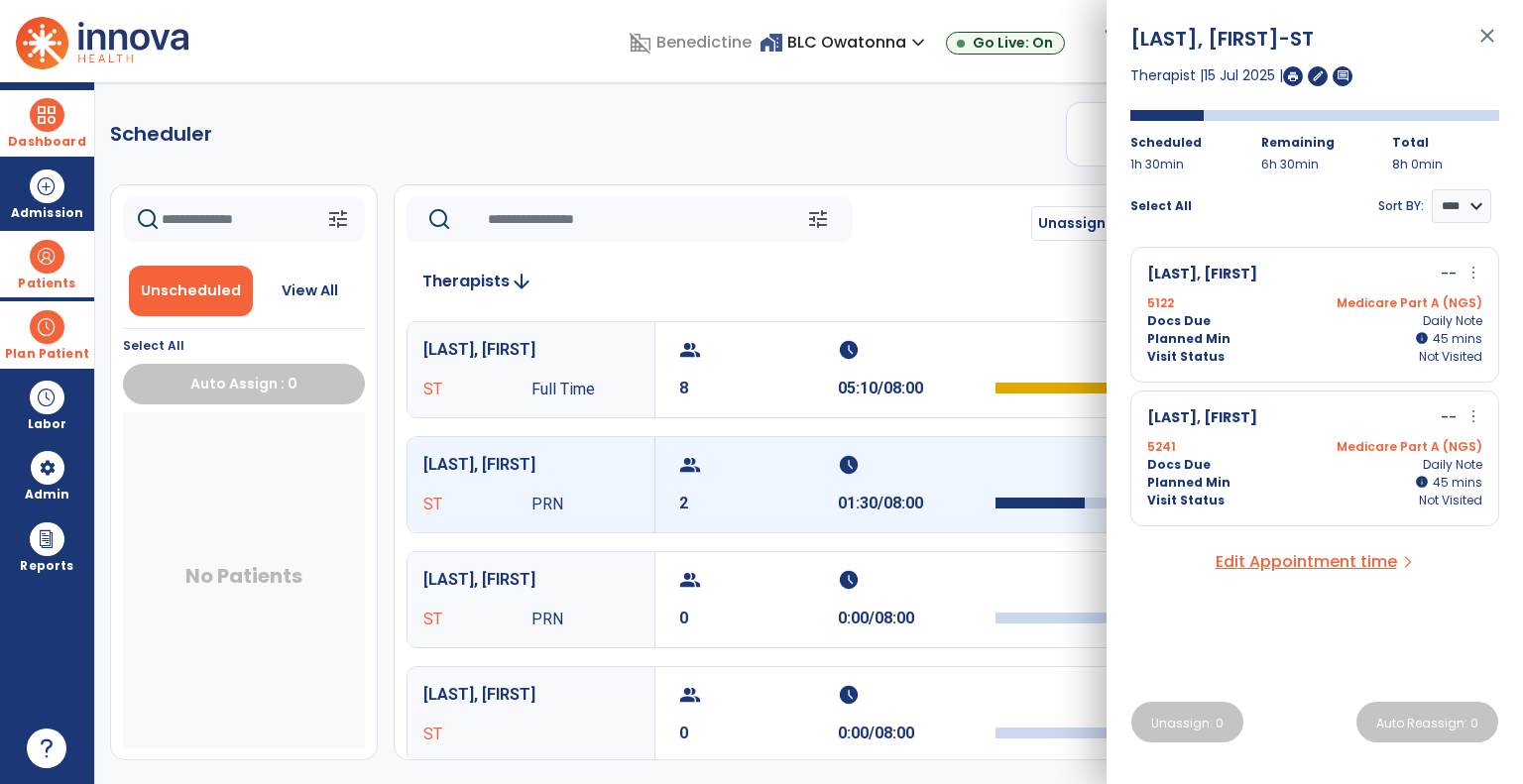 click 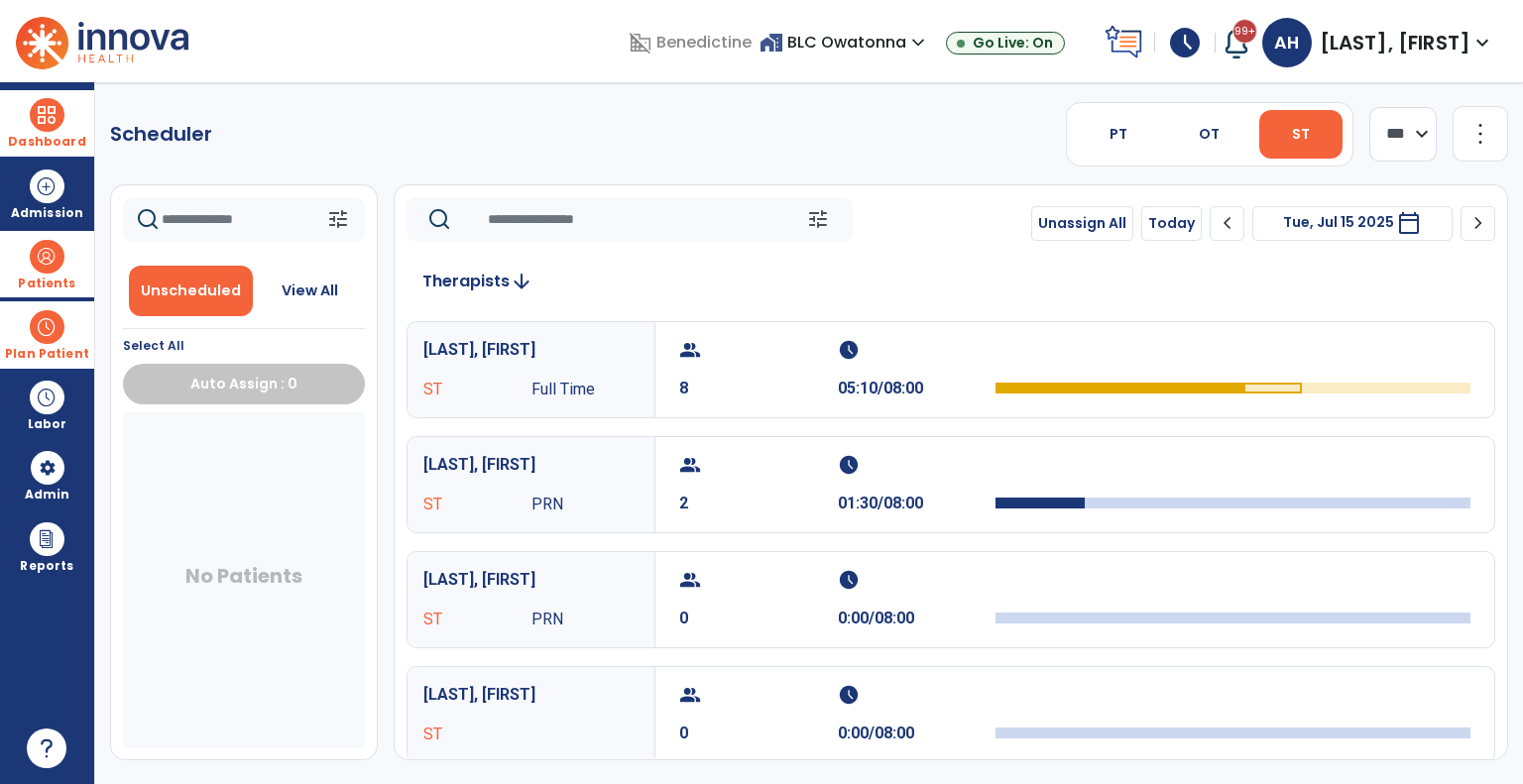 click 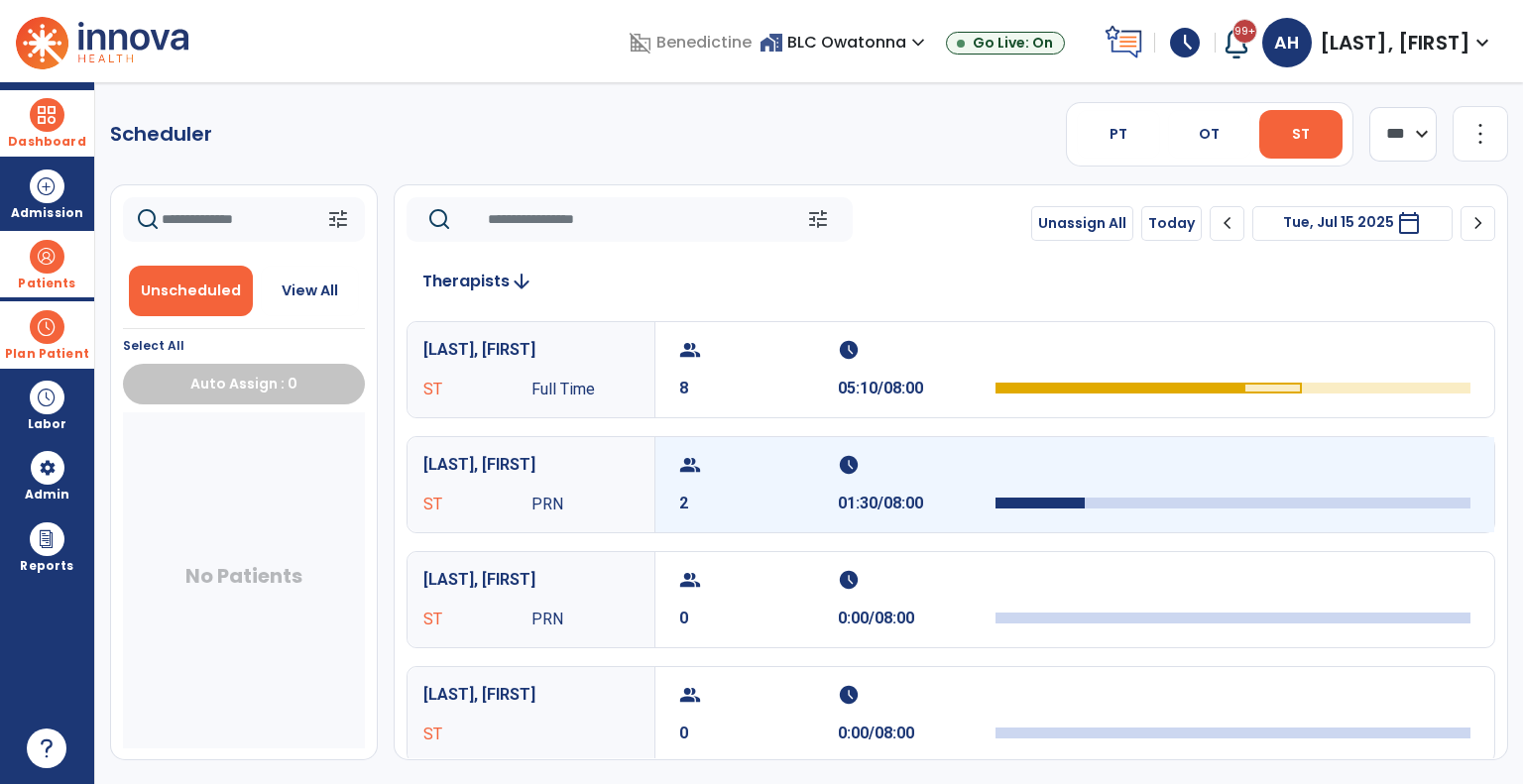 click on "2" at bounding box center [759, 504] 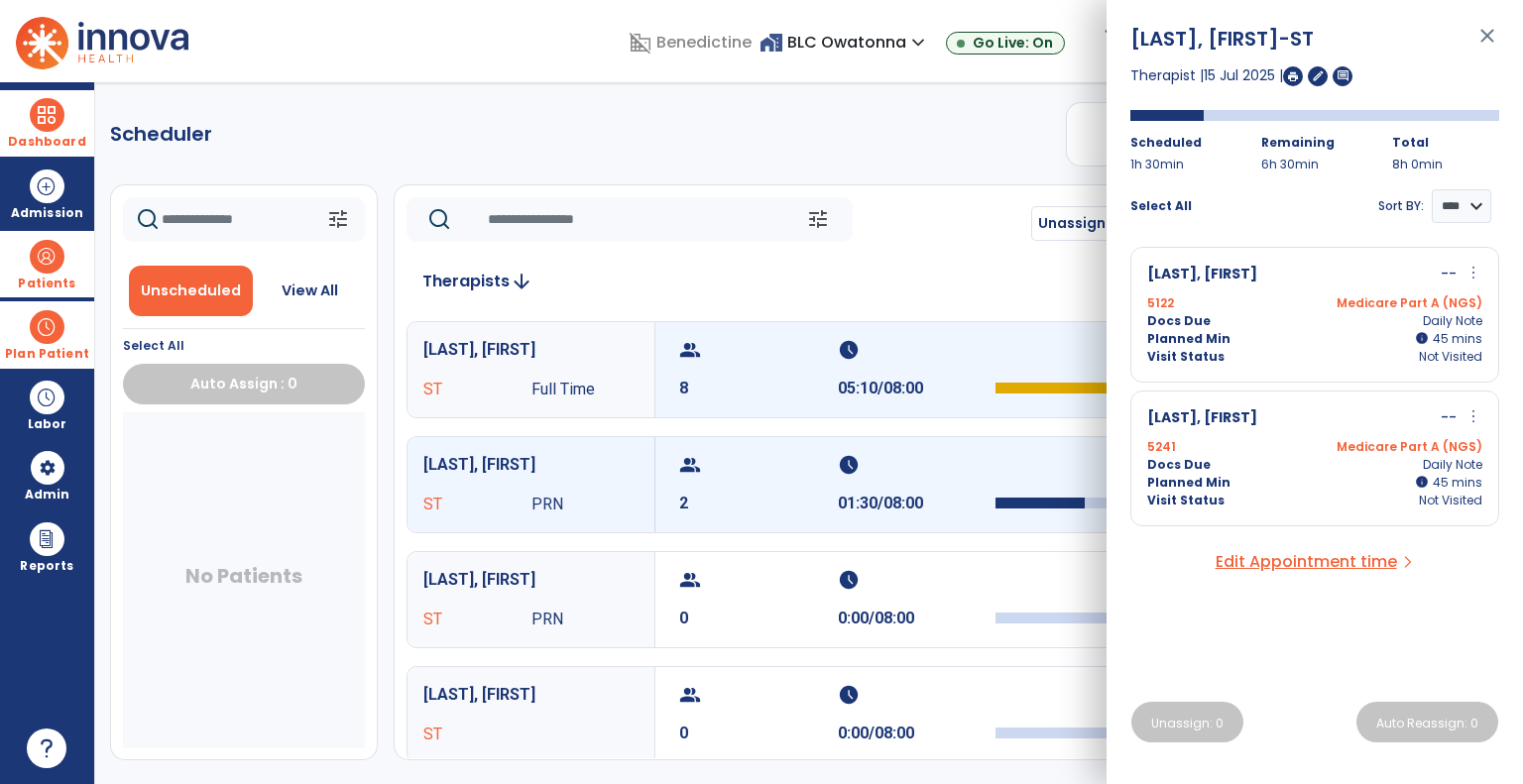 click on "8" at bounding box center [759, 389] 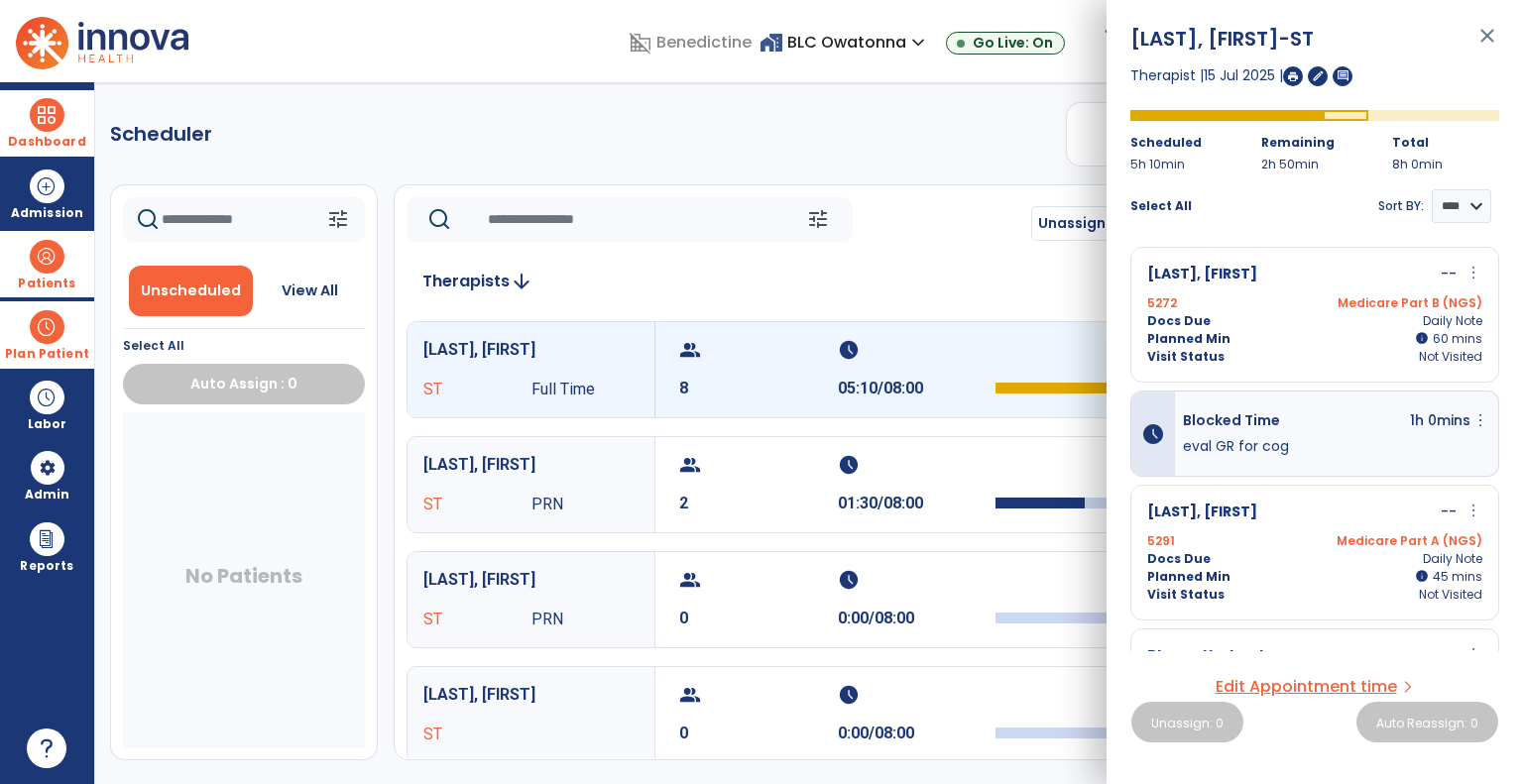 click 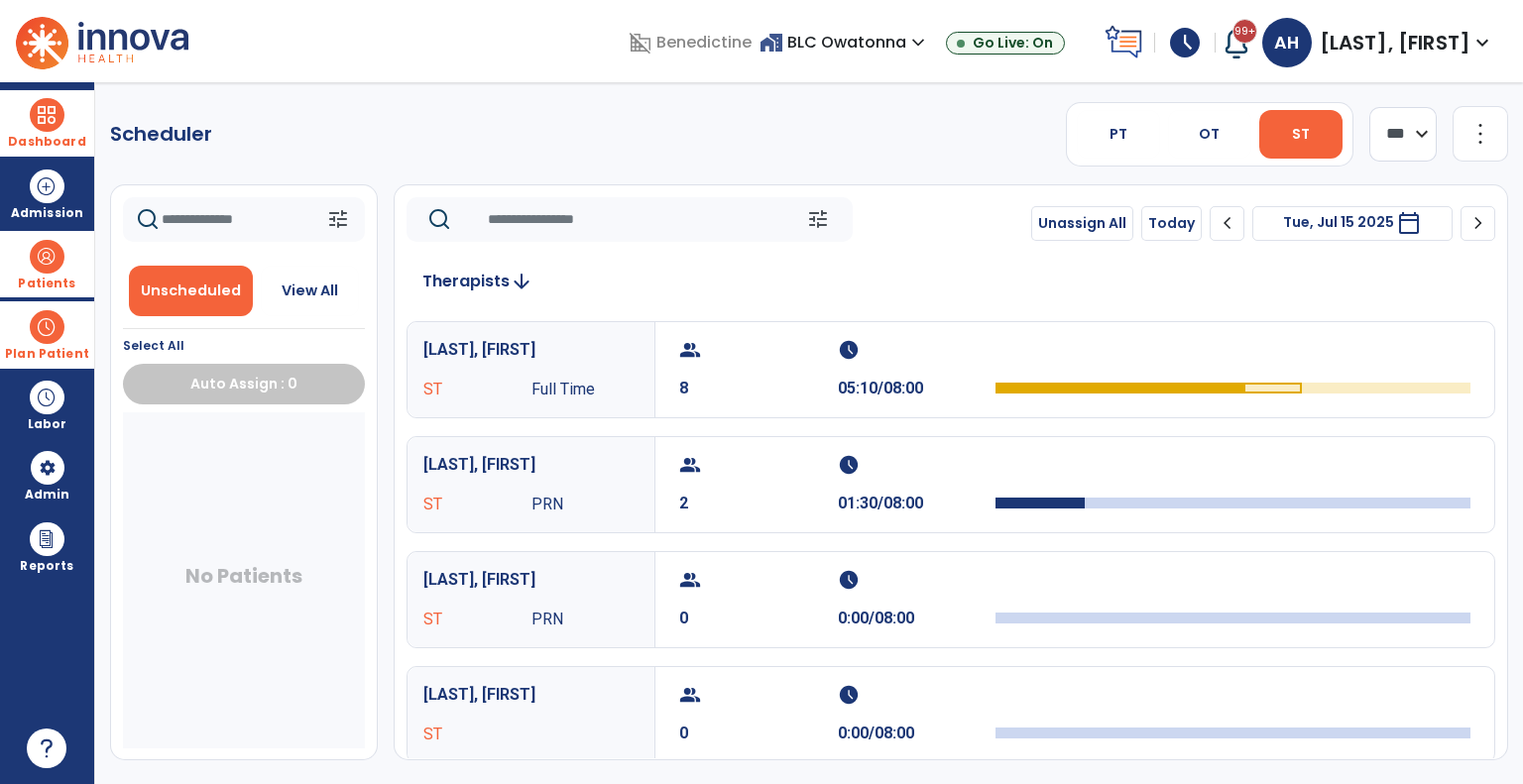 click on "Scheduler   PT   OT   ST  **** *** more_vert  Manage Labor   View All Therapists   Print" 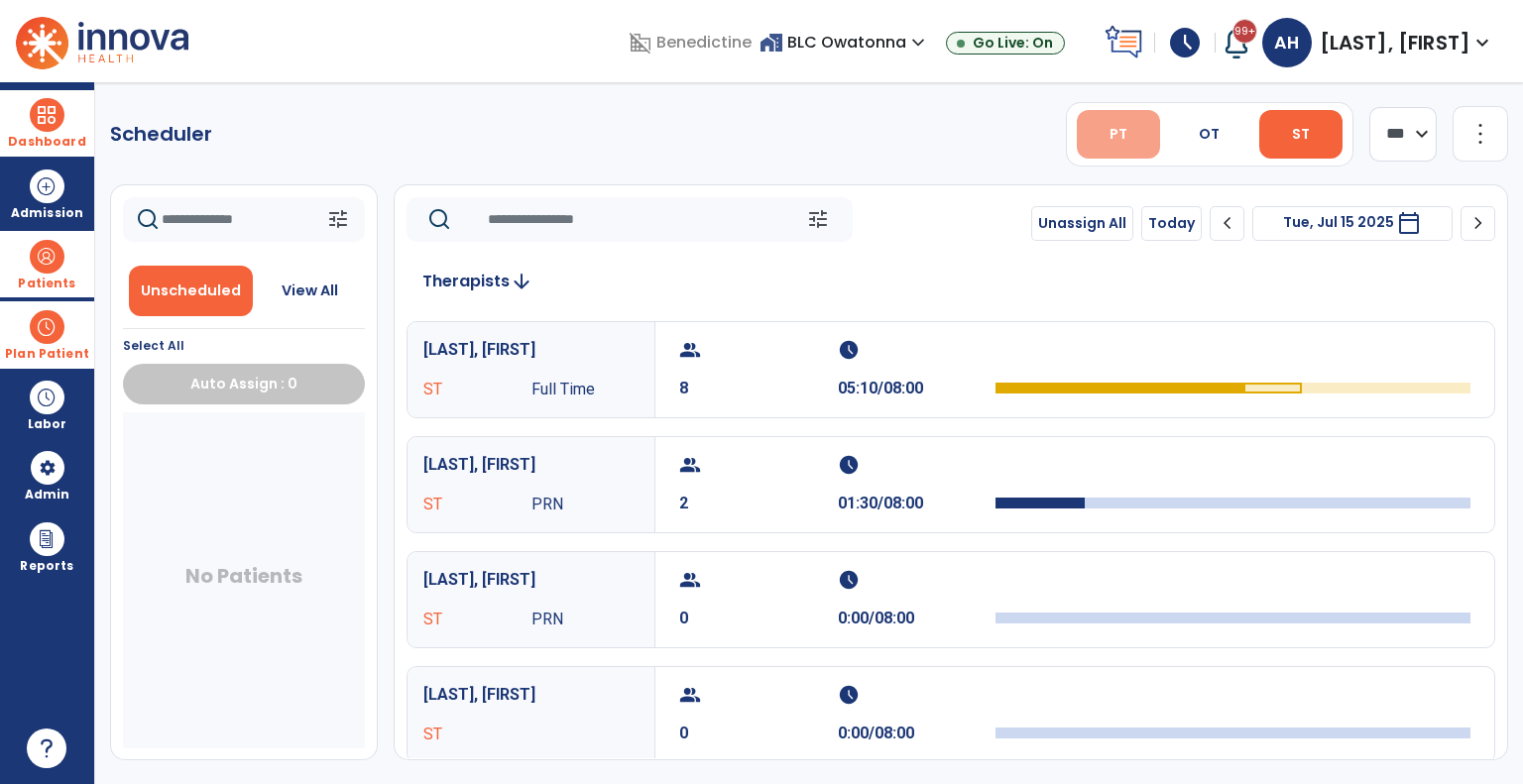 click on "PT" at bounding box center (1118, 134) 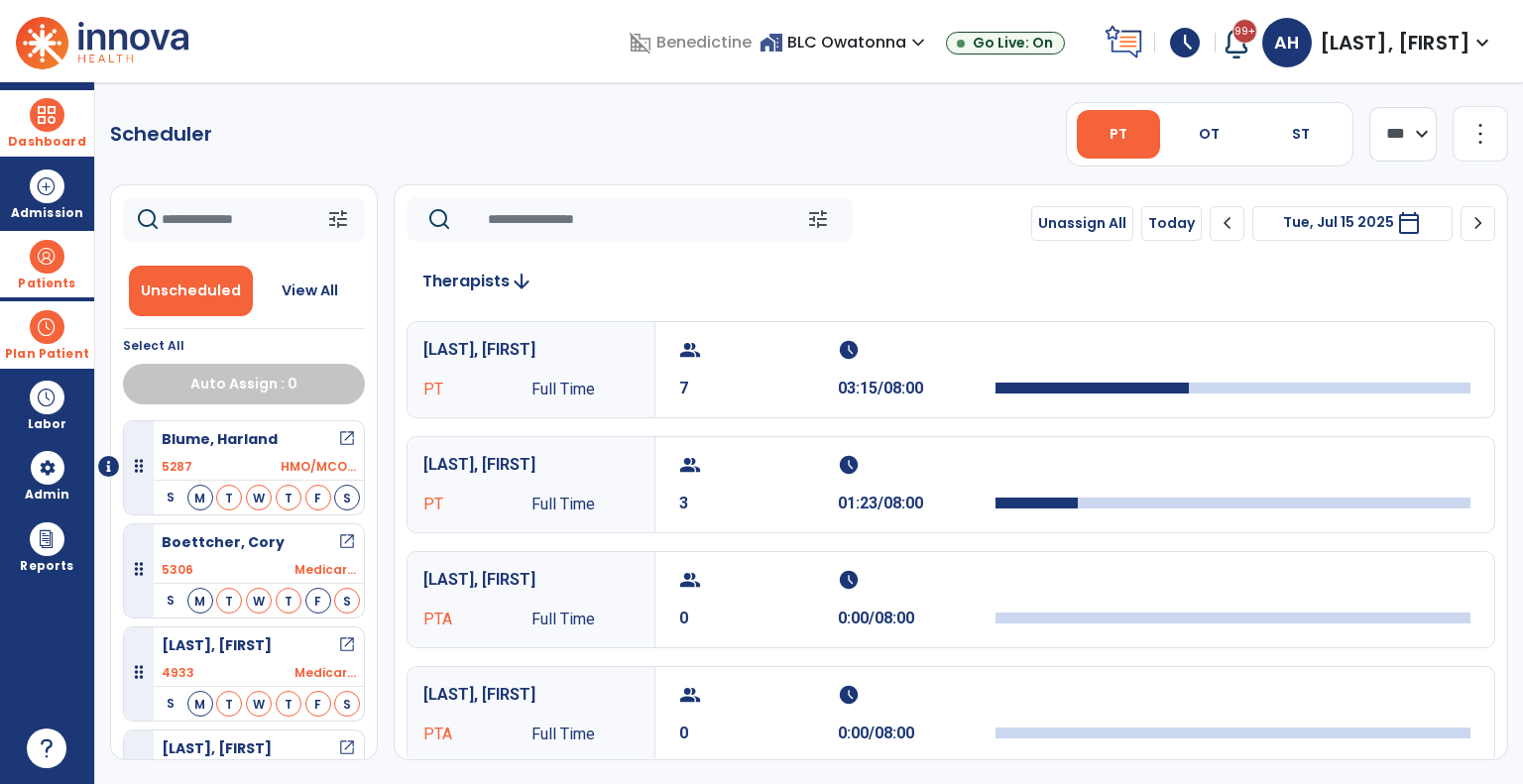 click on "chevron_left" 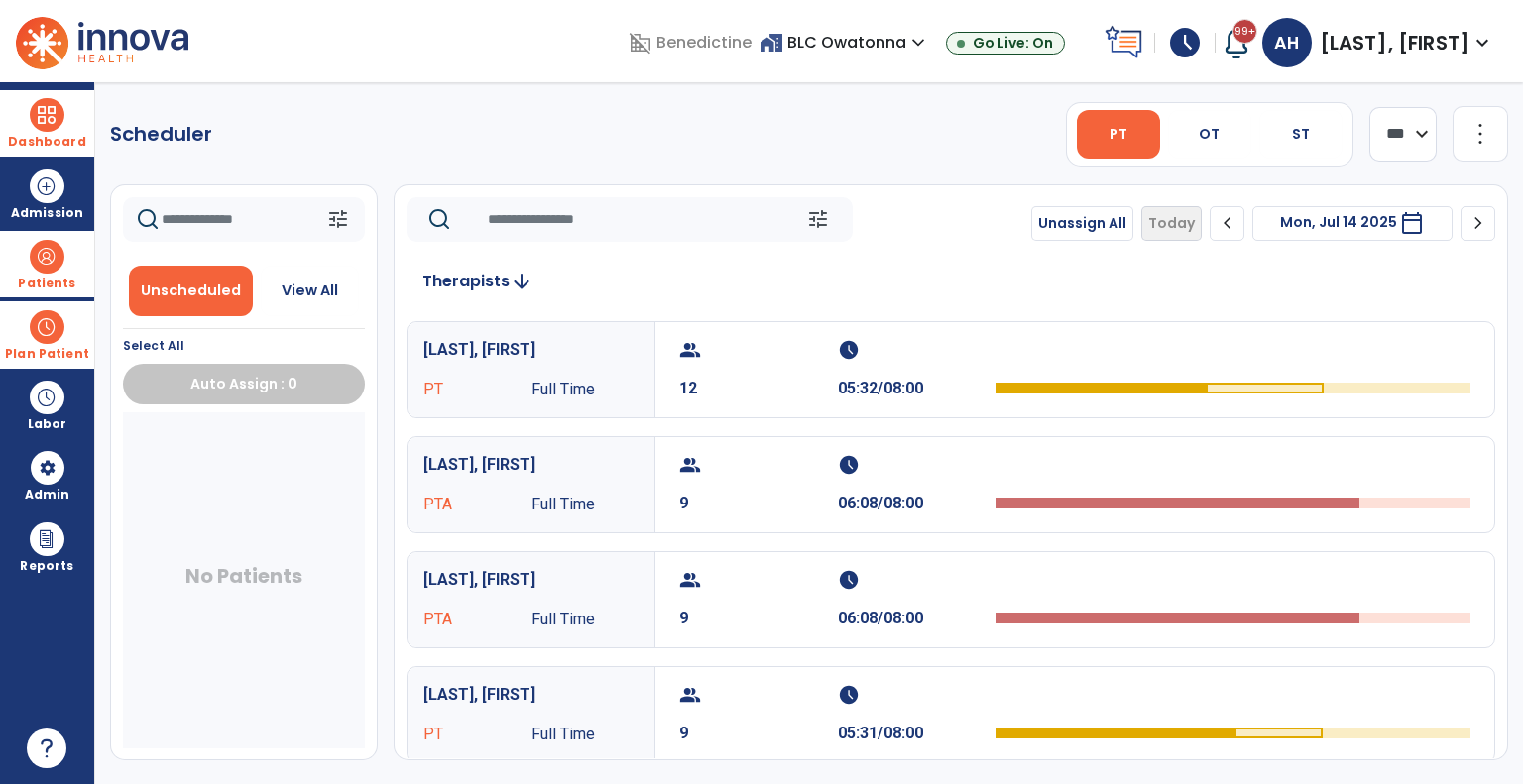 click on "[LAST], [FIRST]" at bounding box center [530, 350] 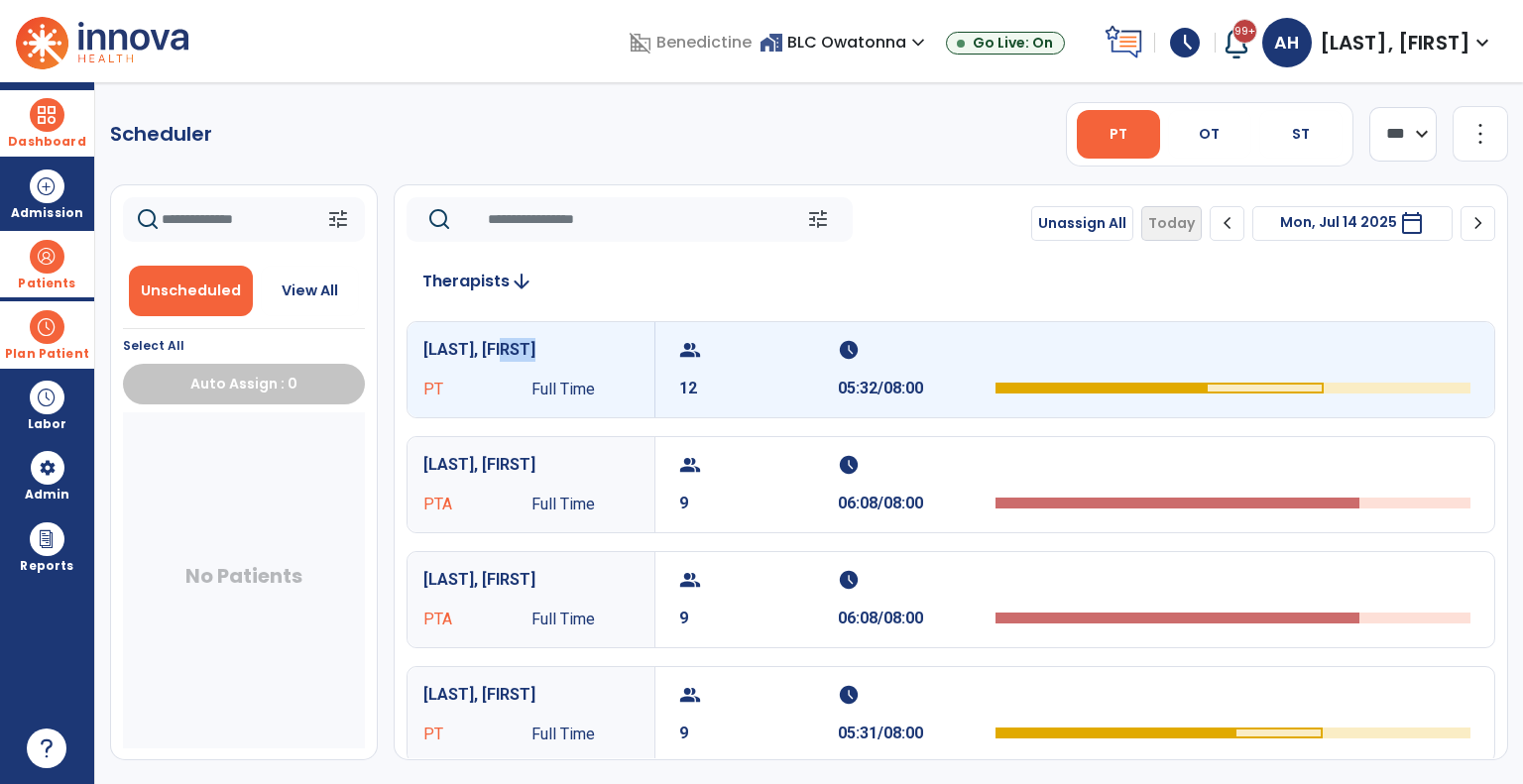 click on "[LAST], [FIRST]" at bounding box center [530, 350] 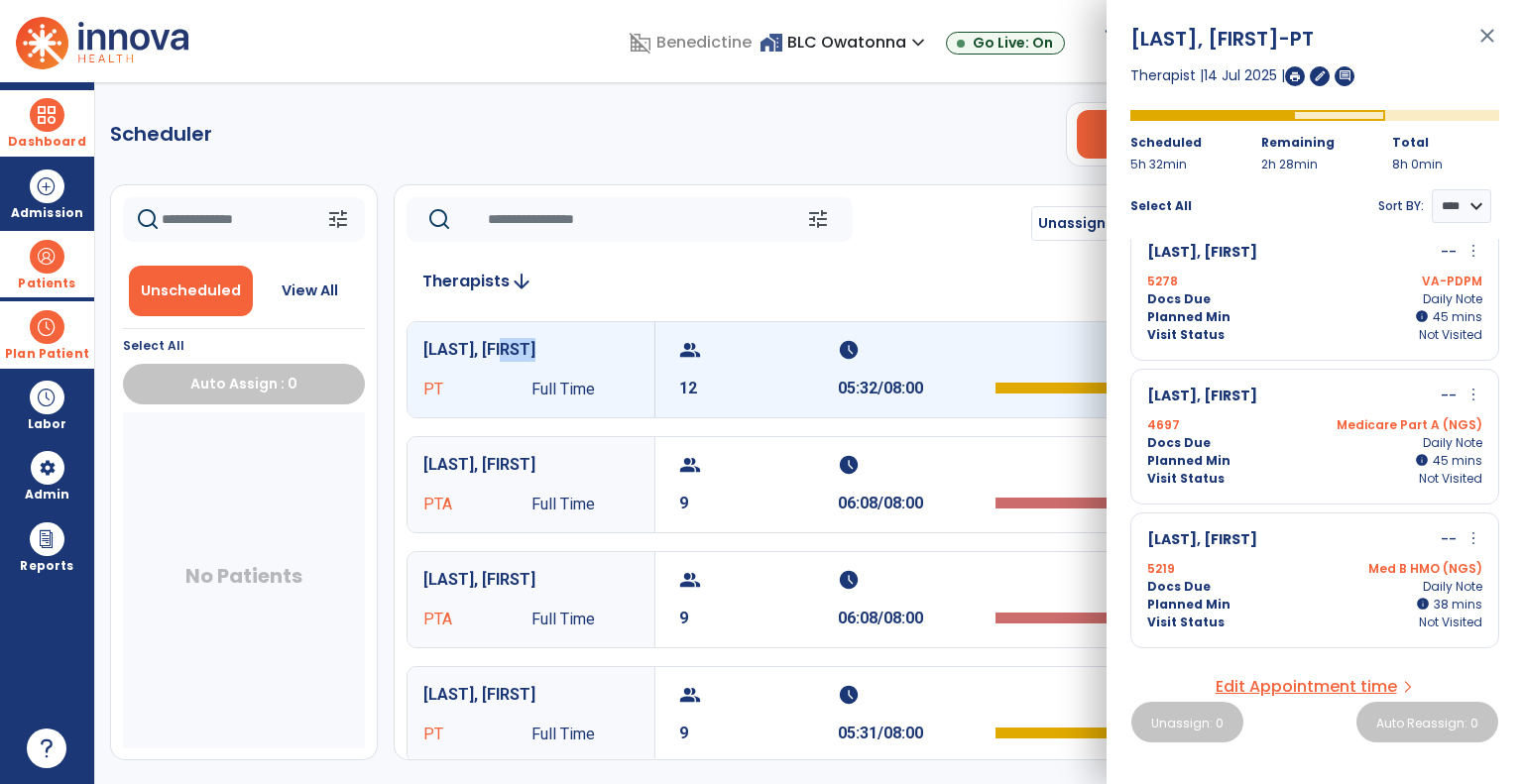 scroll, scrollTop: 262, scrollLeft: 0, axis: vertical 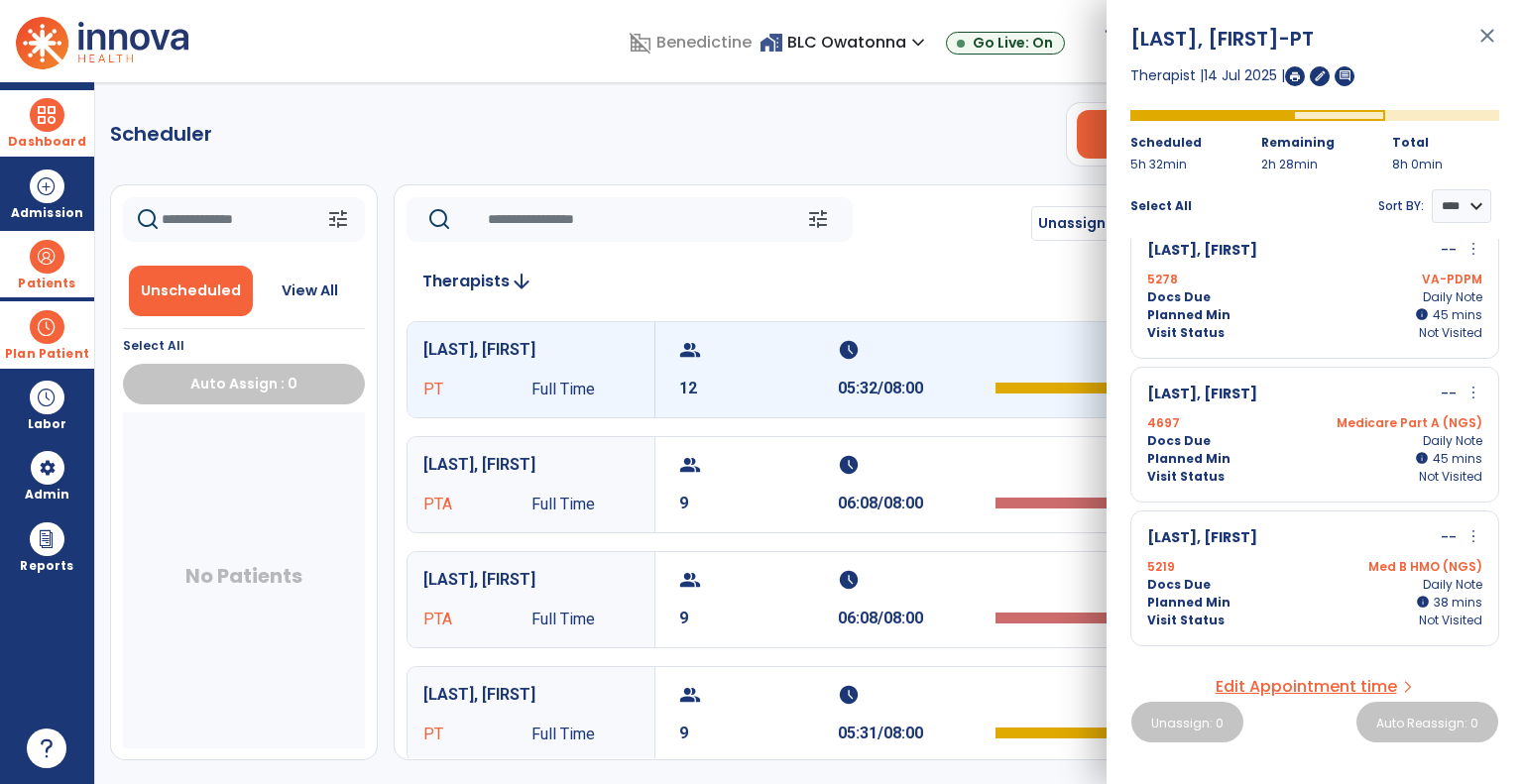 click on "Therapists  arrow_downward   [LAST], [FIRST] PT Full Time  group  12  schedule  05:32/08:00   [LAST], [FIRST] PTA Full Time  group  9  schedule  06:08/08:00   [LAST], [FIRST] PTA Full Time  group  9  schedule  06:08/08:00   [LAST], [FIRST] PT Full Time  group  9  schedule  05:31/08:00   [LAST], [FIRST] PTA Full Time  group  0  schedule  0:00/08:00   [LAST], [FIRST] PTA Full Time  group  0  schedule  0:00/08:00   [LAST], [FIRST] PT Full Time  group  0  schedule  0:00/08:00   [LAST], [FIRST] PTA Part Time  group  0  schedule  0:00/08:00   [LAST], [FIRST] PT Full Time  group  0  schedule  0:00/08:00   [LAST], [FIRST] PT Full Time  group  0  schedule  0:00/08:00   [LAST], [FIRST] PT Full Time  group  0  schedule  0:00/08:00   [LAST], [FIRST] PT Full Time  group  0  schedule  0:00/08:00   [LAST], [FIRST] PT PRN  group  0  schedule  00:00/08:00   [LAST], [FIRST] PTA PRN  group  0  schedule    PTA" 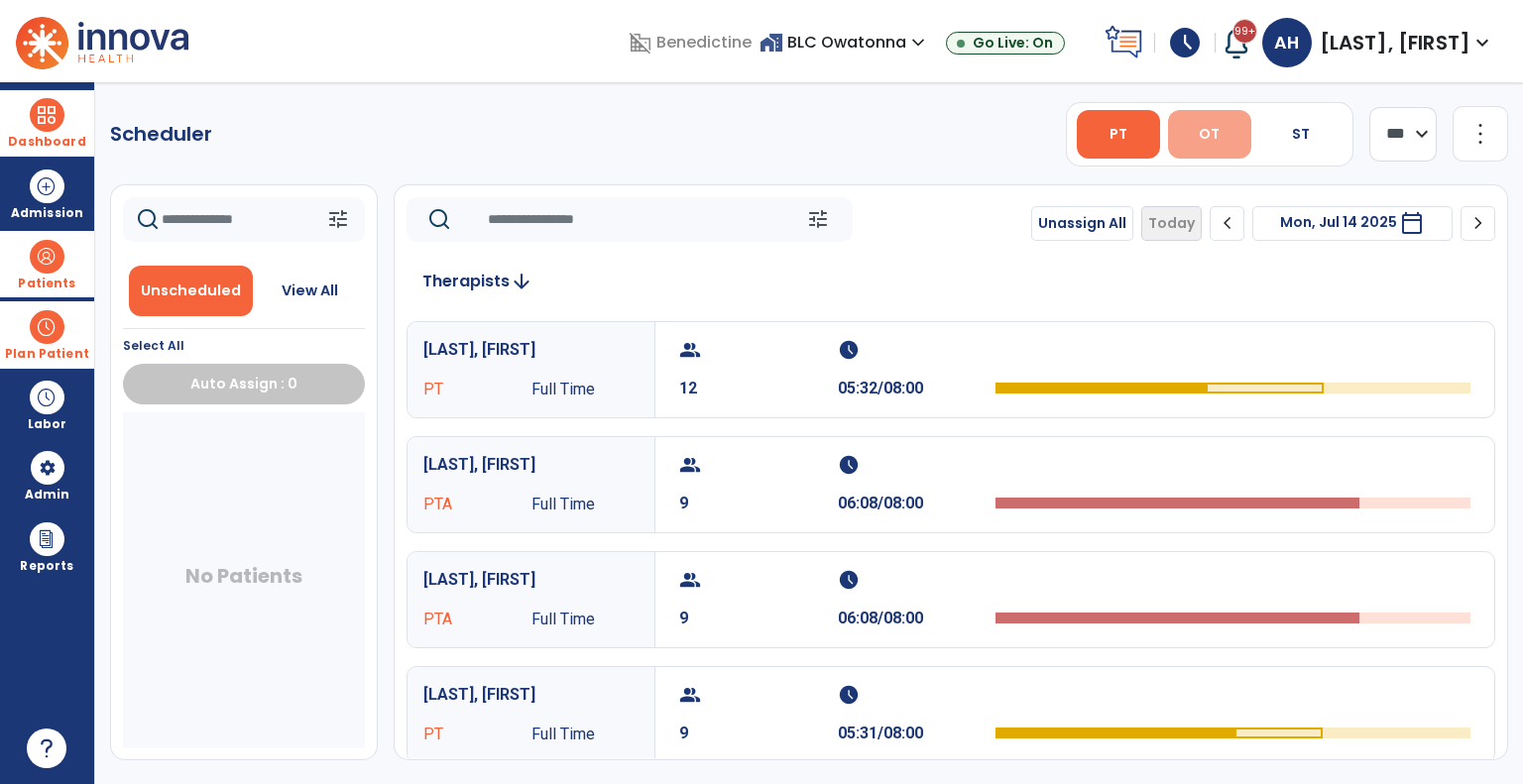 click on "OT" at bounding box center (1209, 134) 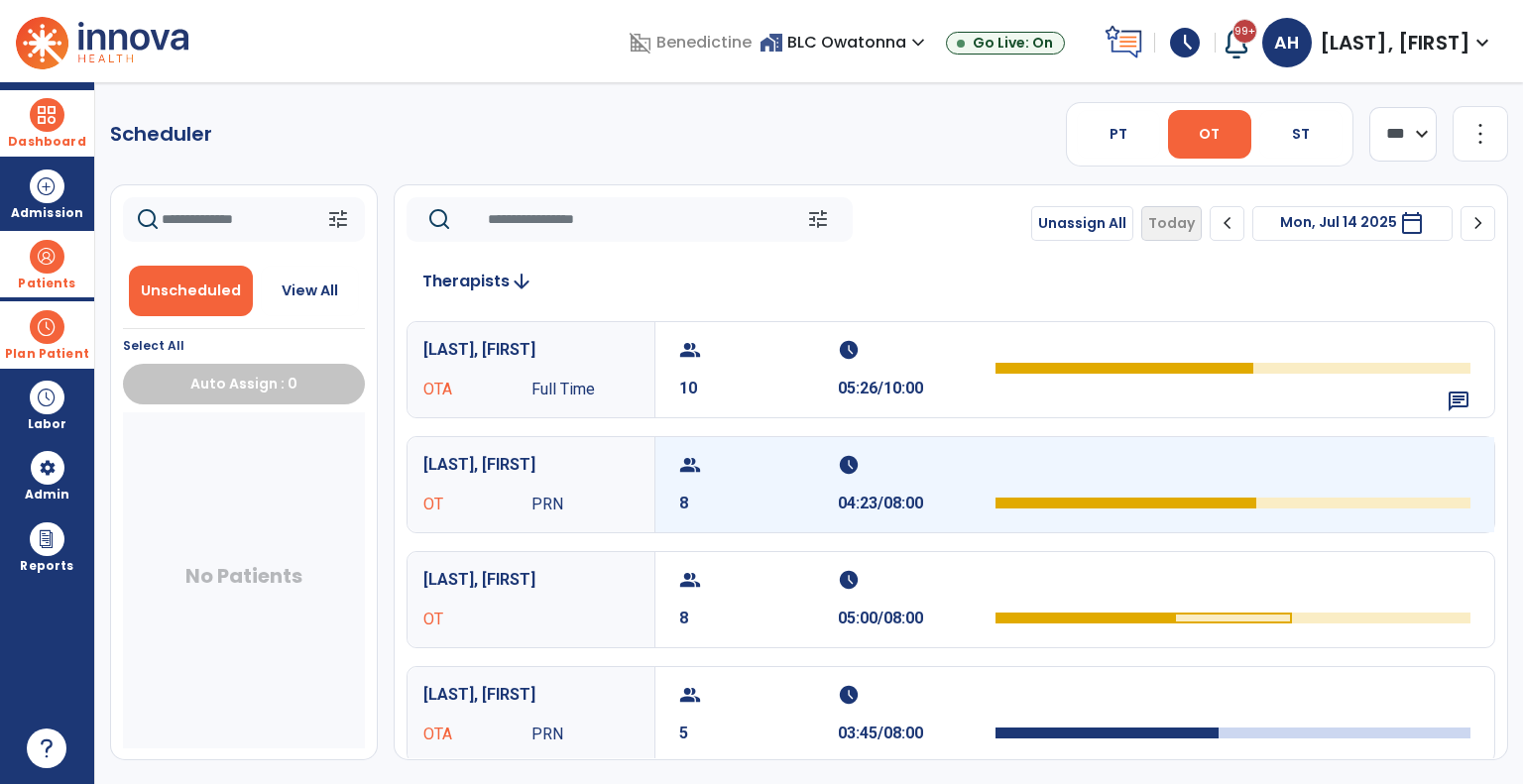 click on "8" at bounding box center (759, 504) 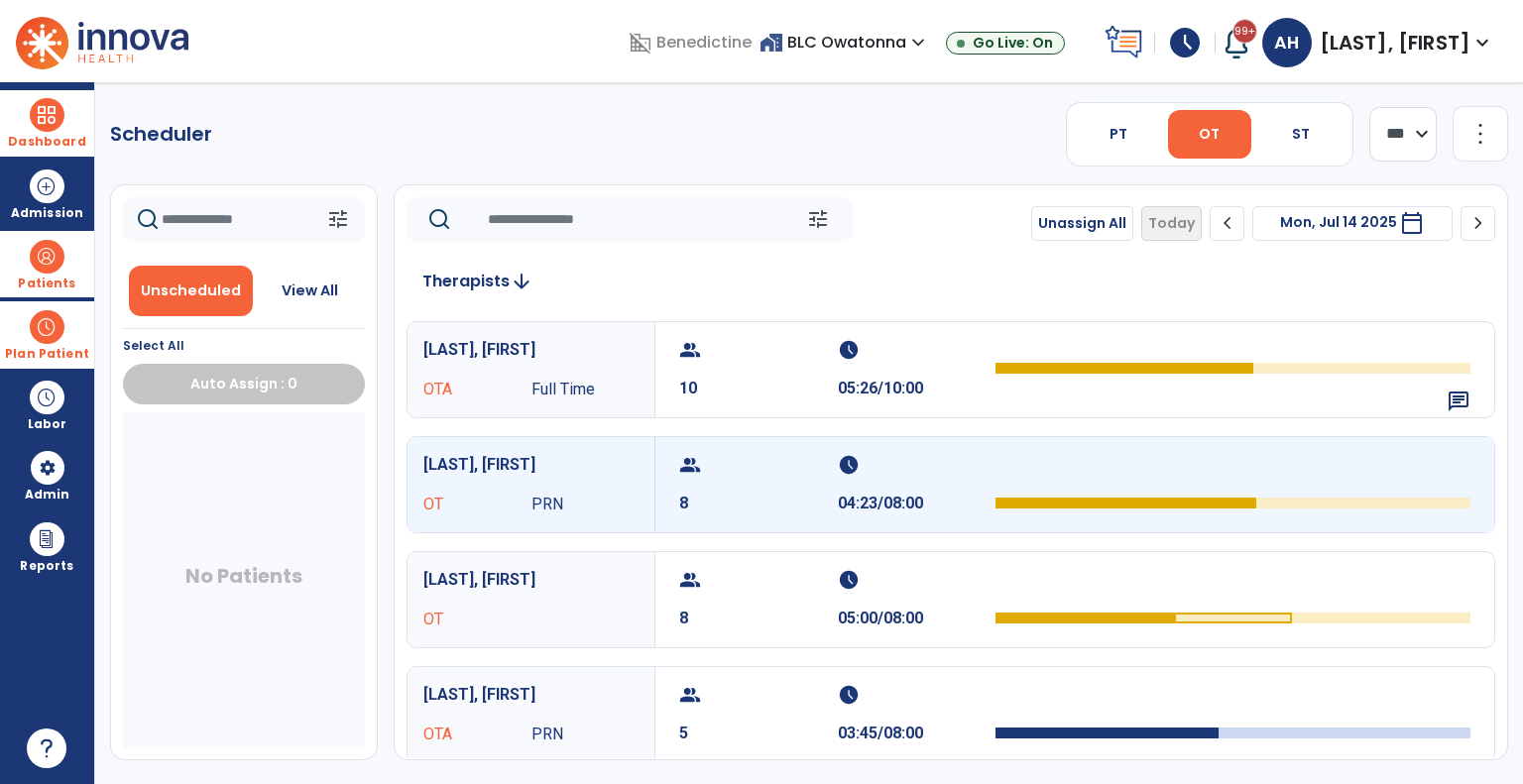 click on "8" at bounding box center (759, 504) 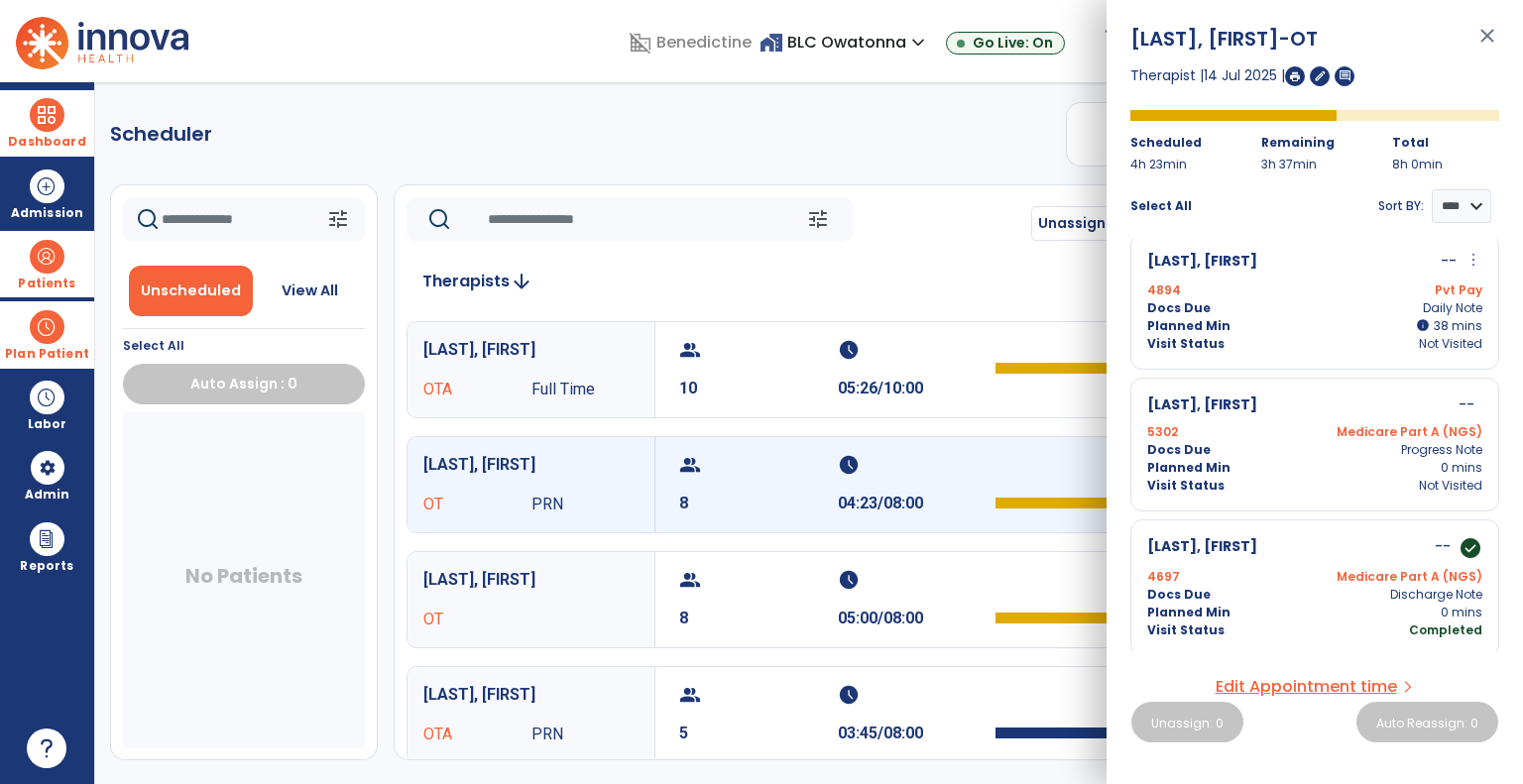 scroll, scrollTop: 733, scrollLeft: 0, axis: vertical 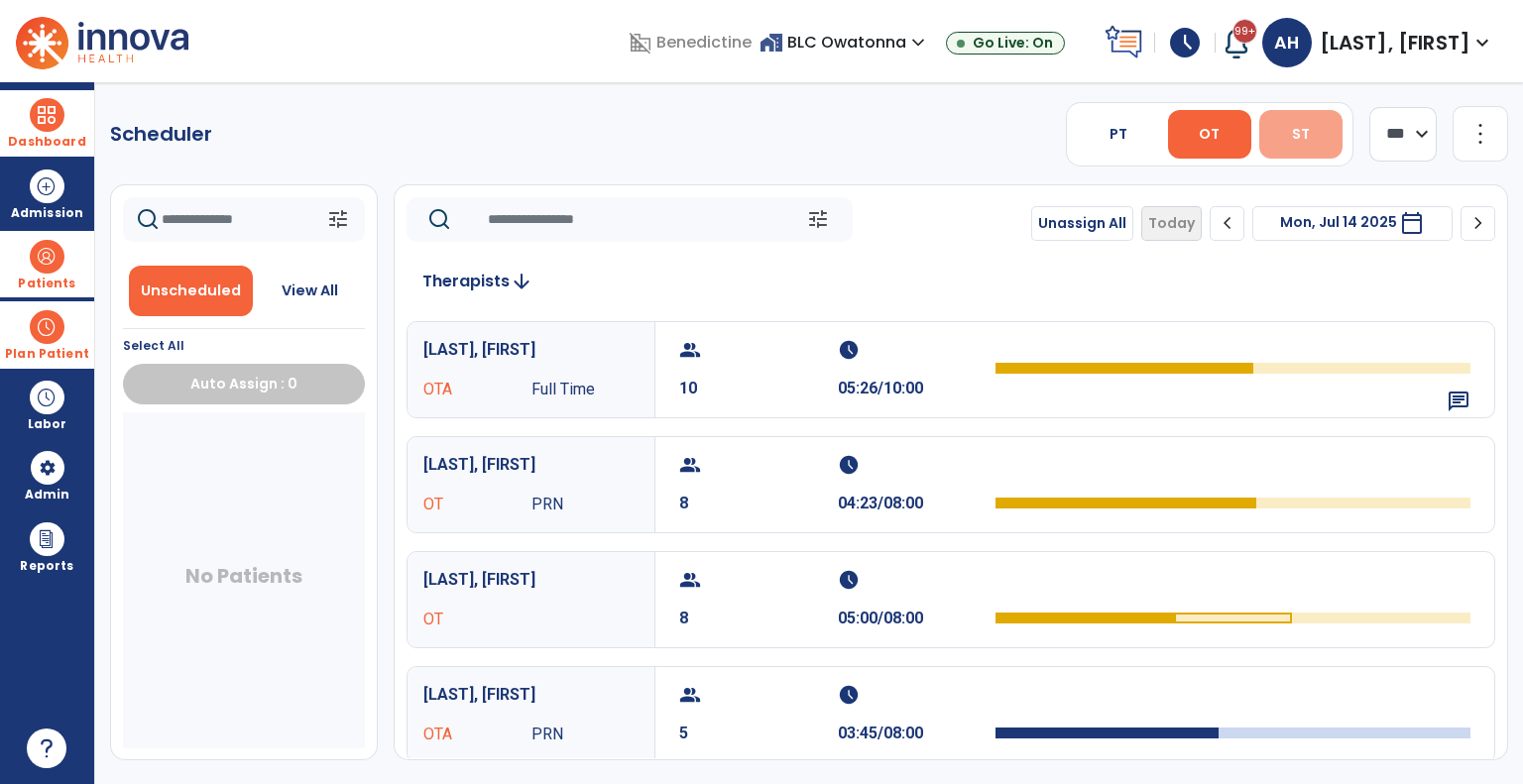 click on "ST" at bounding box center (1301, 134) 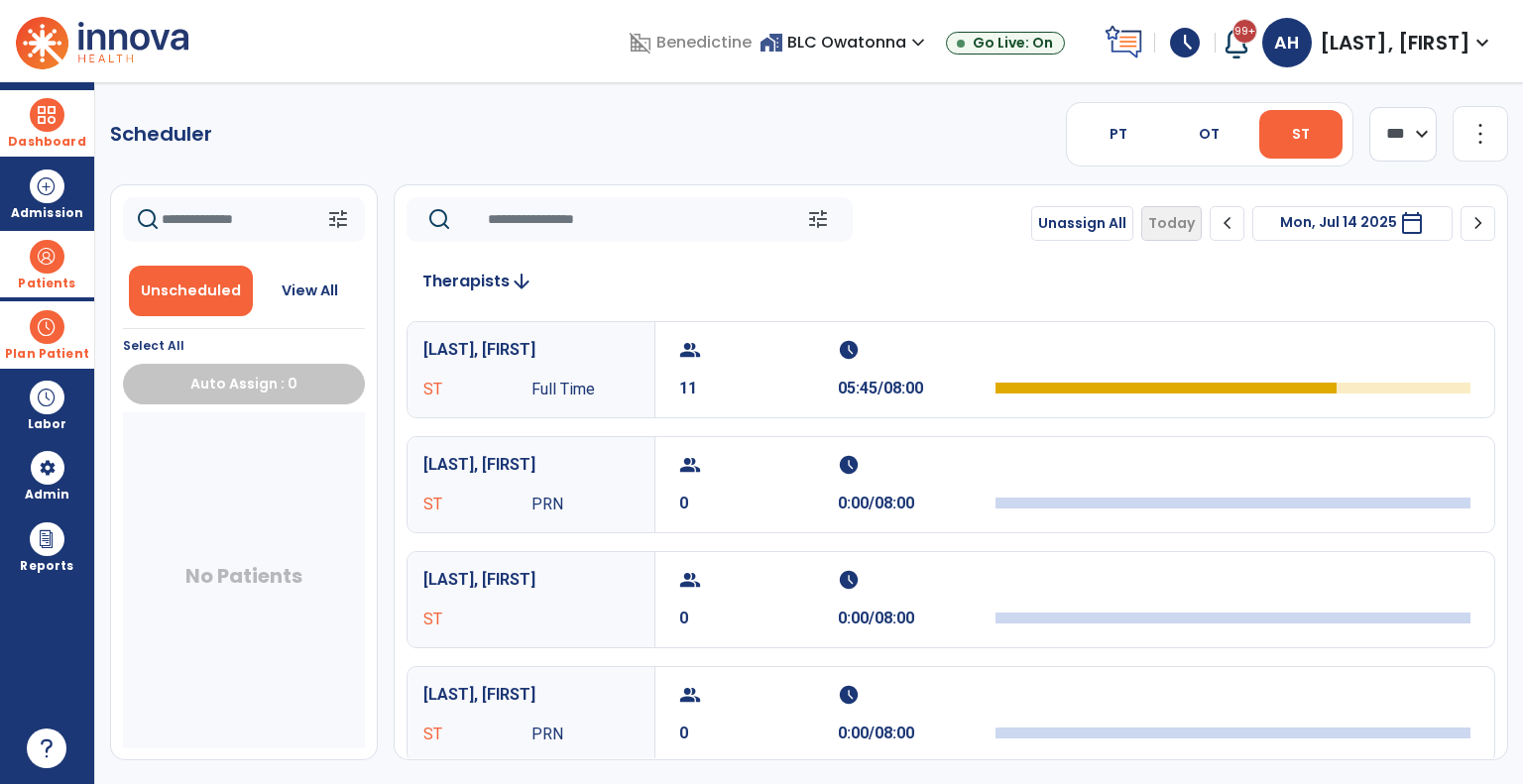 click on "chevron_right" 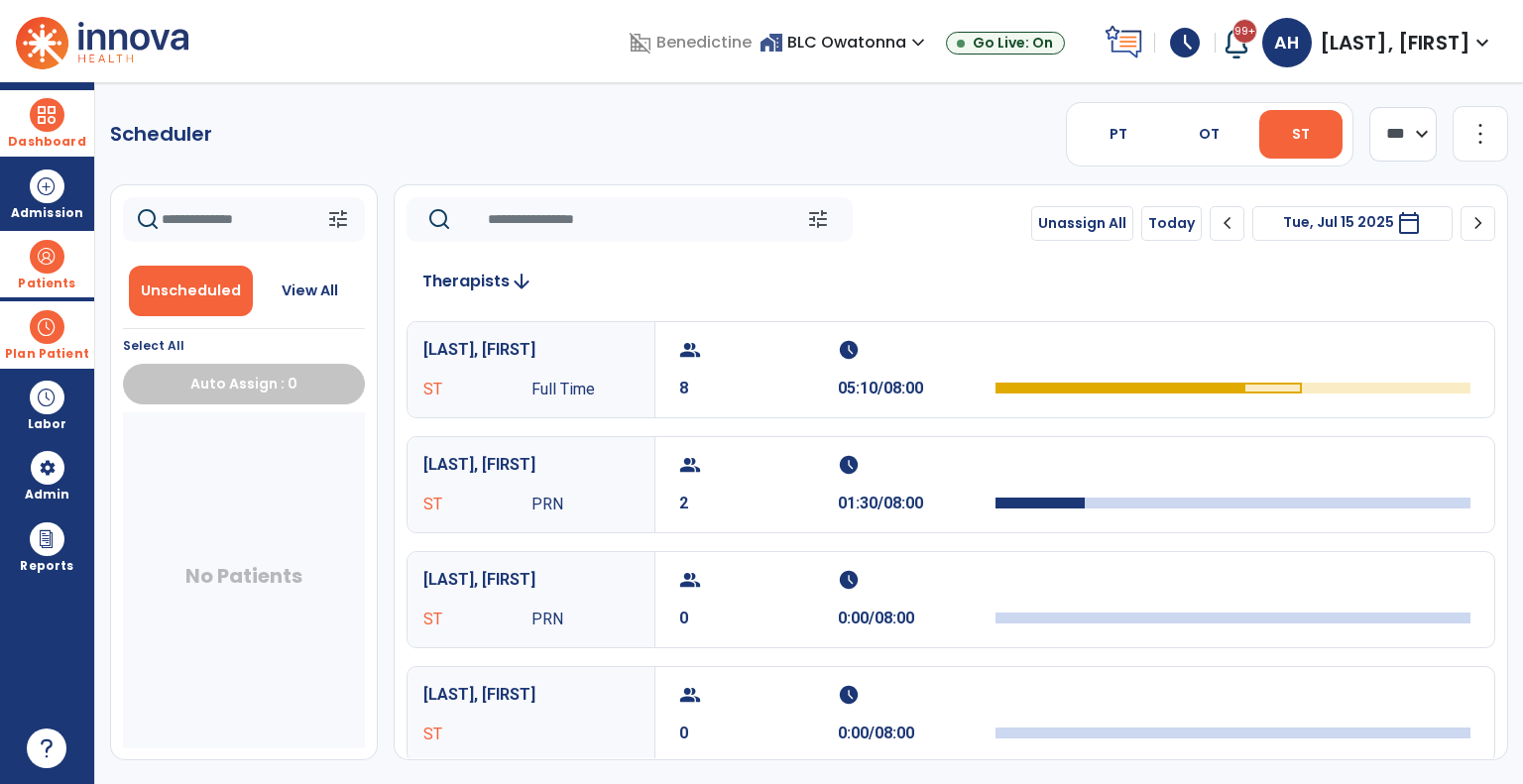 click on "Patients" at bounding box center (47, 283) 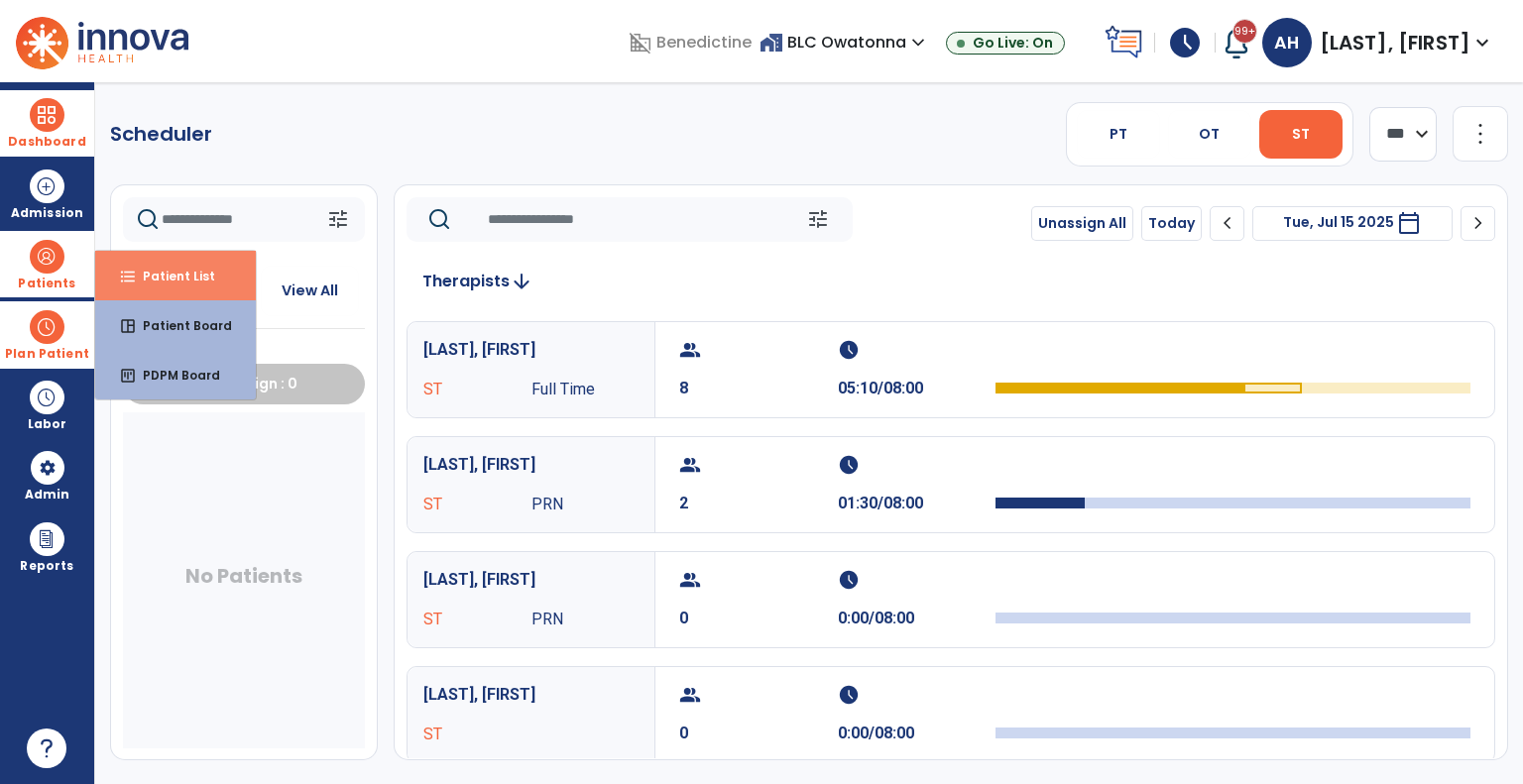 click on "format_list_bulleted  Patient List" at bounding box center [176, 276] 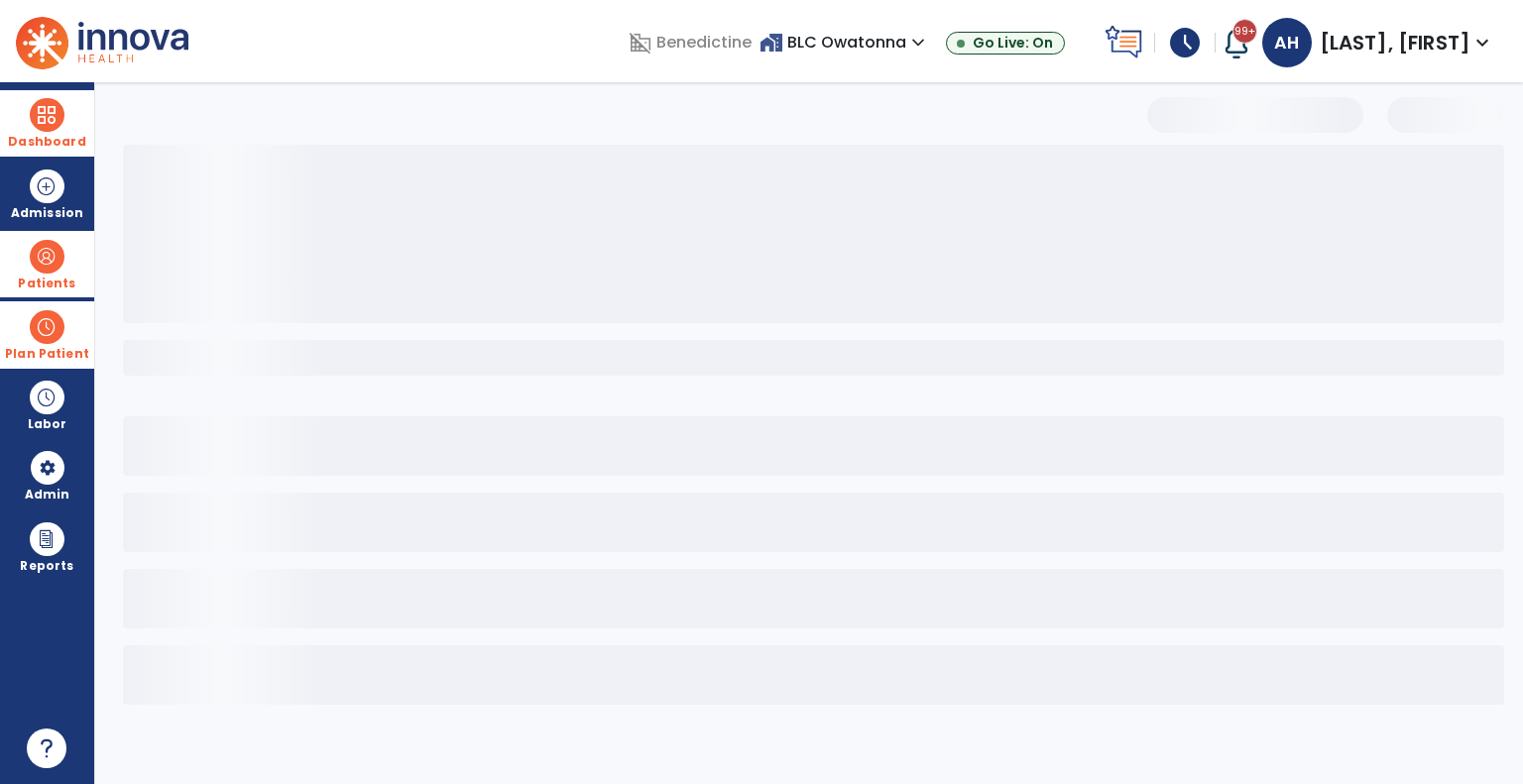 select on "***" 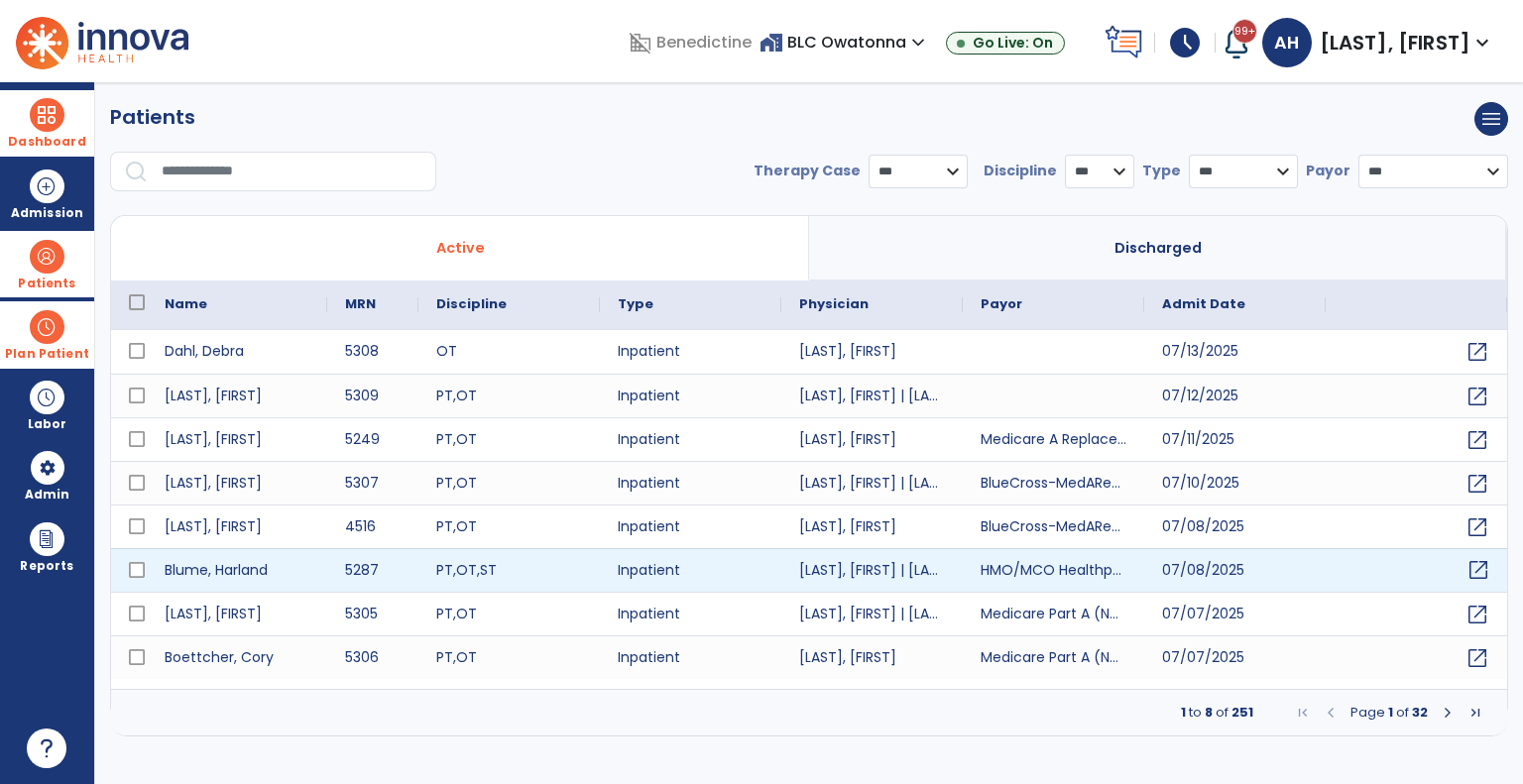 click on "open_in_new" at bounding box center (1478, 570) 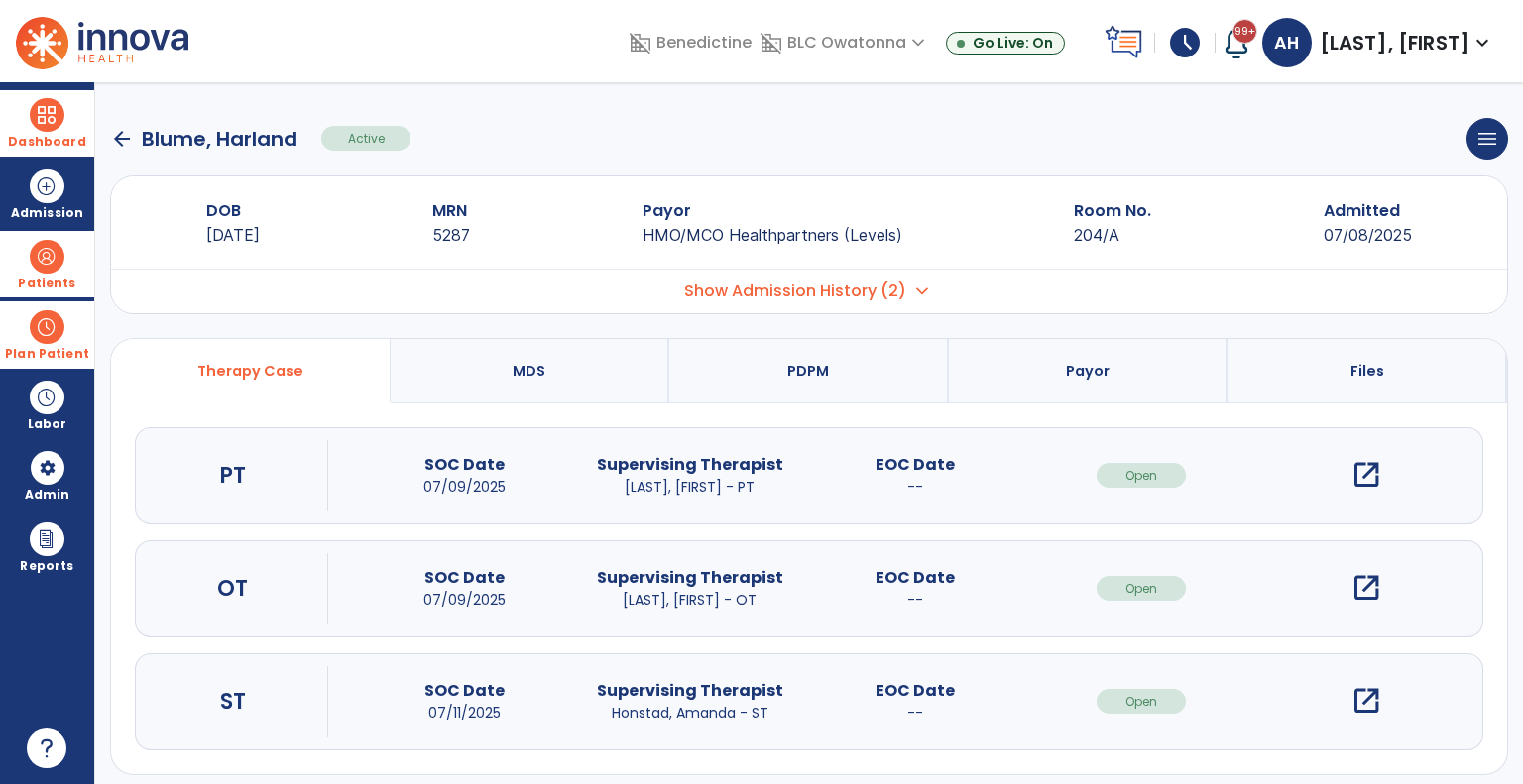 click on "open_in_new" at bounding box center (1366, 588) 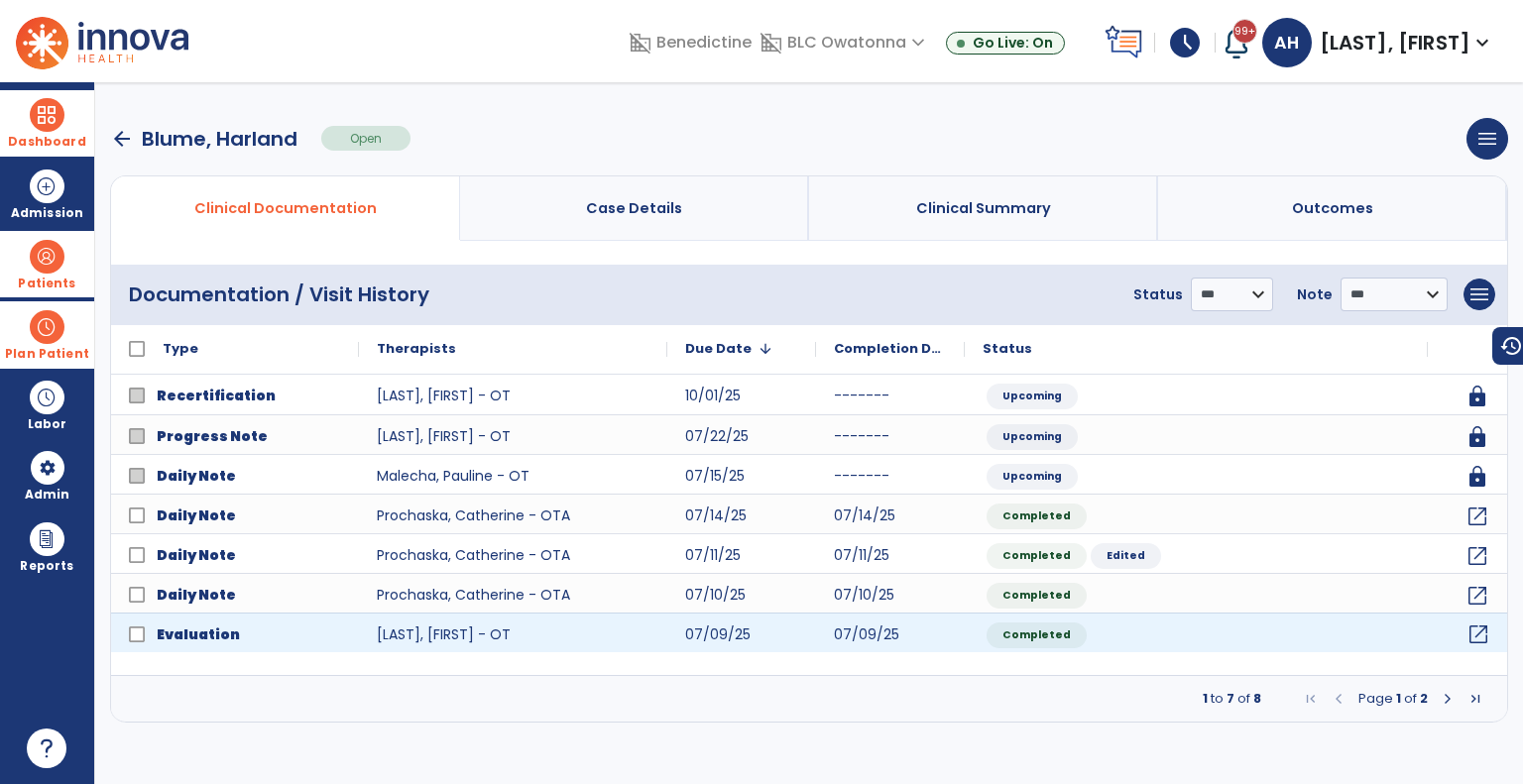 click on "open_in_new" 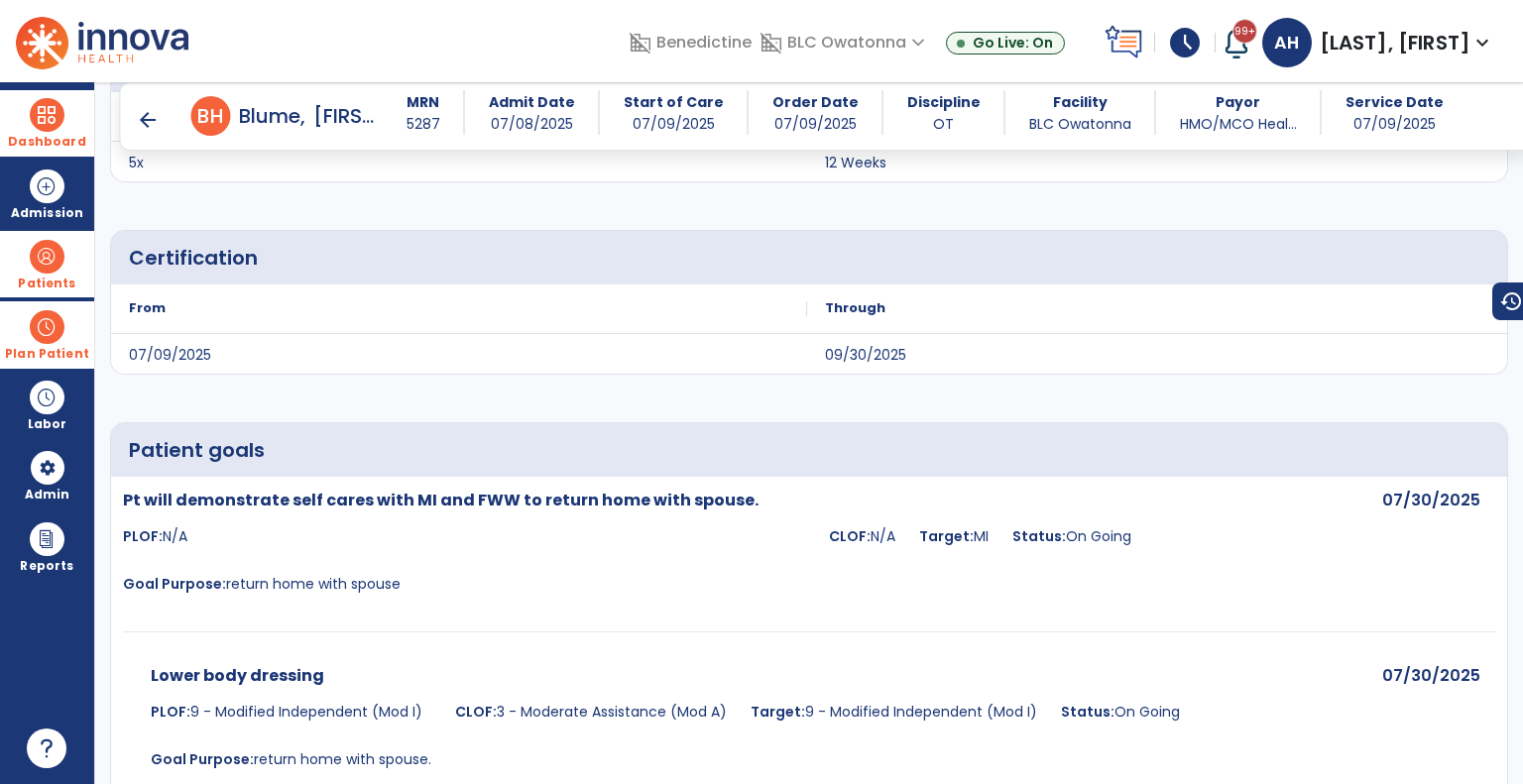 scroll, scrollTop: 4405, scrollLeft: 0, axis: vertical 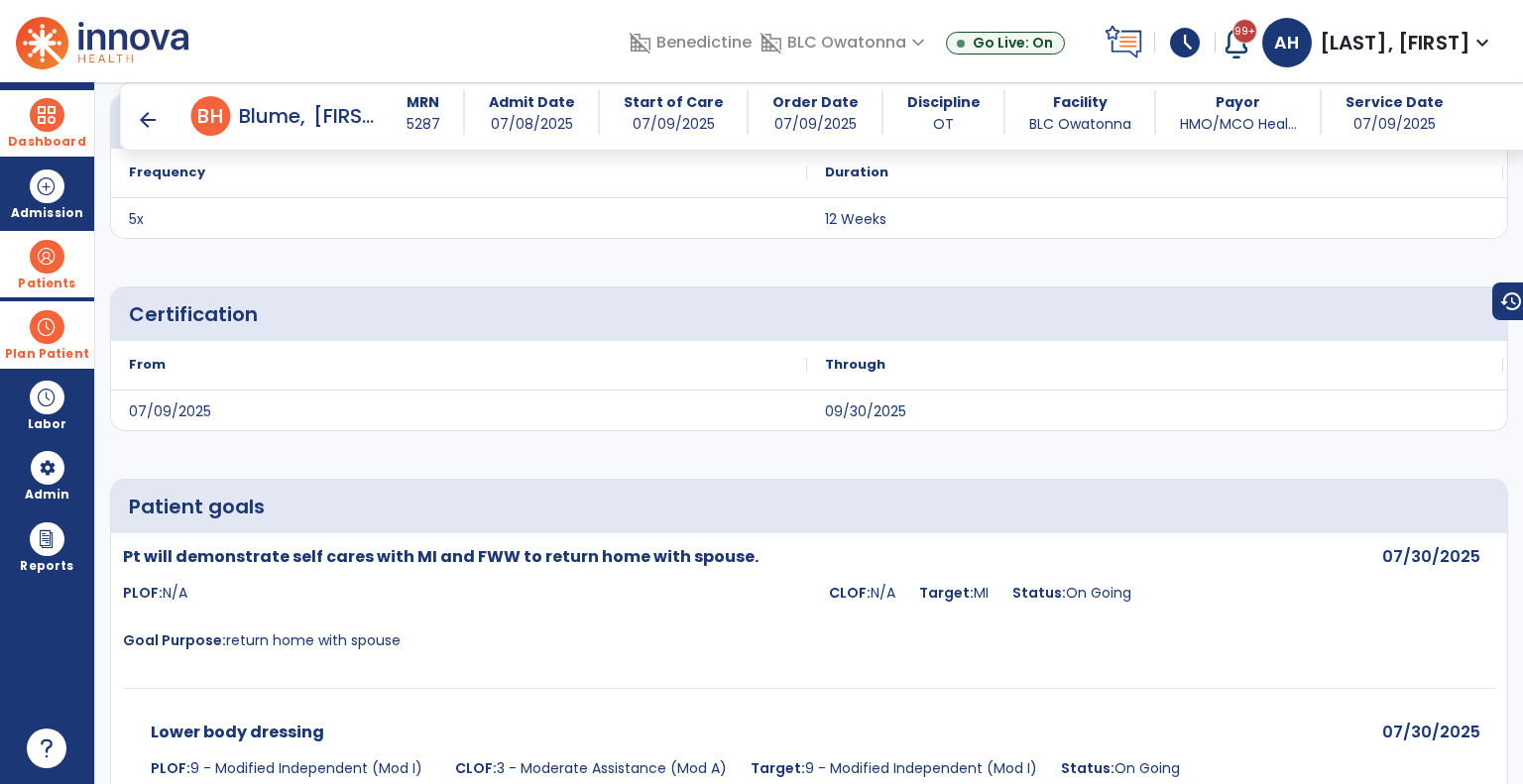 click on "arrow_back" at bounding box center (148, 120) 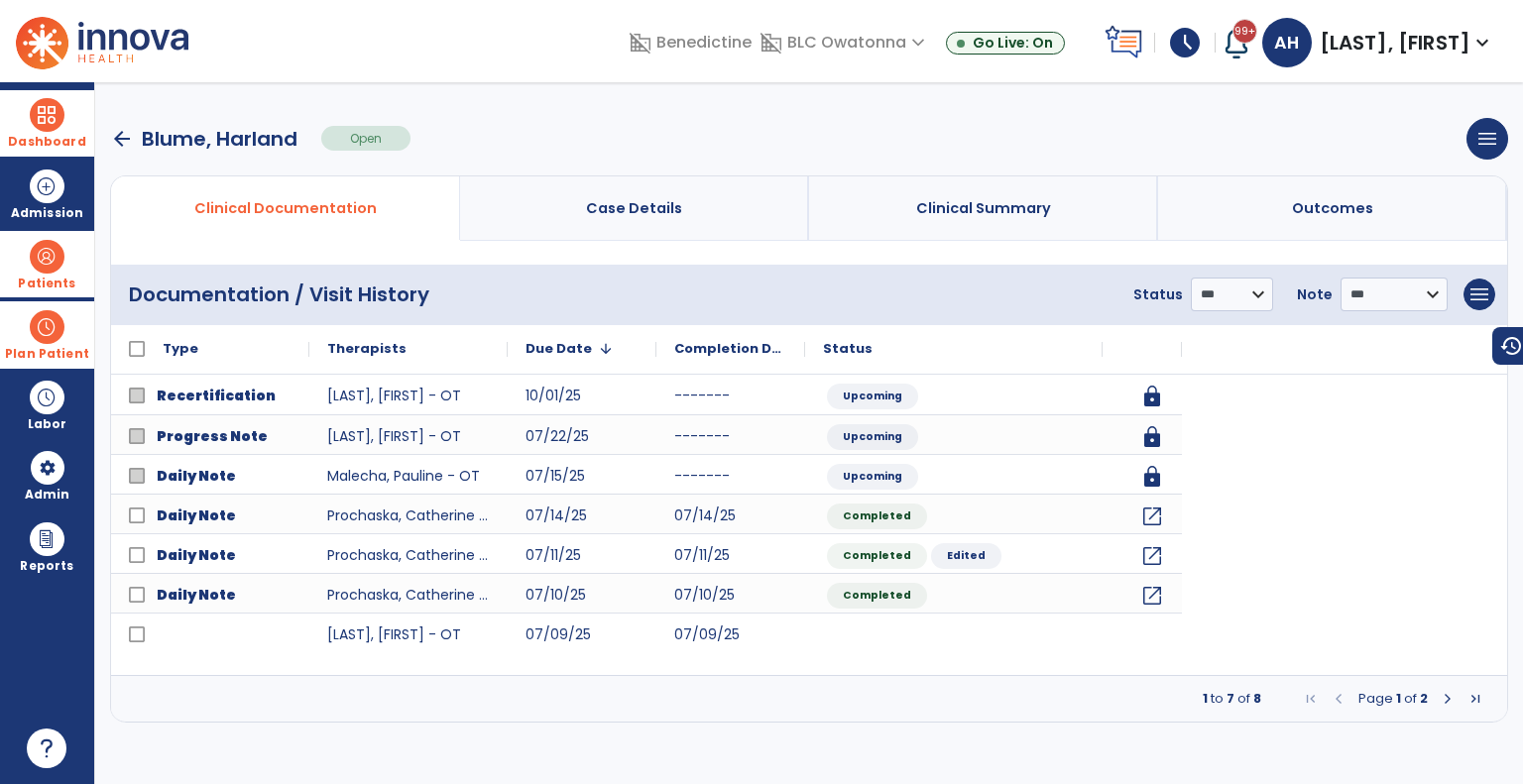 scroll, scrollTop: 0, scrollLeft: 0, axis: both 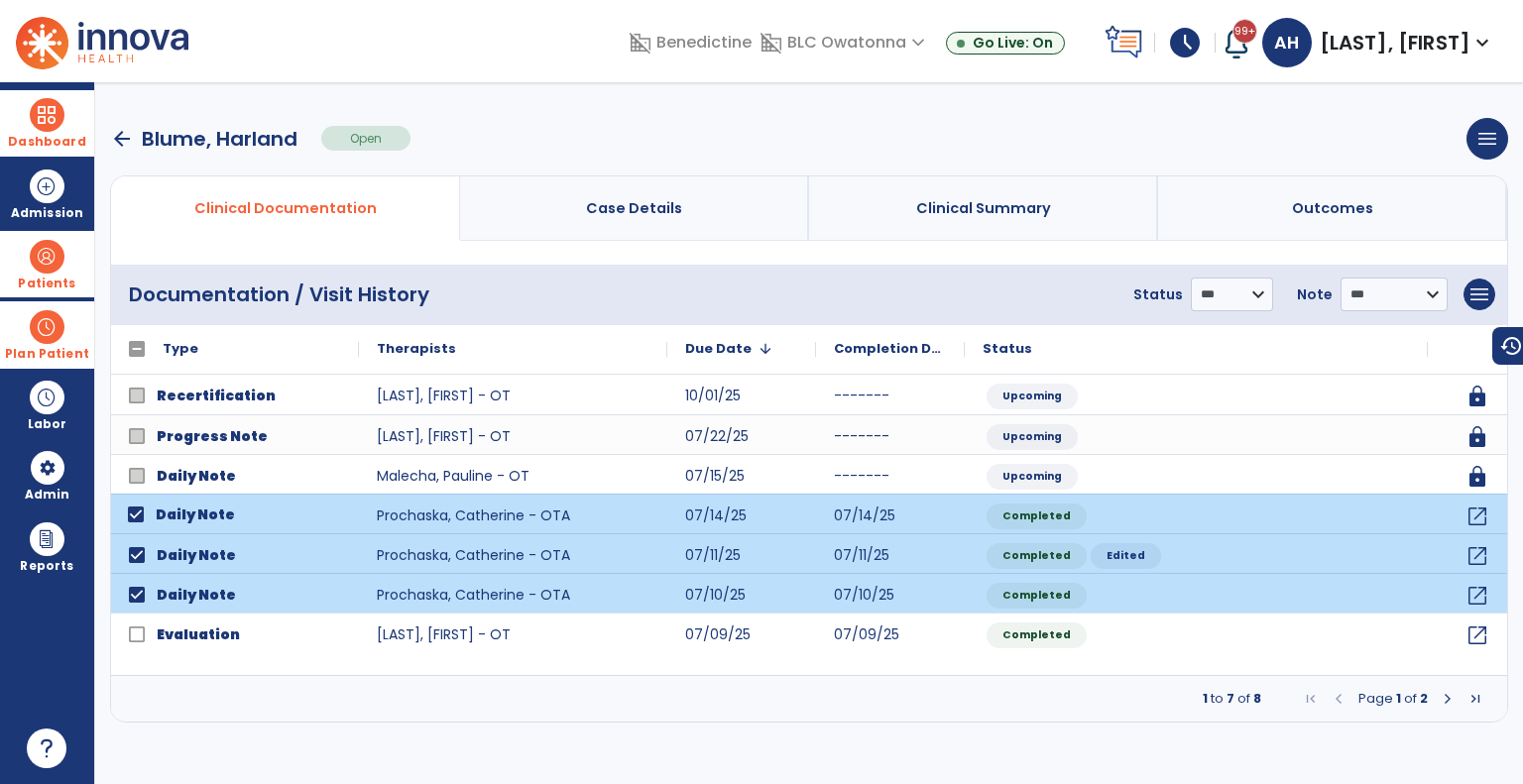 click at bounding box center [1448, 699] 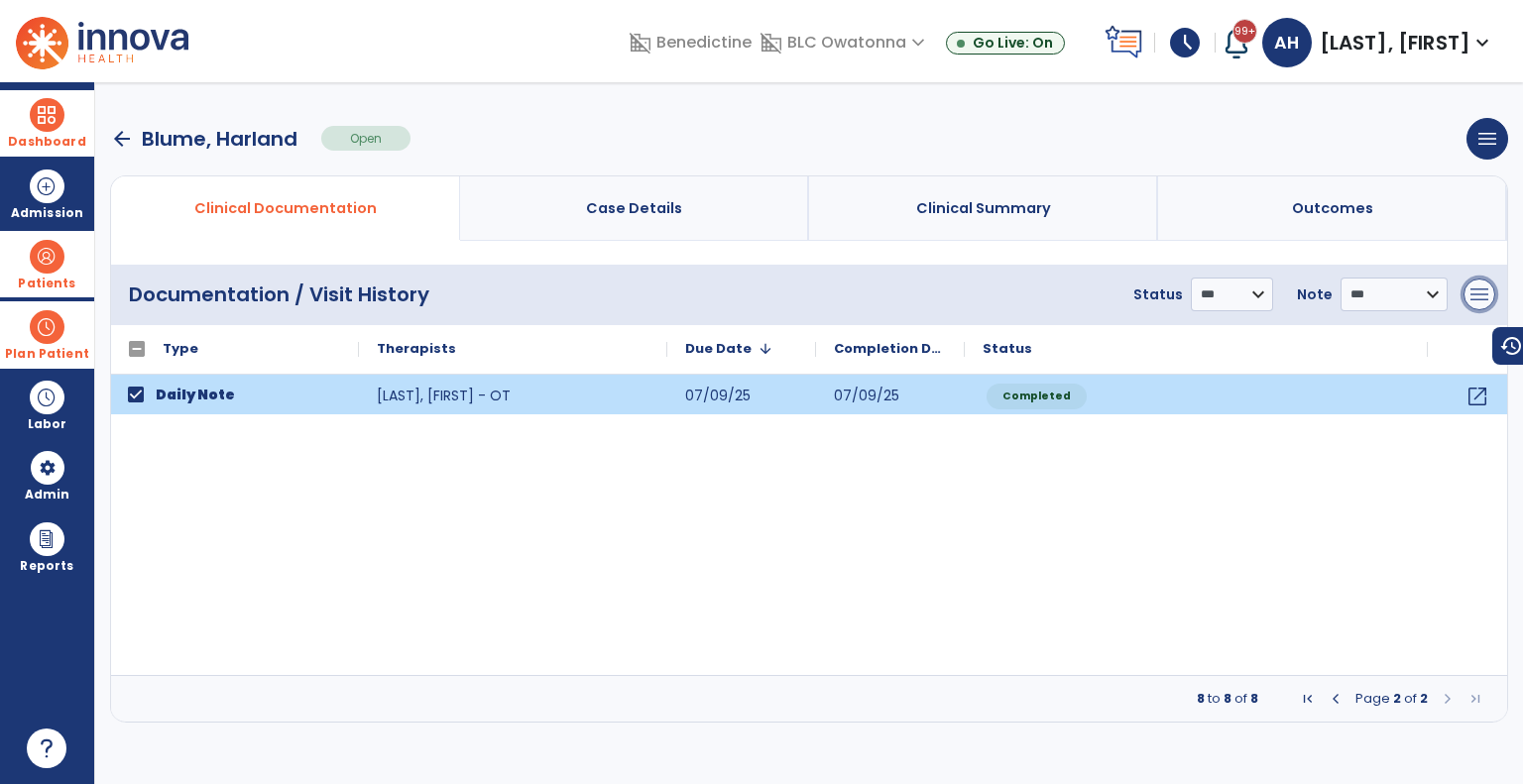 click on "menu" at bounding box center [1479, 294] 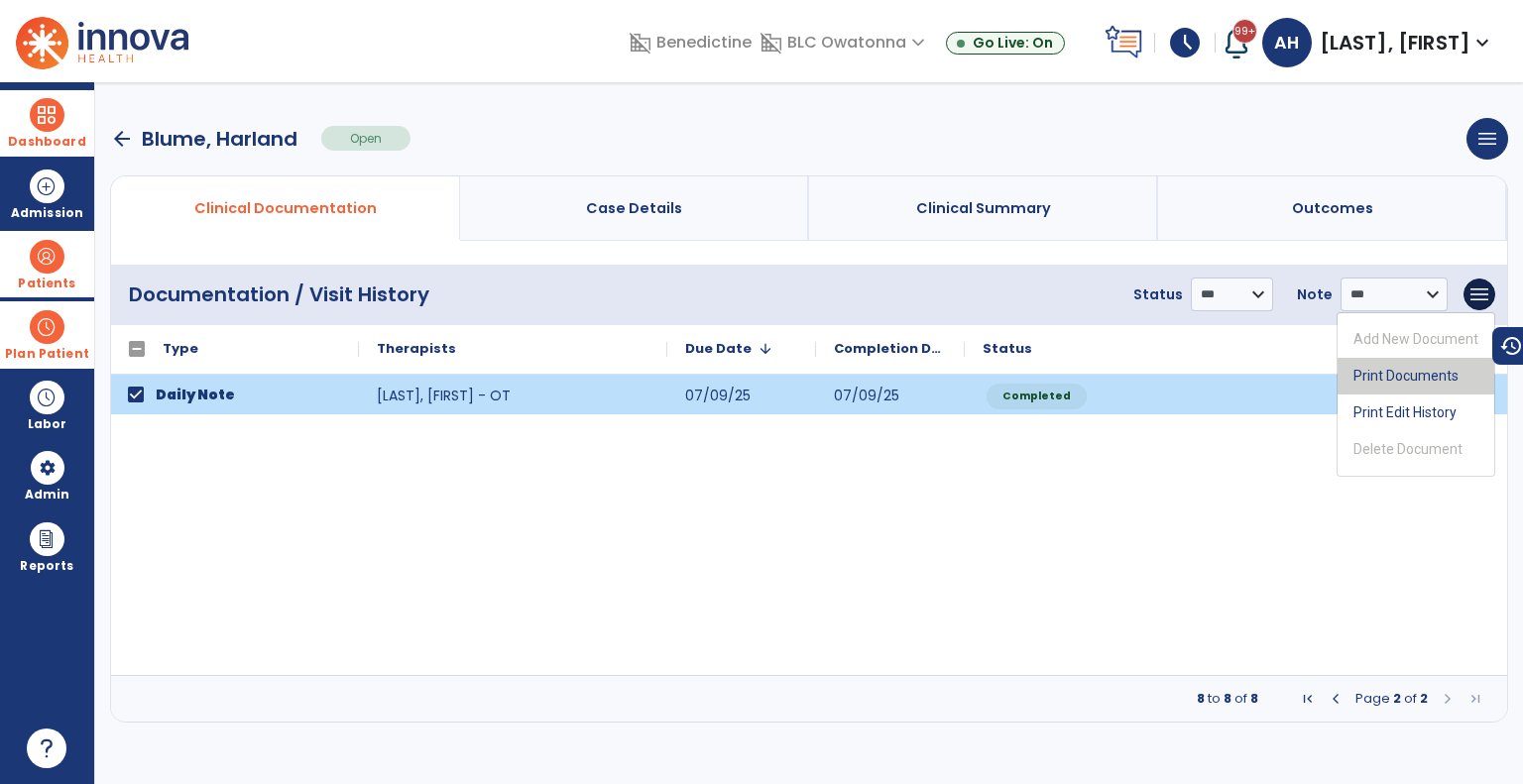 click on "Print Documents" at bounding box center (1416, 376) 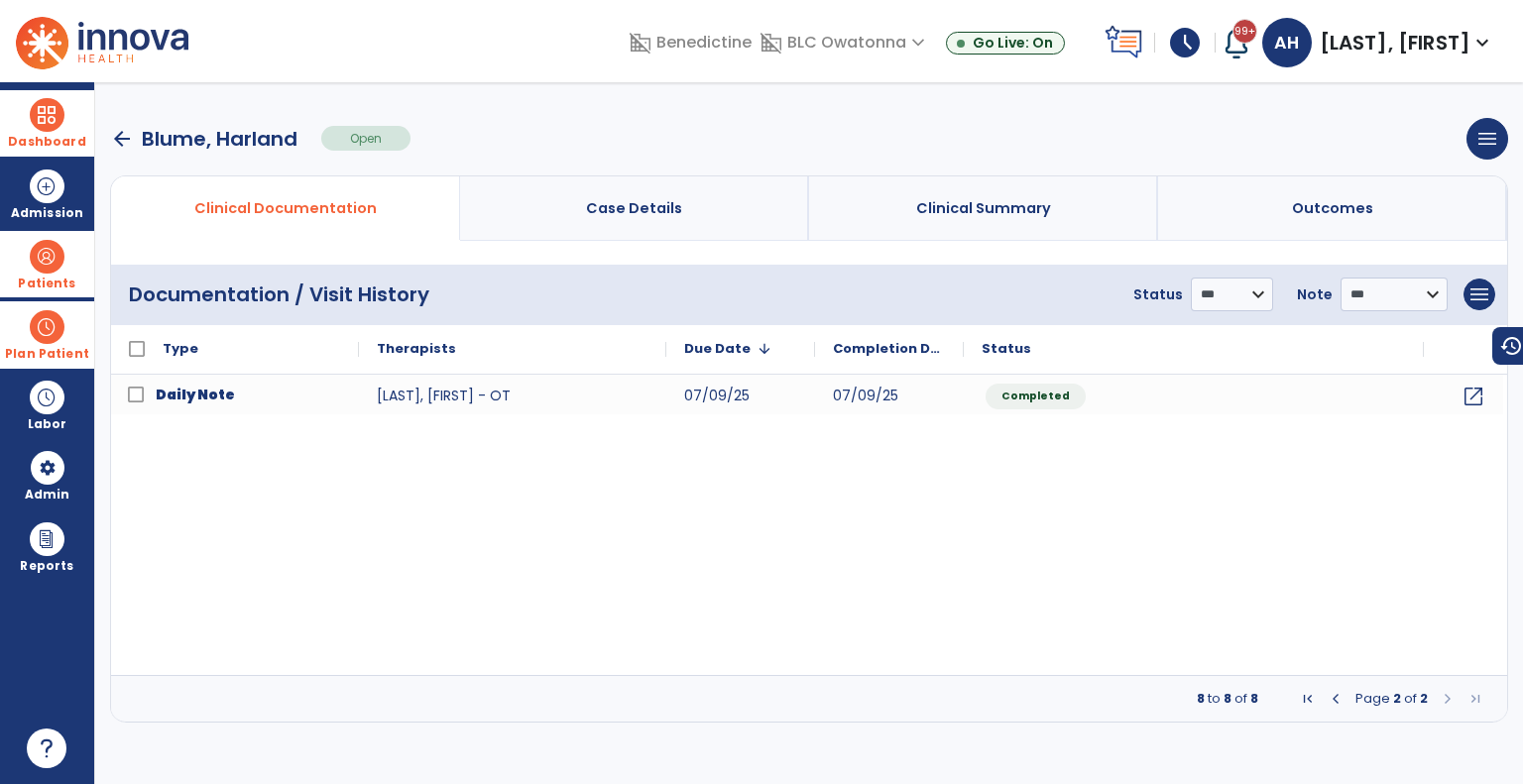 click on "arrow_back" at bounding box center (122, 139) 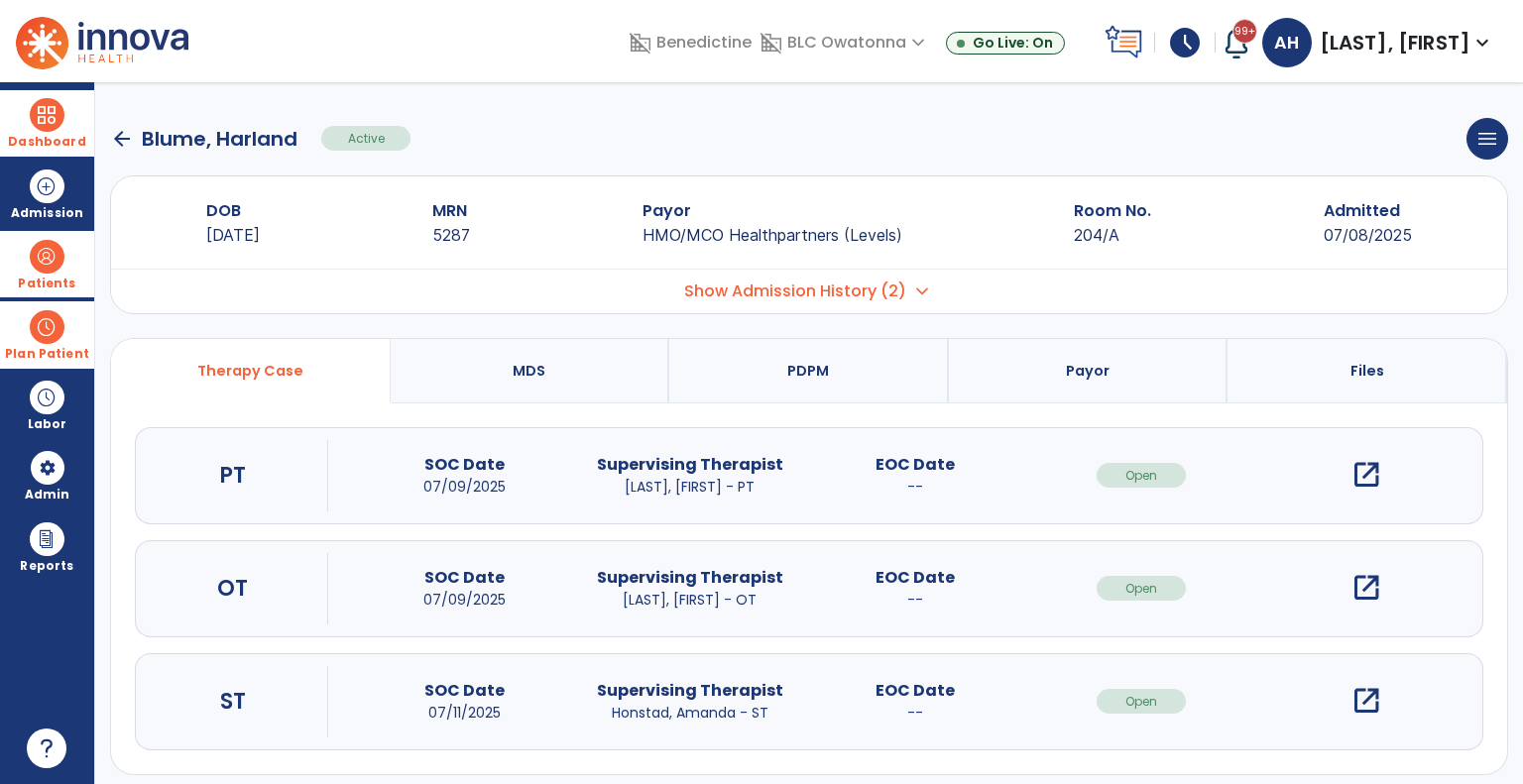 click on "open_in_new" at bounding box center [1366, 588] 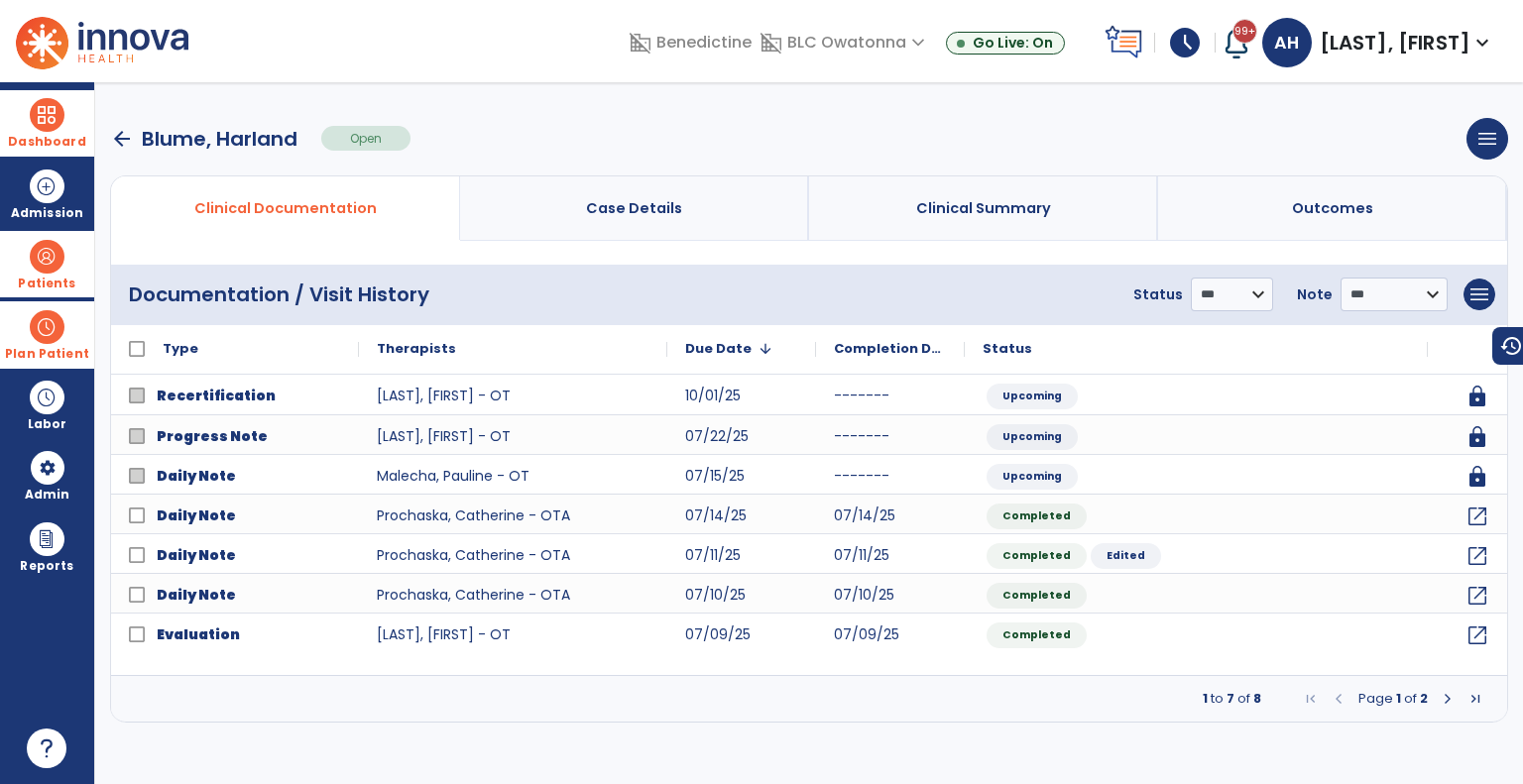 click at bounding box center [1448, 699] 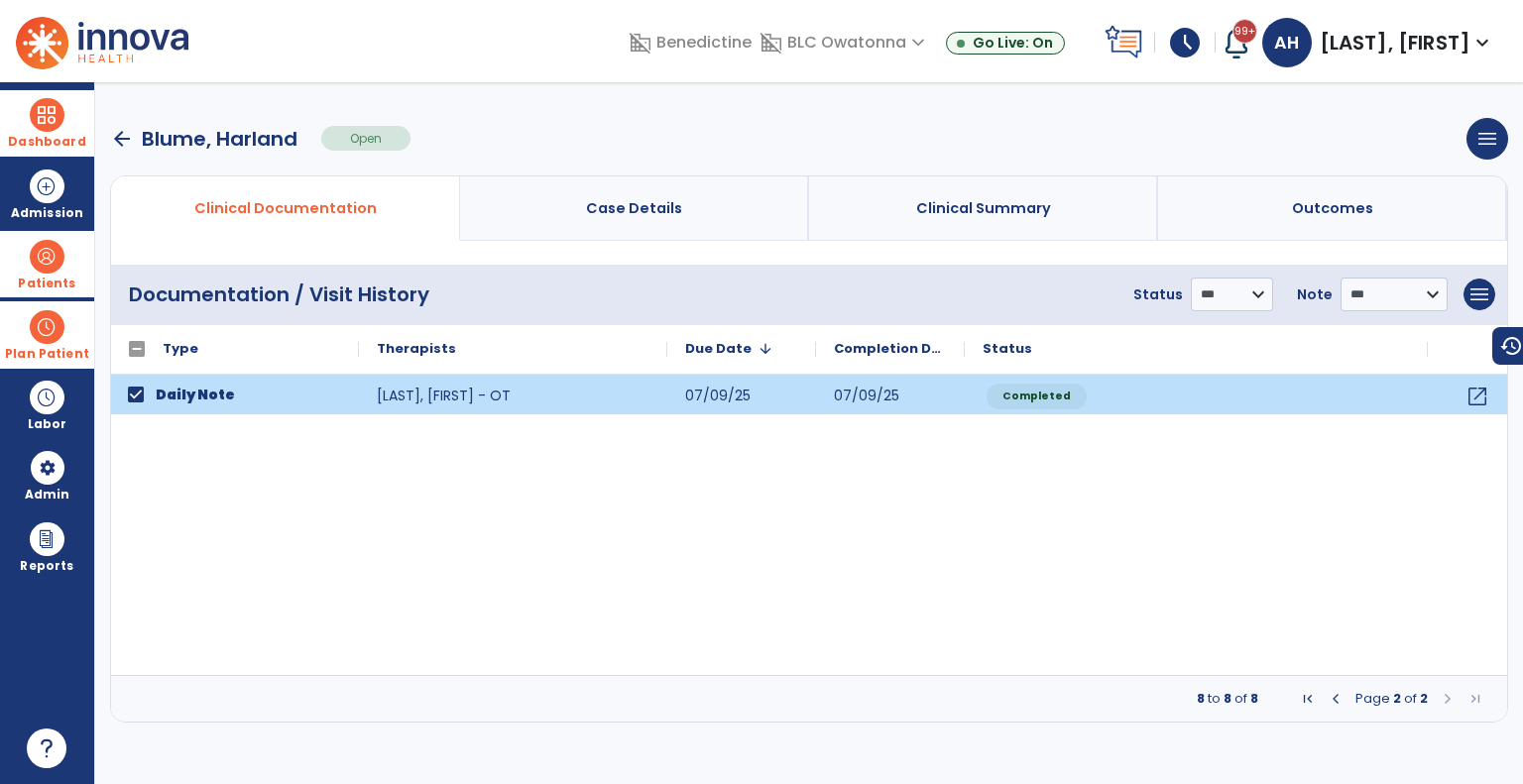 click at bounding box center [1336, 699] 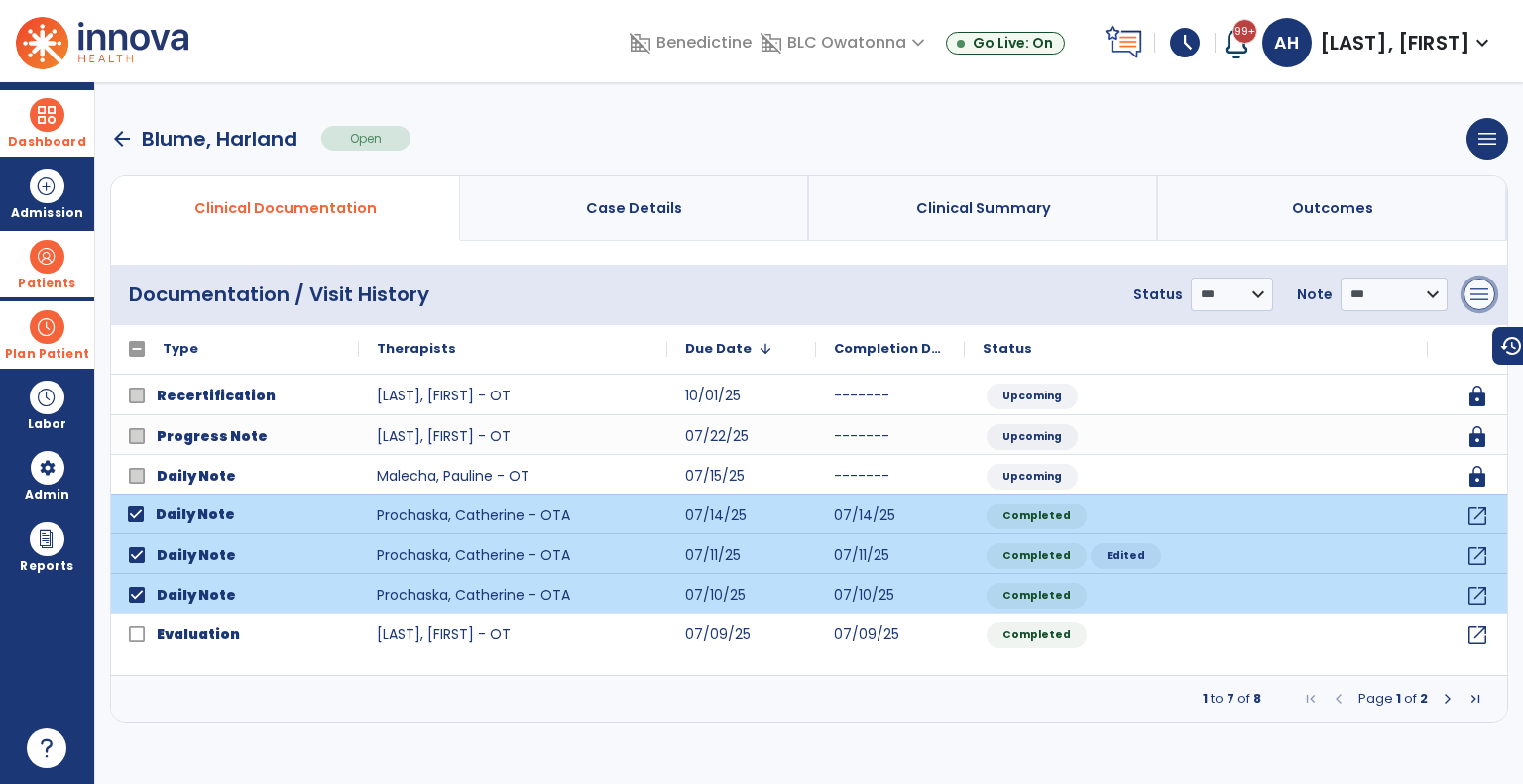 click on "menu" at bounding box center [1479, 294] 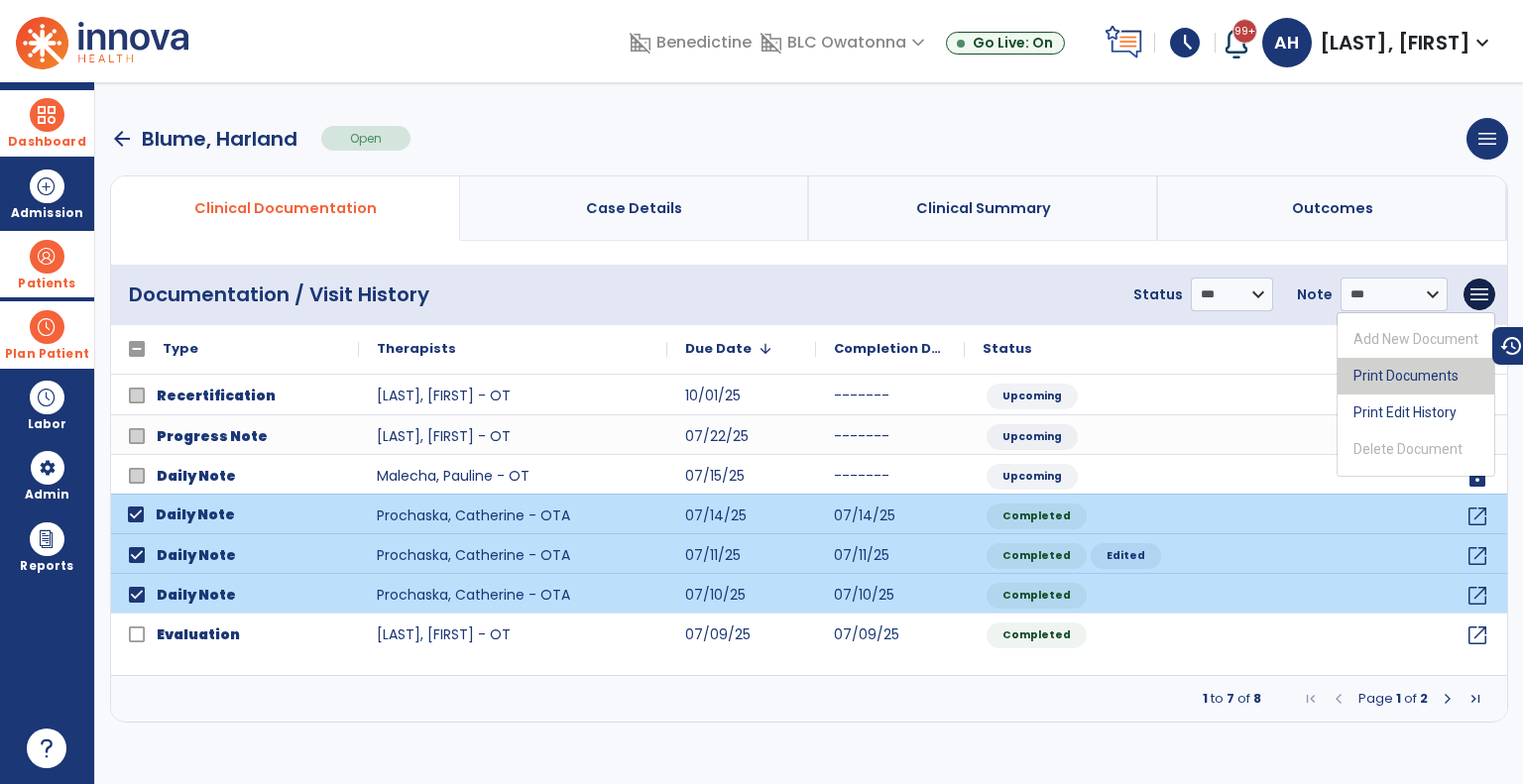 click on "Print Documents" at bounding box center [1416, 376] 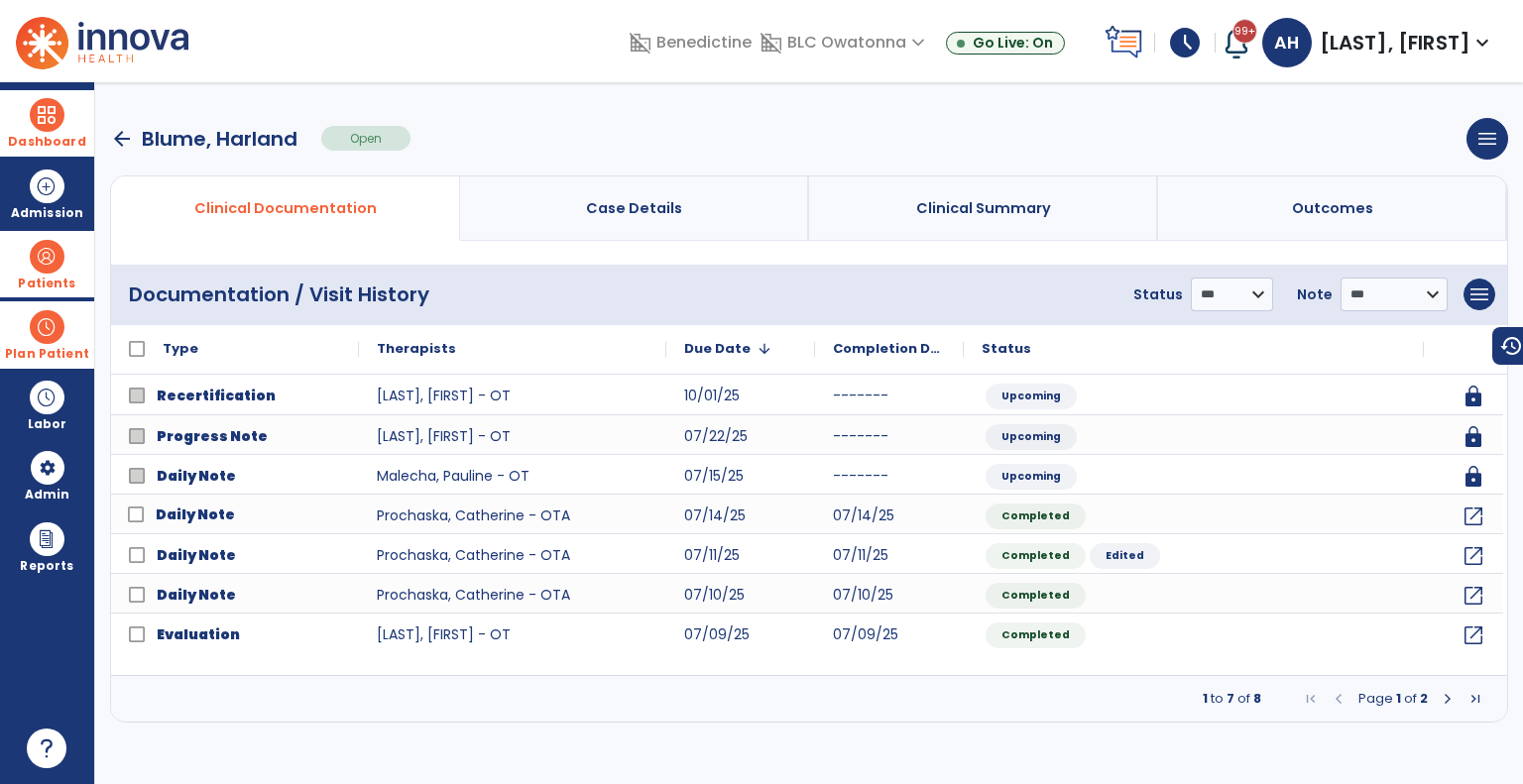 click at bounding box center [1448, 699] 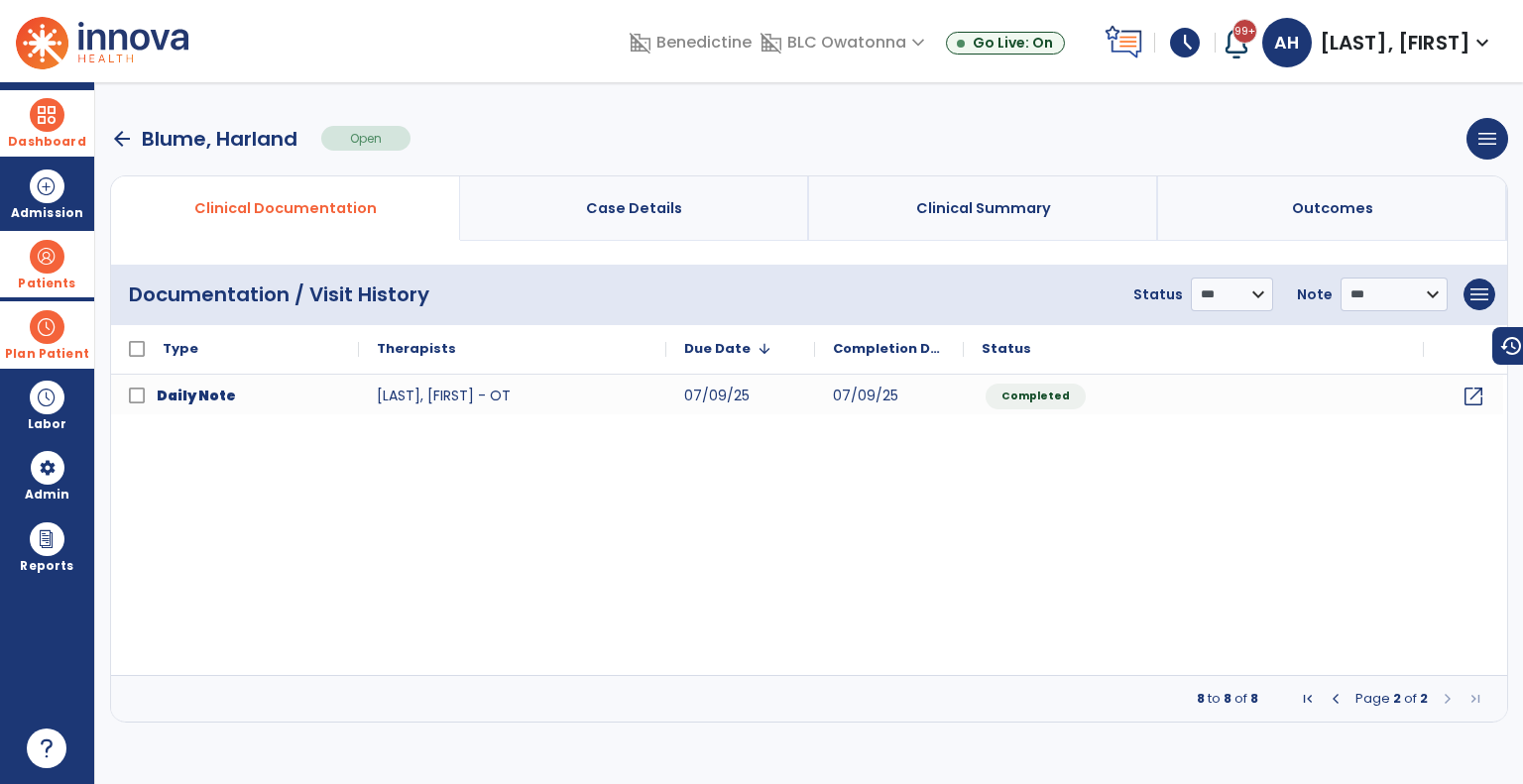 click on "arrow_back" at bounding box center [122, 139] 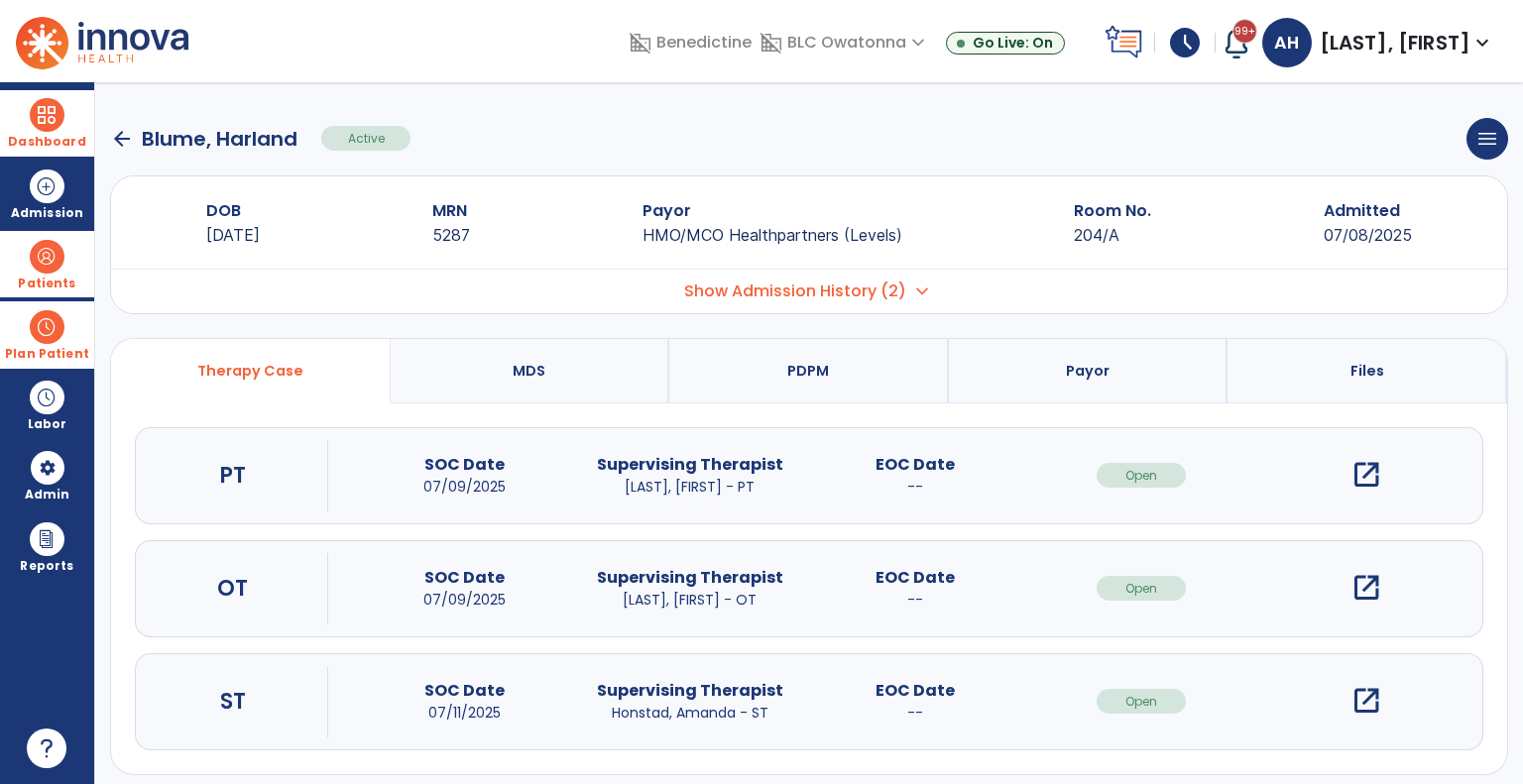 click on "arrow_back" 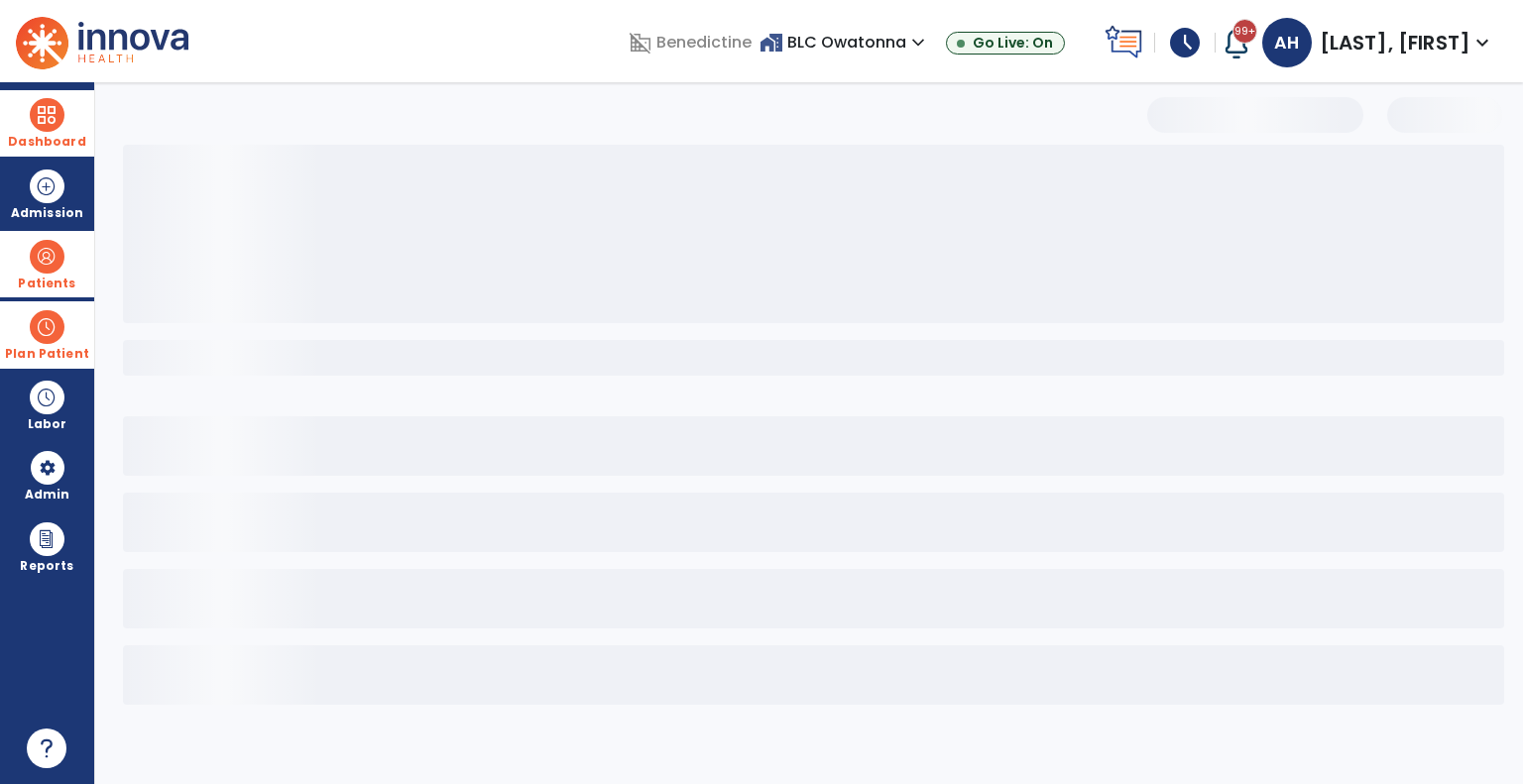 select on "***" 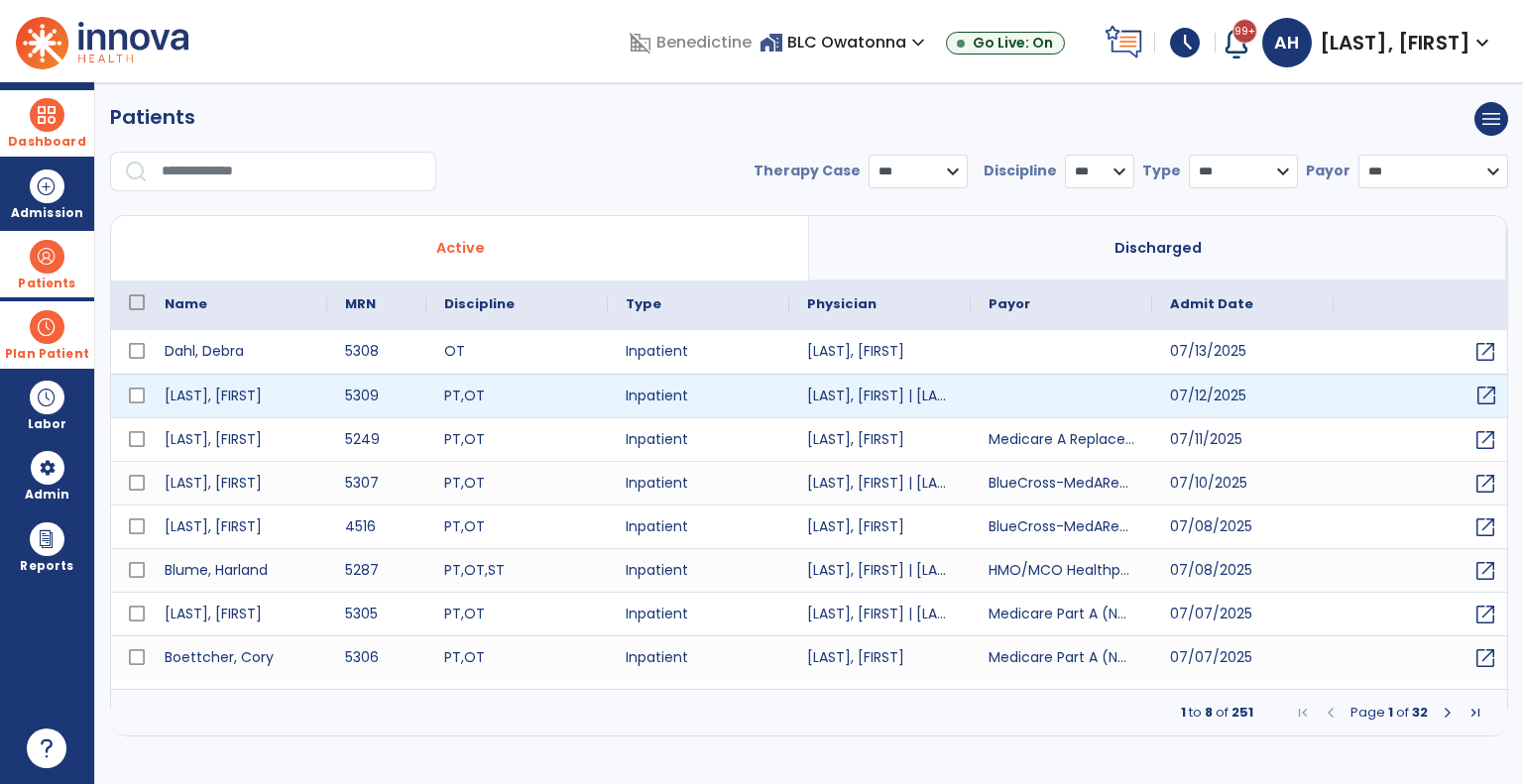 click on "open_in_new" at bounding box center [1424, 395] 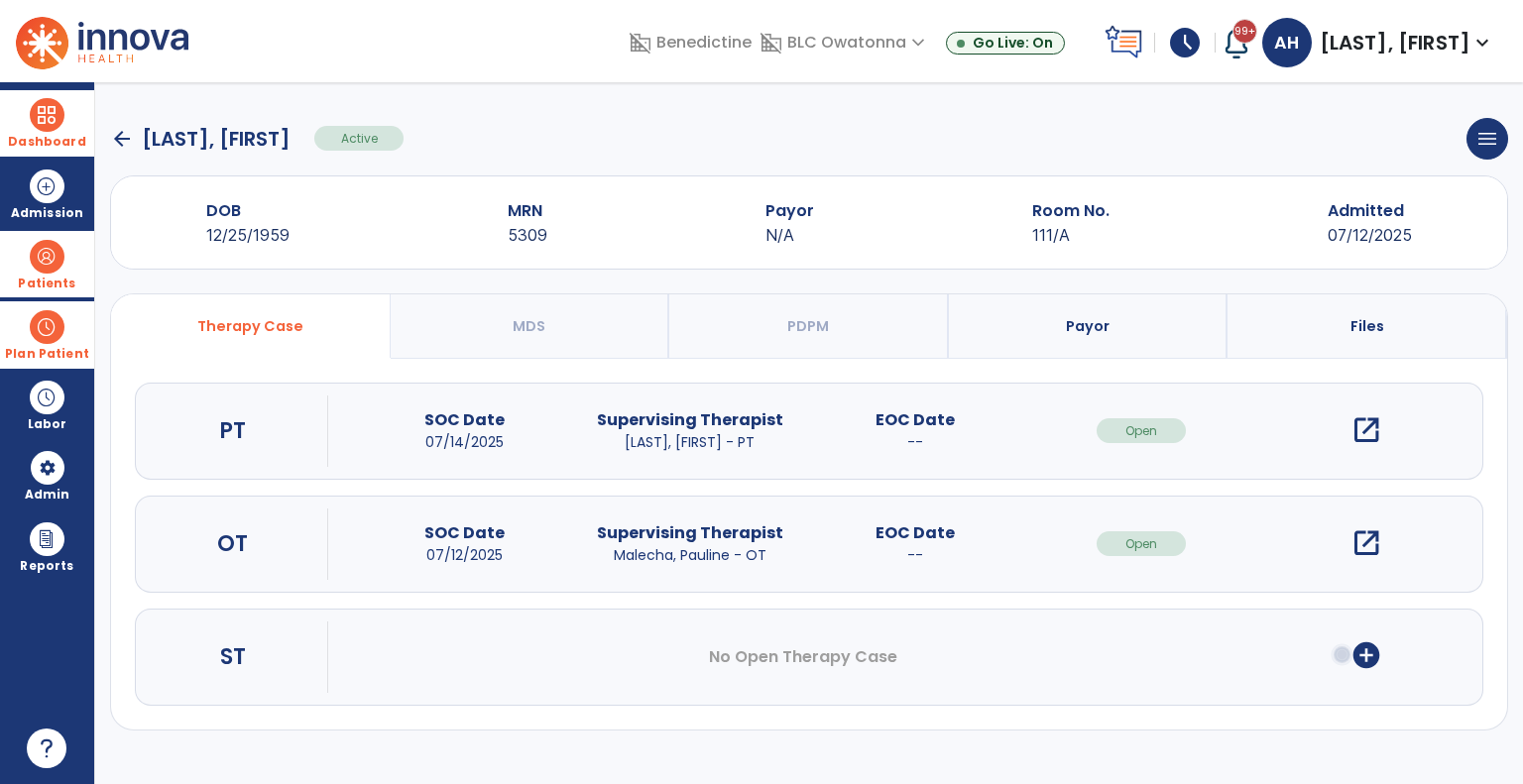 click on "open_in_new" at bounding box center [1366, 543] 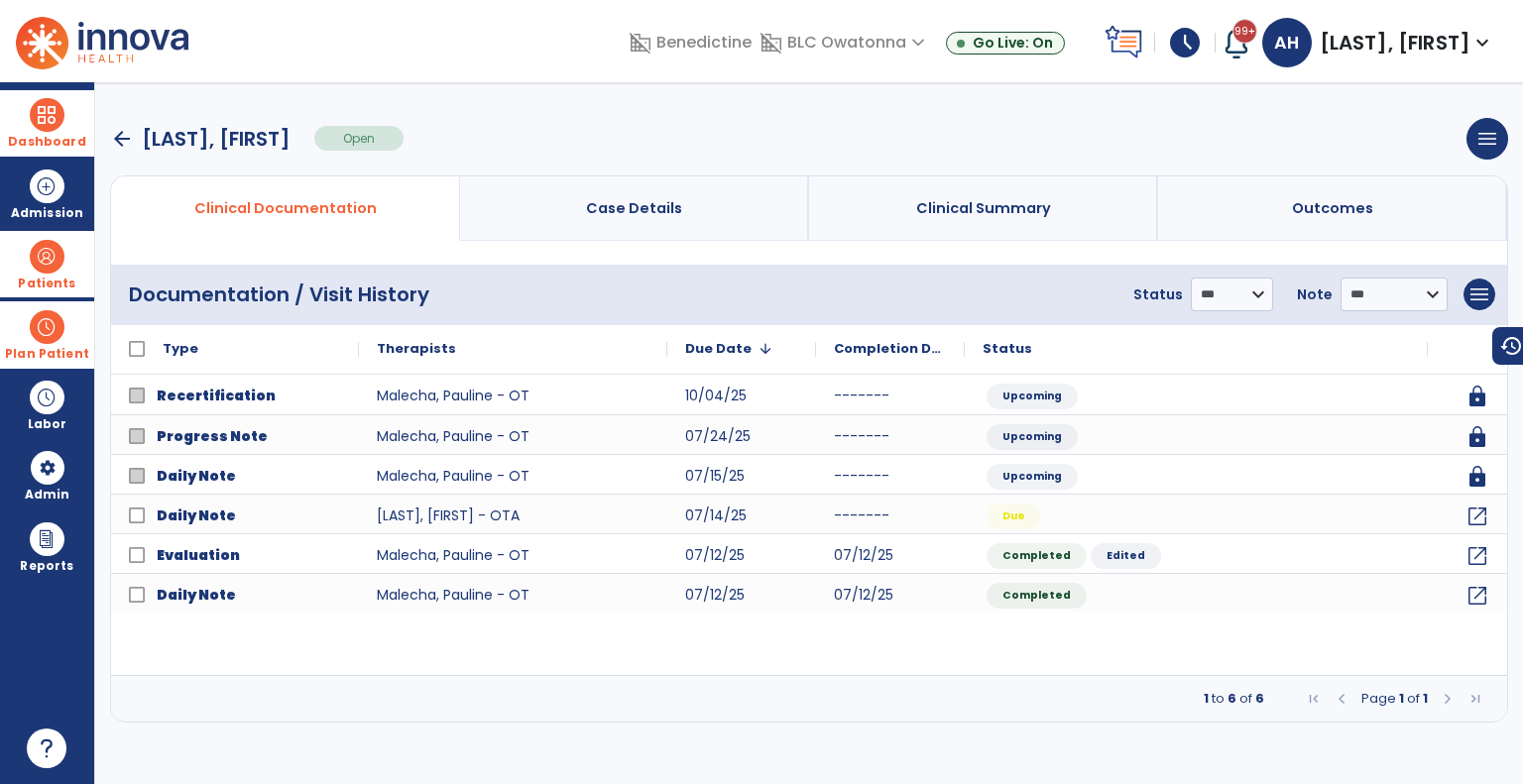 click on "arrow_back" at bounding box center (122, 139) 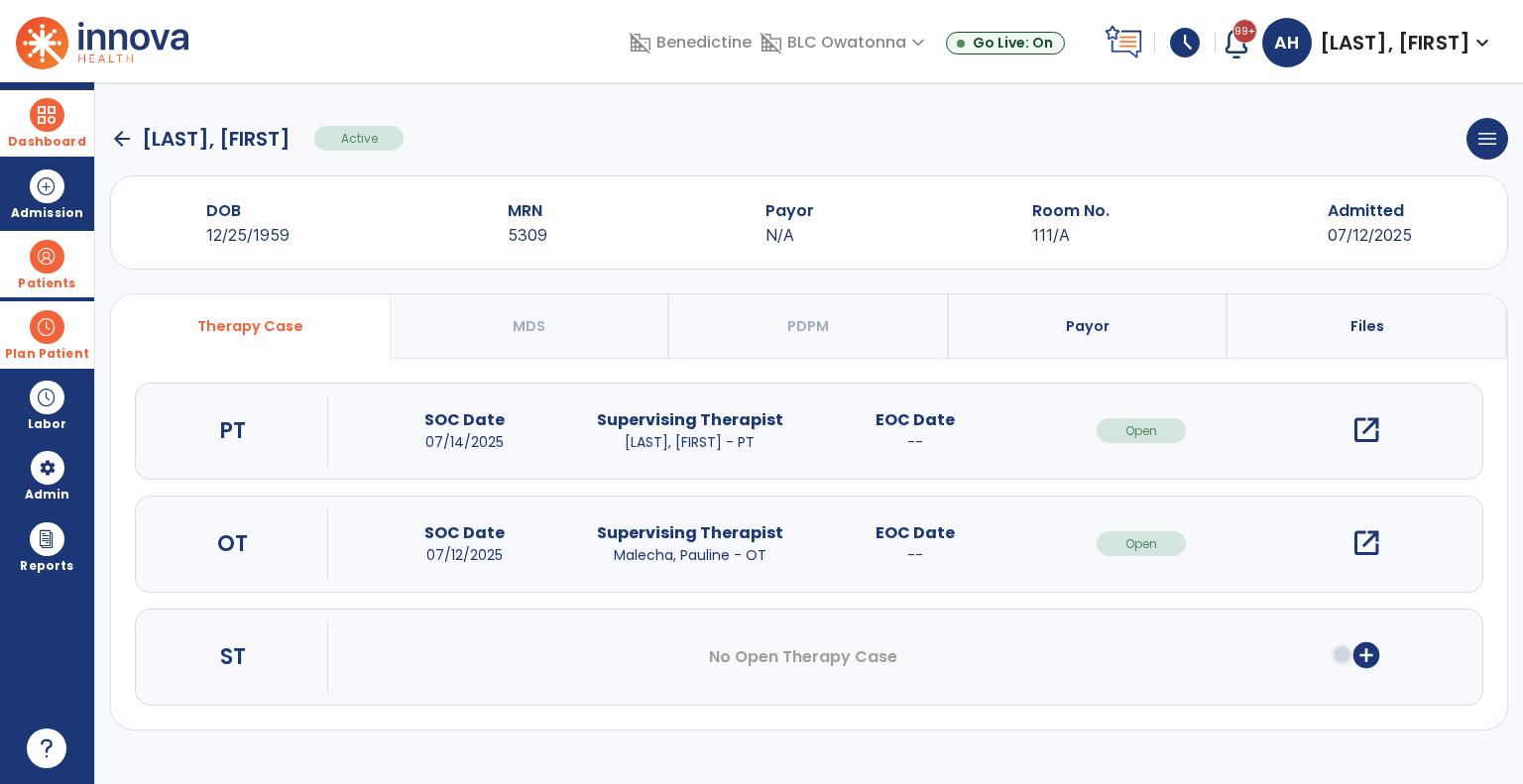click on "arrow_back" 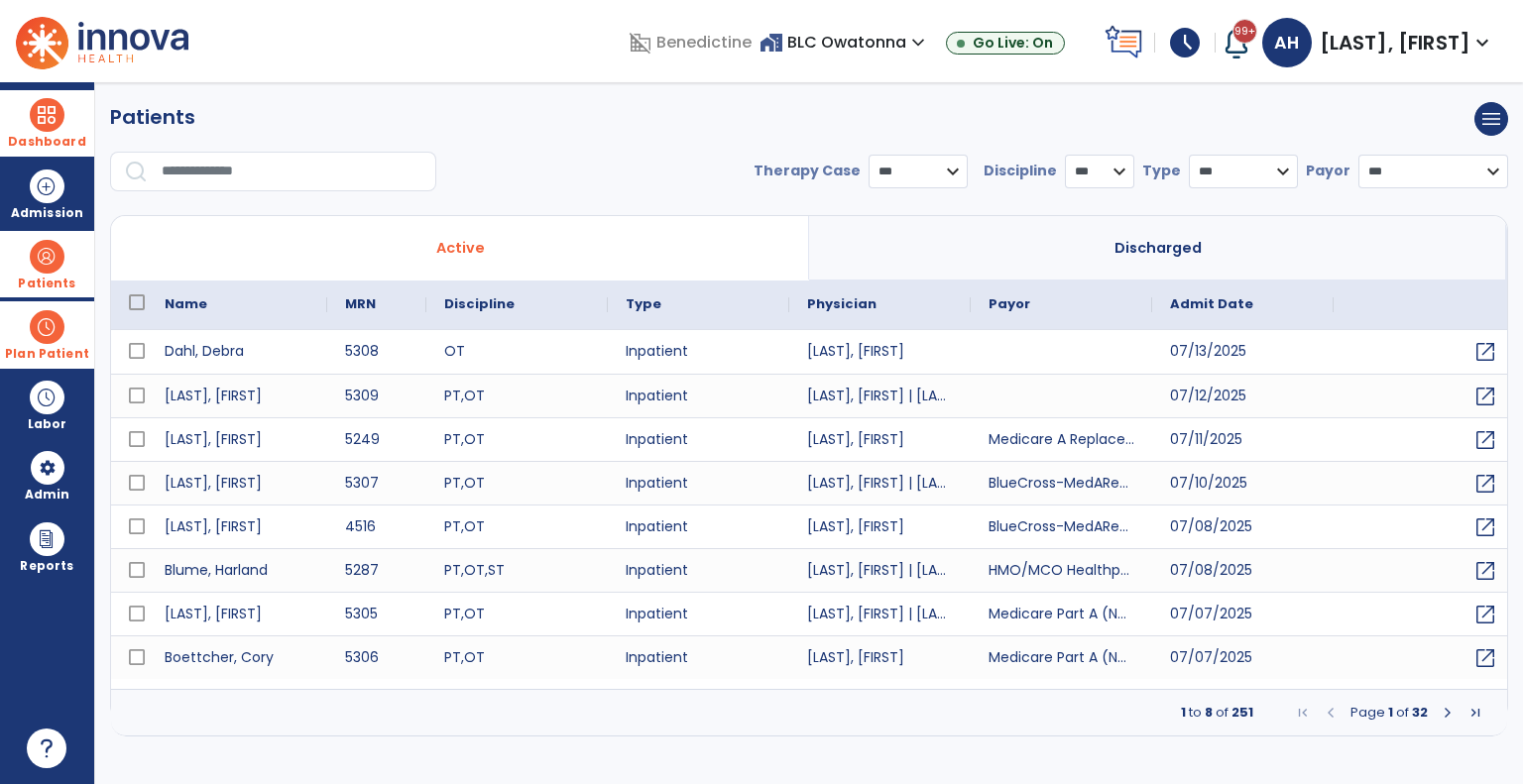 select on "***" 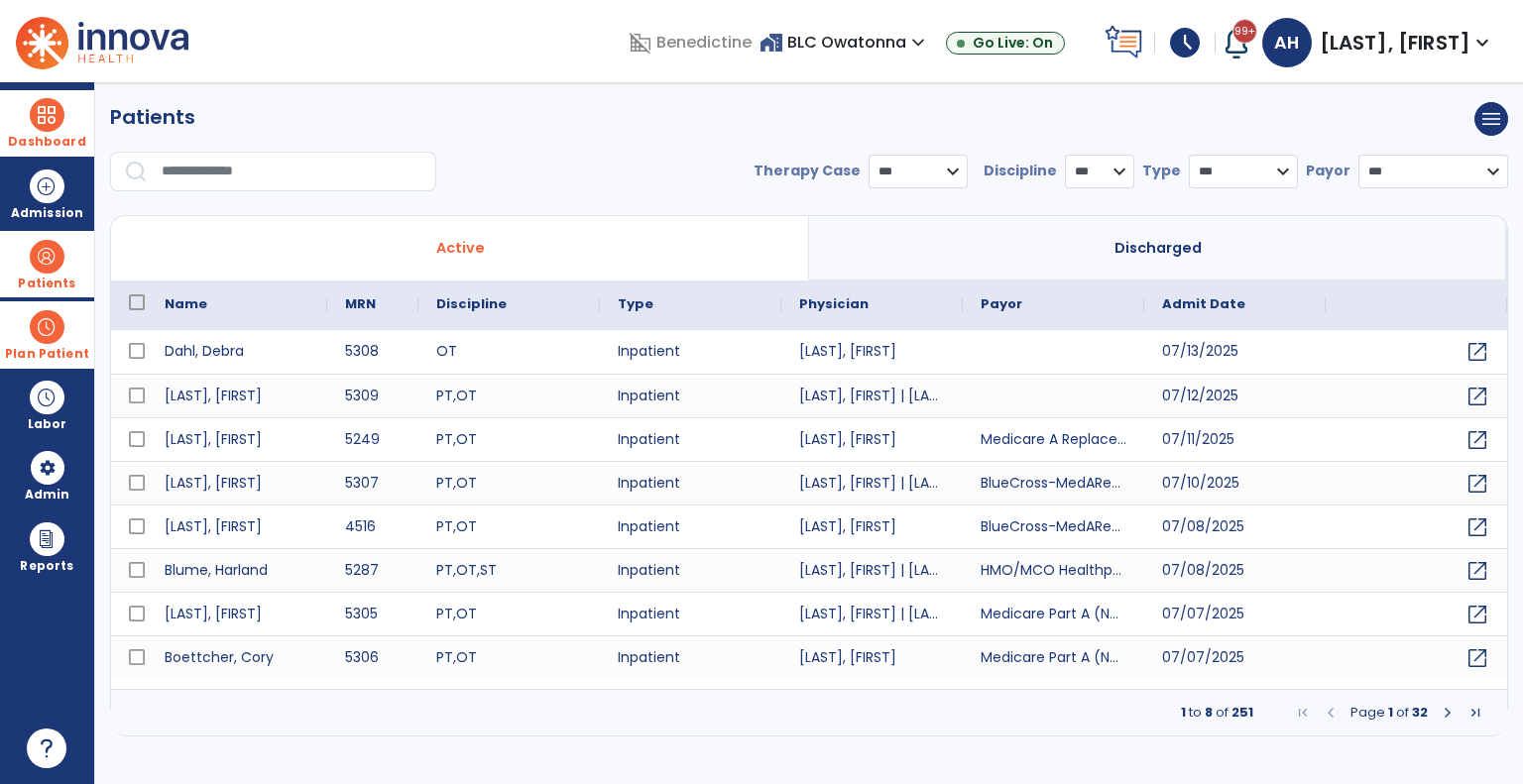 click on "Patients" at bounding box center [153, 119] 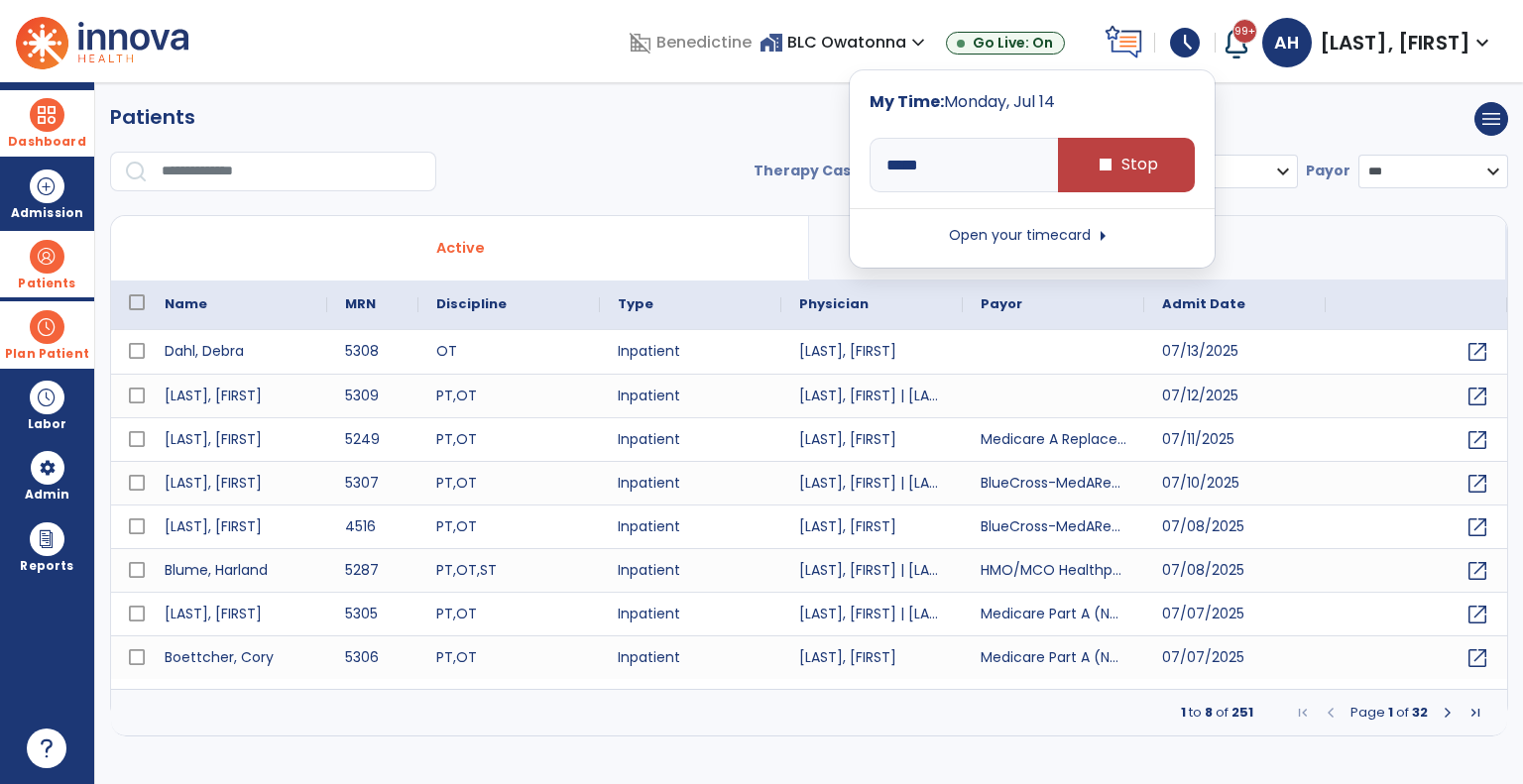 click on "Open your timecard  arrow_right" at bounding box center (1032, 236) 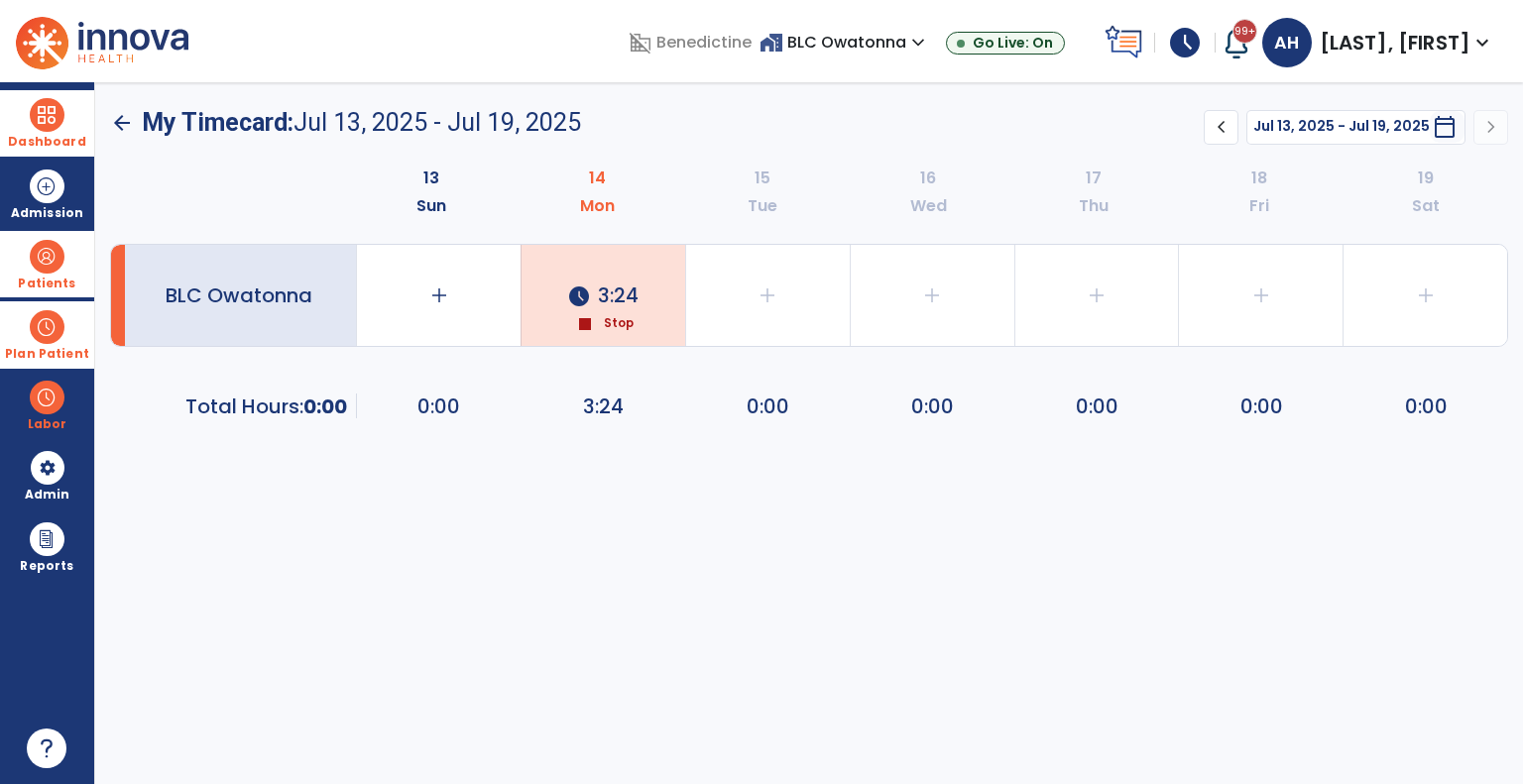 click on "chevron_left" 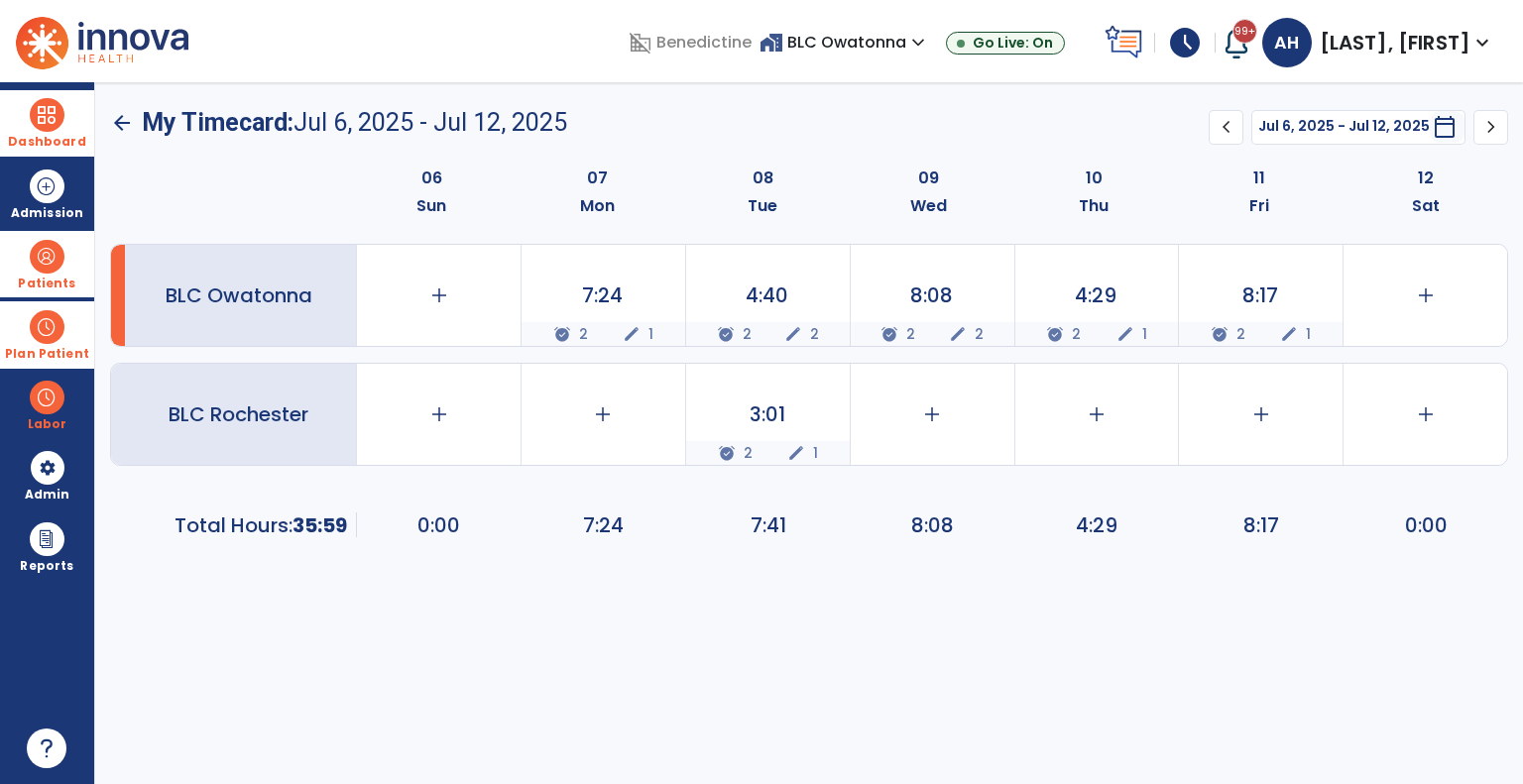 click on "chevron_left" 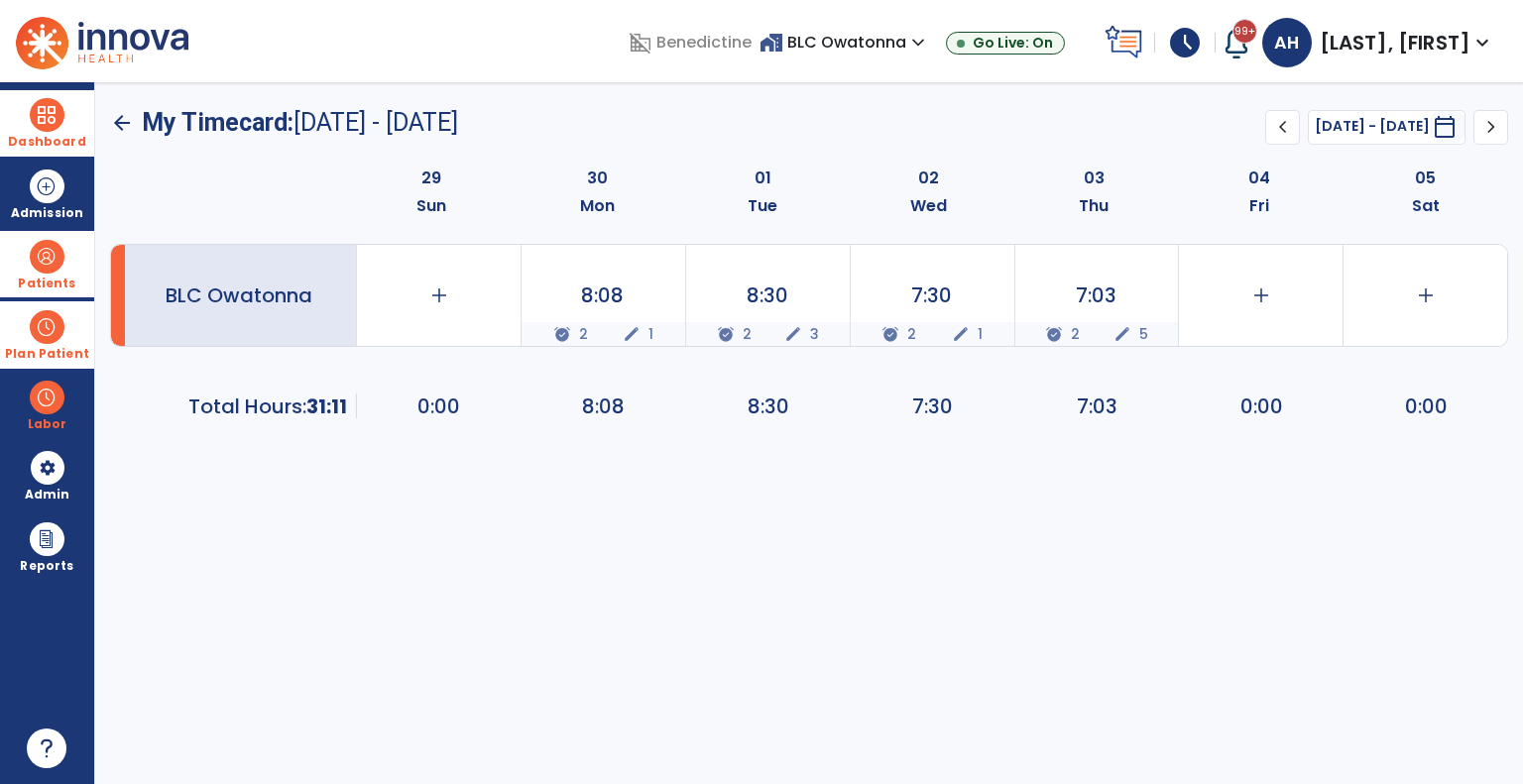 click on "chevron_left" 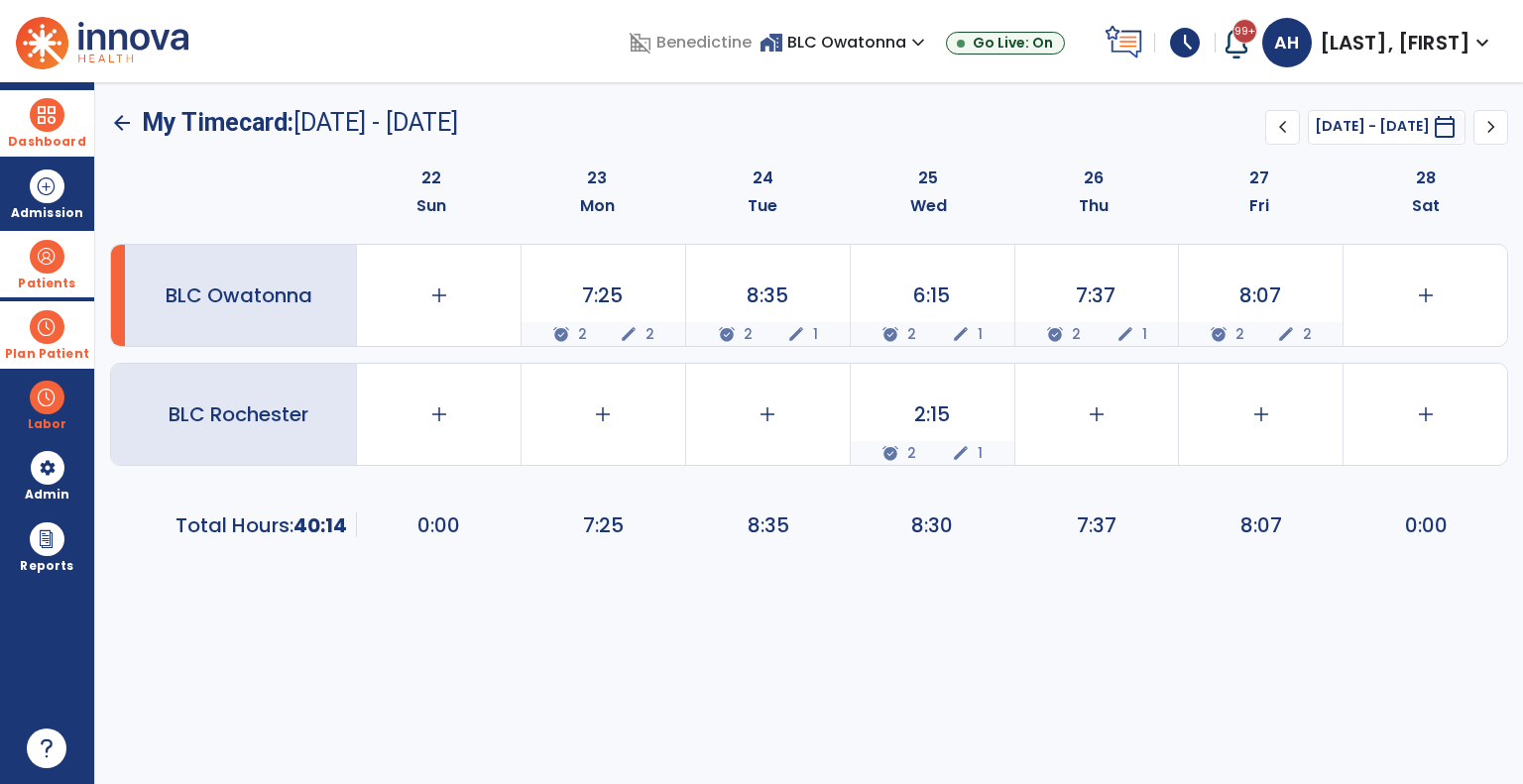 click on "chevron_right" 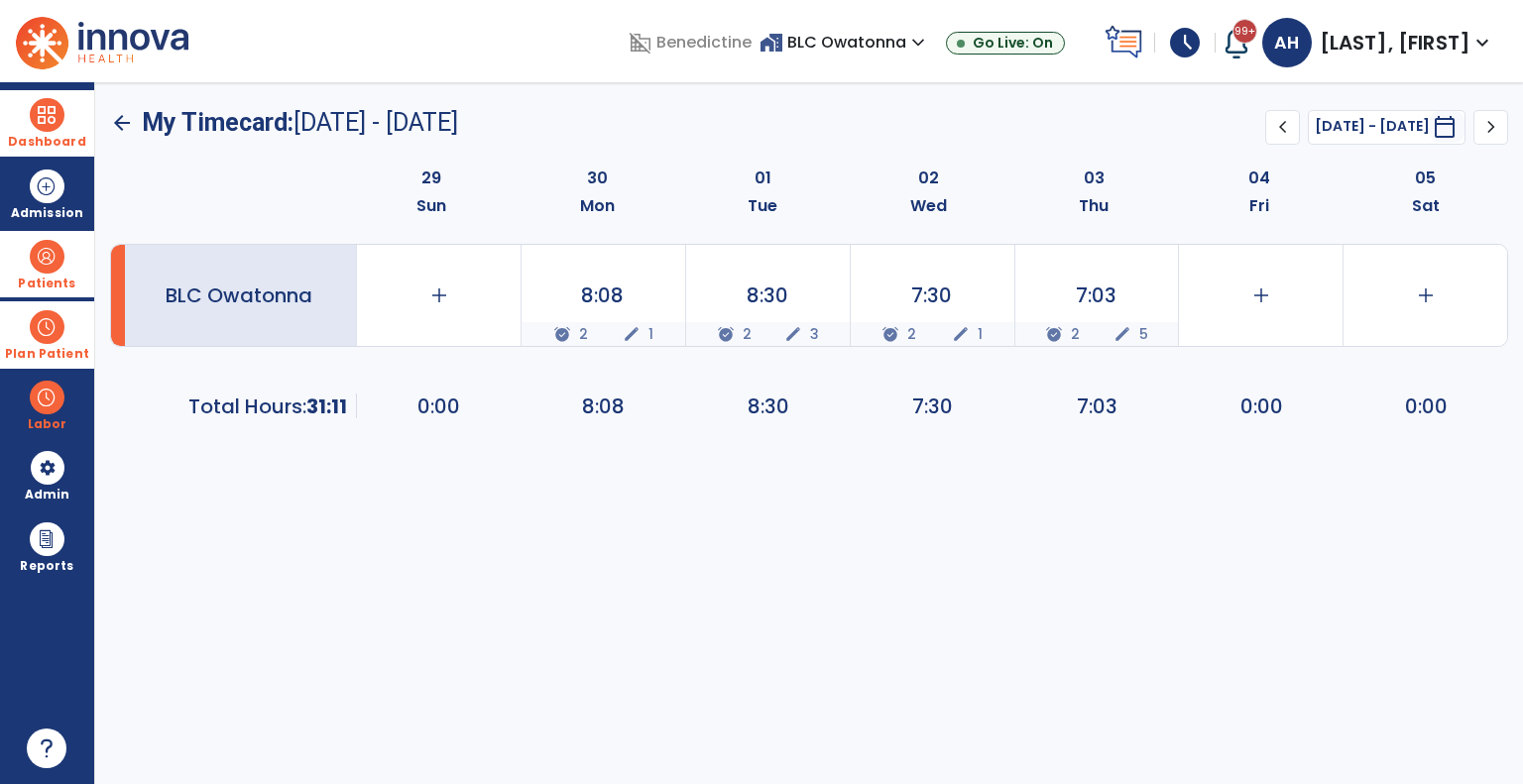 click on "chevron_left" 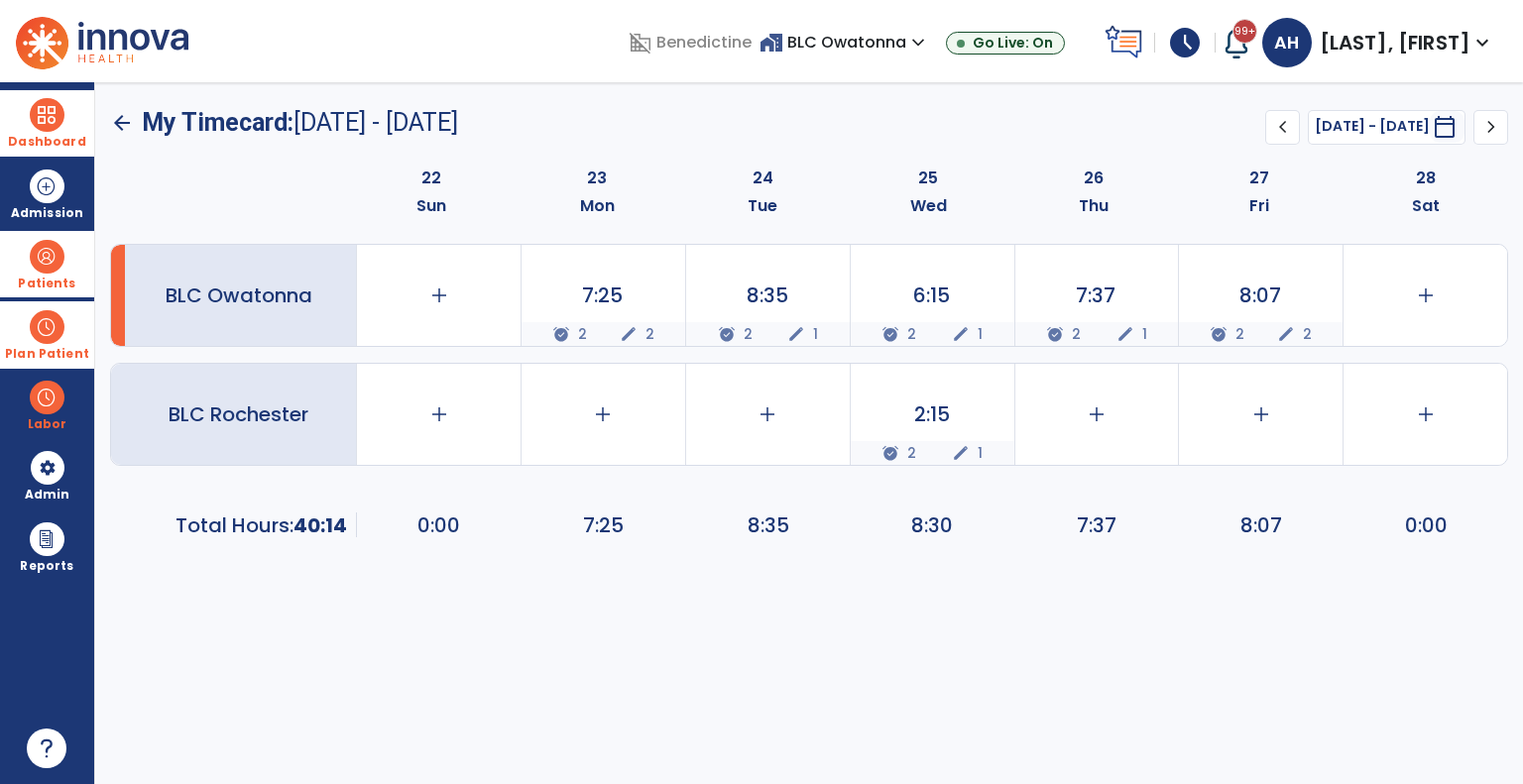 click on "chevron_left" 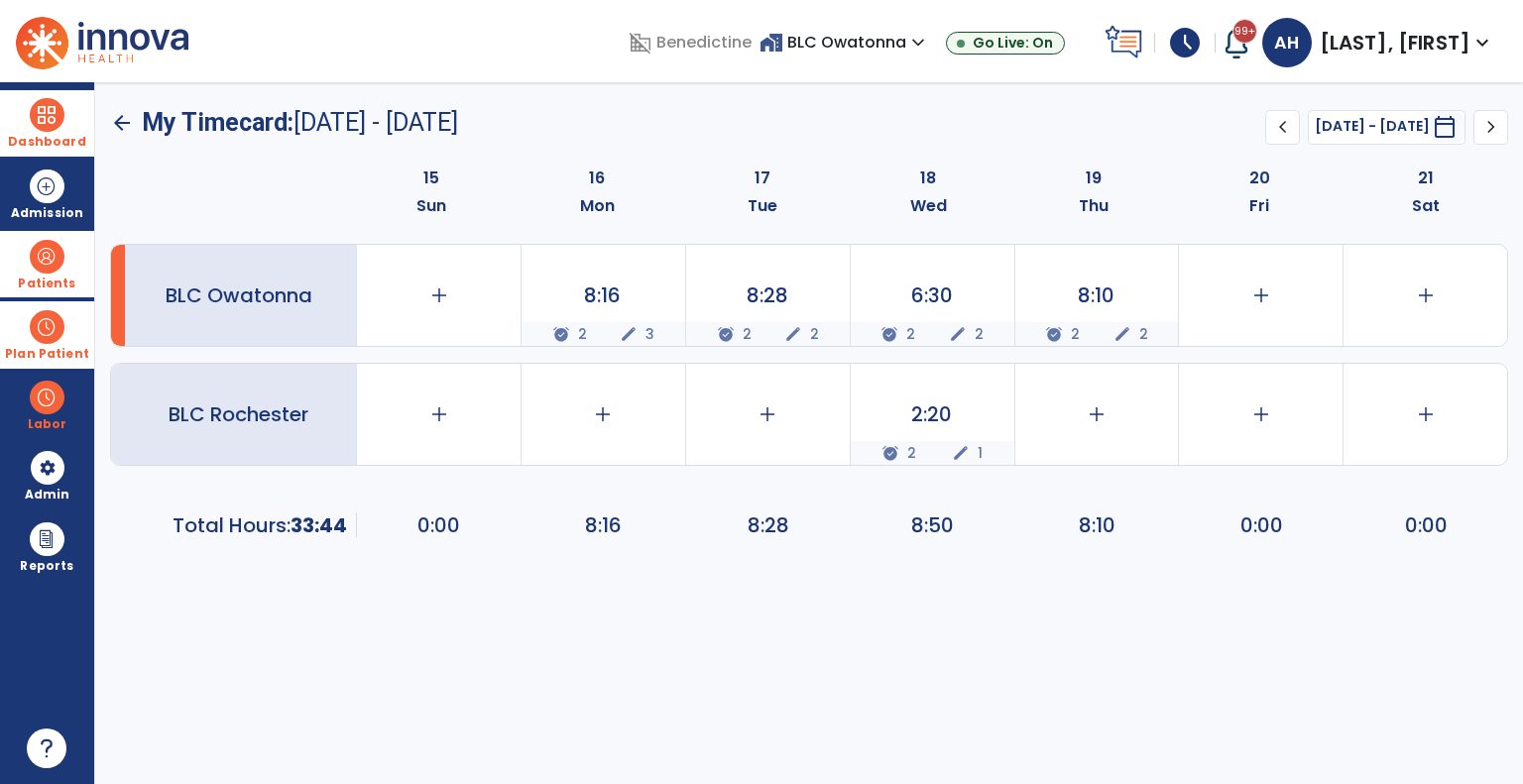 click on "chevron_left" 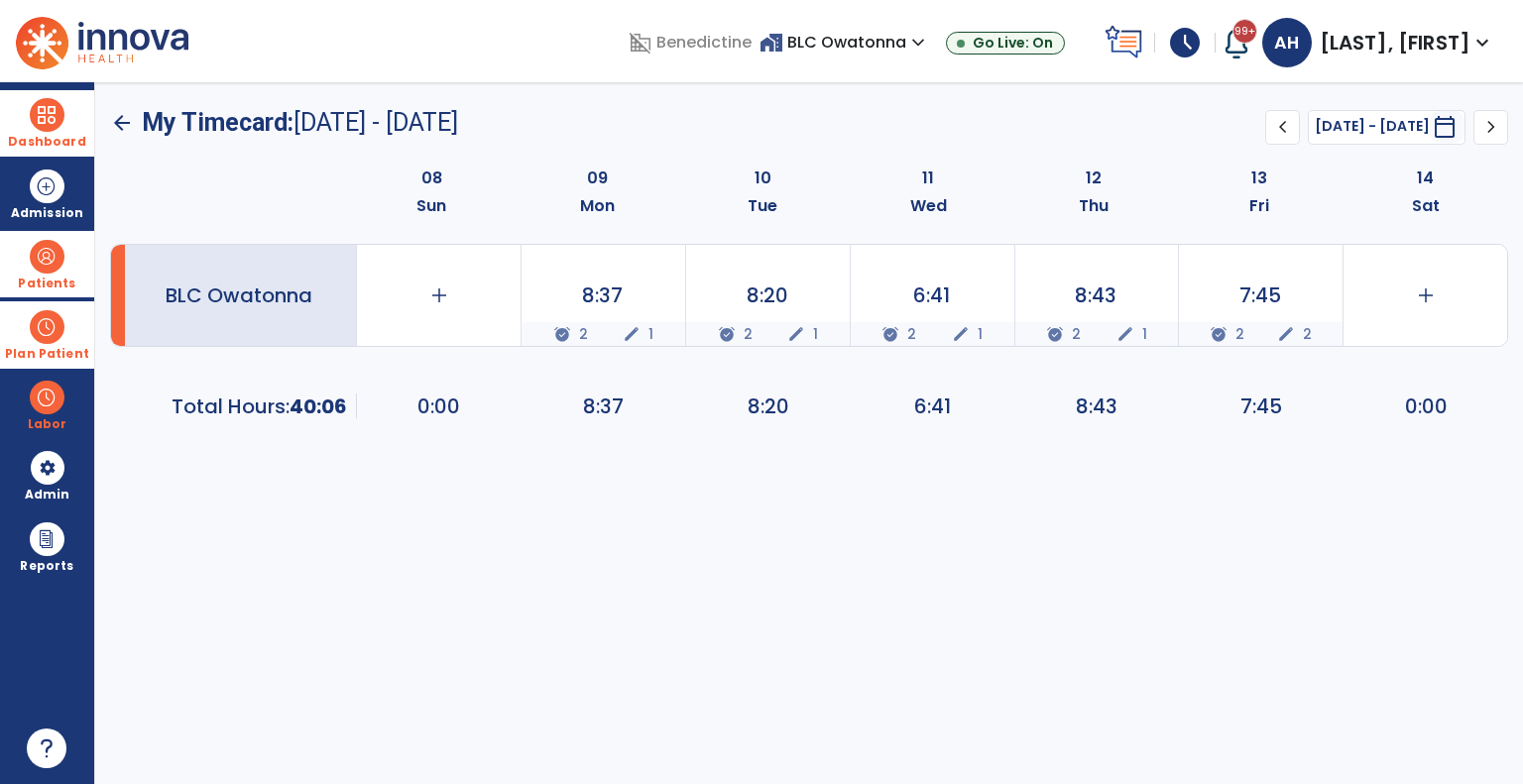 click on "chevron_right" 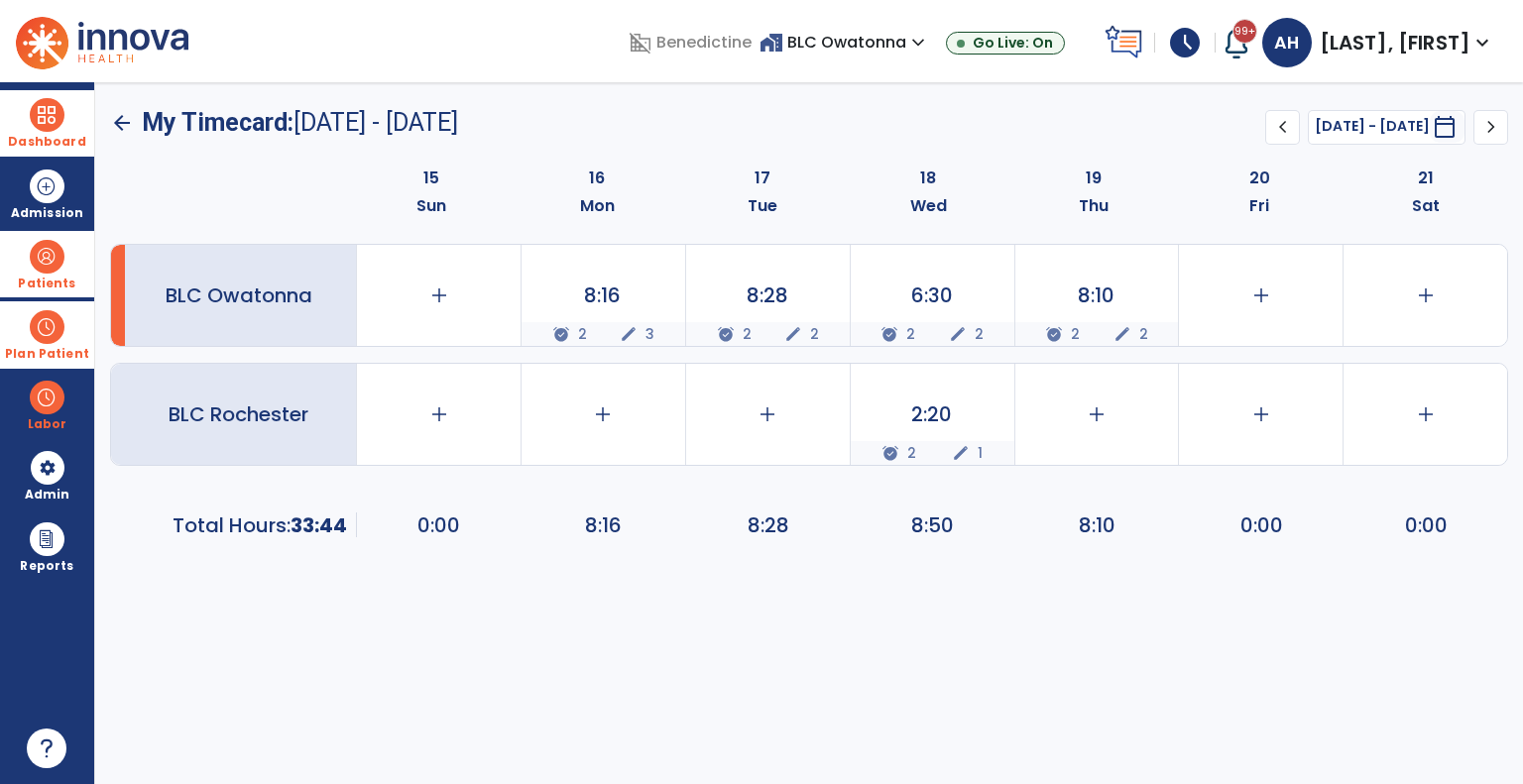 click on "chevron_right" 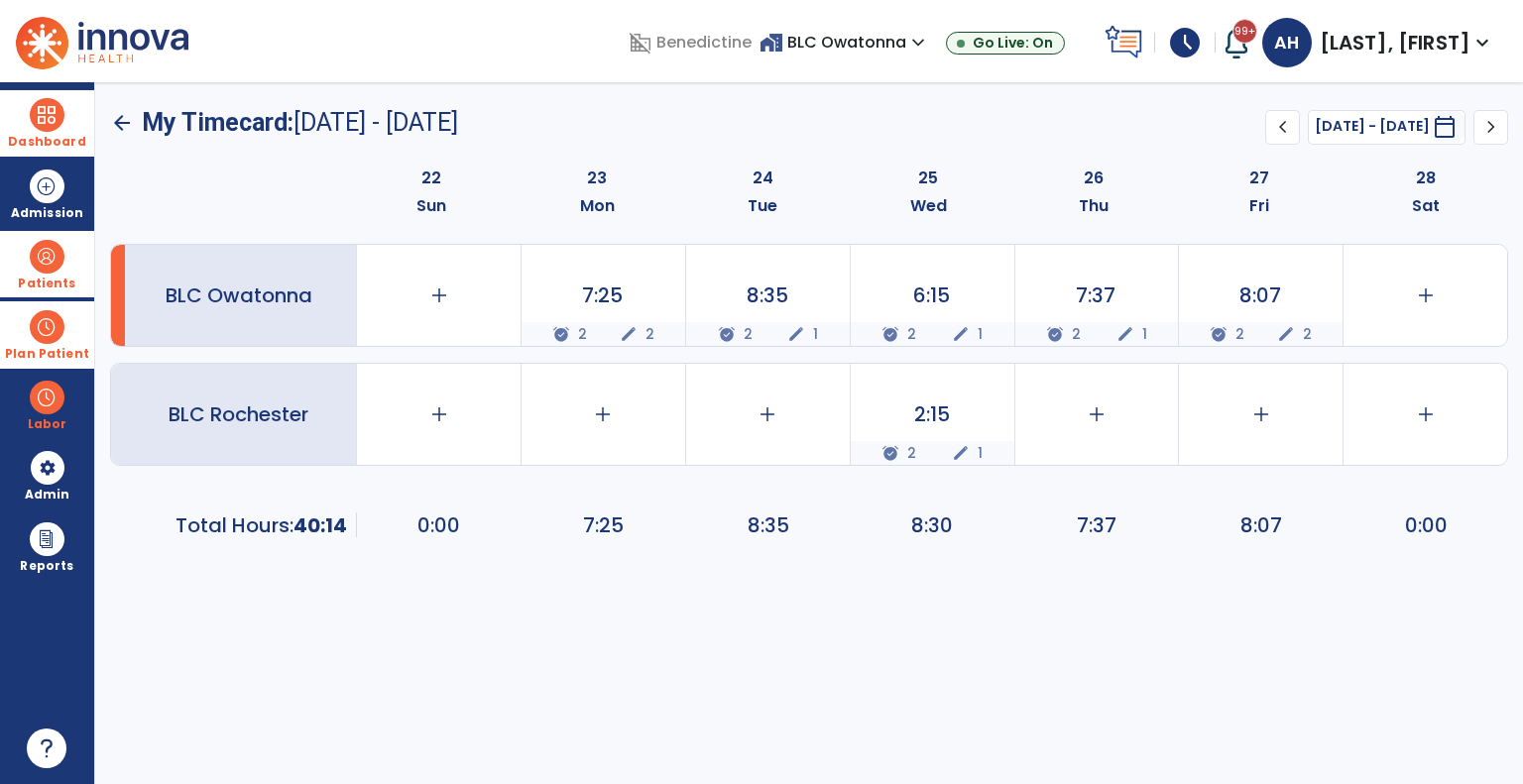 click on "chevron_right" 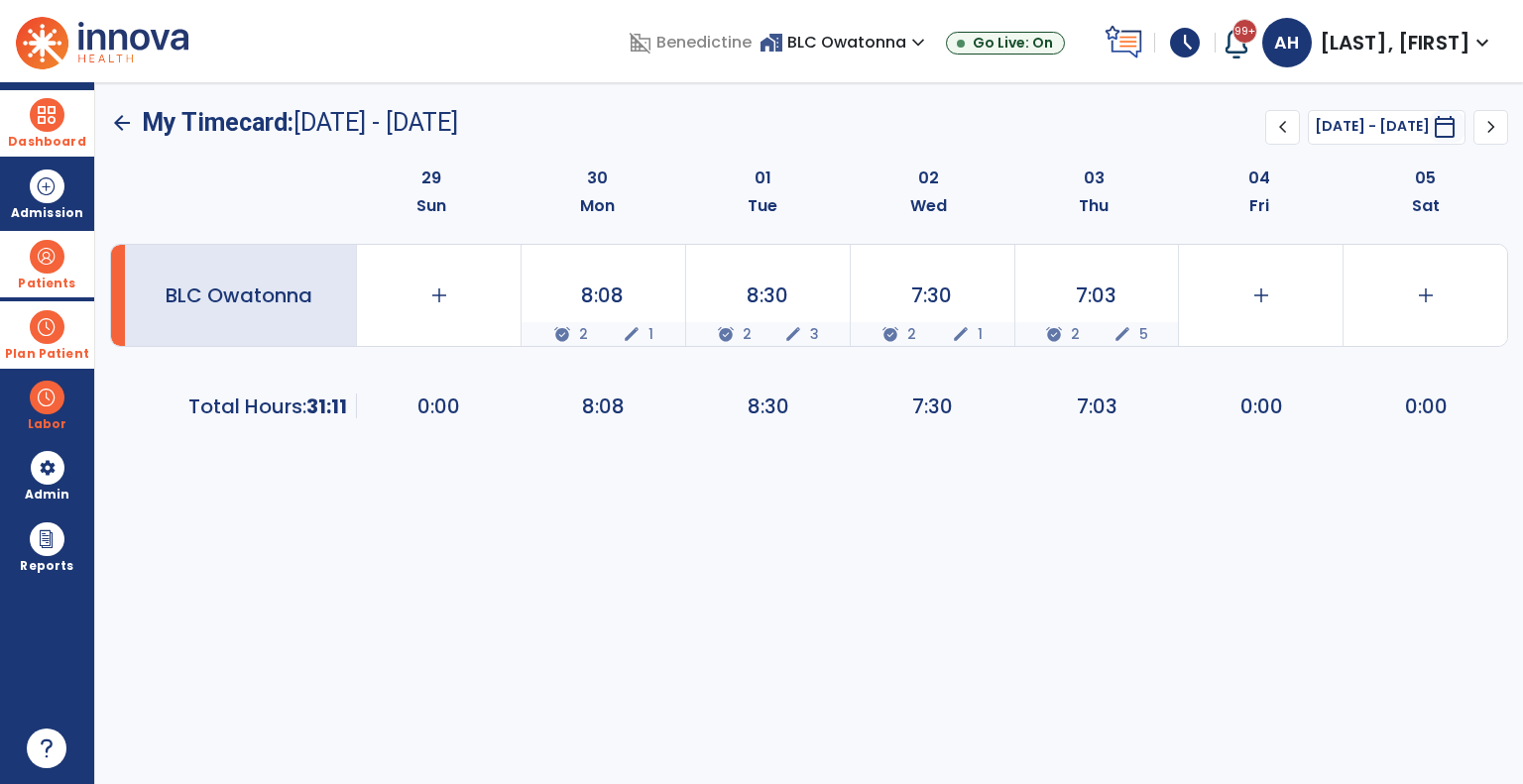 click on "chevron_left" 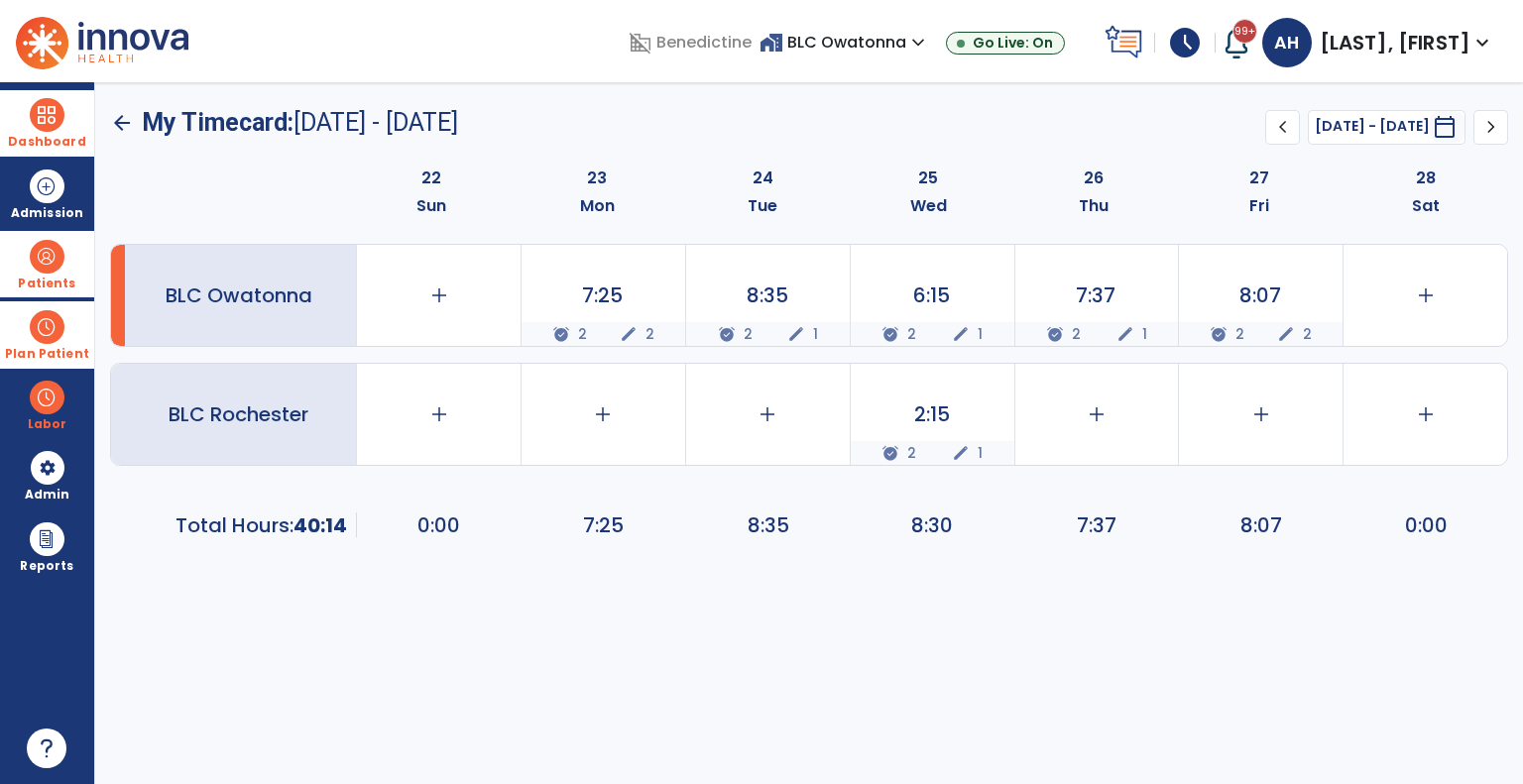 click on "arrow_back" 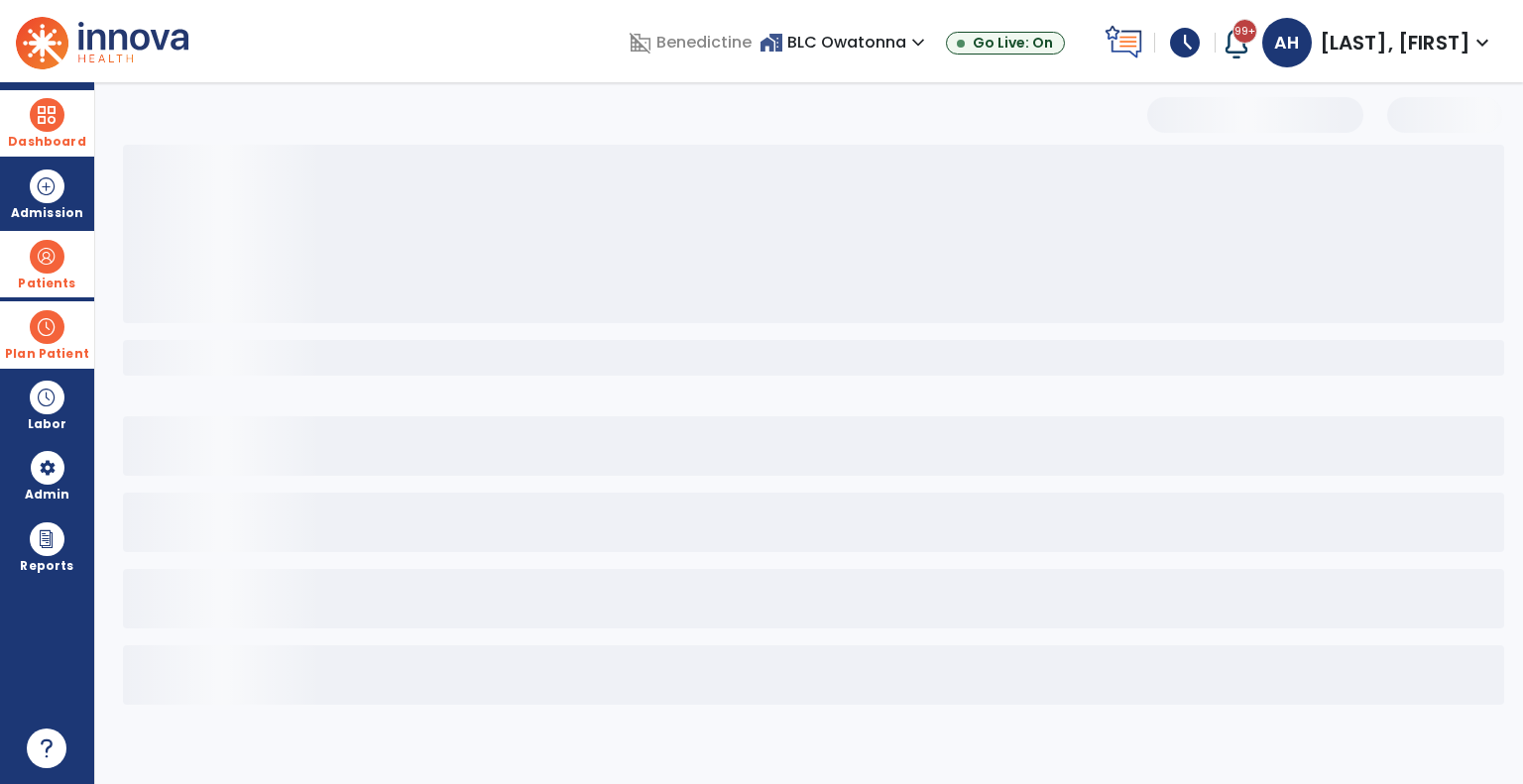 select on "***" 